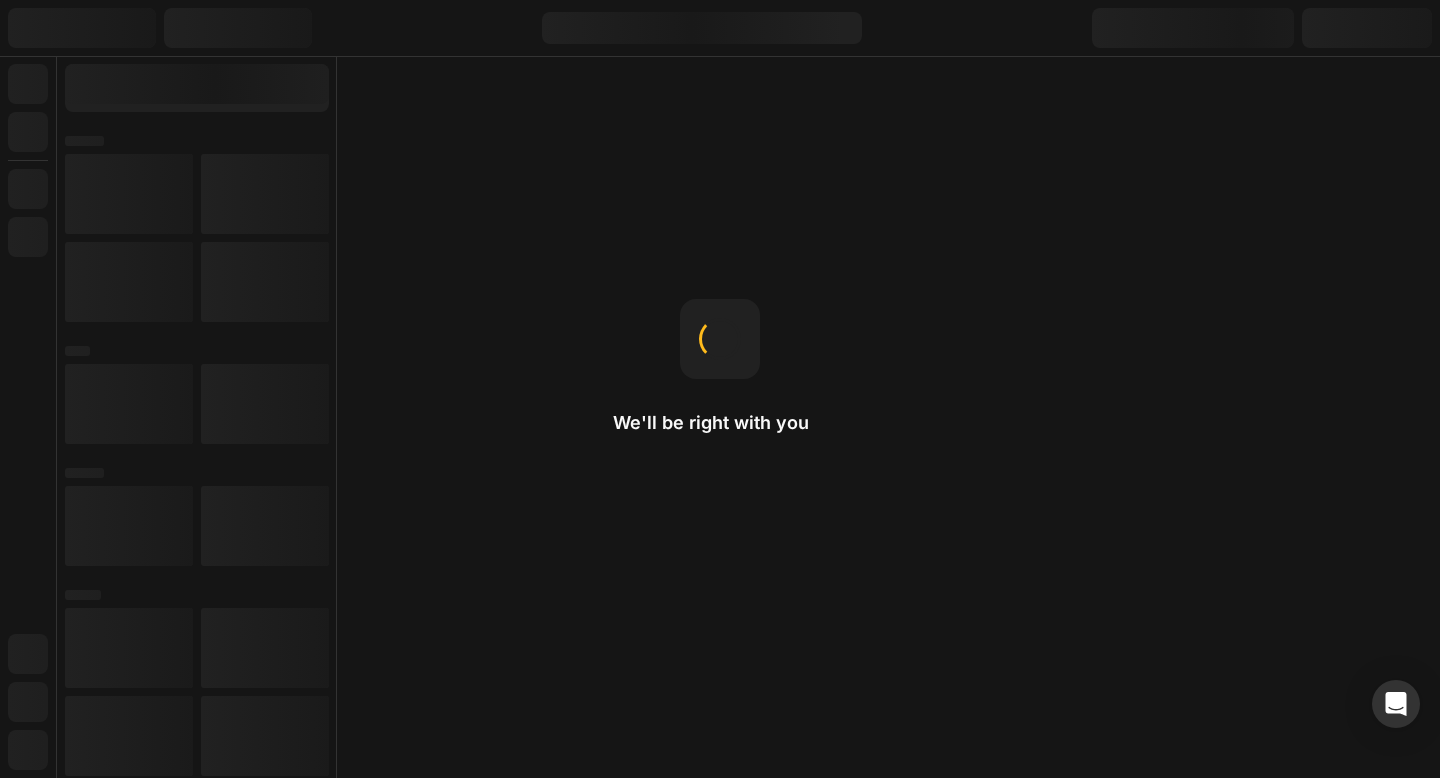 scroll, scrollTop: 0, scrollLeft: 0, axis: both 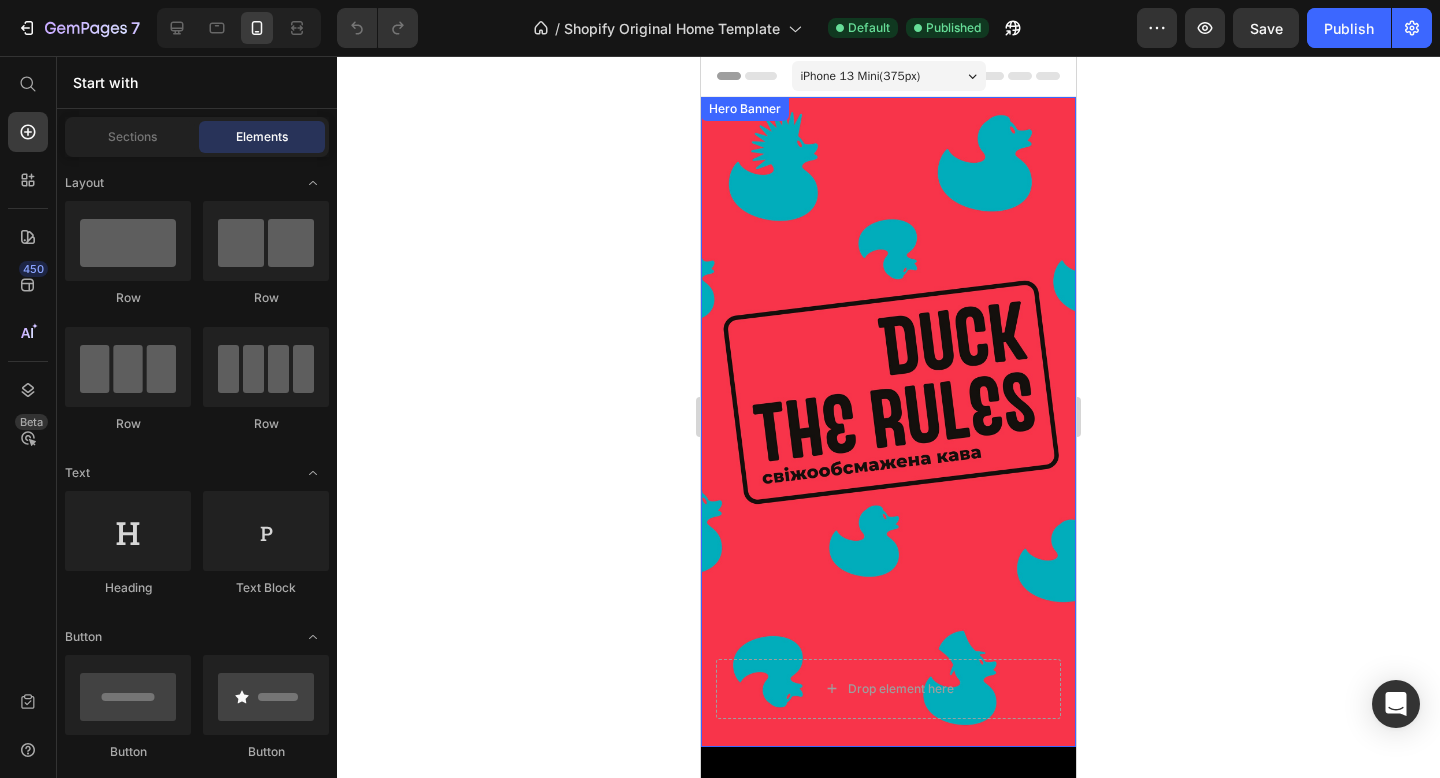 click at bounding box center (888, 422) 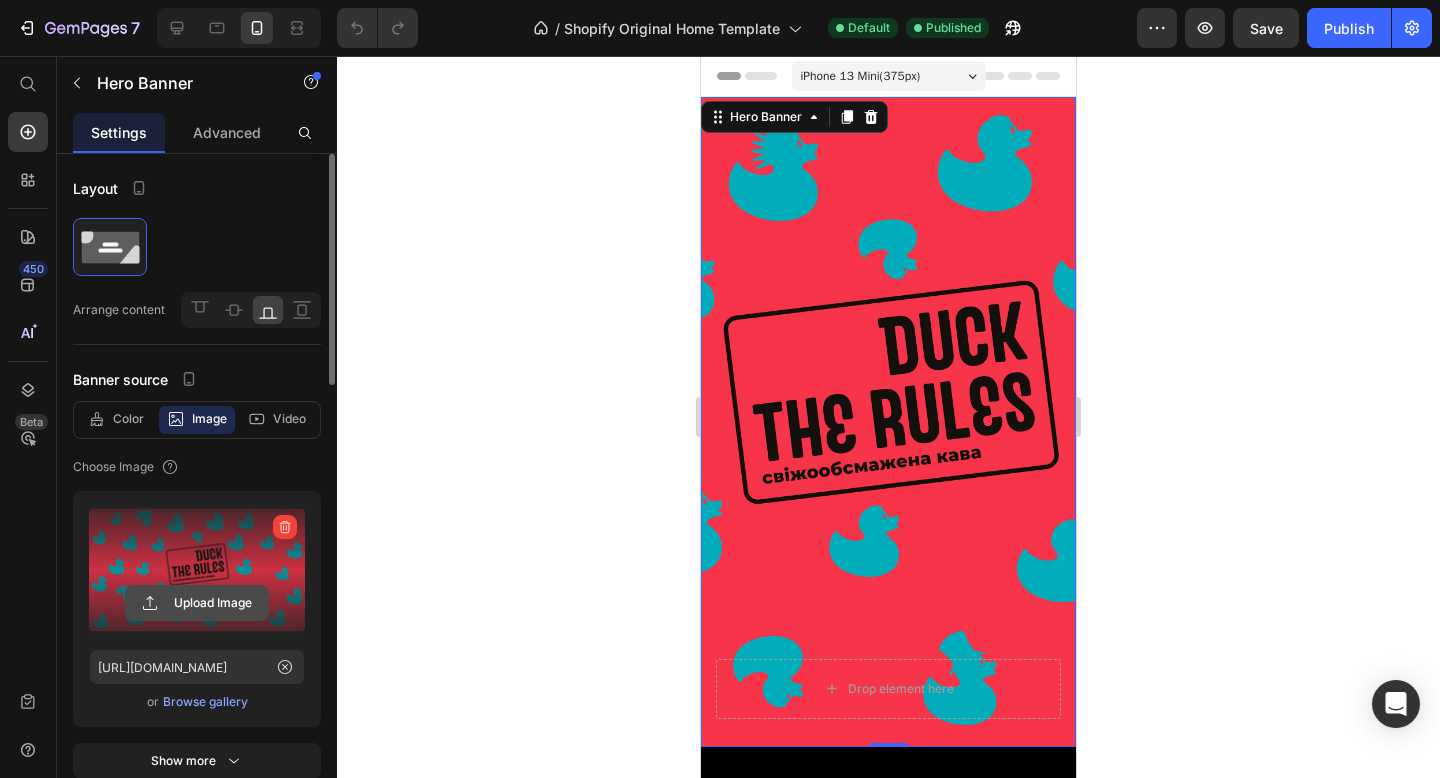 click 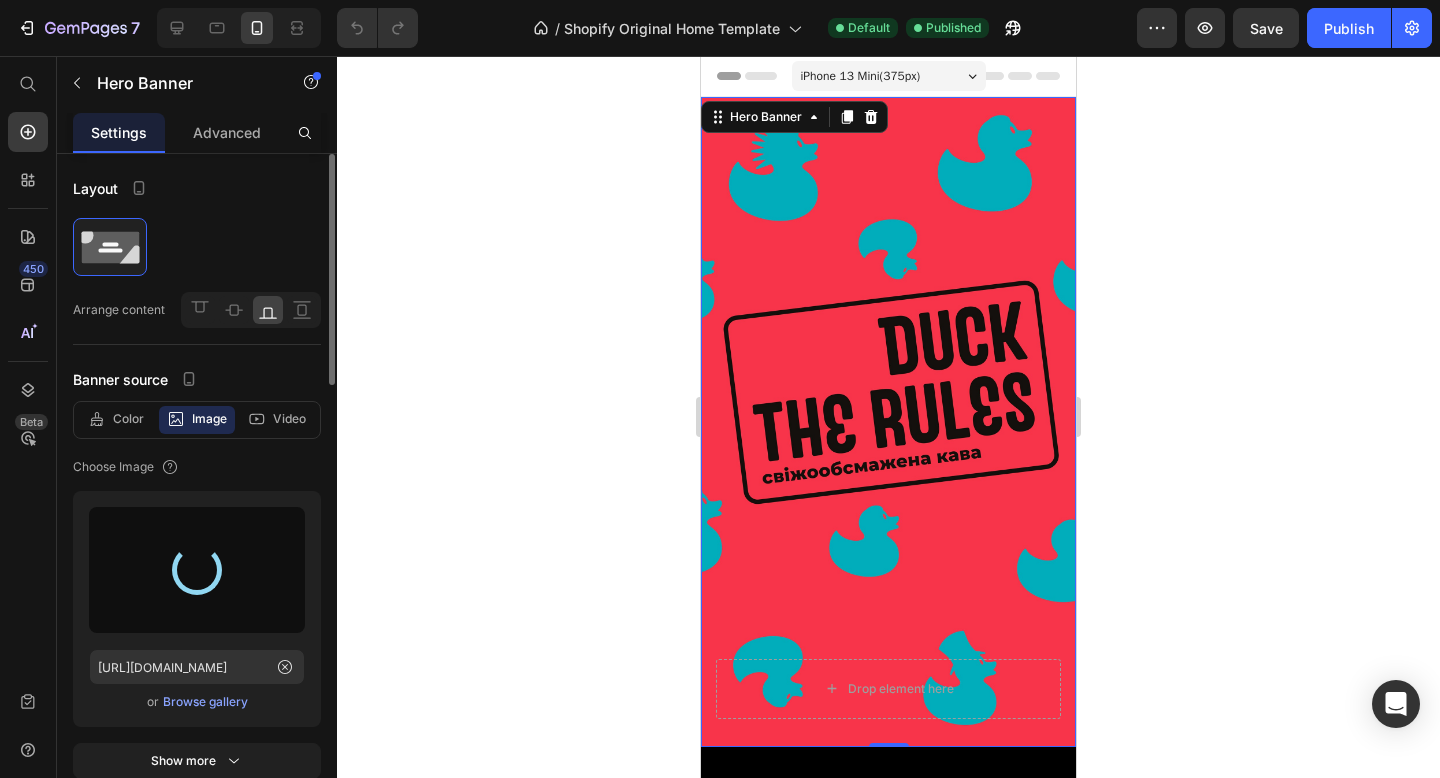type on "https://cdn.shopify.com/s/files/1/0697/9223/5613/files/gempages_573975492009395246-5c41a19c-c7ae-4c10-bb8d-01f3420895da.jpg" 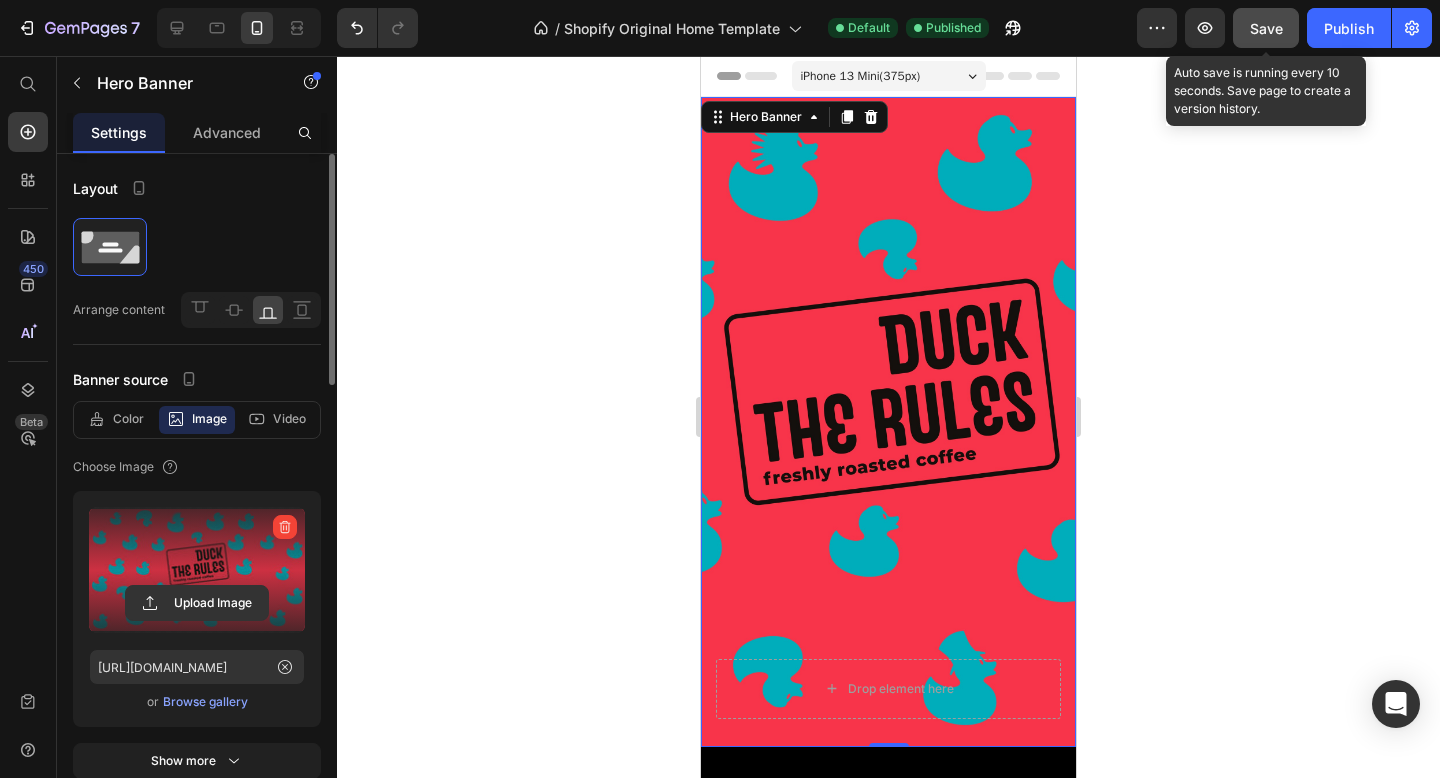click on "Save" at bounding box center (1266, 28) 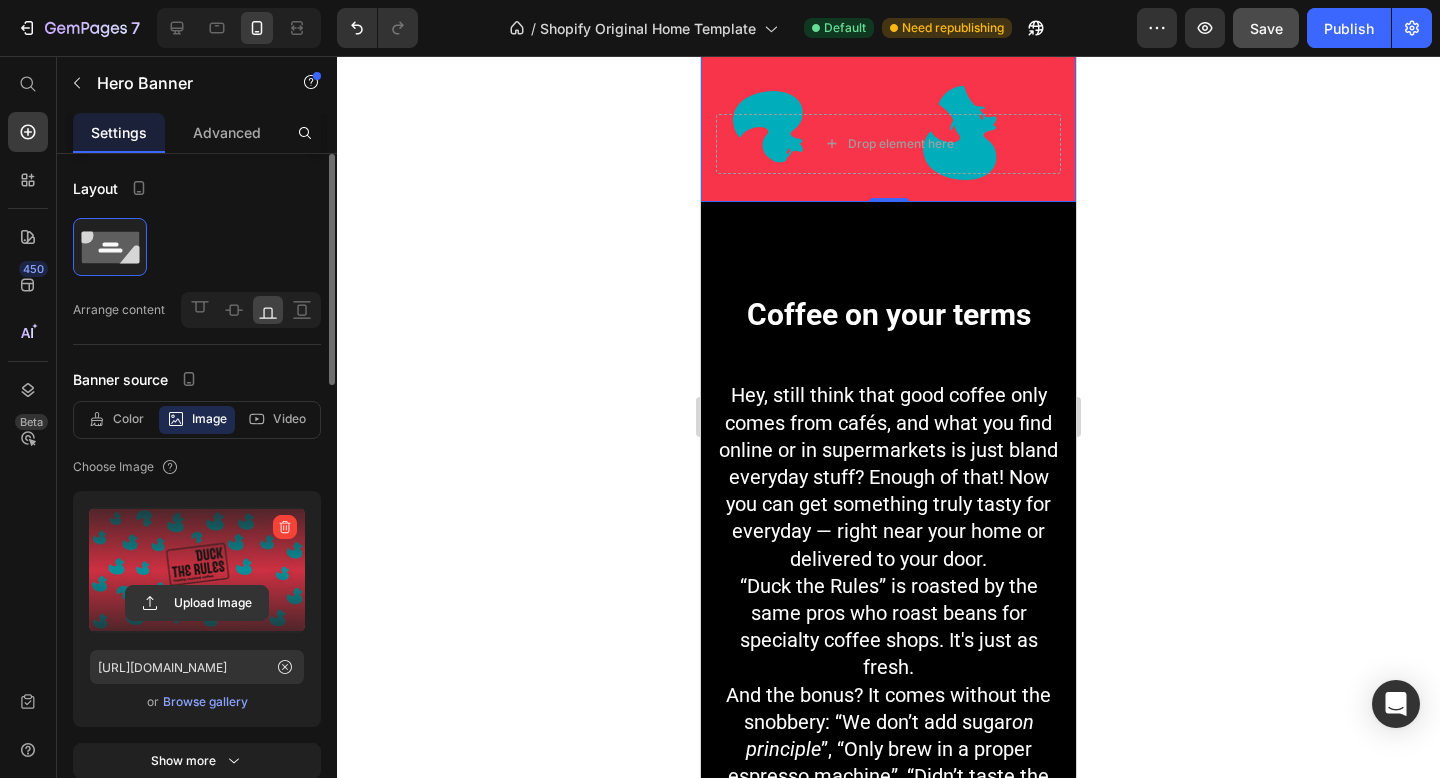 scroll, scrollTop: 549, scrollLeft: 0, axis: vertical 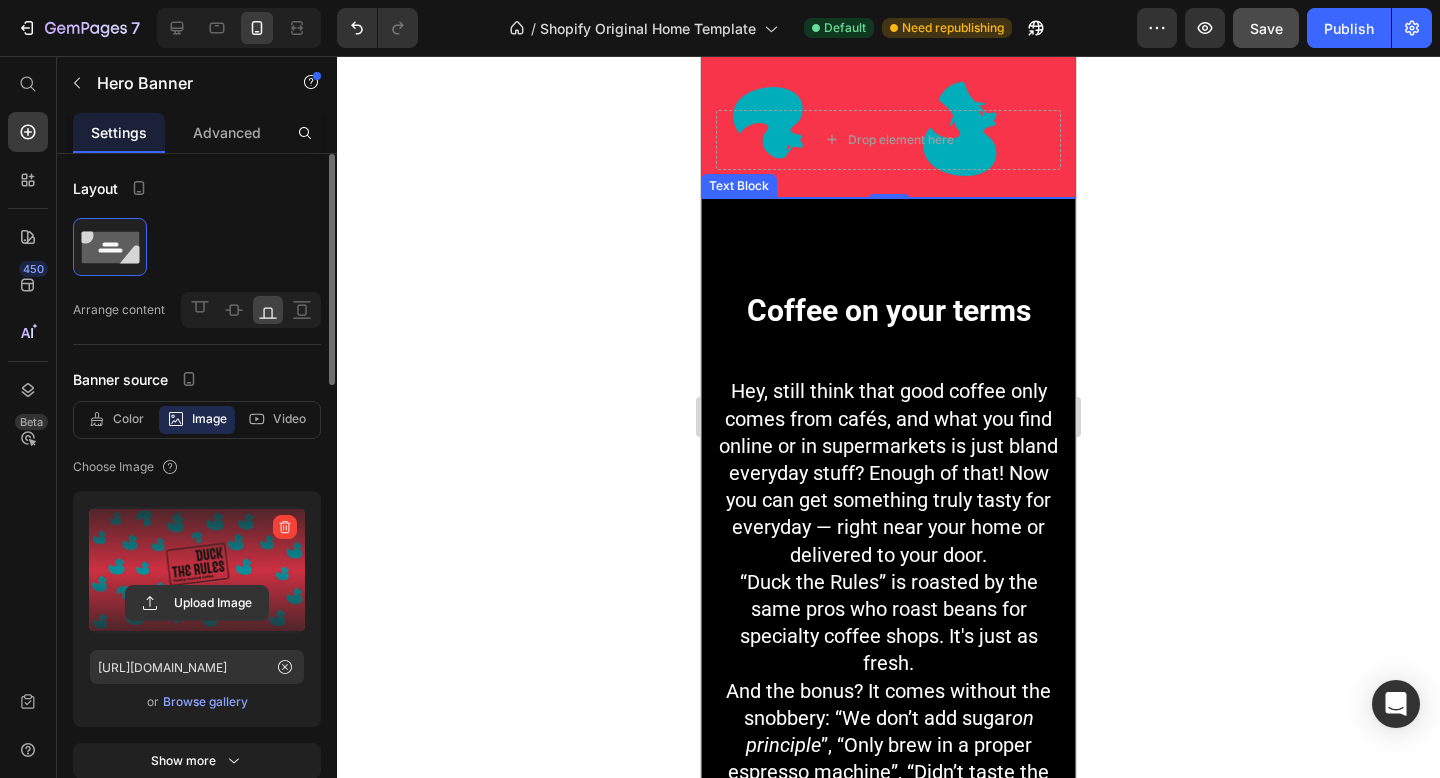 click on "Coffee on your terms     Hey, still think that good coffee only comes from cafés, and what you find online or in supermarkets is just bland everyday stuff? Enough of that! Now you can get something truly tasty for everyday — right near your home or delivered to your door. “Duck the Rules” is roasted by the same pros who roast beans for specialty coffee shops. It's just as fresh. And the bonus? It comes without the snobbery: “We don’t add sugar  on principle ”, “Only brew in a proper espresso machine”, “Didn’t taste the mango notes? Pff, obviously.”" at bounding box center [888, 556] 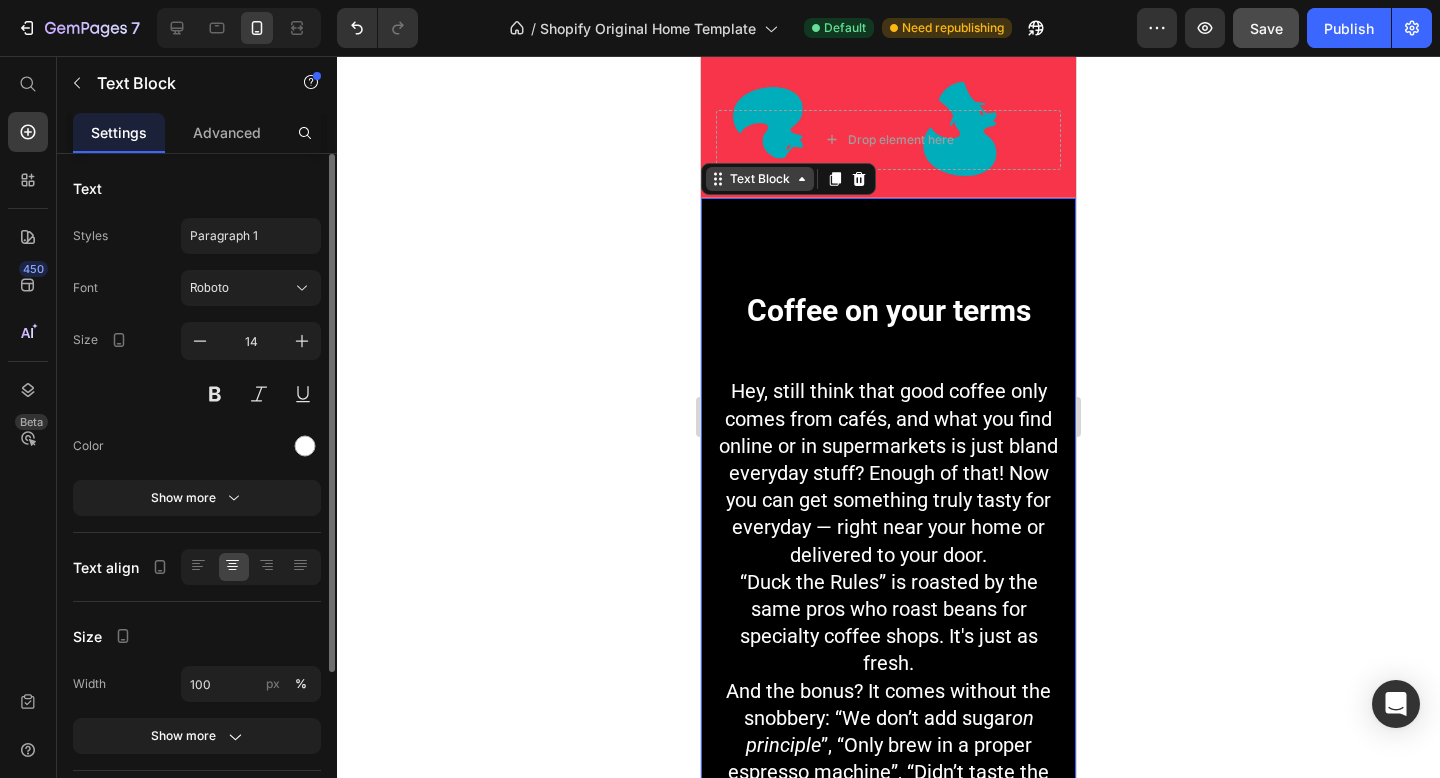 click on "Text Block" at bounding box center (760, 179) 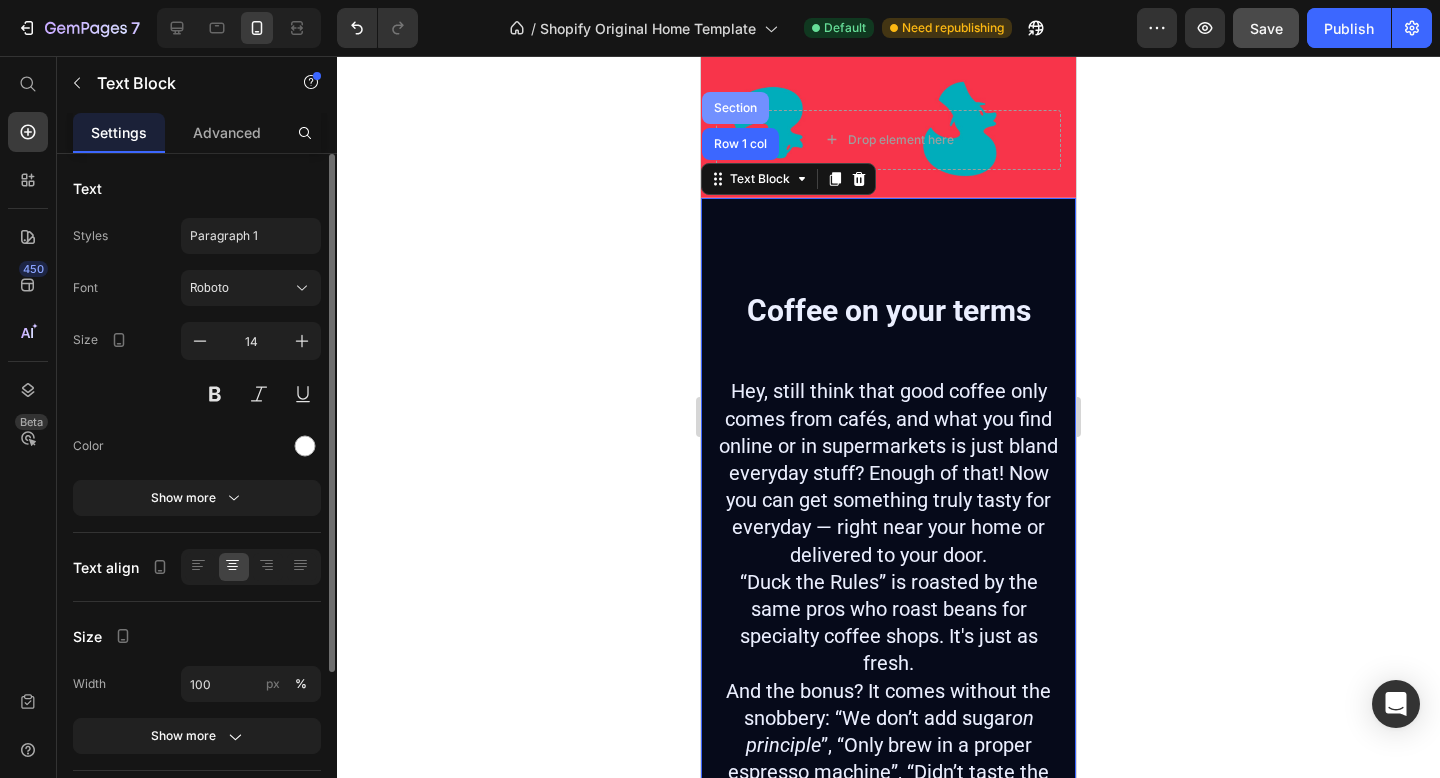 click on "Section" at bounding box center [735, 108] 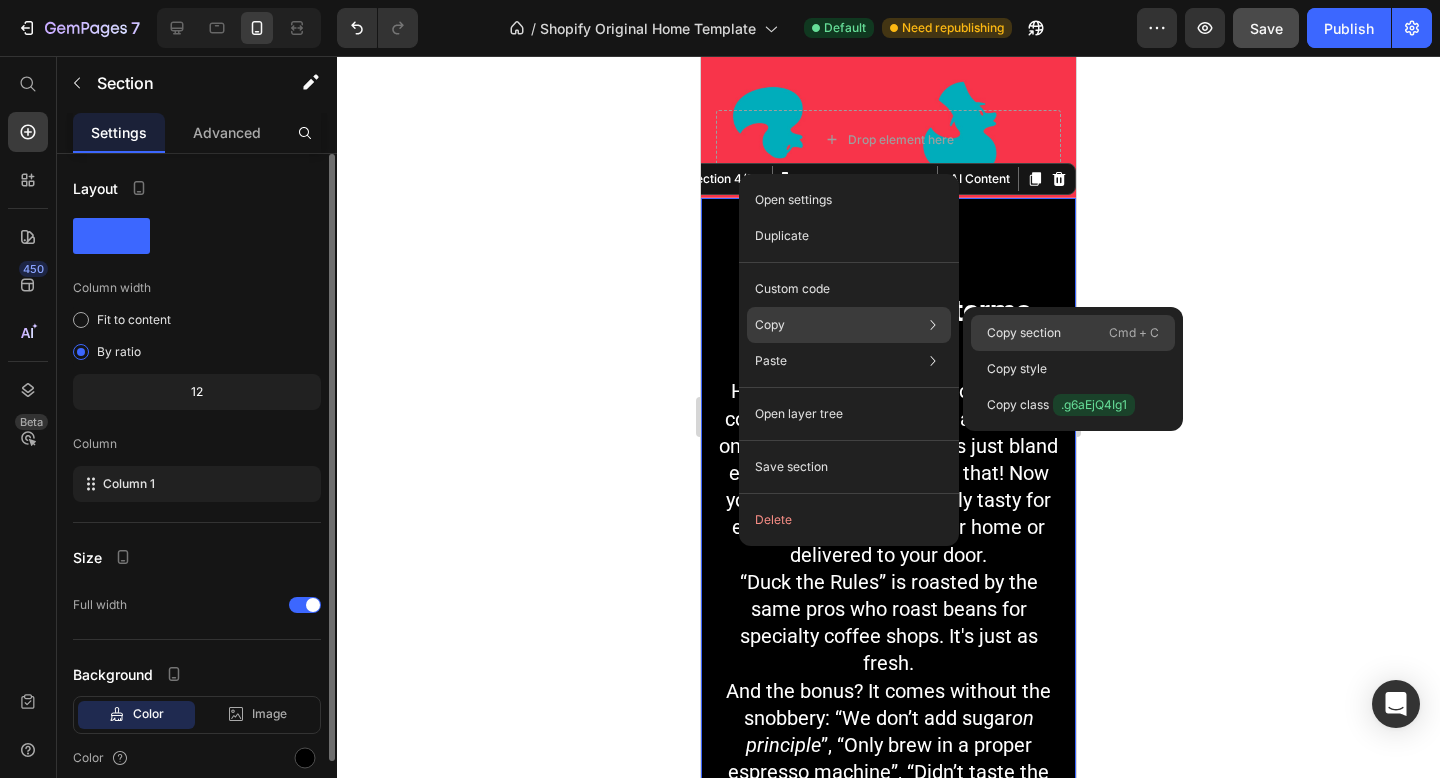 click on "Copy section" at bounding box center [1024, 333] 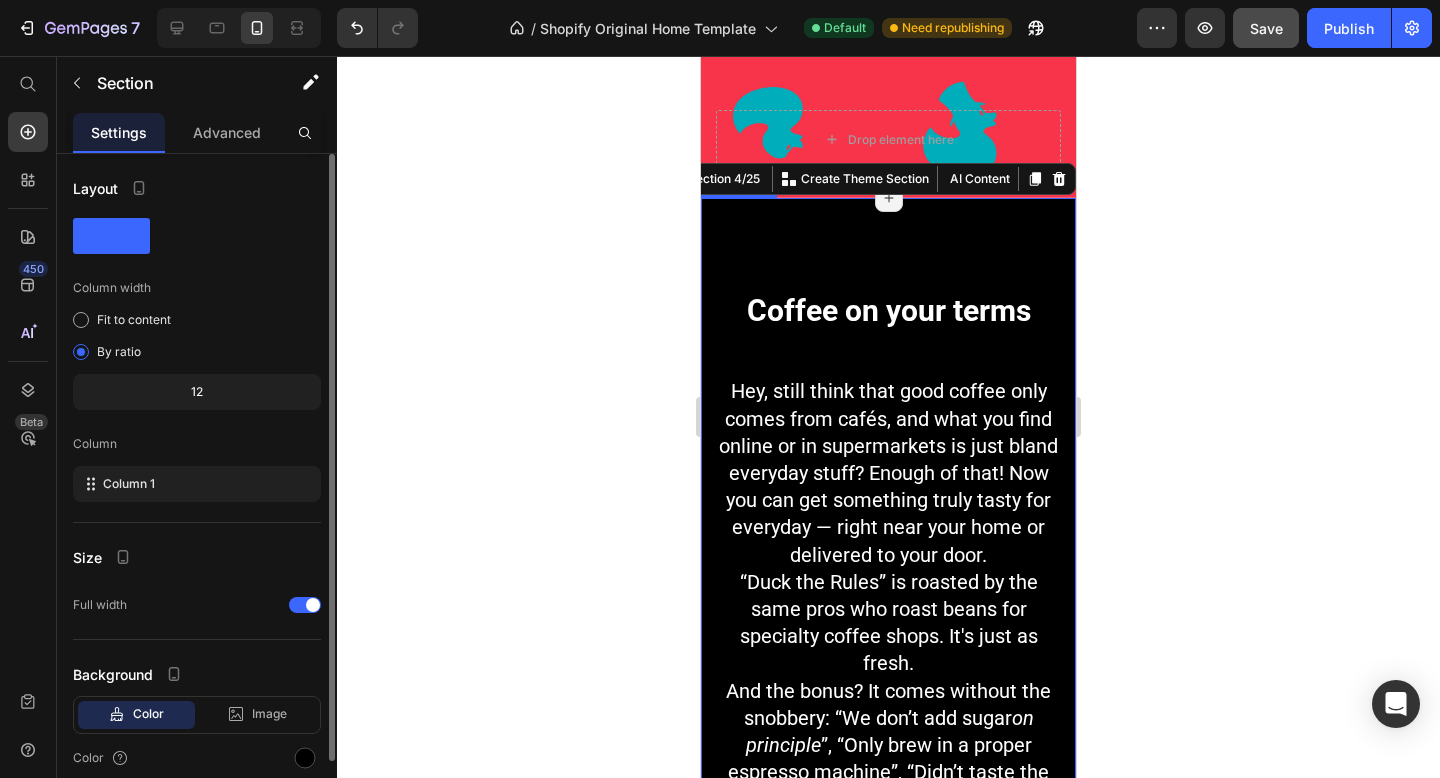 click on "Coffee on your terms" at bounding box center [889, 310] 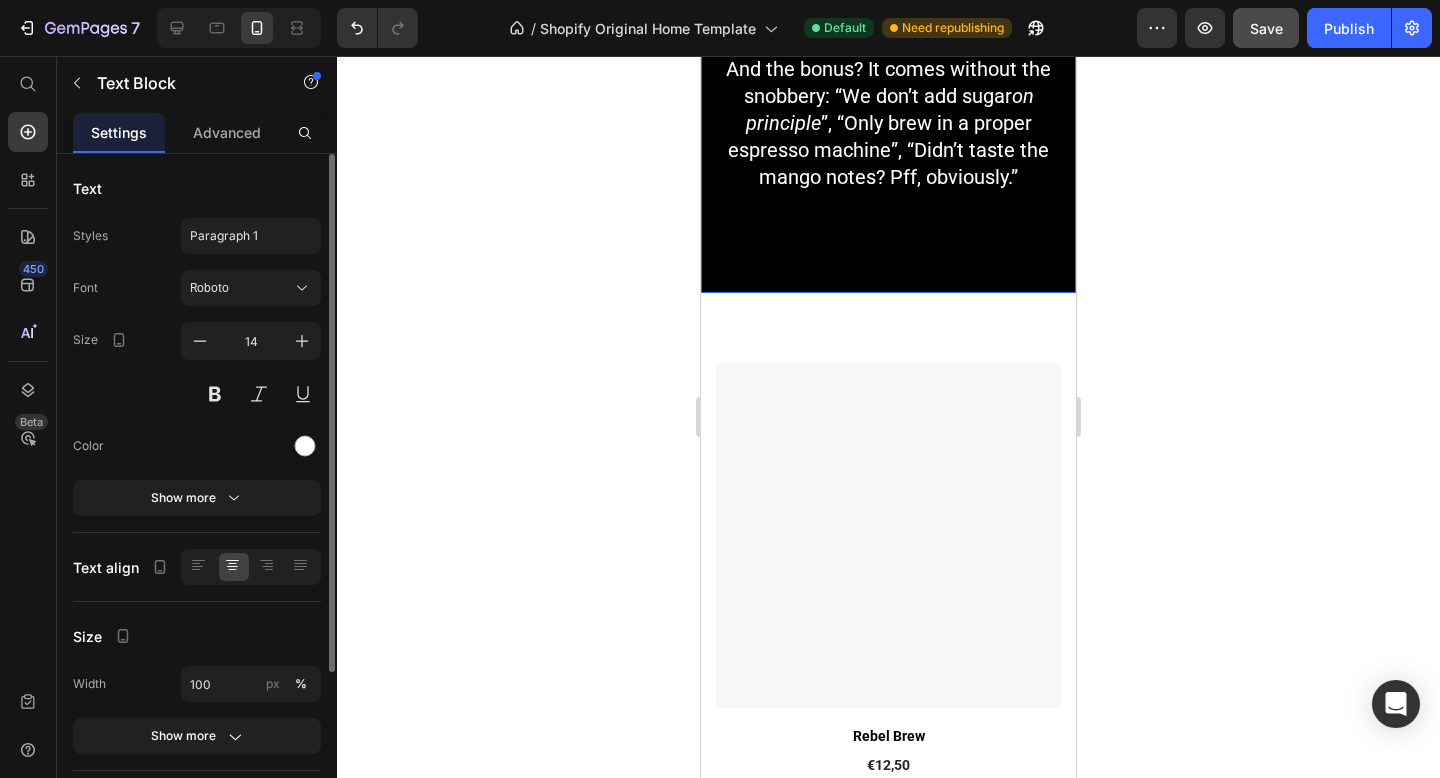 scroll, scrollTop: 1177, scrollLeft: 0, axis: vertical 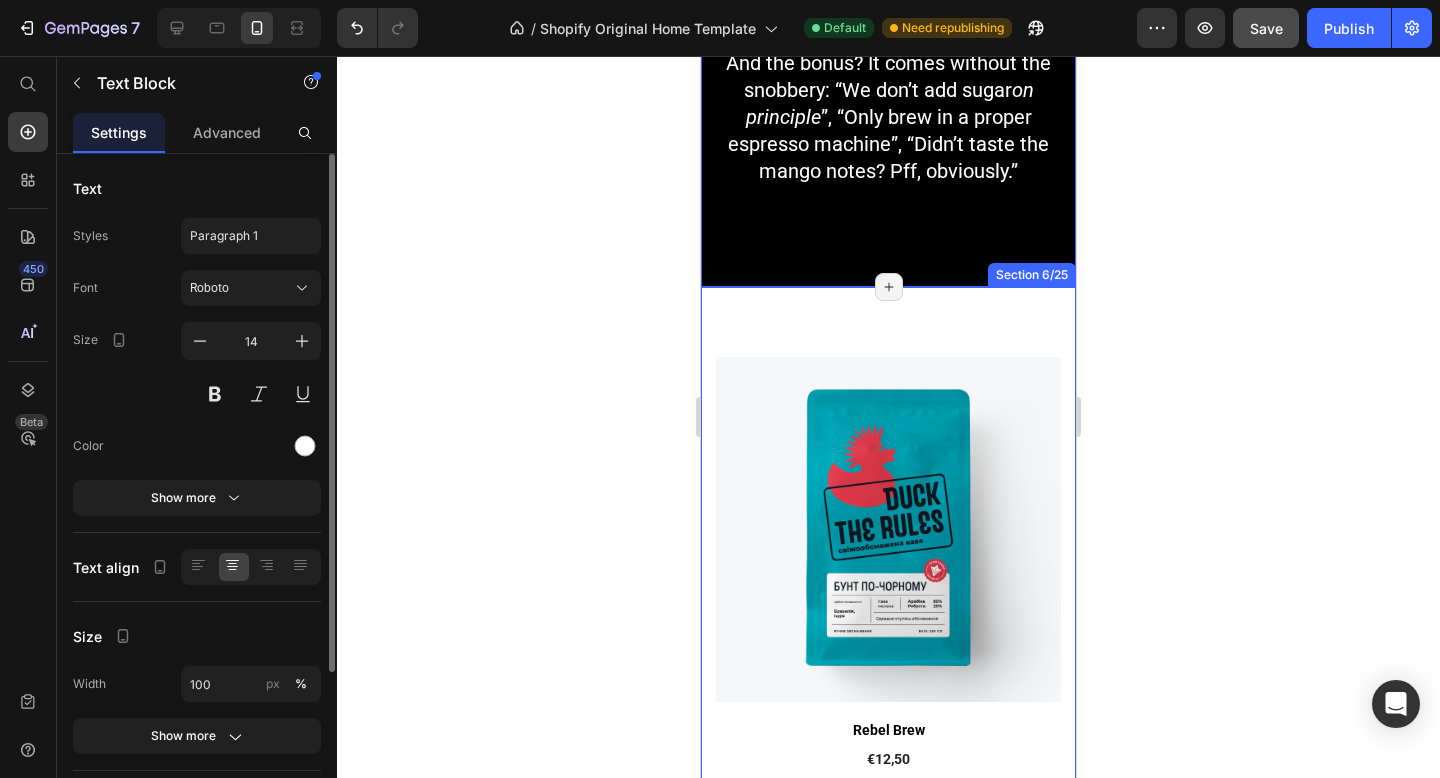 click on "(P) Images Row Rebel Brew (P) Title €12,50 (P) Price Row add to cart (P) Cart Button Row (P) Images Row Principles Matter (P) Title €12,50 (P) Price Row add to cart (P) Cart Button Row (P) Images Row Steady, Fella (P) Title €12,50 (P) Price Row add to cart (P) Cart Button Row Product List Row Section 6/25 Page has reached Shopify’s 25 section-limit Page has reached Shopify’s 25 section-limit" at bounding box center [888, 1090] 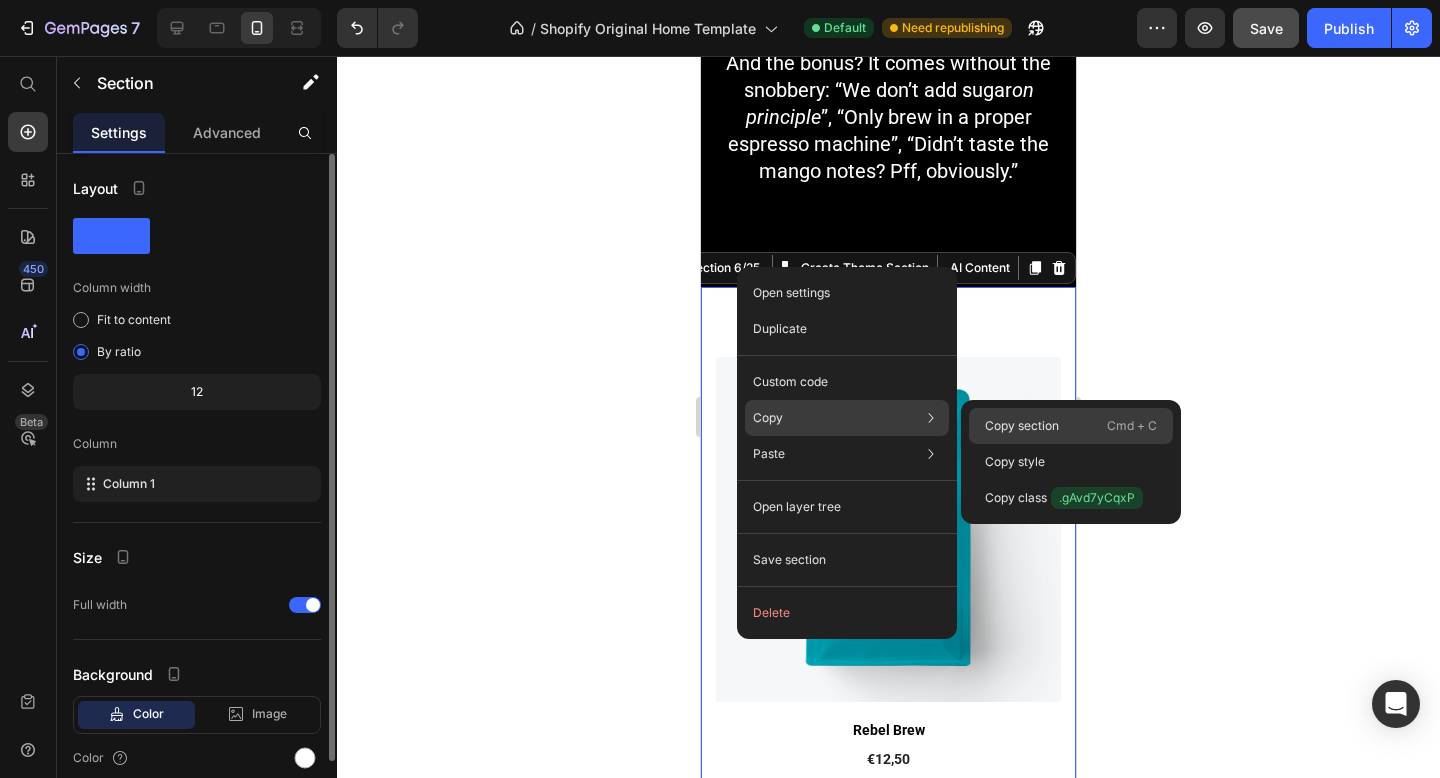 click on "Copy section" at bounding box center [1022, 426] 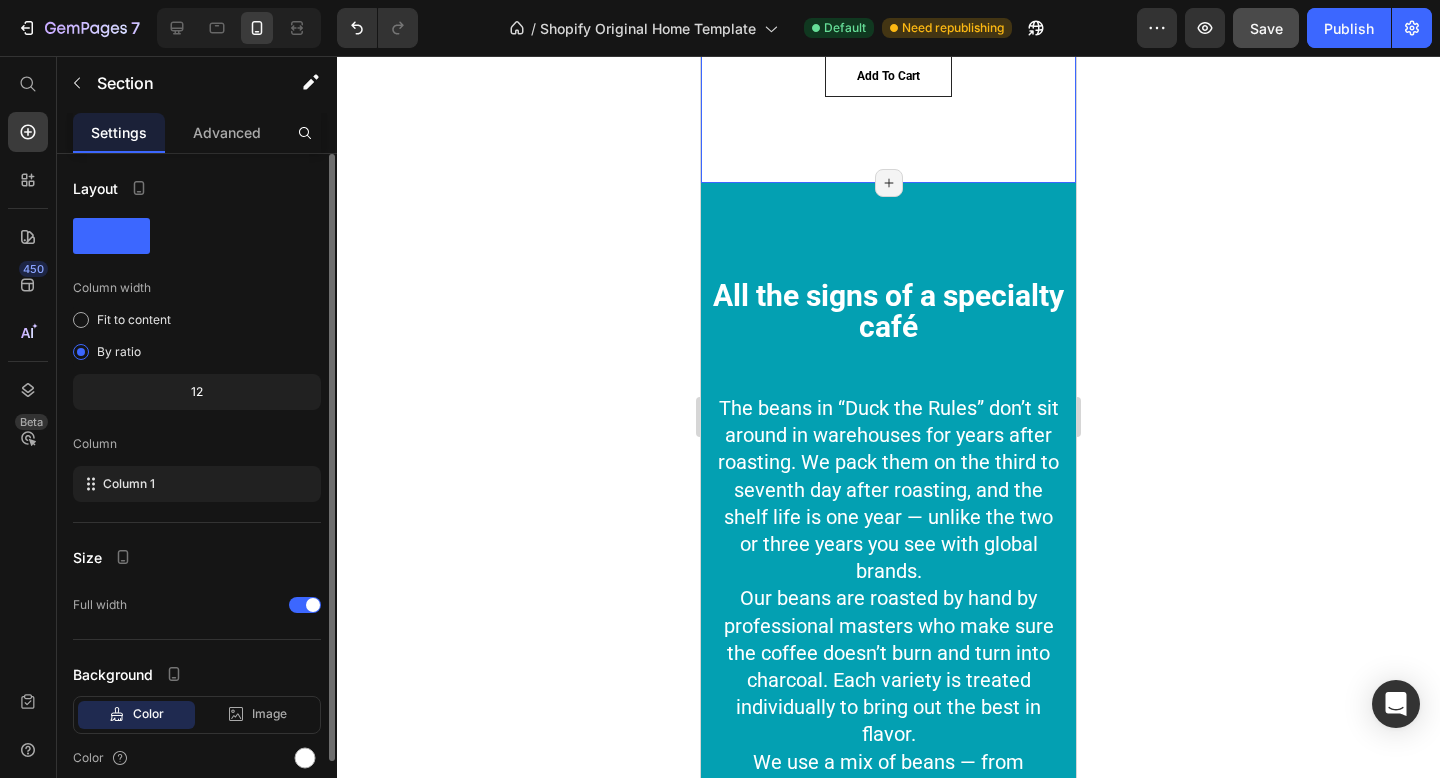 scroll, scrollTop: 2948, scrollLeft: 0, axis: vertical 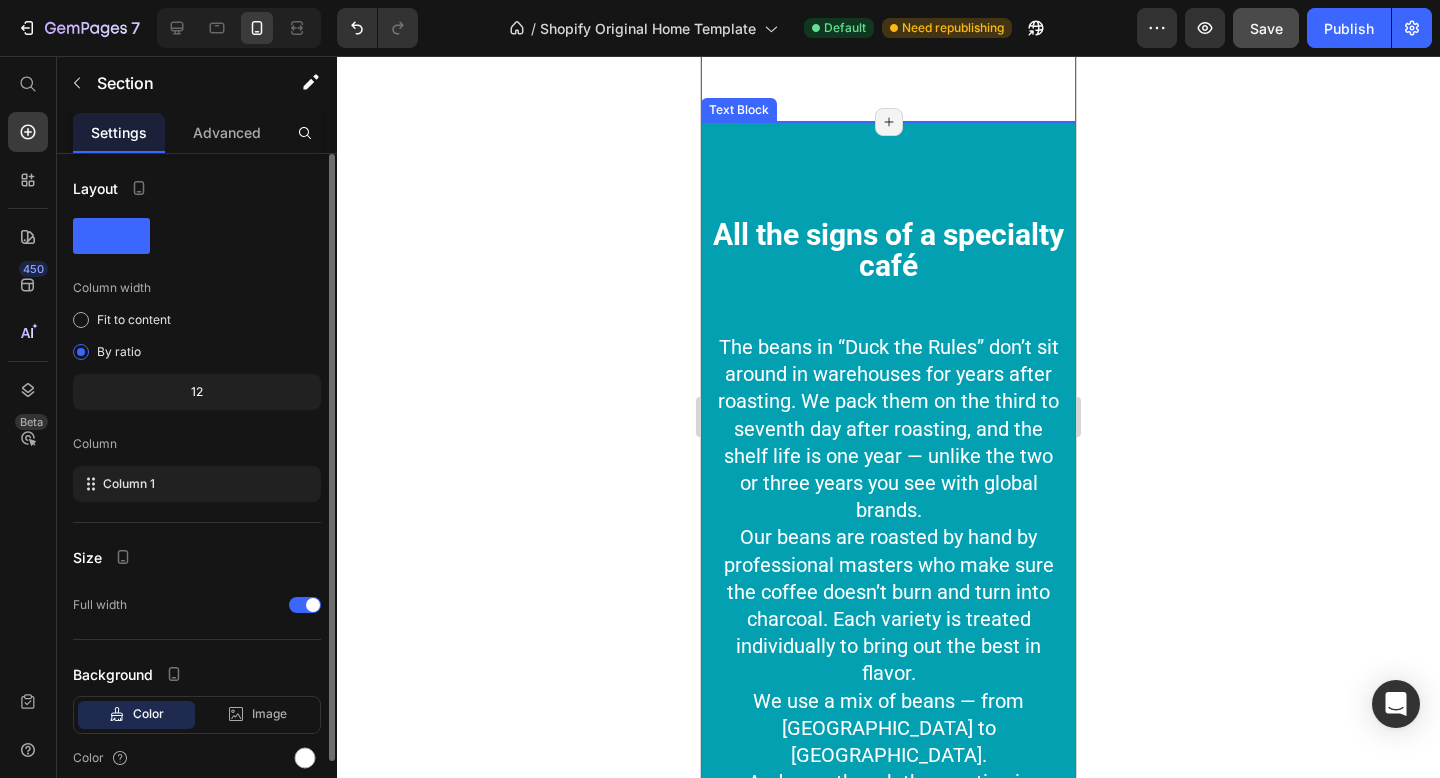 click on "All the signs of a specialty café     The beans in “Duck the Rules” don’t sit around in warehouses for years after roasting. We pack them on the third to seventh day after roasting, and the shelf life is one year — unlike the two or three years you see with global brands. Our beans are roasted by hand by professional masters who make sure the coffee doesn’t burn and turn into charcoal. Each variety is treated individually to bring out the best in flavor. We use a mix of beans — from [GEOGRAPHIC_DATA] to [GEOGRAPHIC_DATA]. And even though the roasting is manual, professional equipment lets us deliver the same signature flavor month after month, so you won’t be caught off guard." at bounding box center [888, 564] 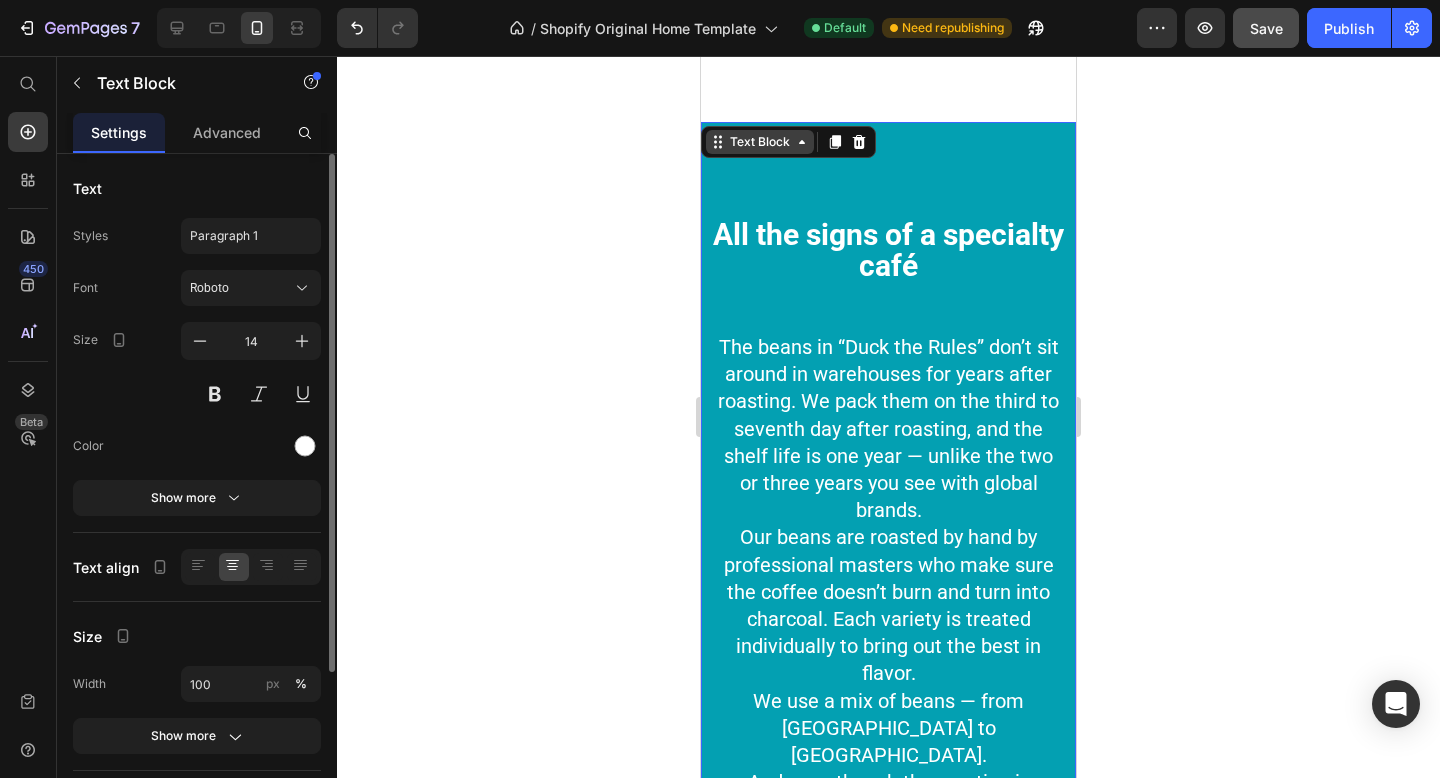 click on "Text Block" at bounding box center [760, 142] 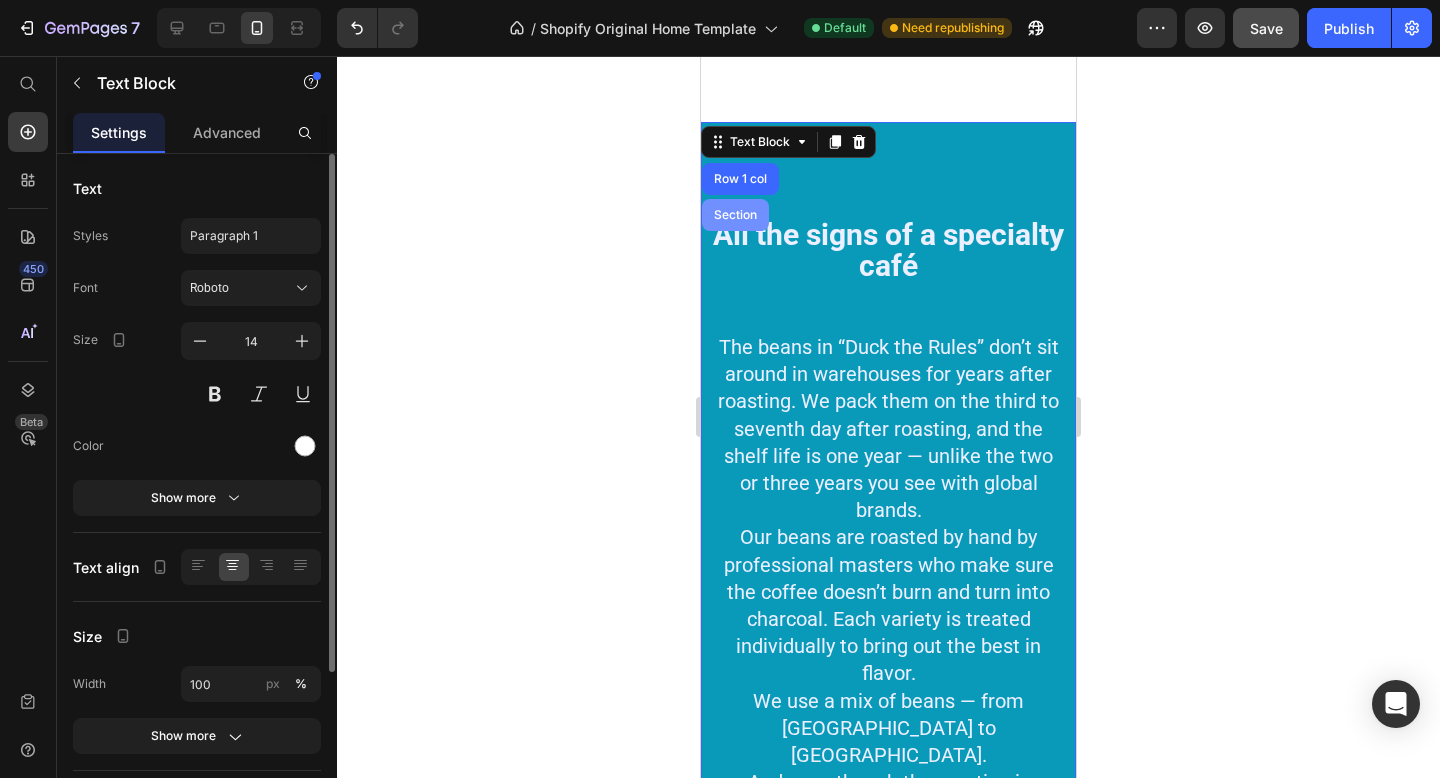 click on "Section" at bounding box center (735, 215) 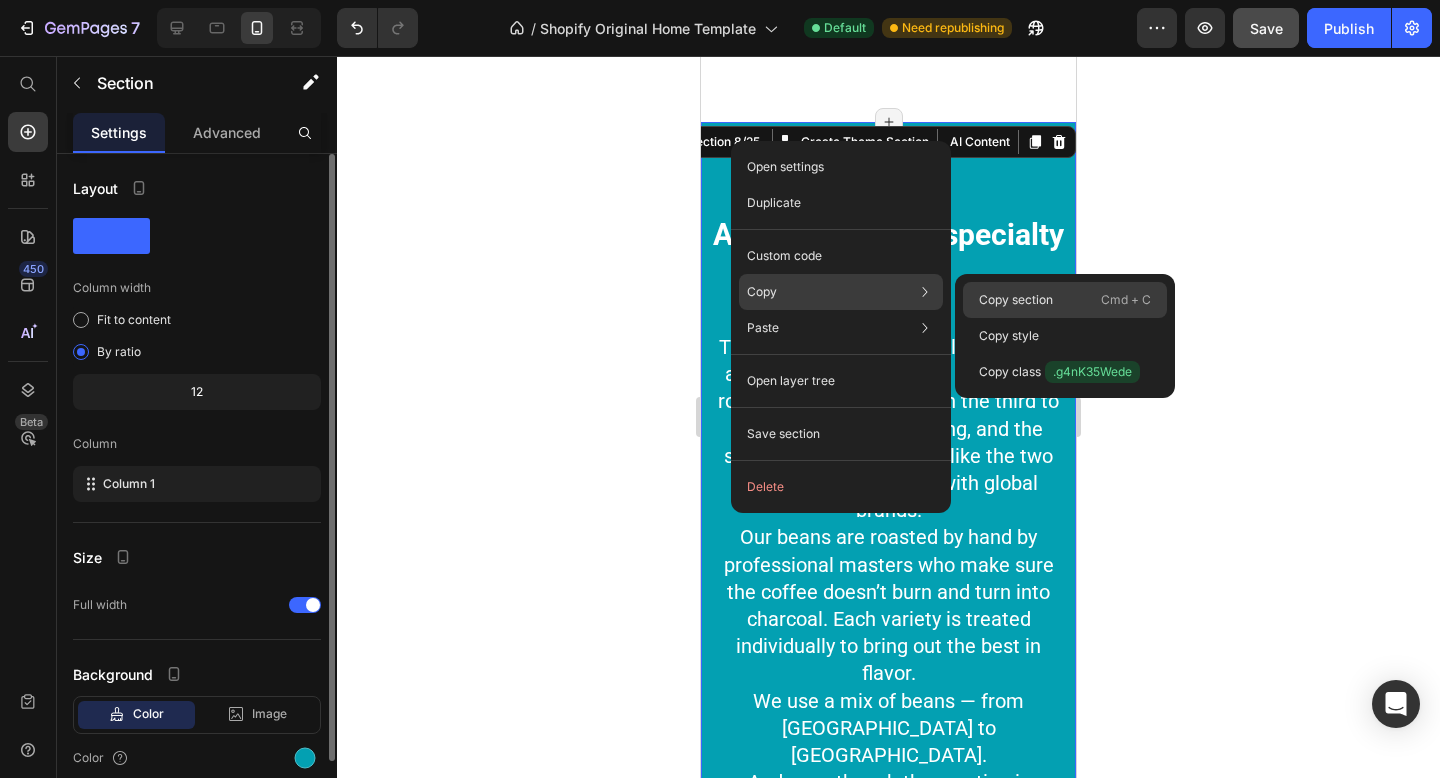 click on "Copy section" at bounding box center [1016, 300] 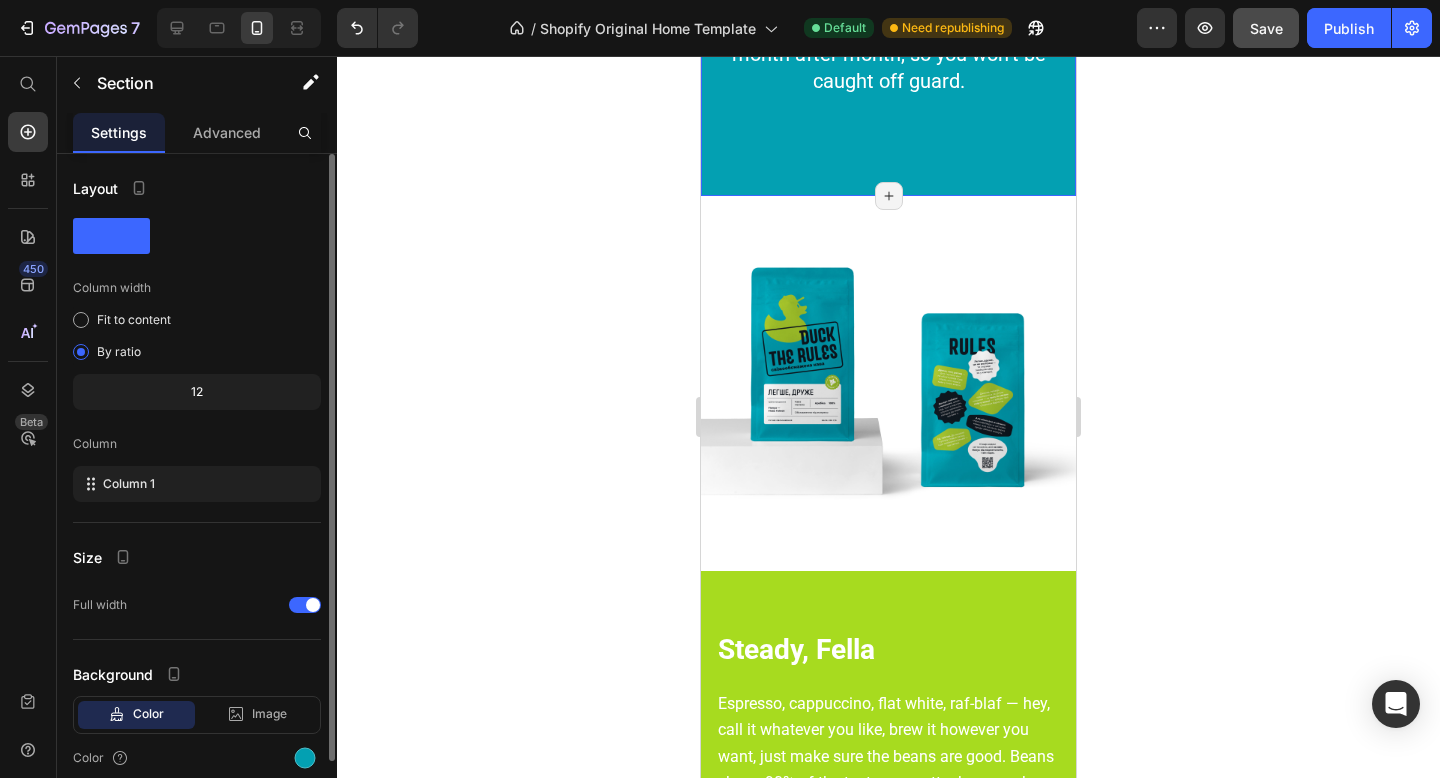 scroll, scrollTop: 3759, scrollLeft: 0, axis: vertical 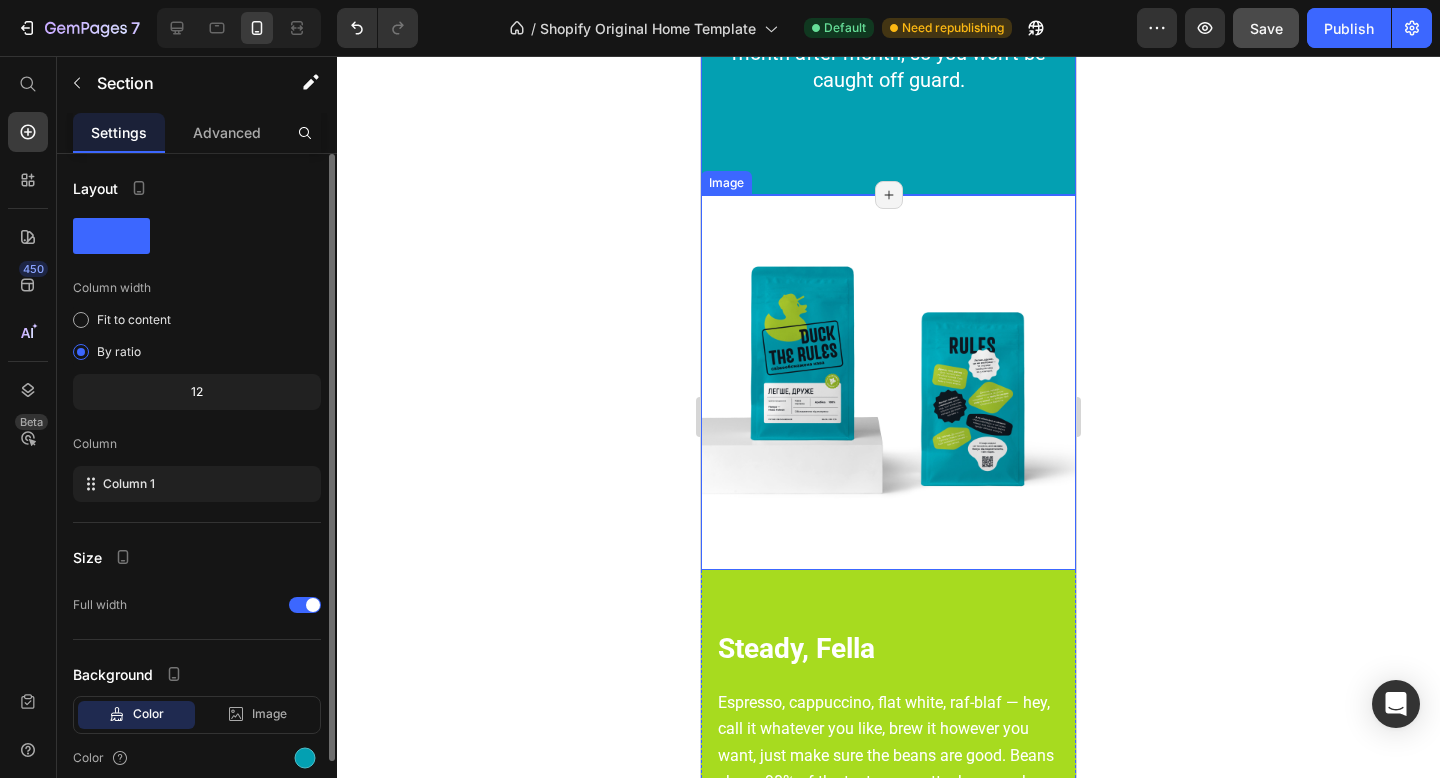 click on "Image" at bounding box center (726, 183) 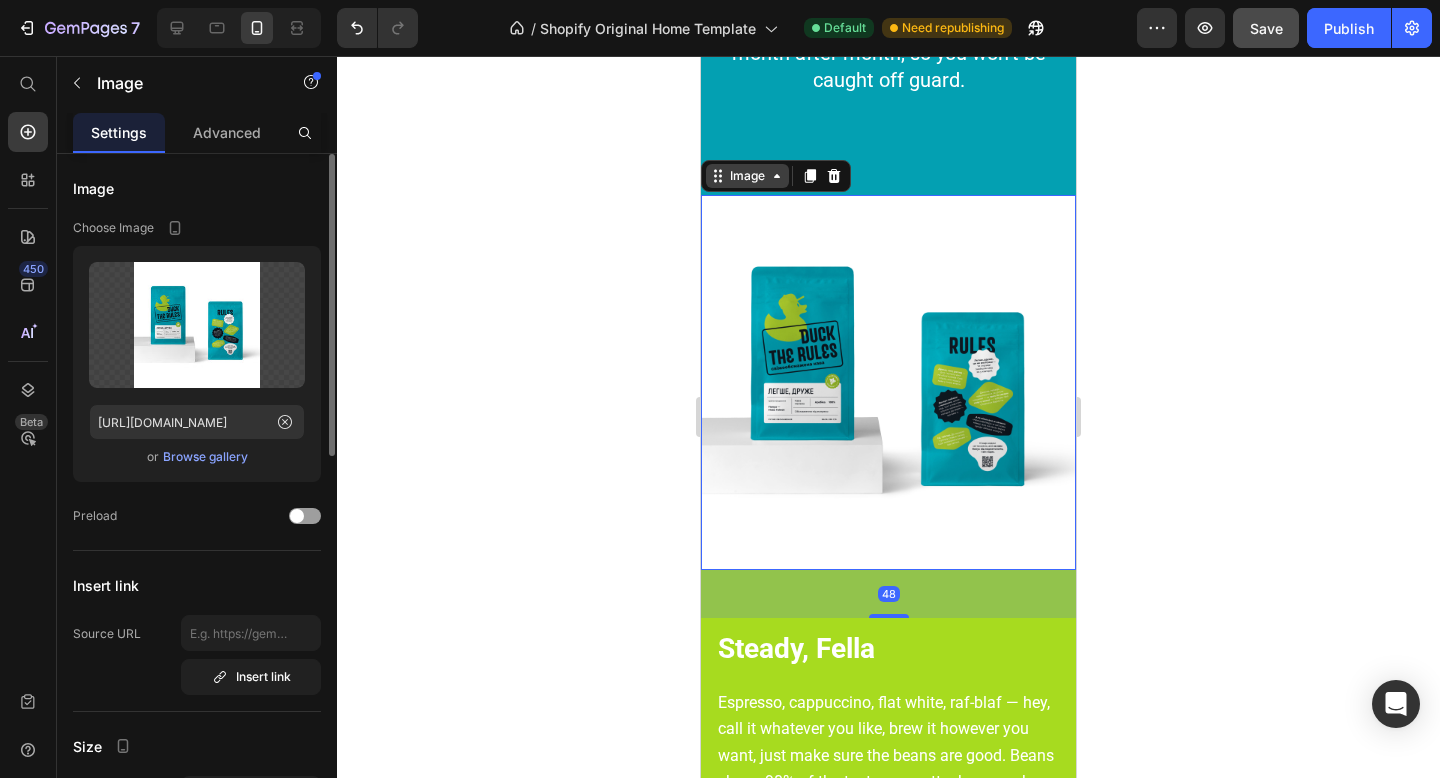 click on "Image" at bounding box center (747, 176) 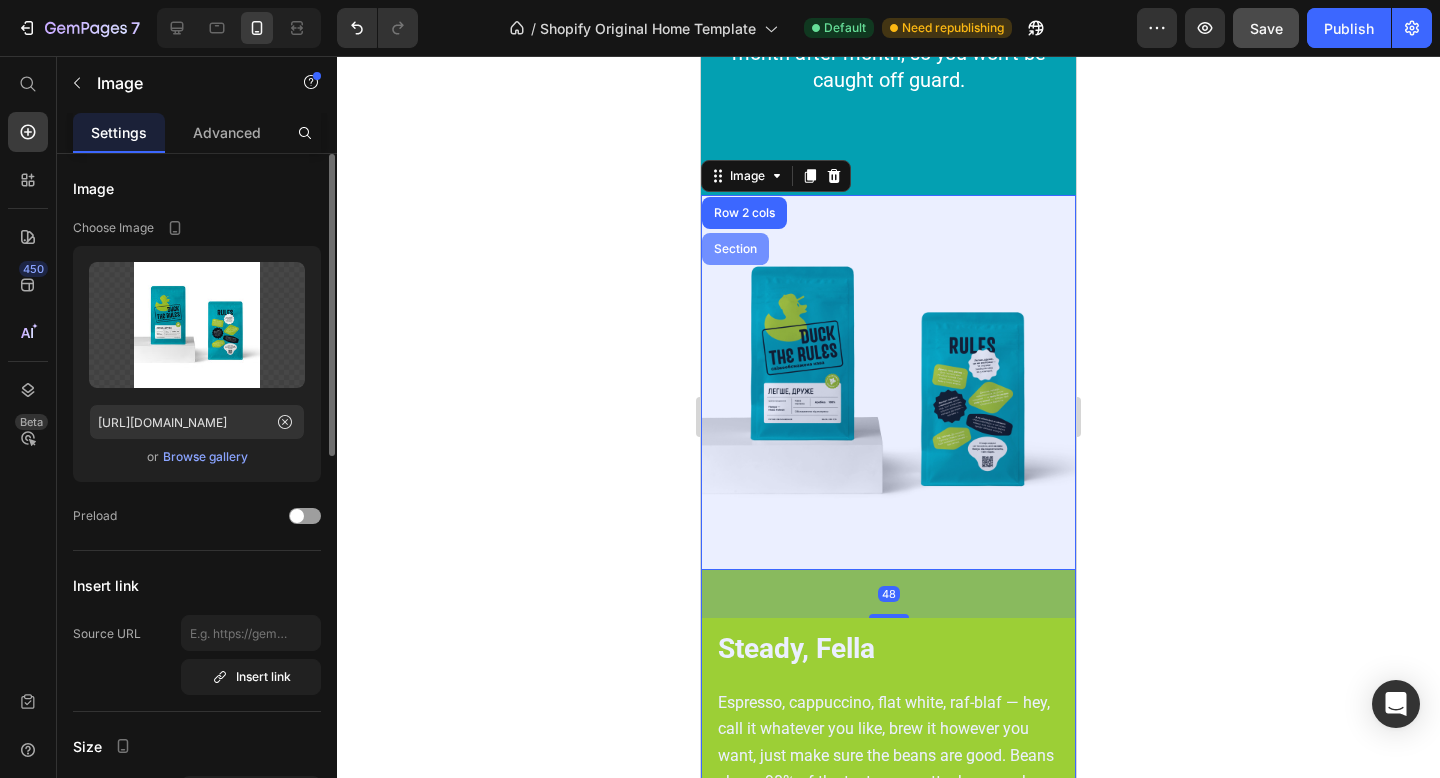click on "Section" at bounding box center (735, 249) 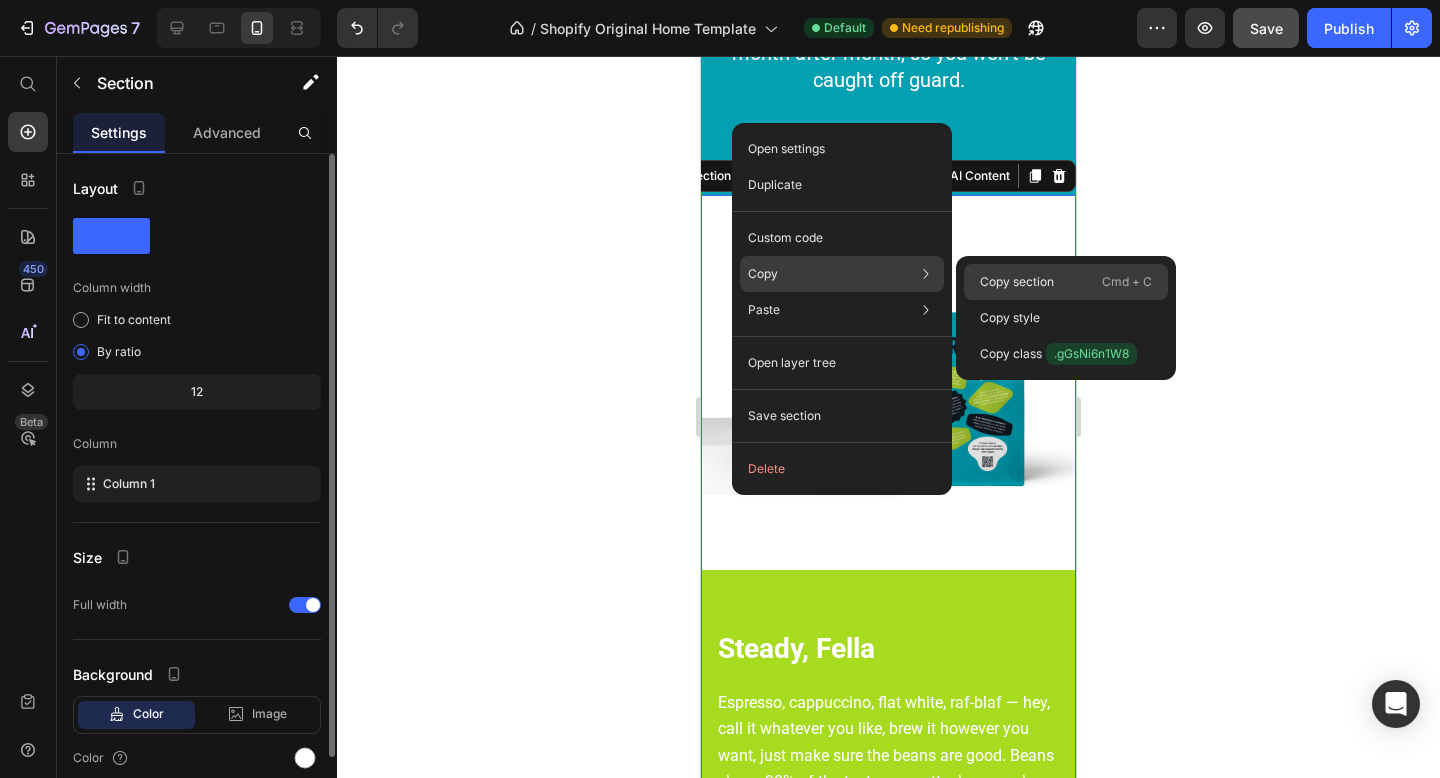click on "Copy section  Cmd + C" 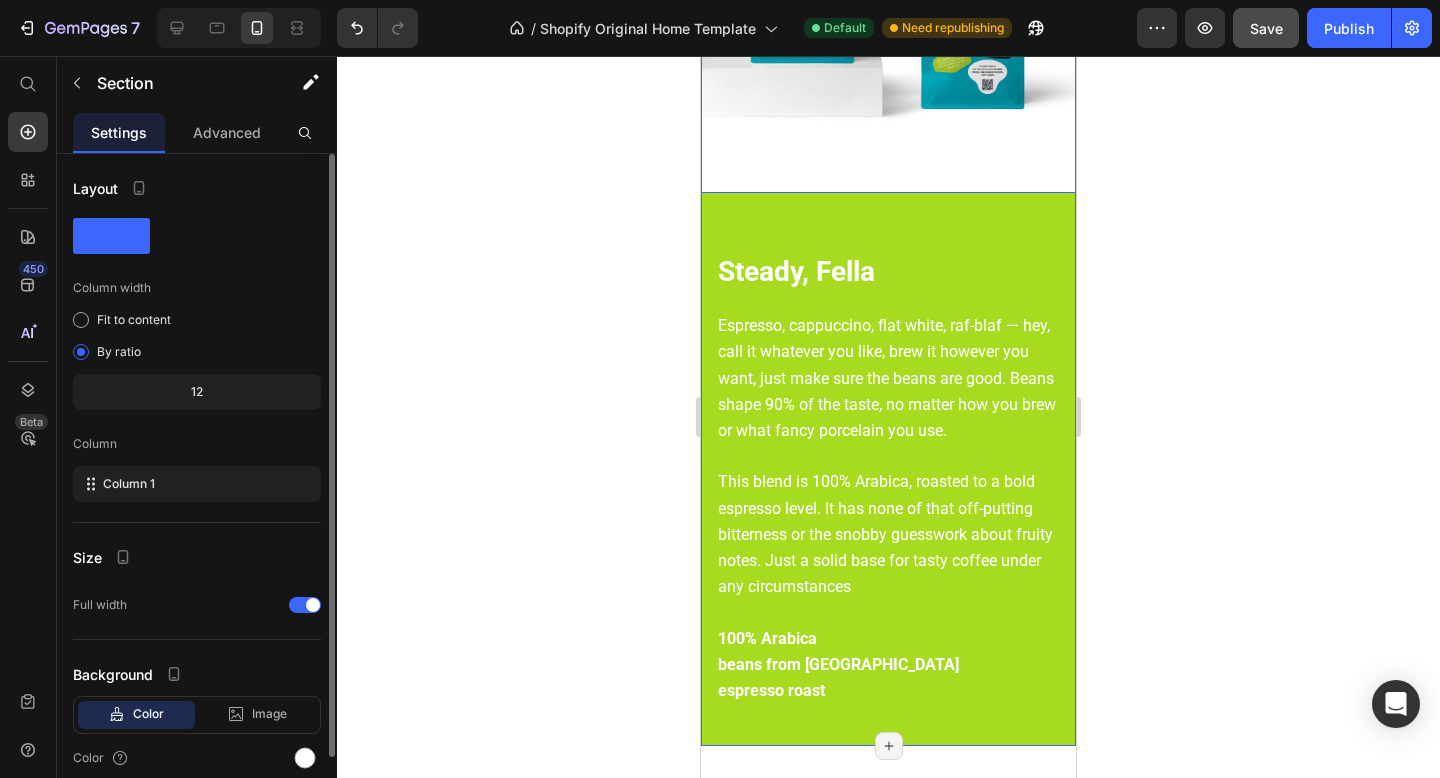 scroll, scrollTop: 4173, scrollLeft: 0, axis: vertical 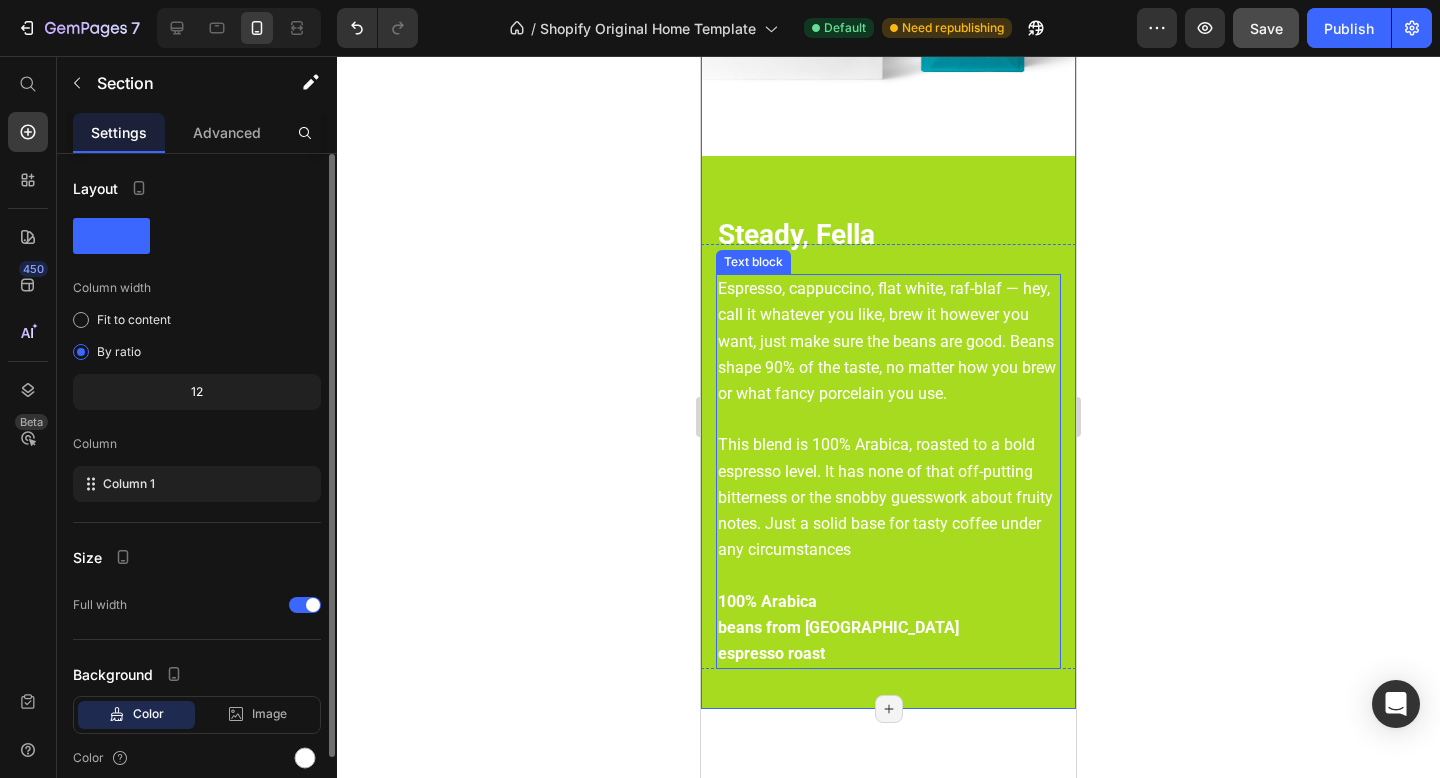 click on "Espresso, cappuccino, flat white, raf-blaf — hey, call it whatever you like, brew it however you want, just make sure the beans are good. Beans shape 90% of the taste, no matter how you brew or what fancy porcelain you use." at bounding box center [887, 341] 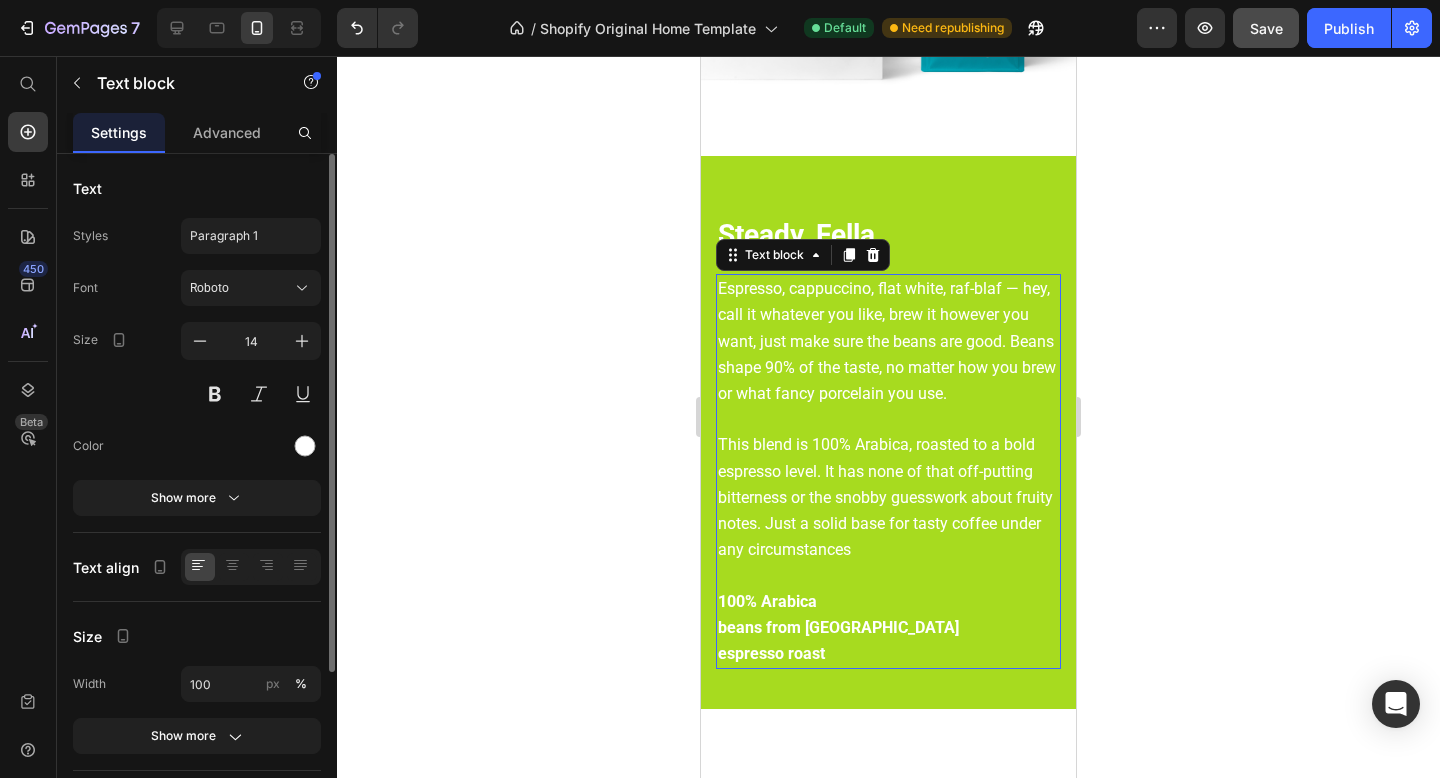 click on "Espresso, cappuccino, flat white, raf-blaf — hey, call it whatever you like, brew it however you want, just make sure the beans are good. Beans shape 90% of the taste, no matter how you brew or what fancy porcelain you use." at bounding box center (887, 341) 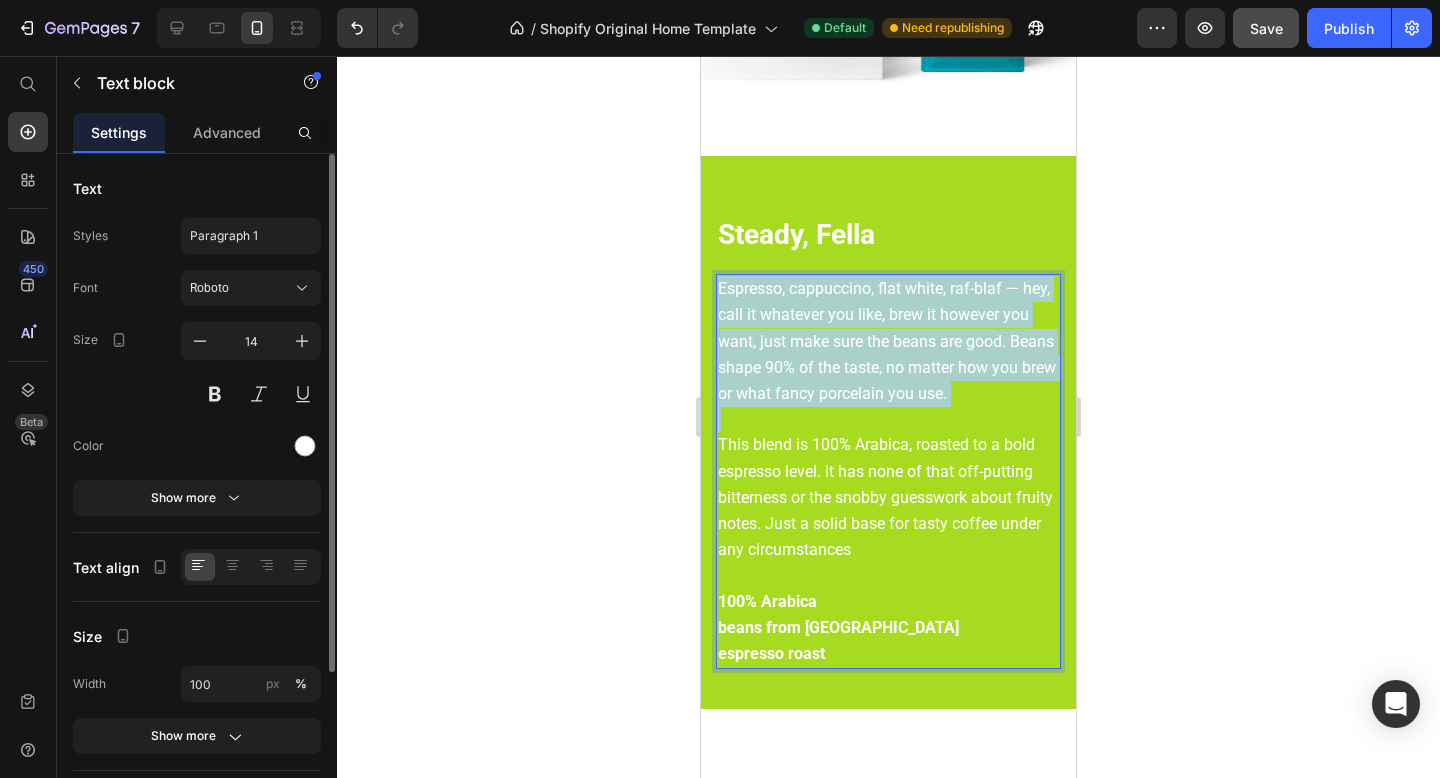 click on "Espresso, cappuccino, flat white, raf-blaf — hey, call it whatever you like, brew it however you want, just make sure the beans are good. Beans shape 90% of the taste, no matter how you brew or what fancy porcelain you use." at bounding box center [887, 341] 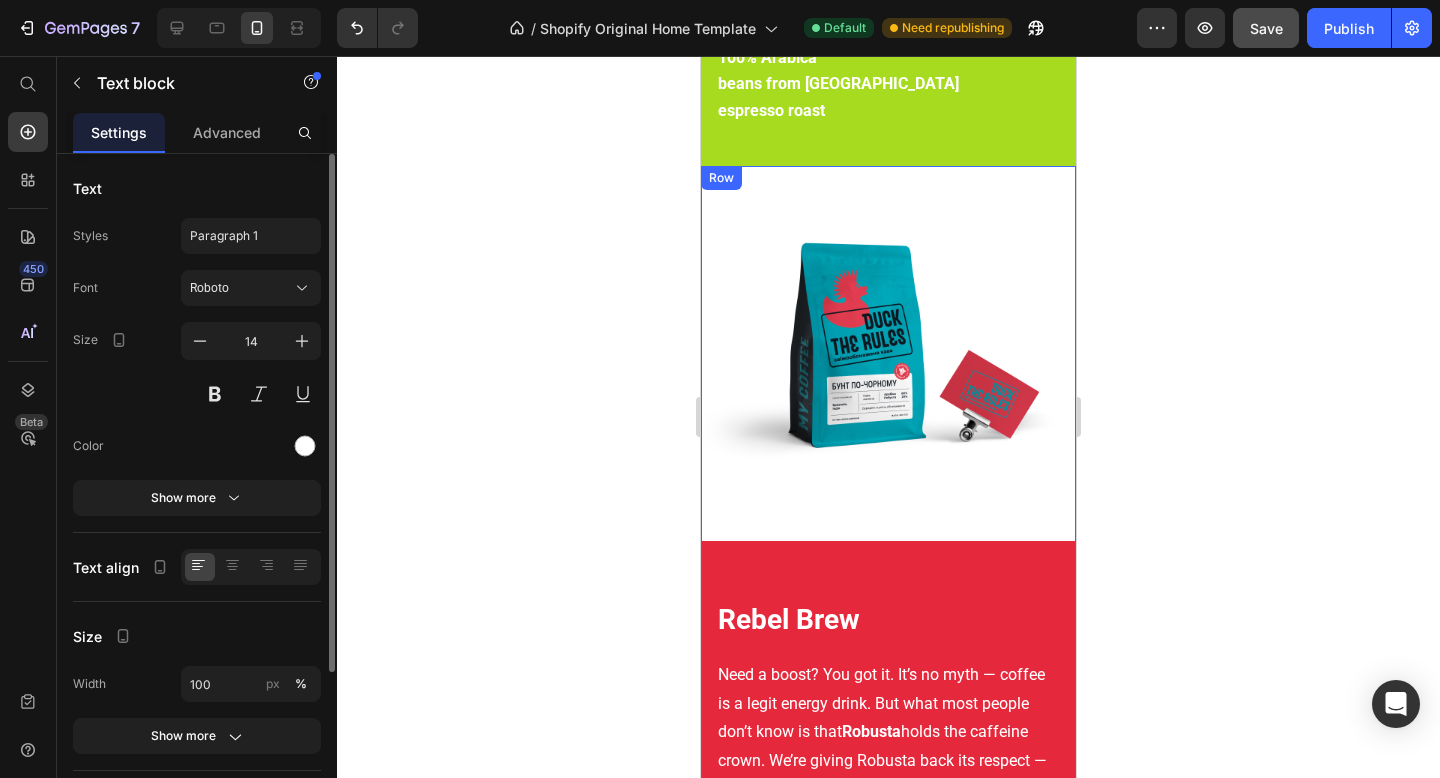 scroll, scrollTop: 4660, scrollLeft: 0, axis: vertical 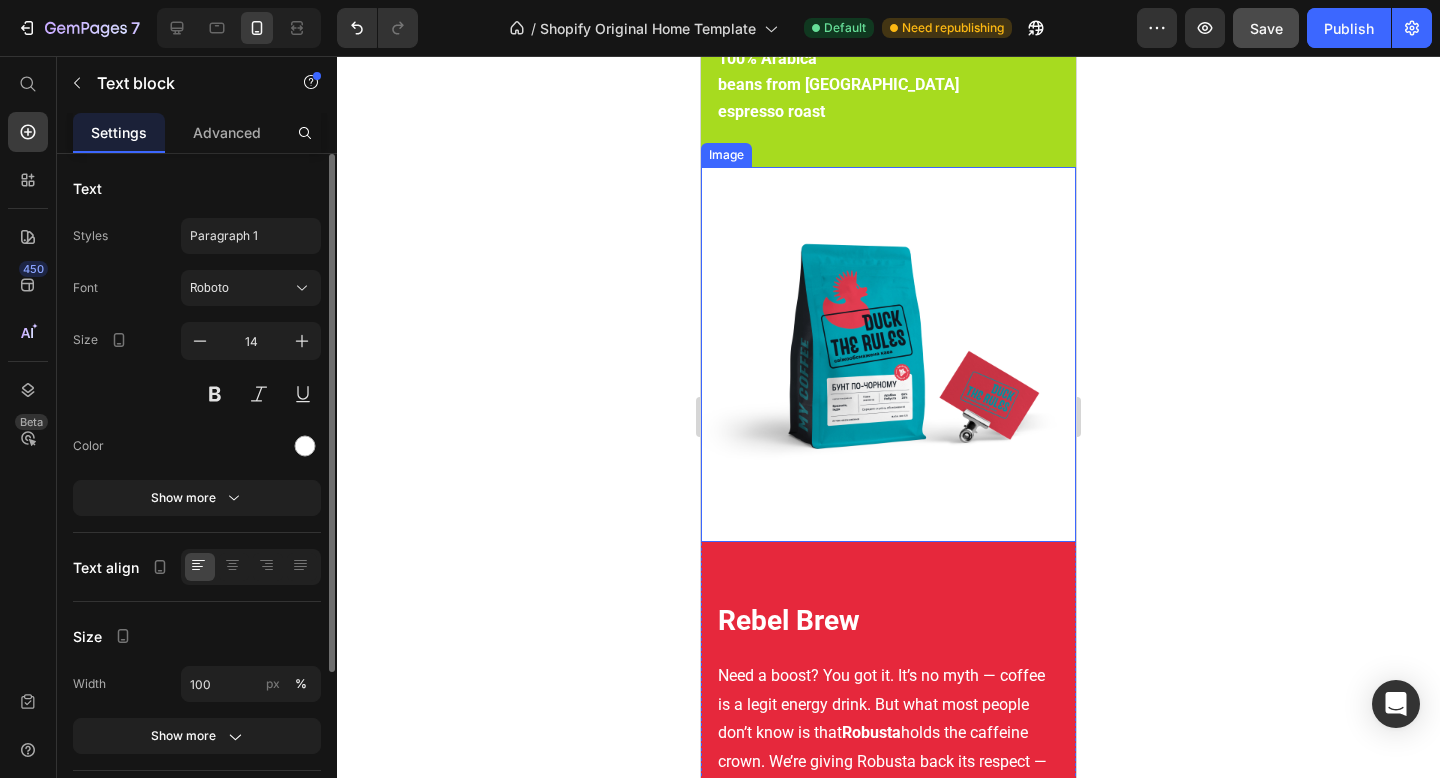 click at bounding box center (888, 354) 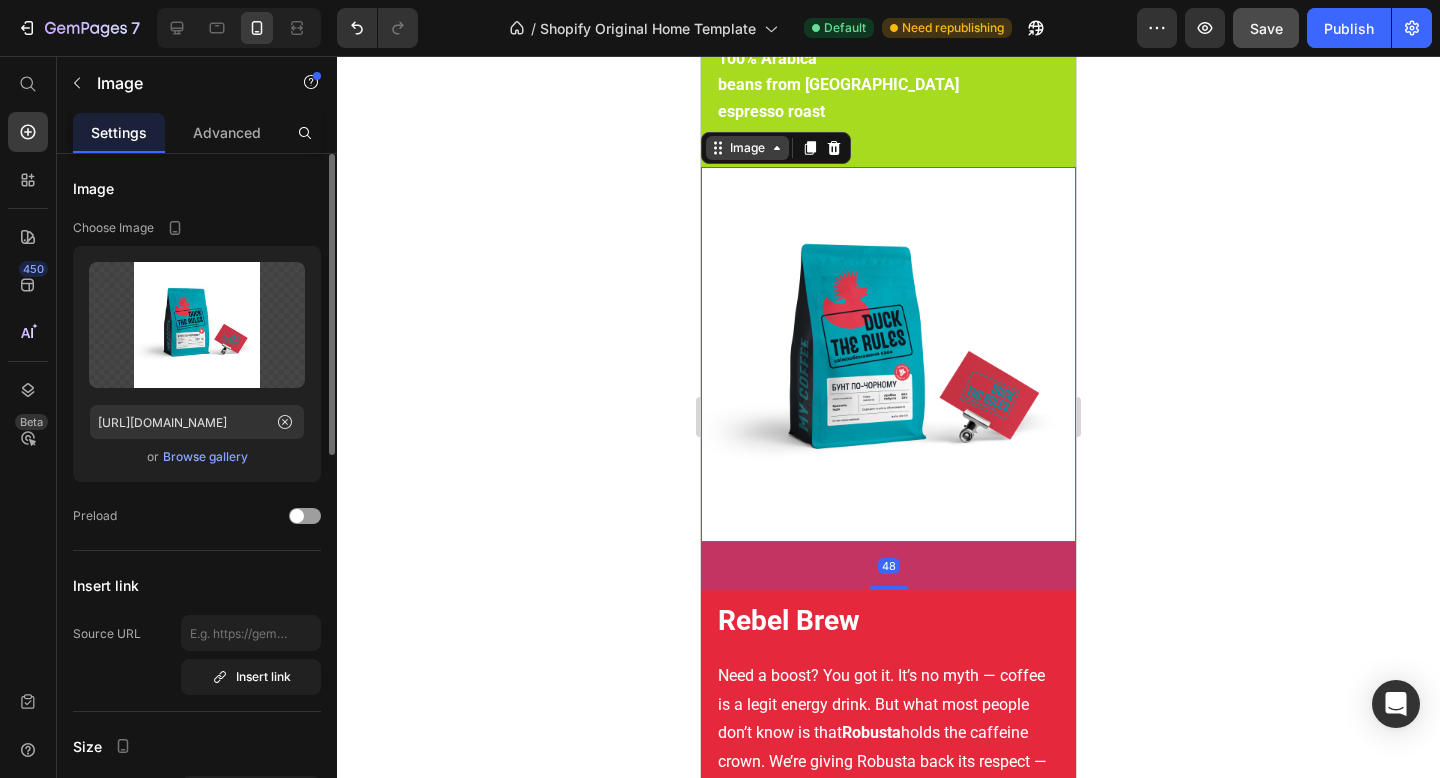 click on "Image" at bounding box center [747, 148] 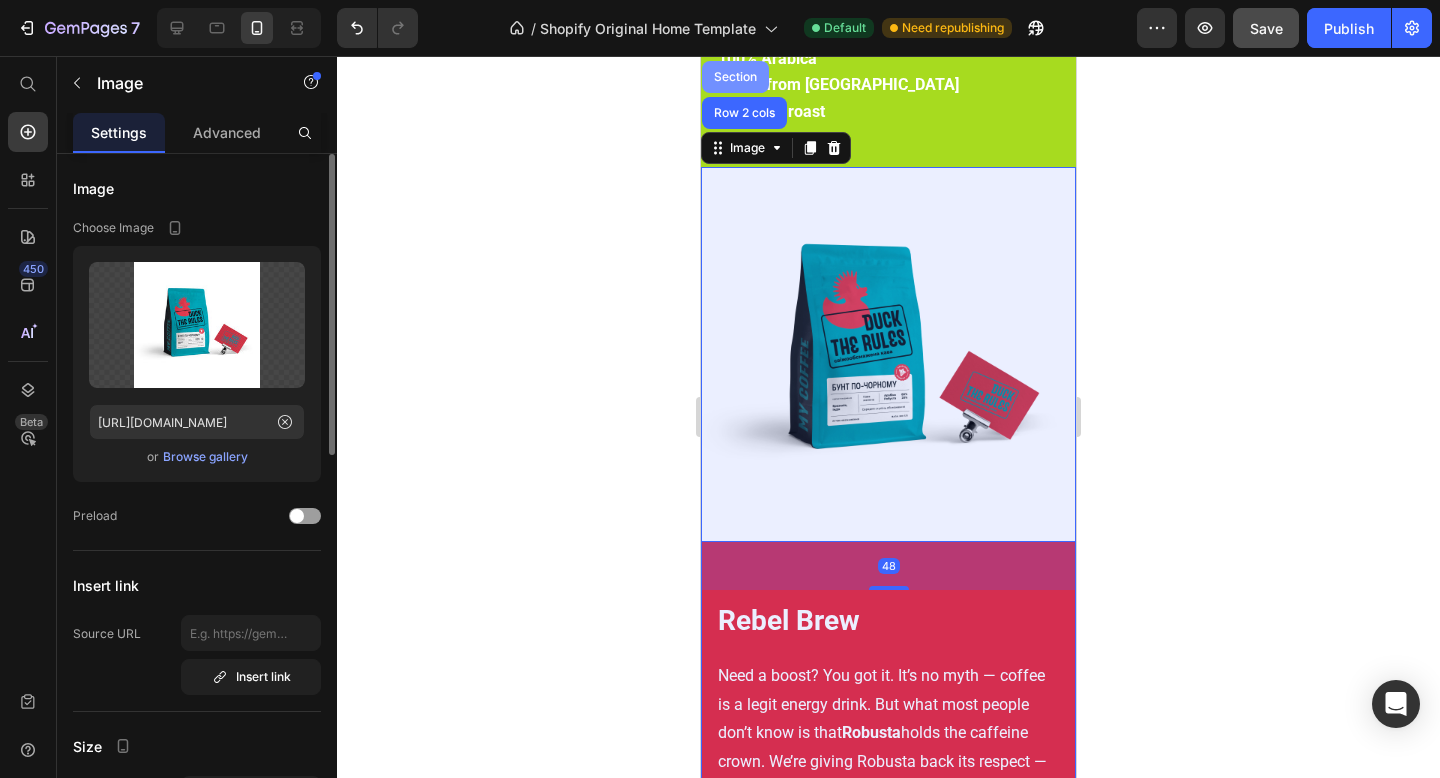 click on "Section" at bounding box center (735, 77) 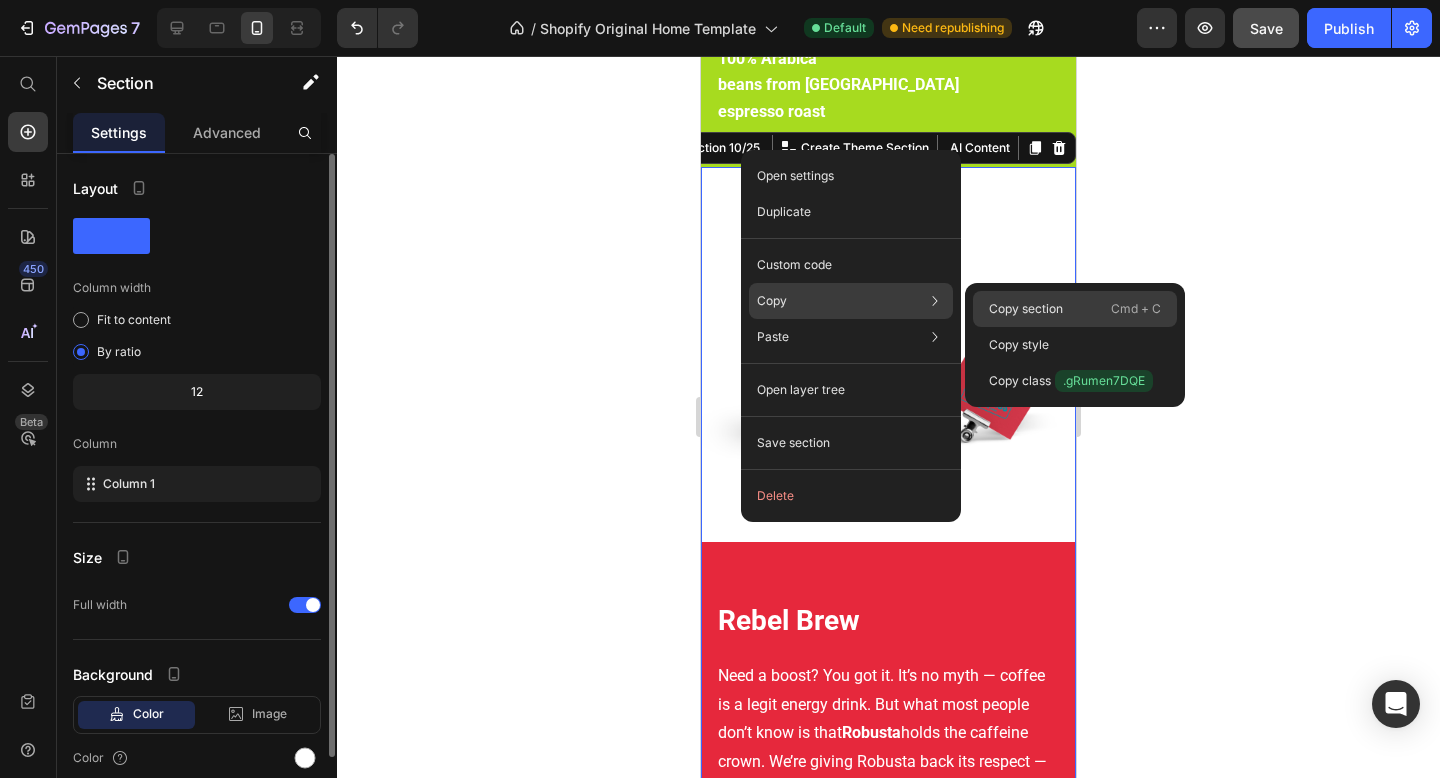 click on "Copy section" at bounding box center (1026, 309) 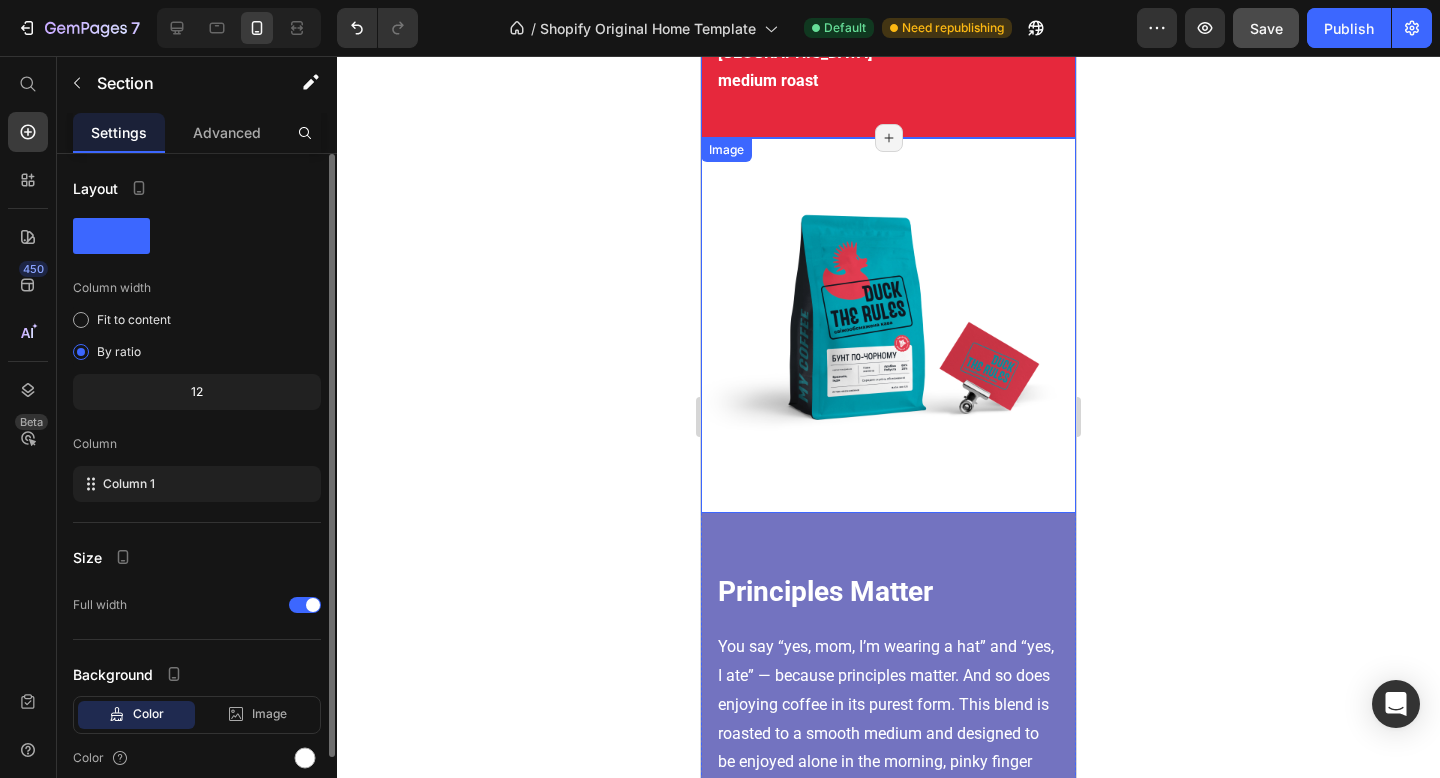 scroll, scrollTop: 5727, scrollLeft: 0, axis: vertical 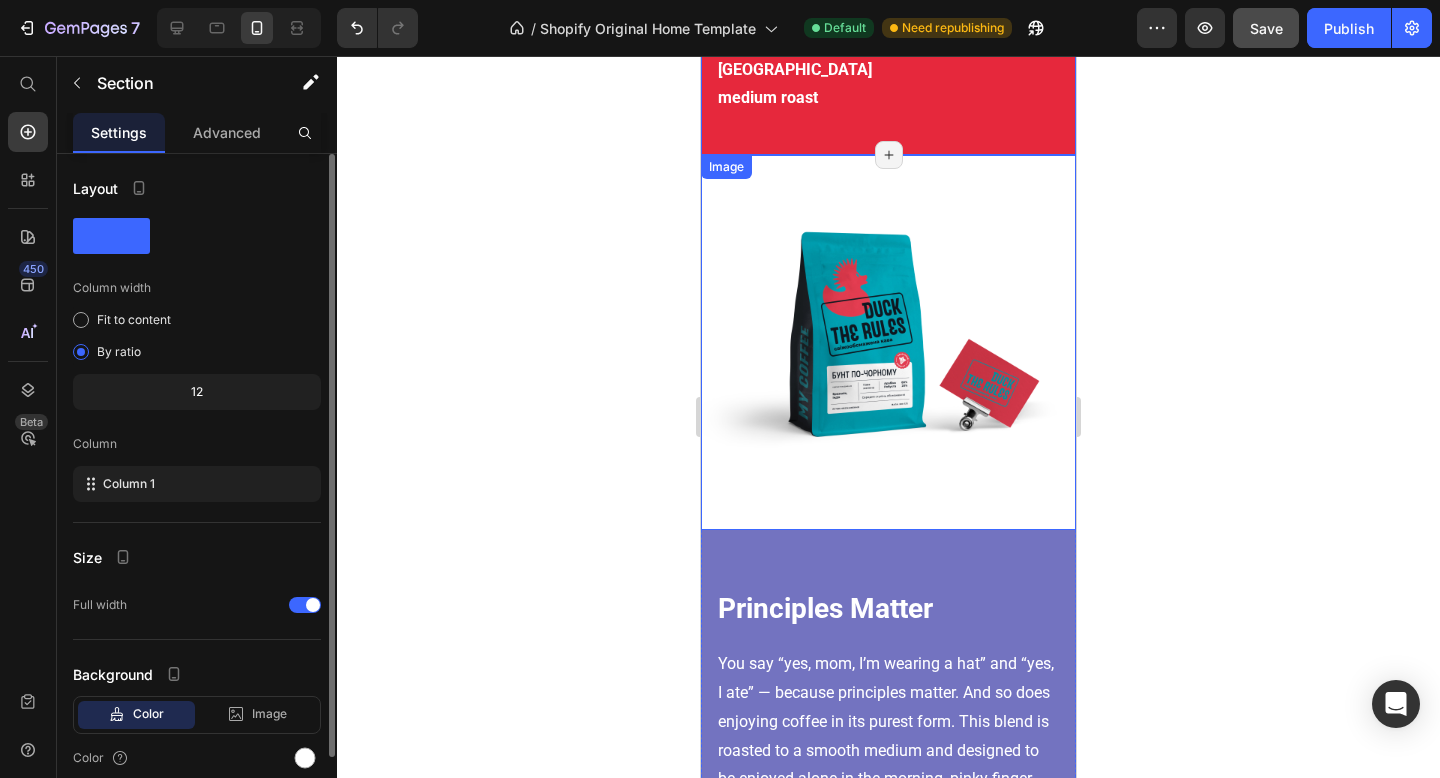 click on "Image" at bounding box center (888, 342) 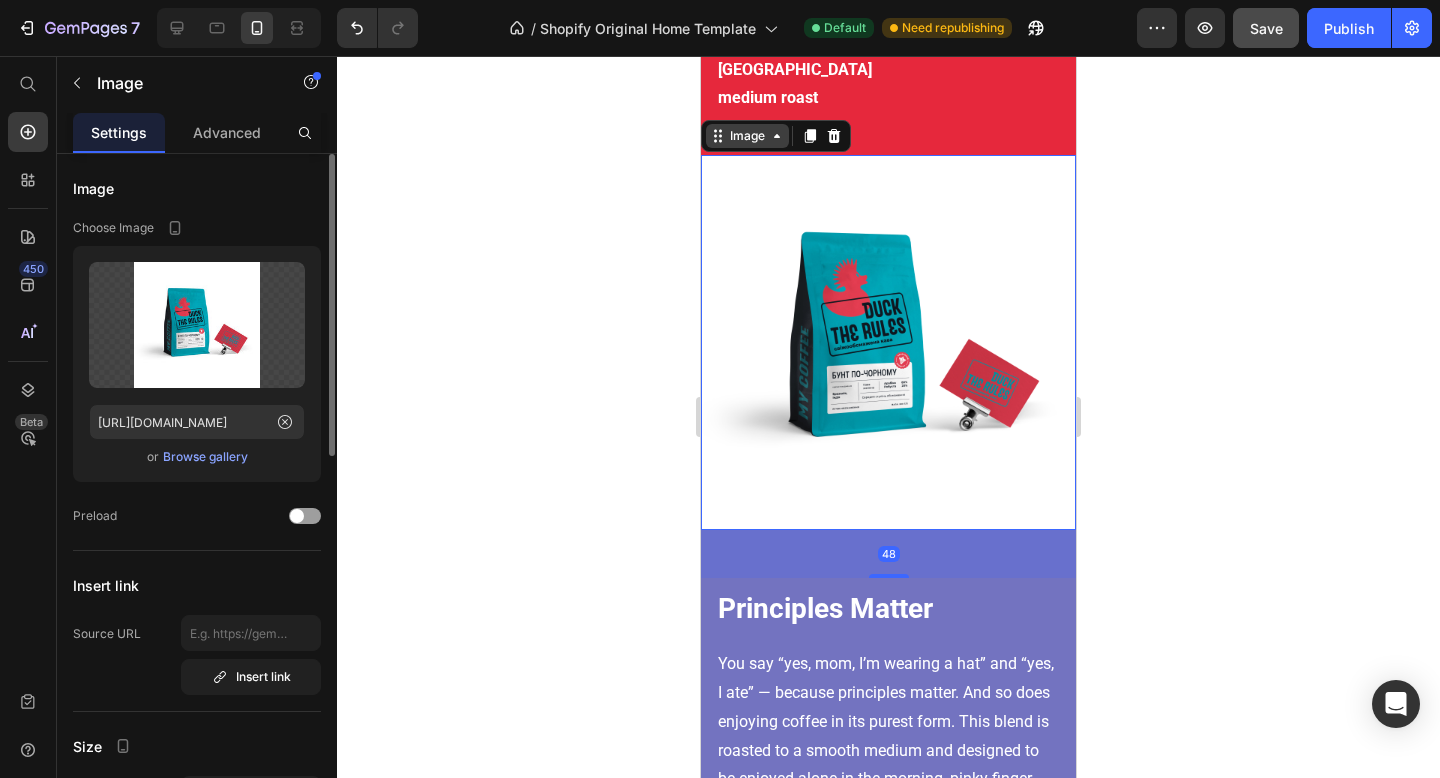 click on "Image" at bounding box center [747, 136] 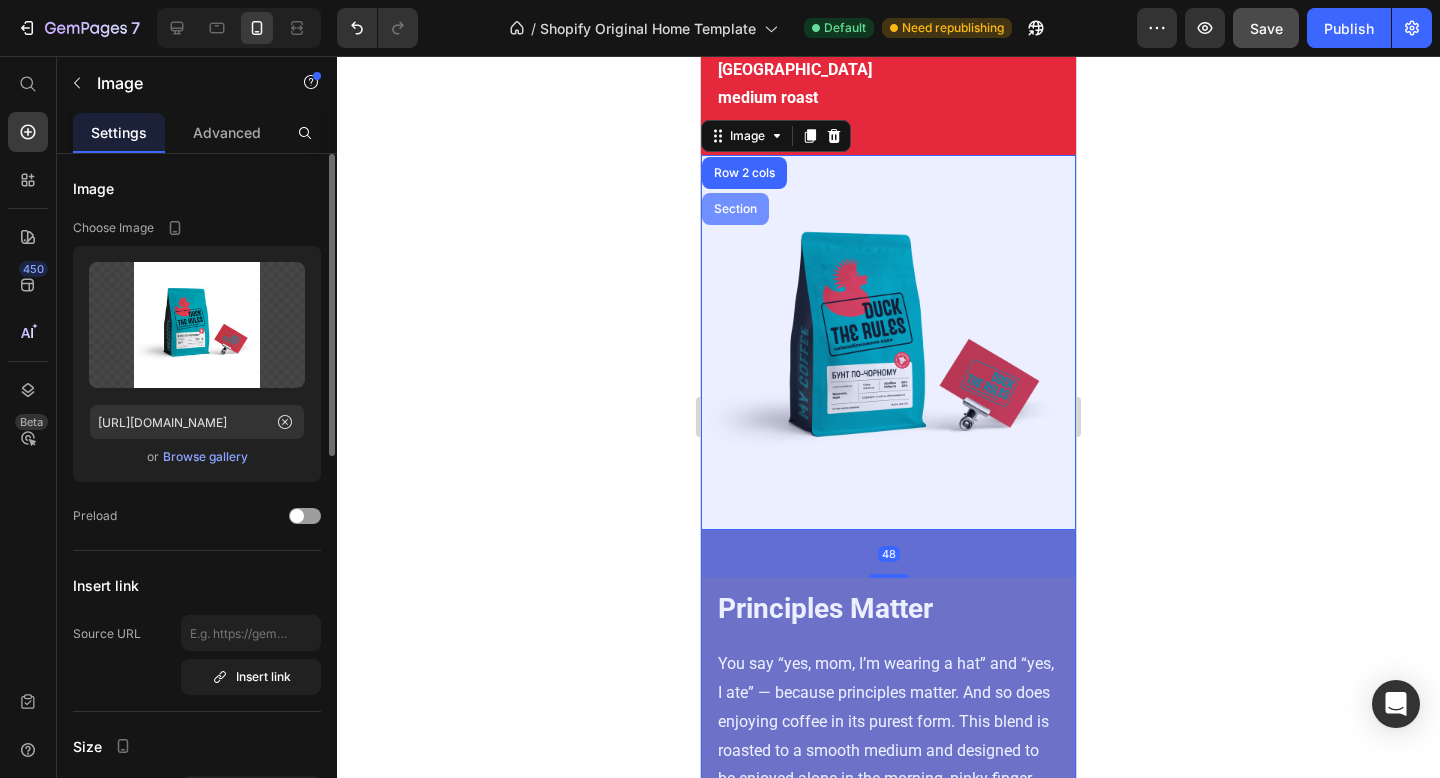 click on "Section" at bounding box center [735, 209] 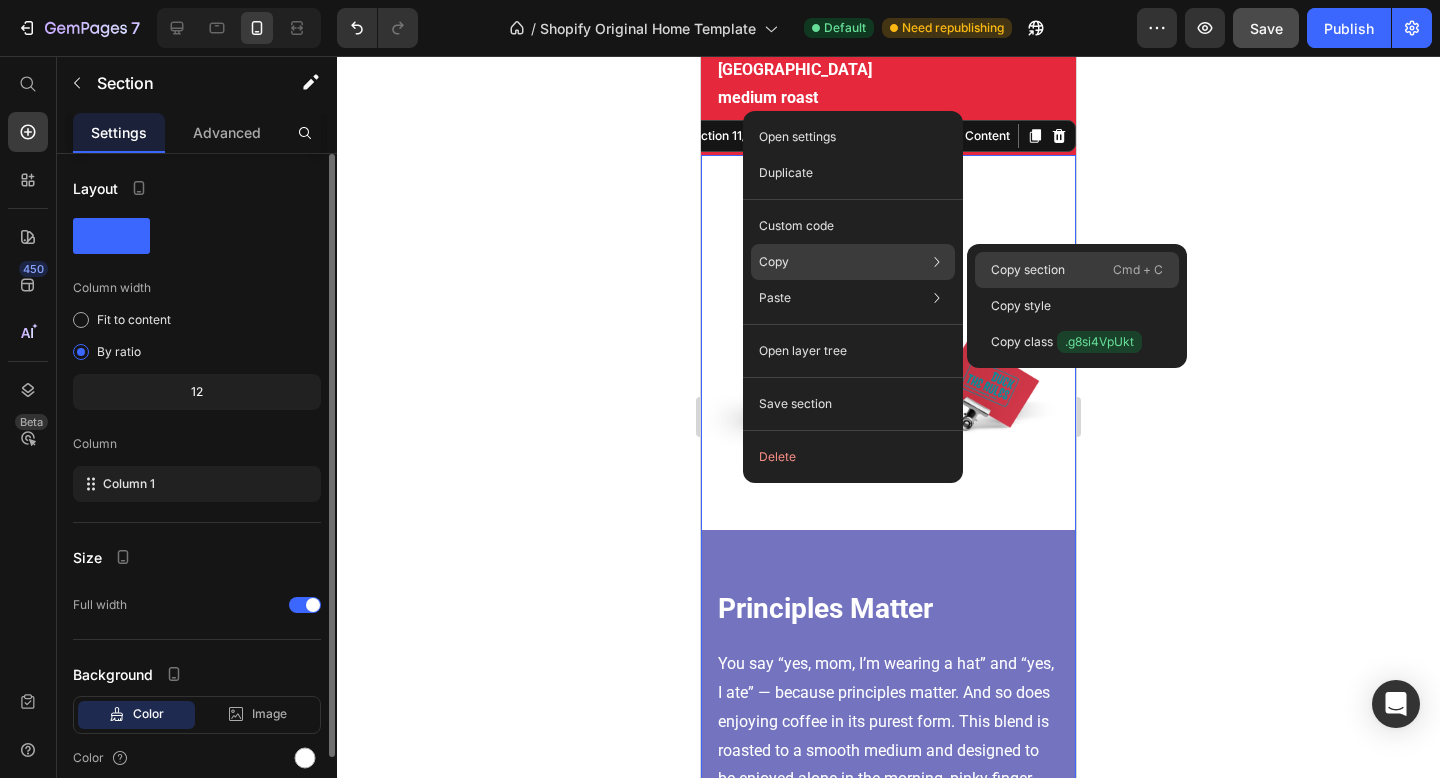 click on "Copy section  Cmd + C" 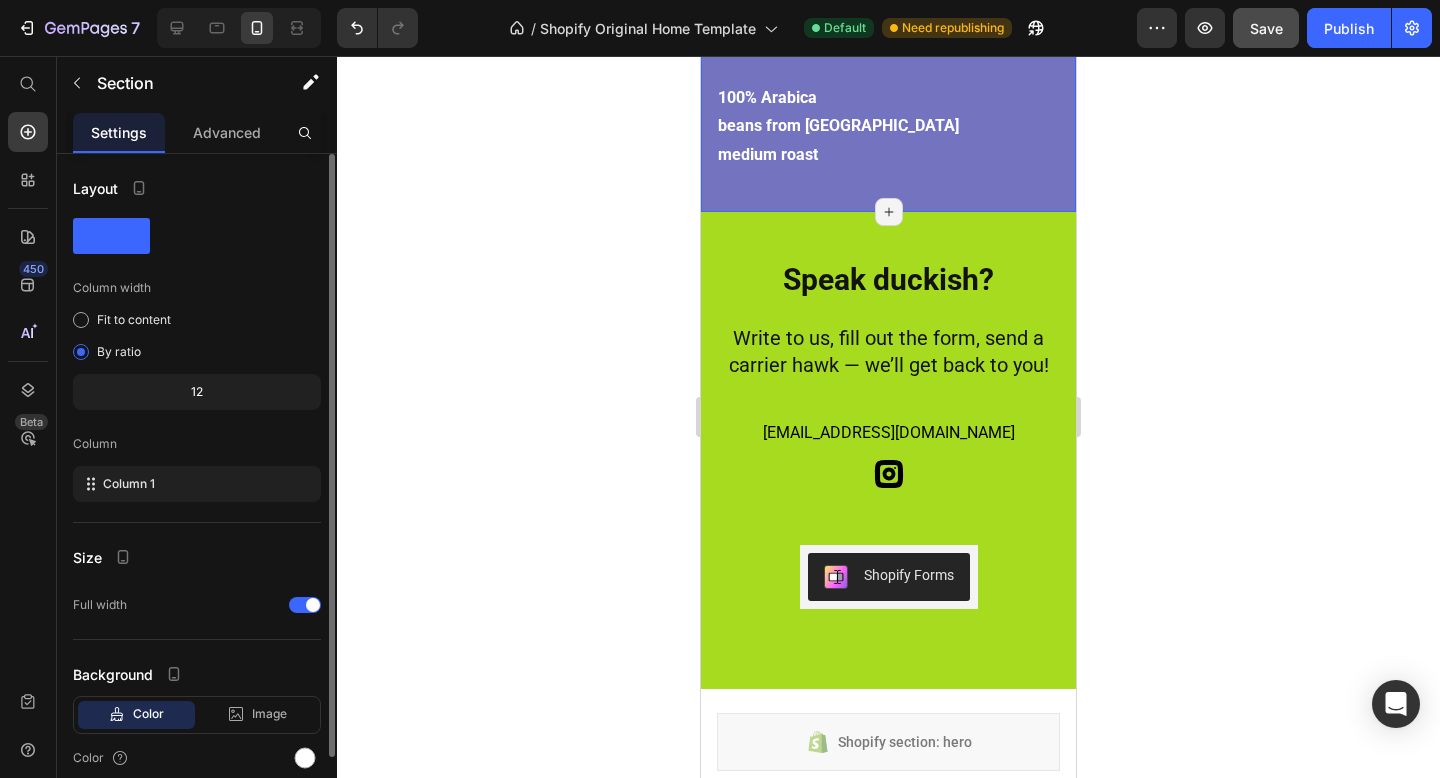 scroll, scrollTop: 6693, scrollLeft: 0, axis: vertical 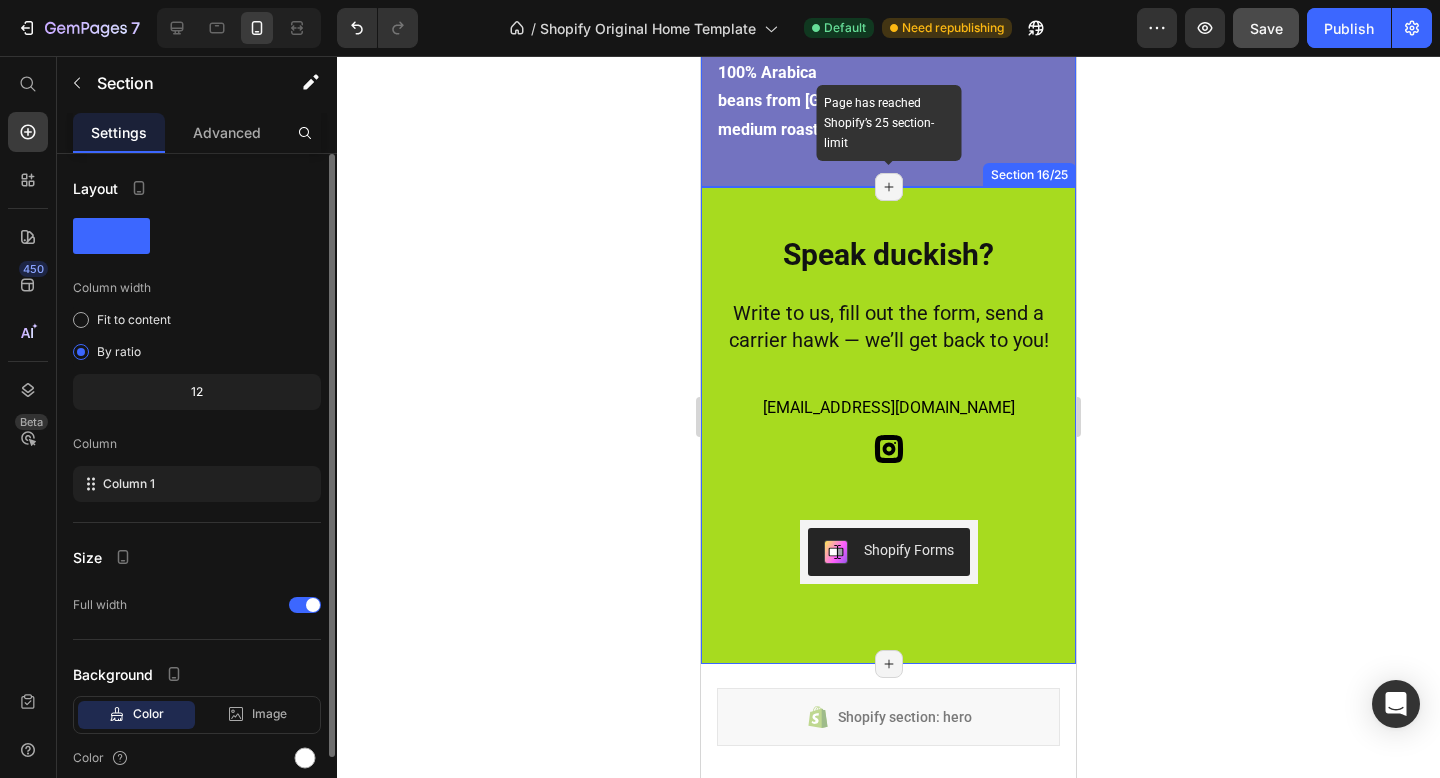 click 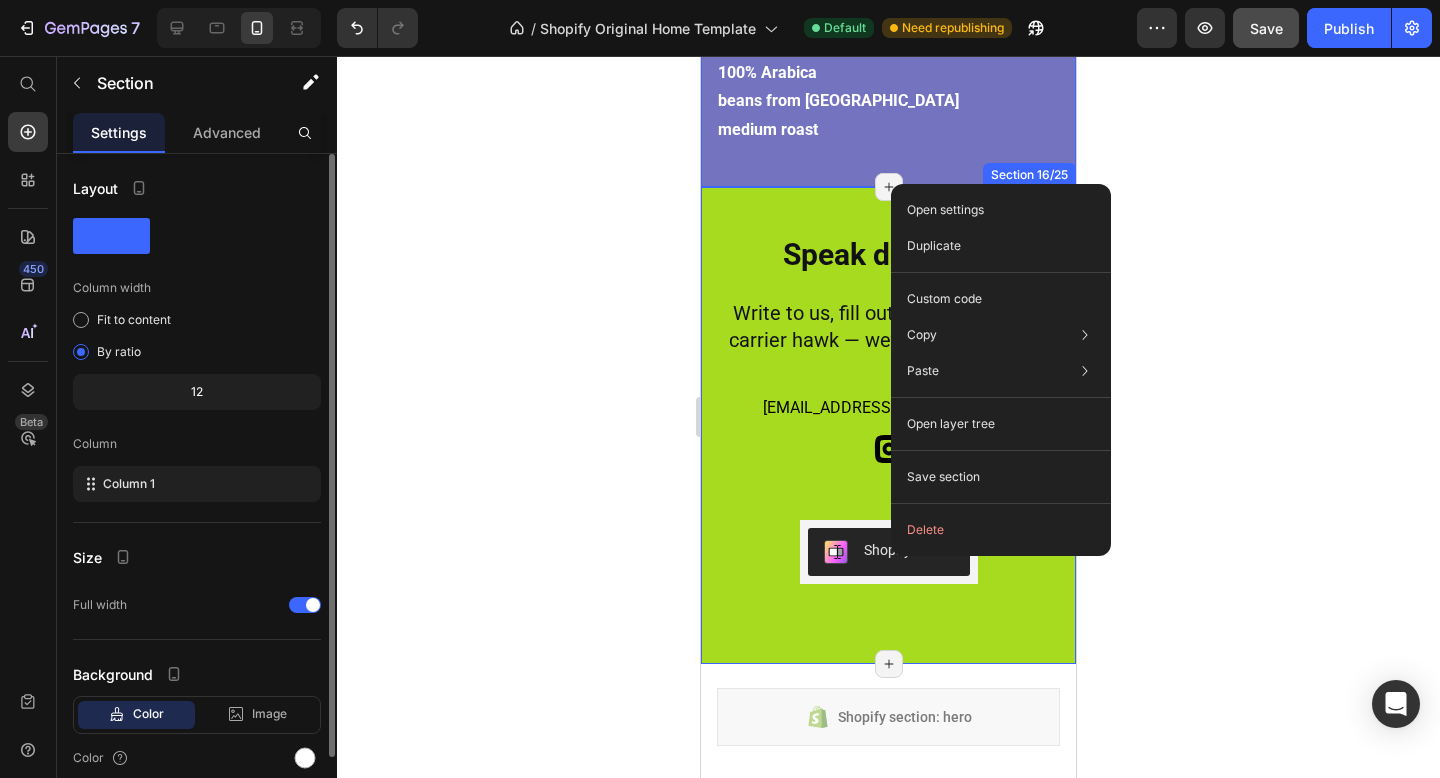 click on "Speak duckish? Heading Write to us, fill out the form, send a carrier hawk — we’ll get back to you!  Heading info@ducktherules.com.ua Text Block Icon Shopify Forms Shopify Forms Row Newsletter Row Row Section 16/25 Page has reached Shopify’s 25 section-limit Page has reached Shopify’s 25 section-limit" at bounding box center (888, 425) 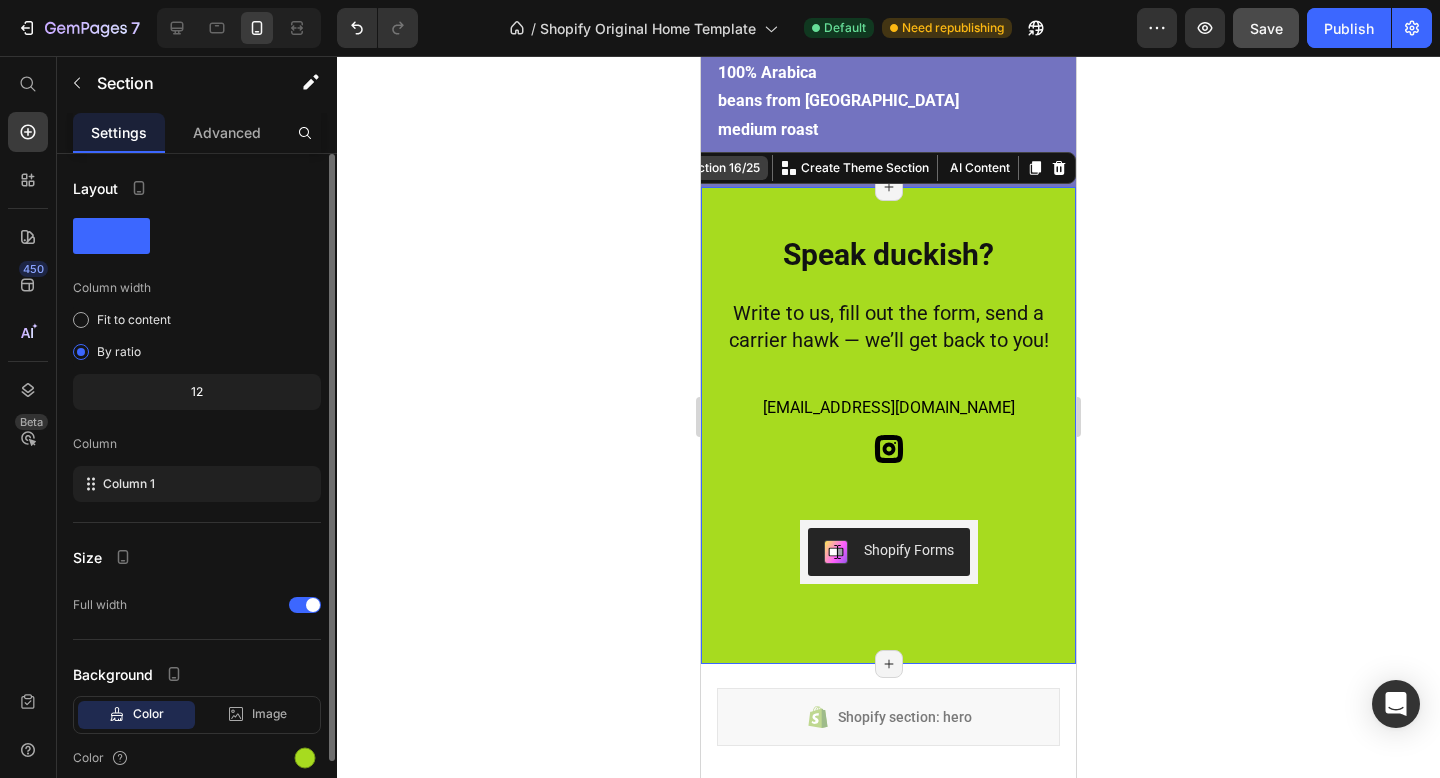 click on "Section 16/25" at bounding box center (721, 168) 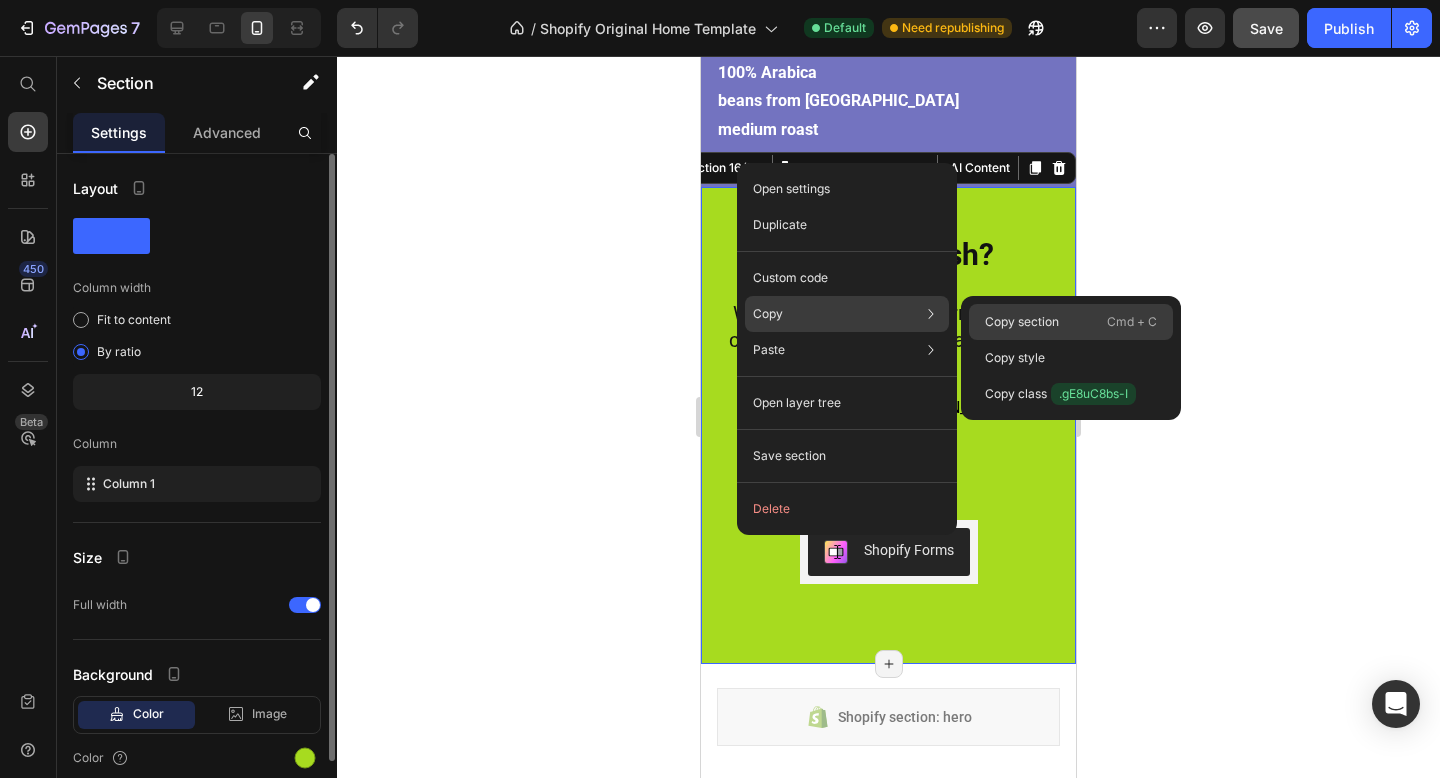 click on "Copy section" at bounding box center (1022, 322) 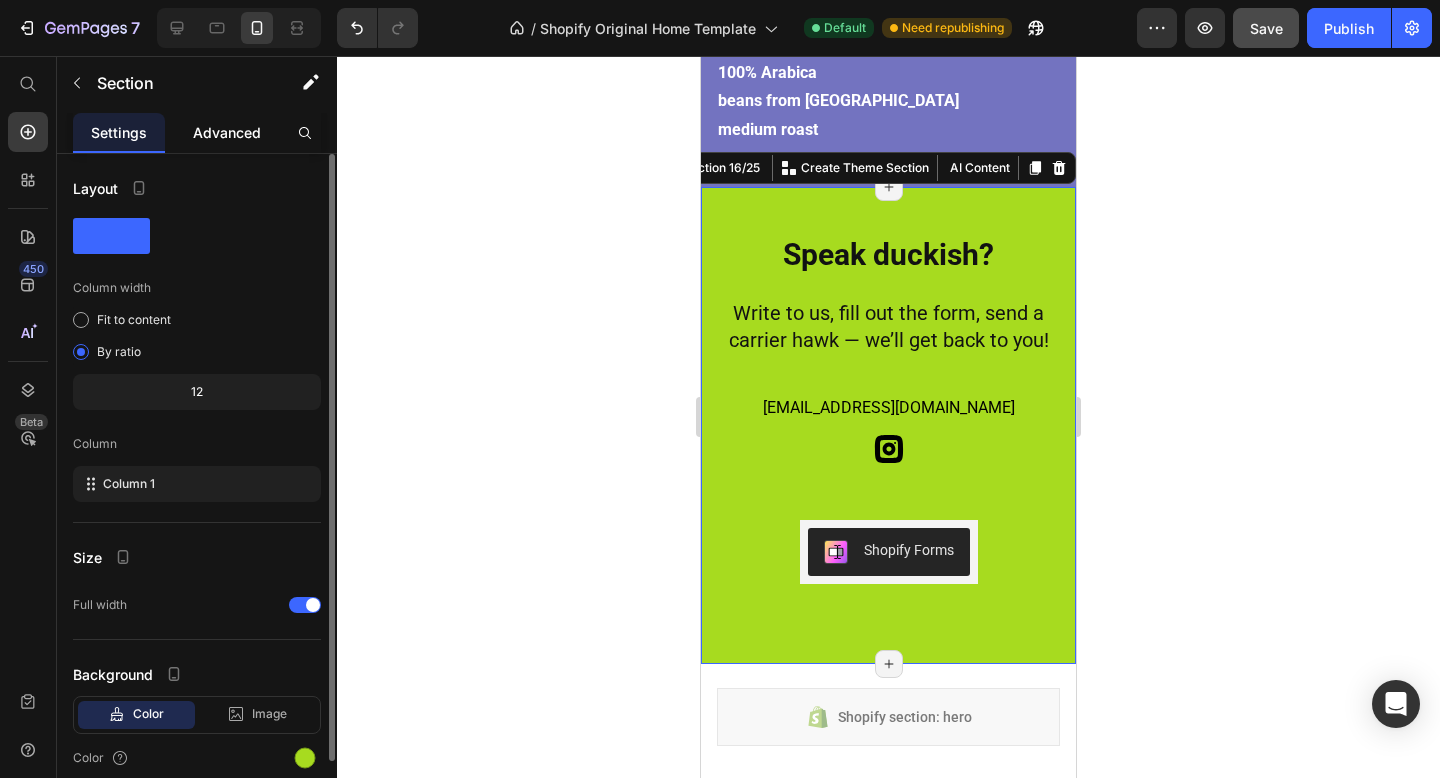 click on "Advanced" at bounding box center (227, 132) 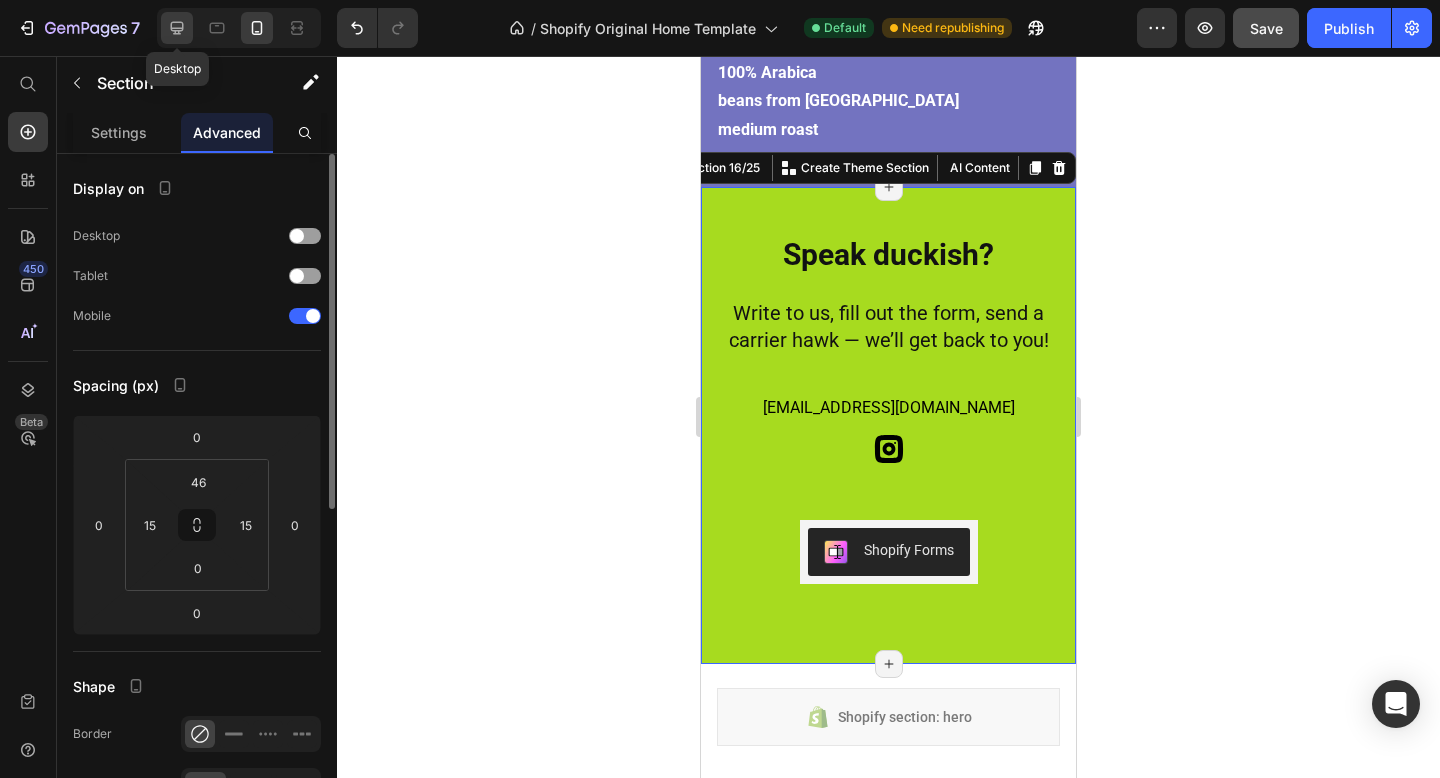 click 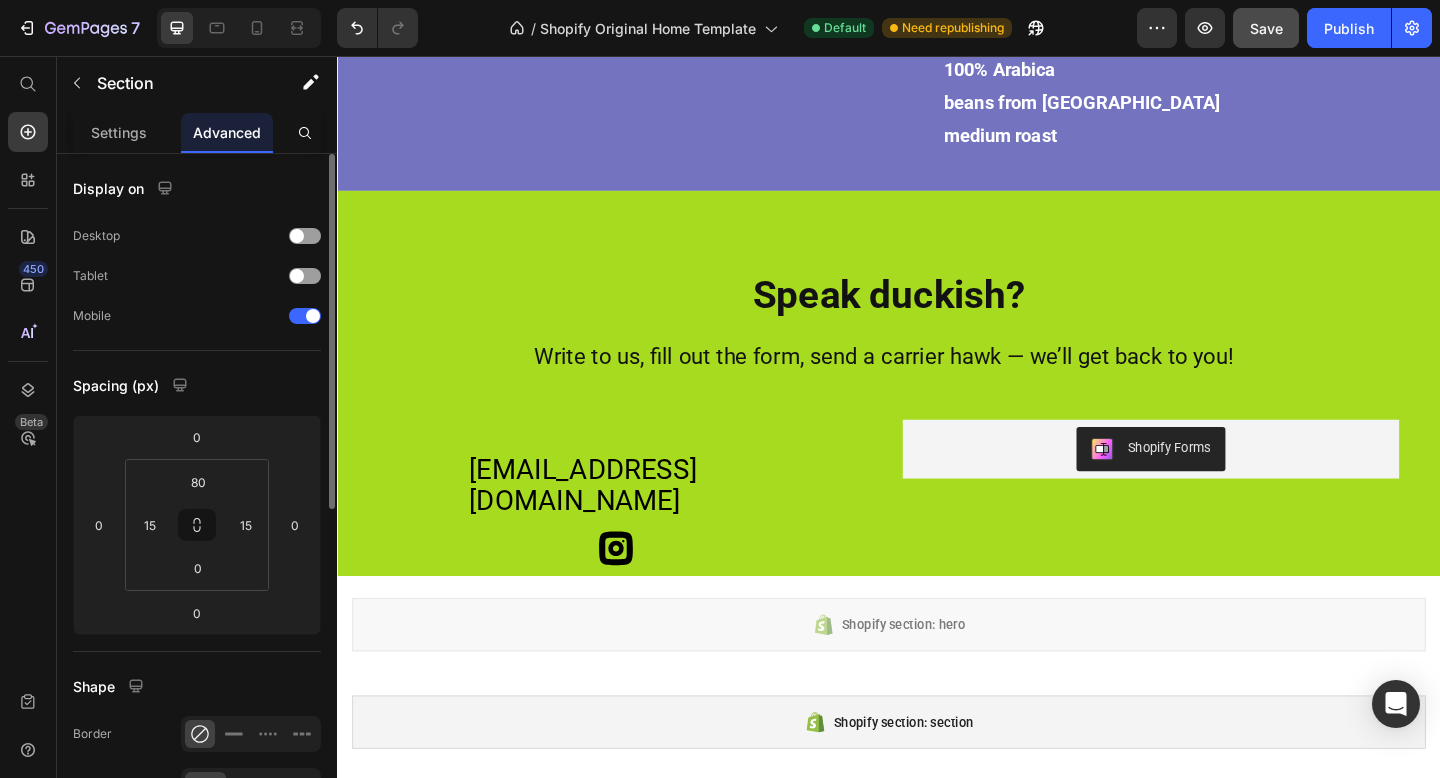 scroll, scrollTop: 4657, scrollLeft: 0, axis: vertical 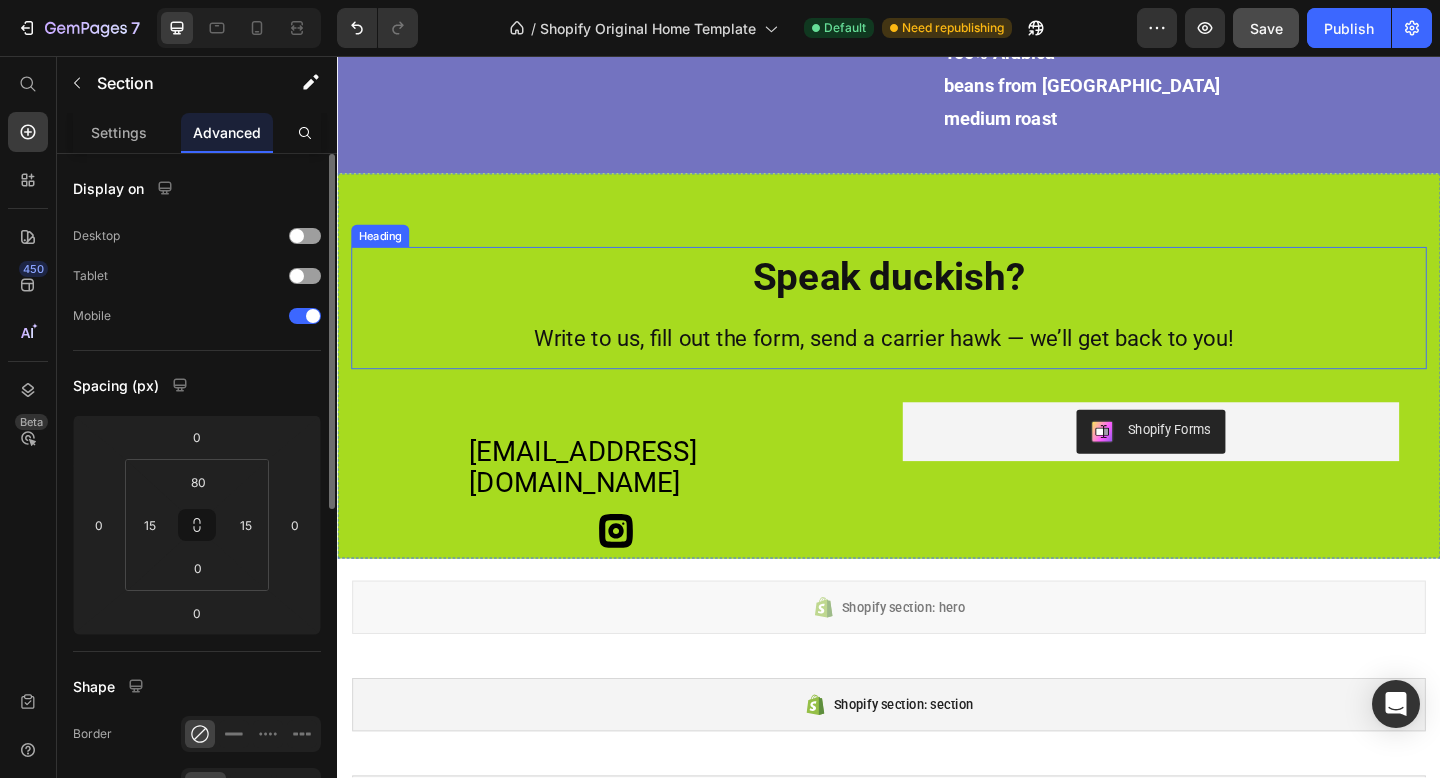 click on "Speak duckish?" at bounding box center [937, 296] 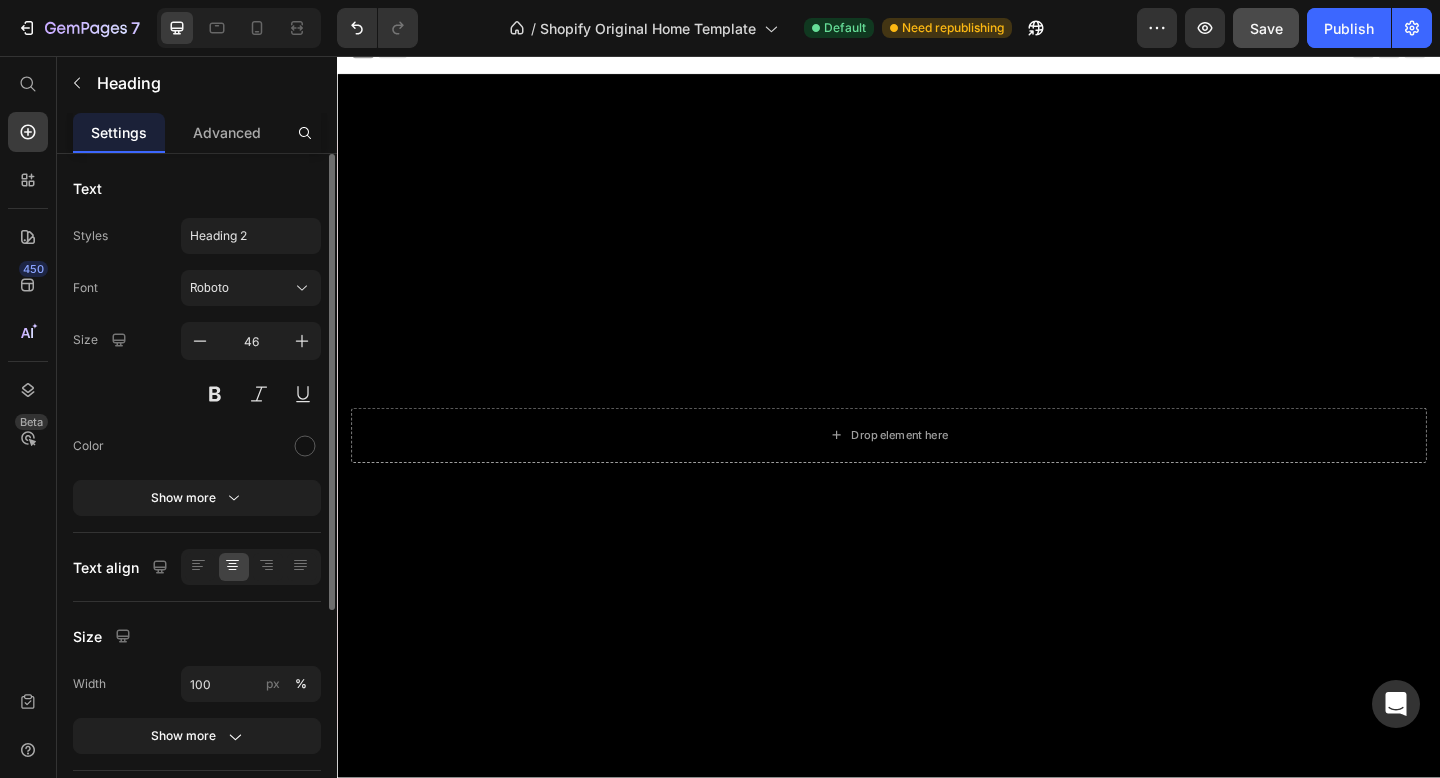 scroll, scrollTop: 17, scrollLeft: 0, axis: vertical 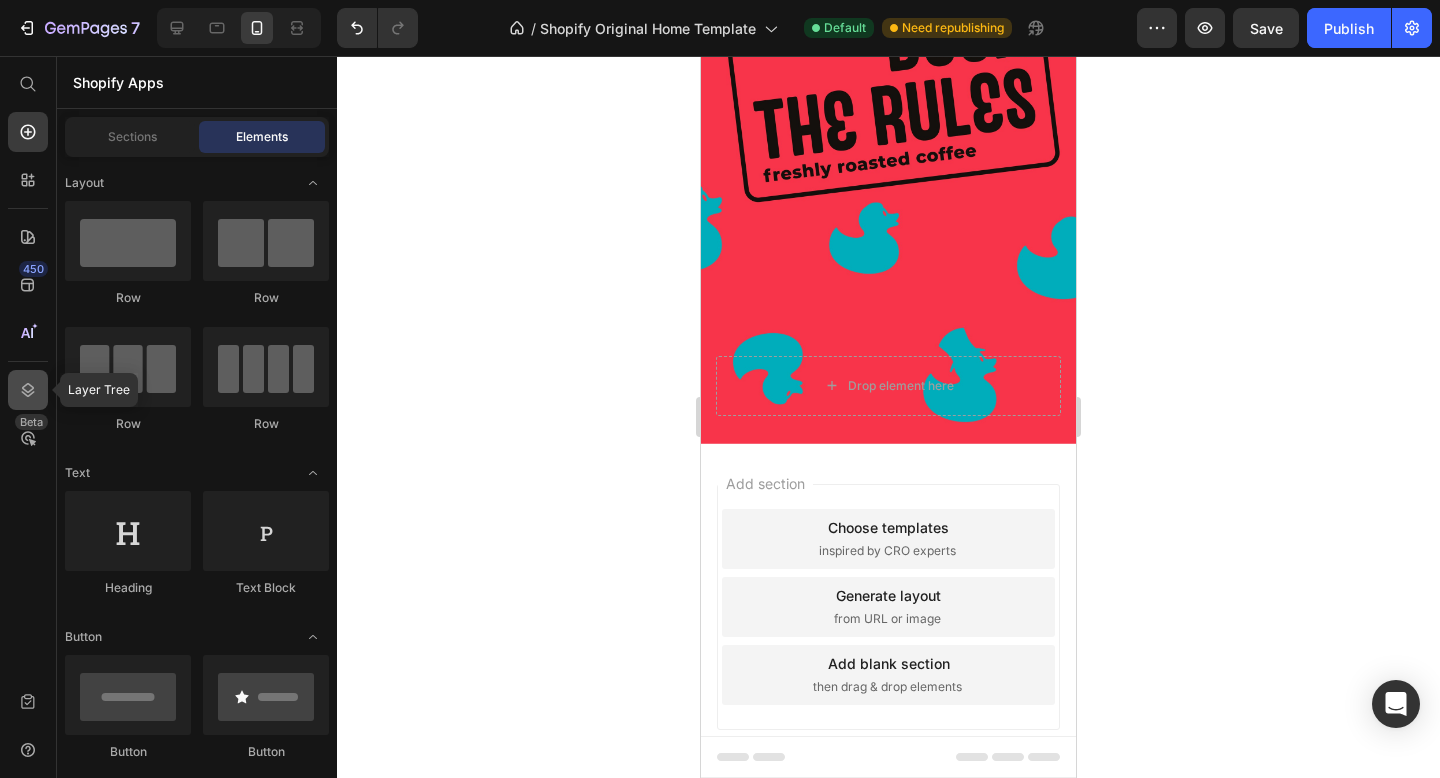 click 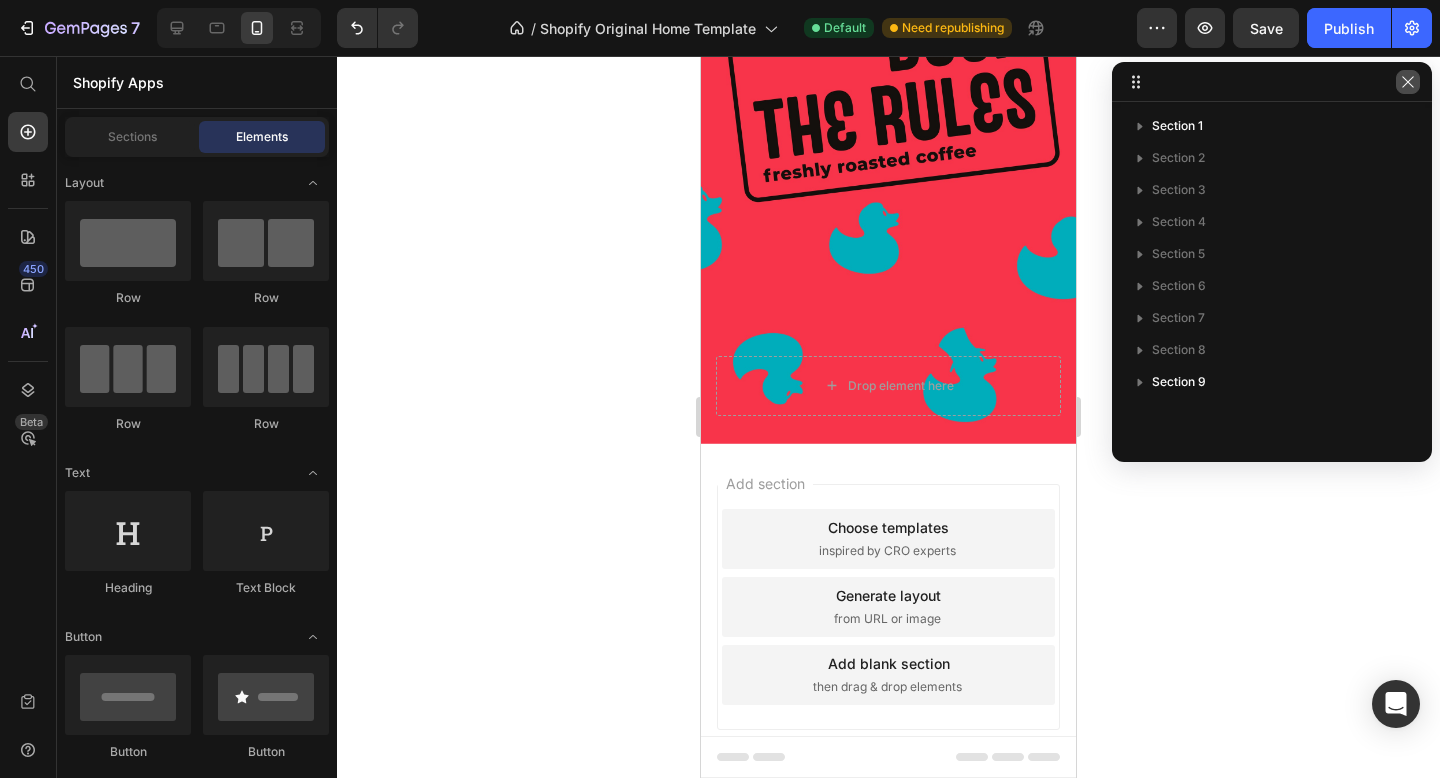 click 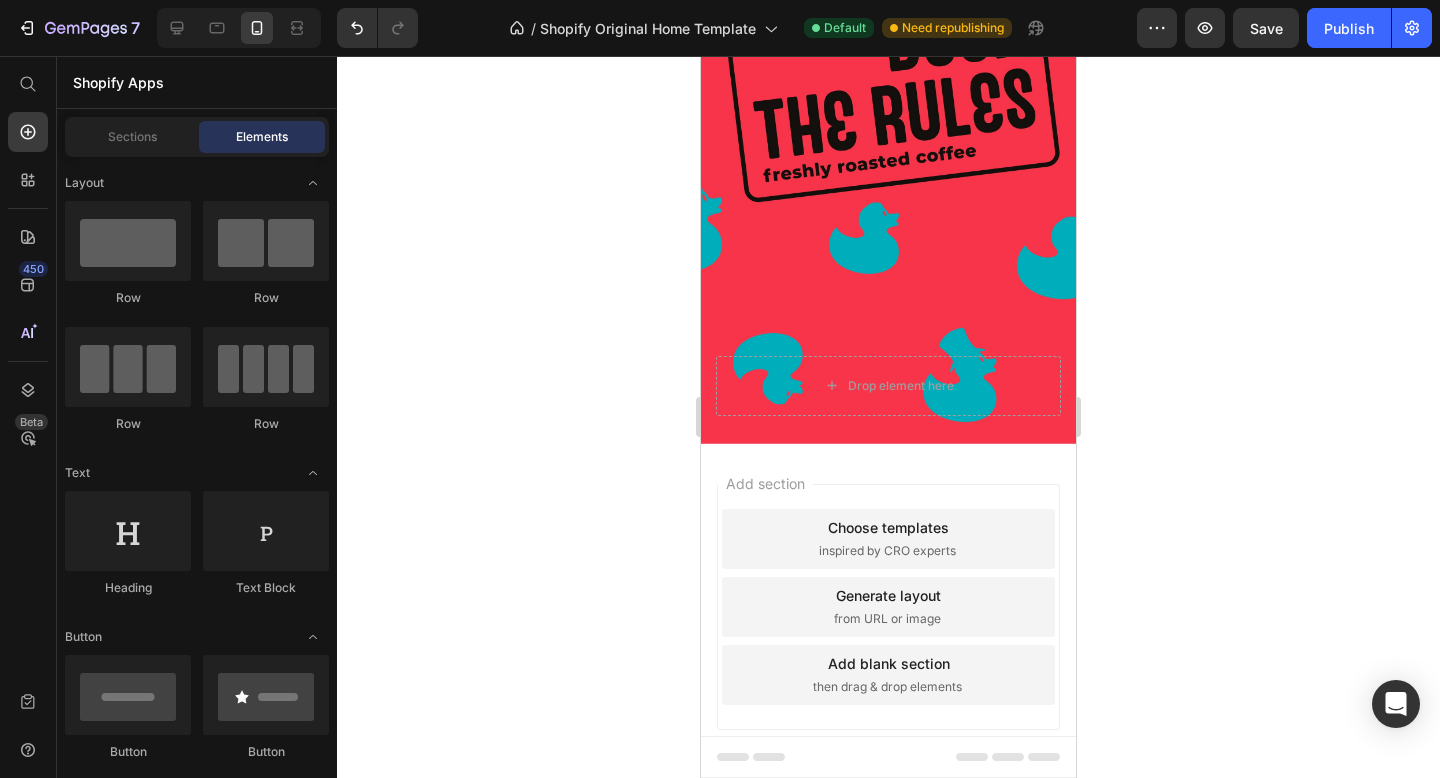 click on "Add blank section" at bounding box center (889, 663) 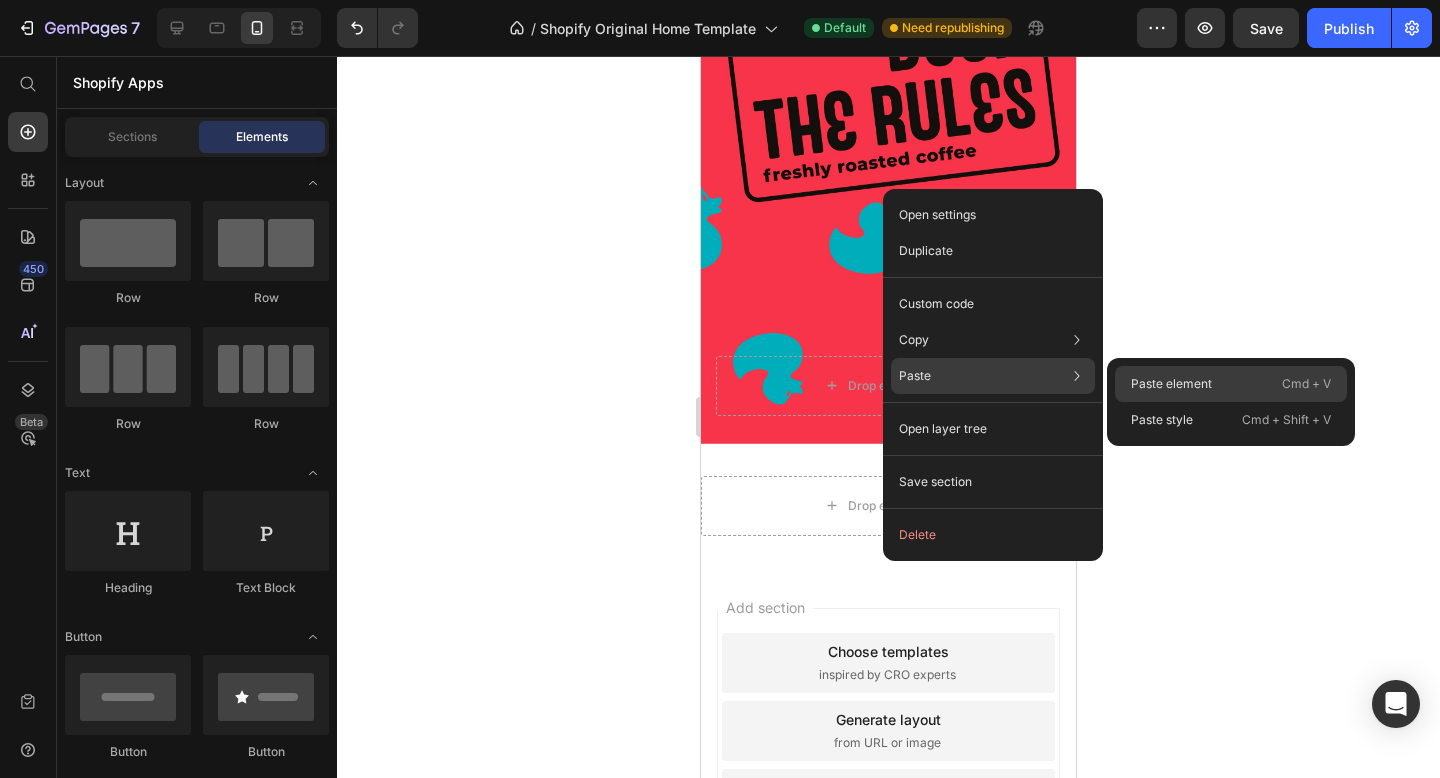 click on "Paste element  Cmd + V" 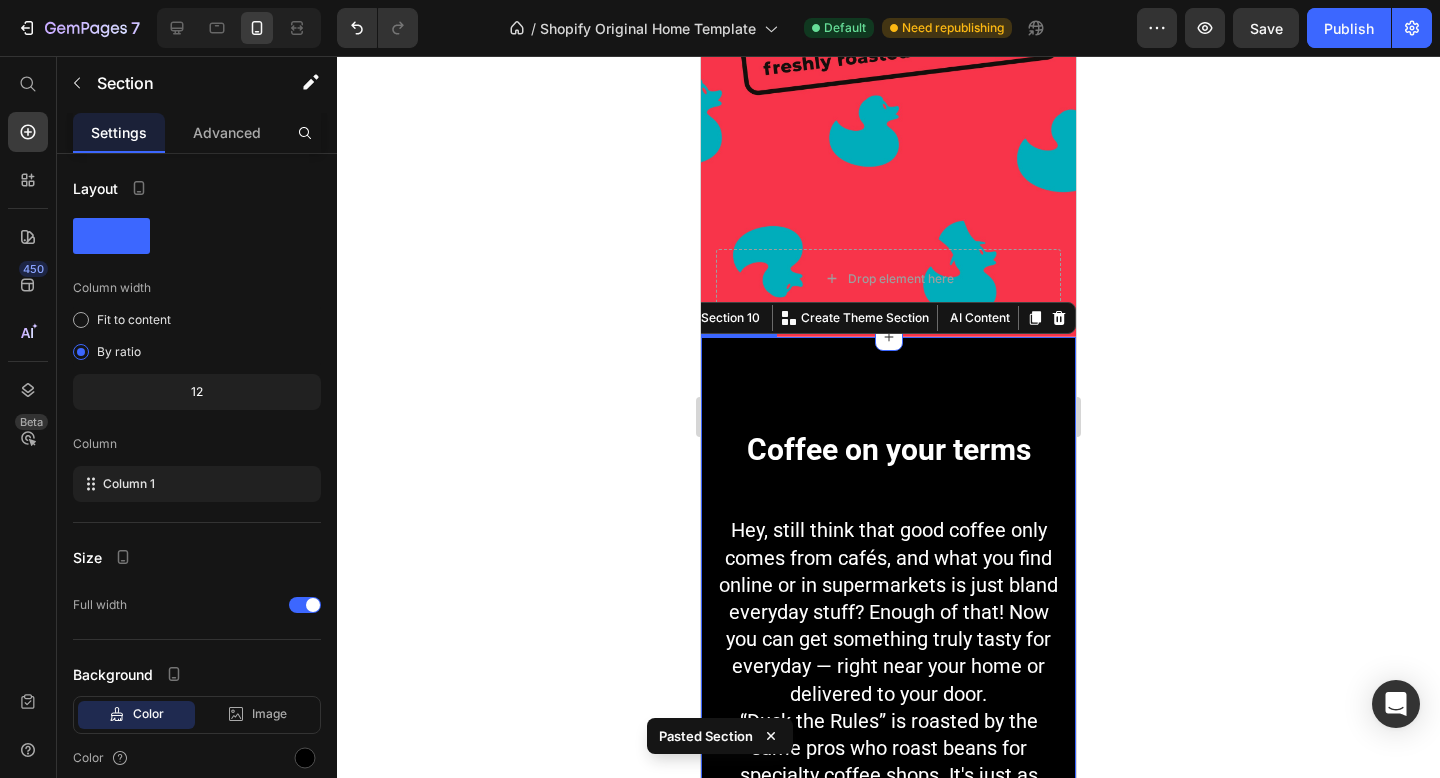 scroll, scrollTop: 370, scrollLeft: 0, axis: vertical 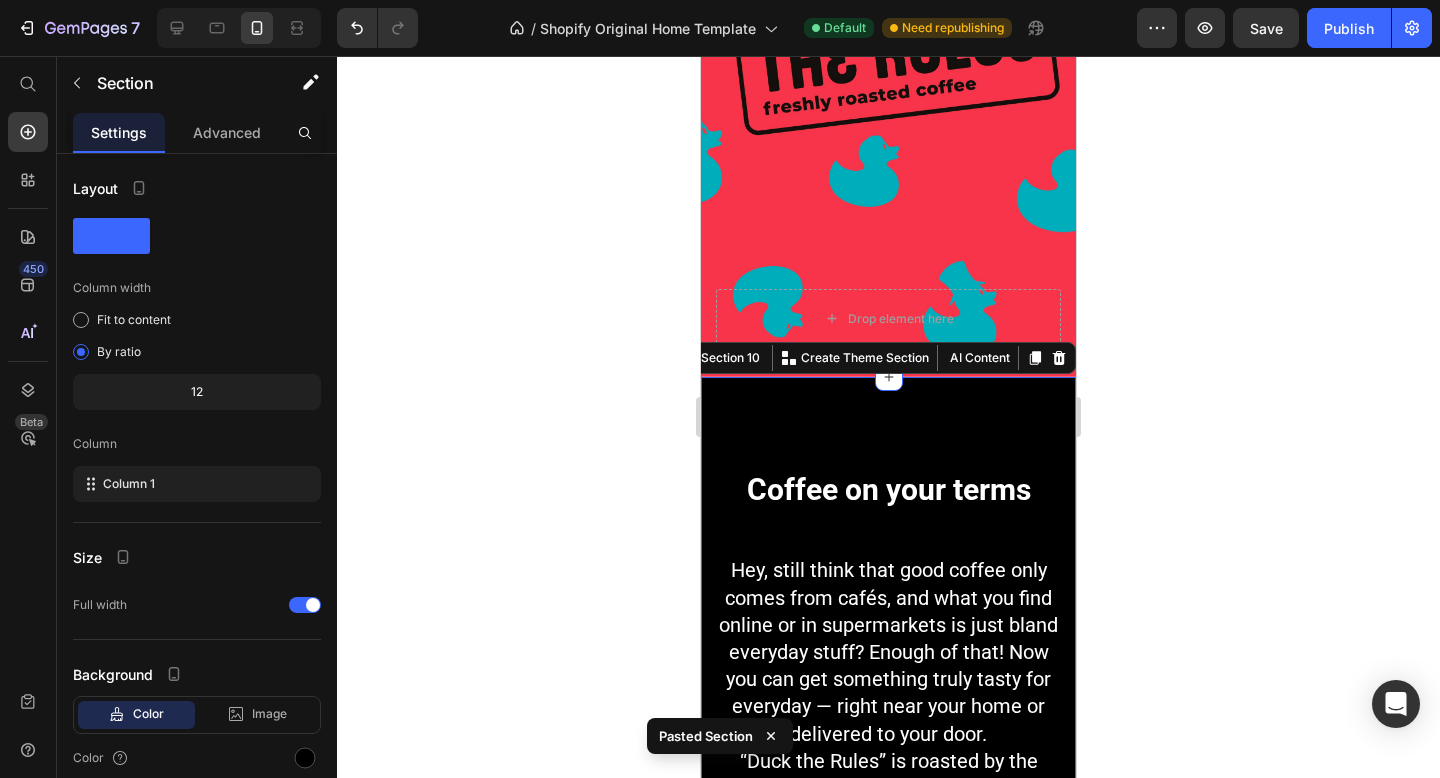 click 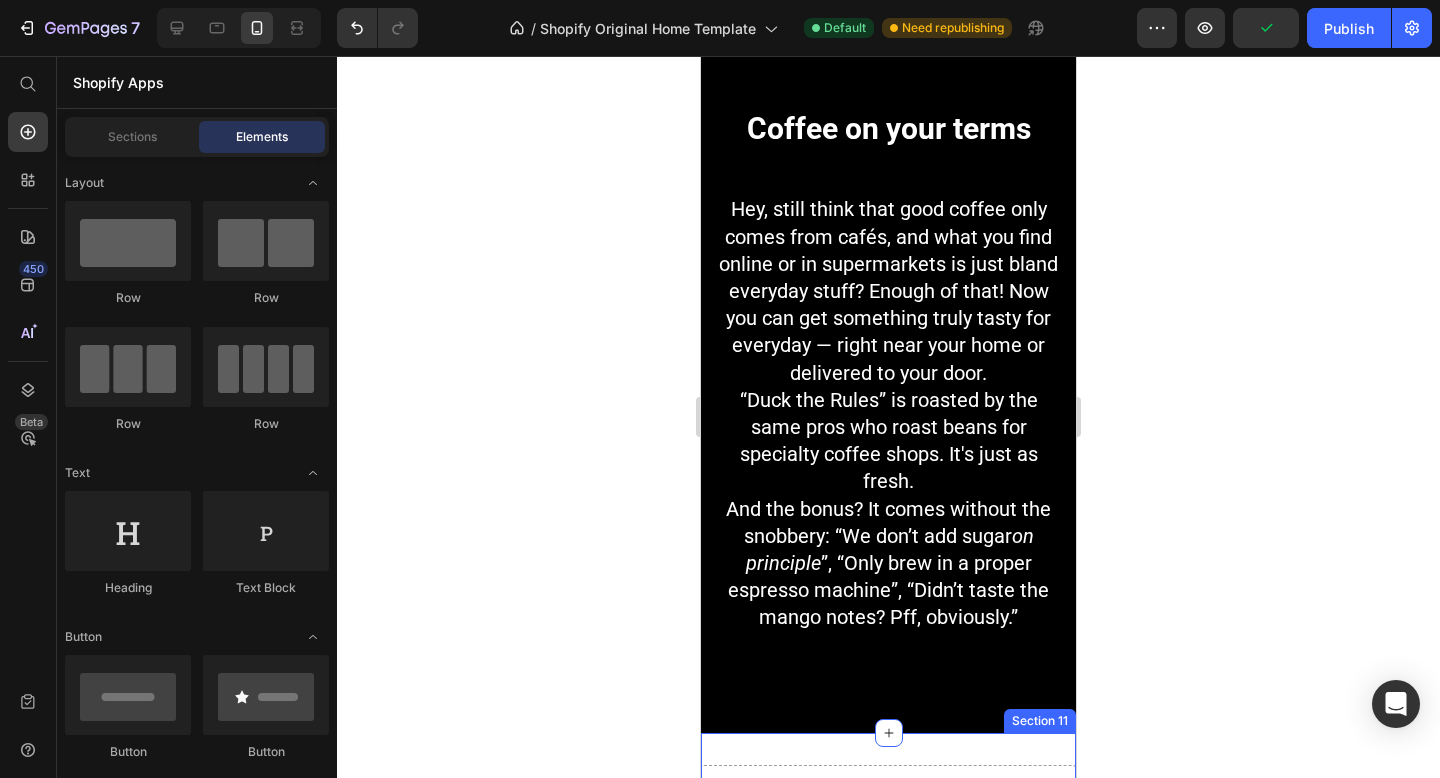 scroll, scrollTop: 724, scrollLeft: 0, axis: vertical 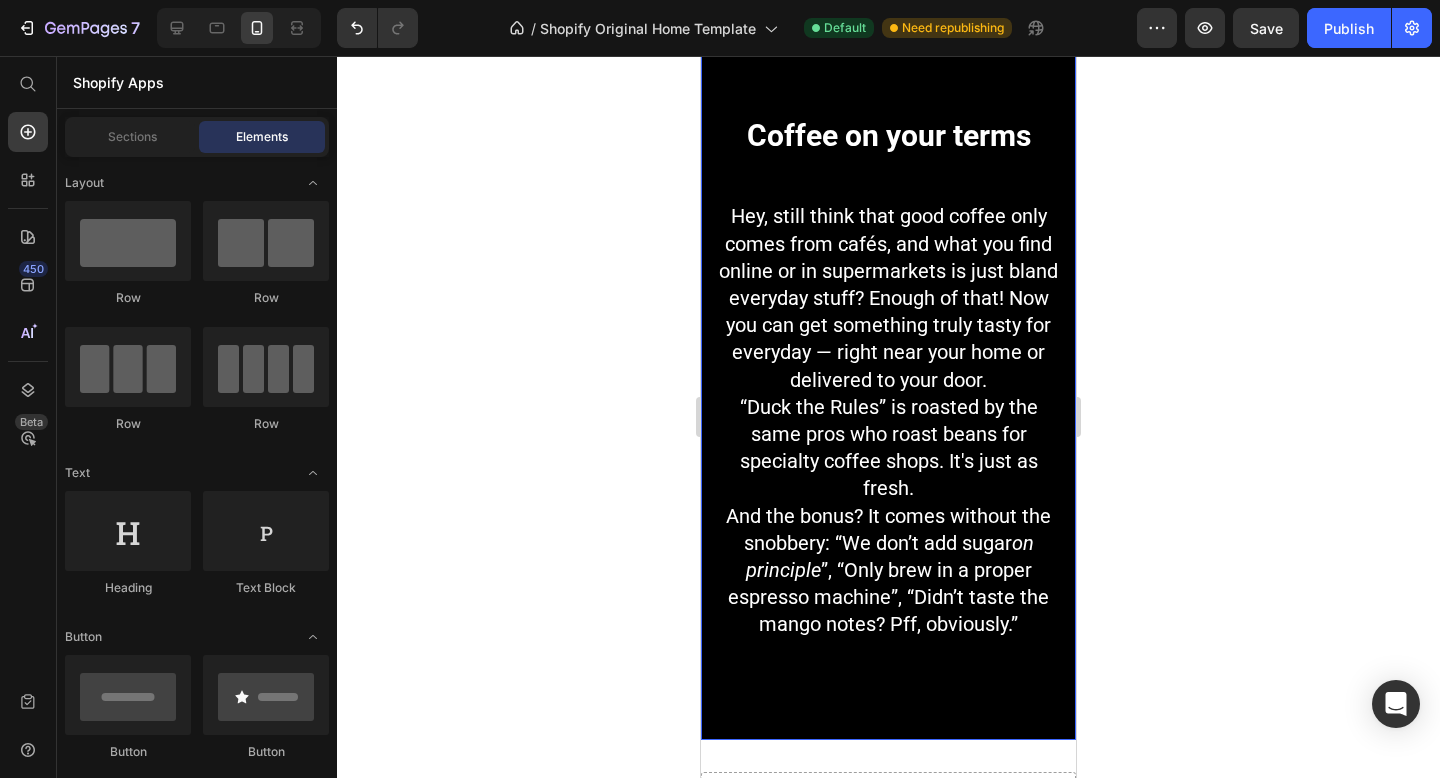 click on "Coffee on your terms" at bounding box center (889, 135) 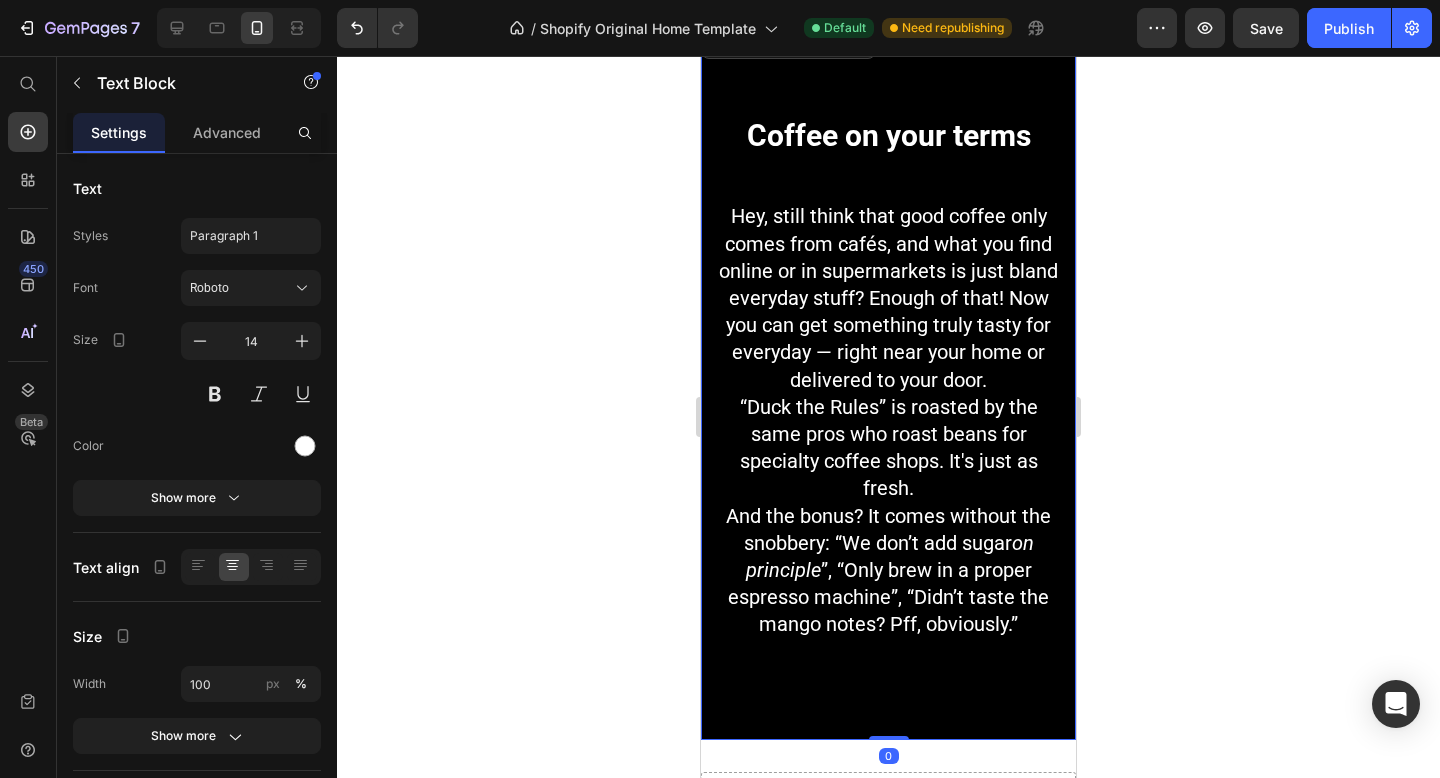 click on "Coffee on your terms" at bounding box center [889, 135] 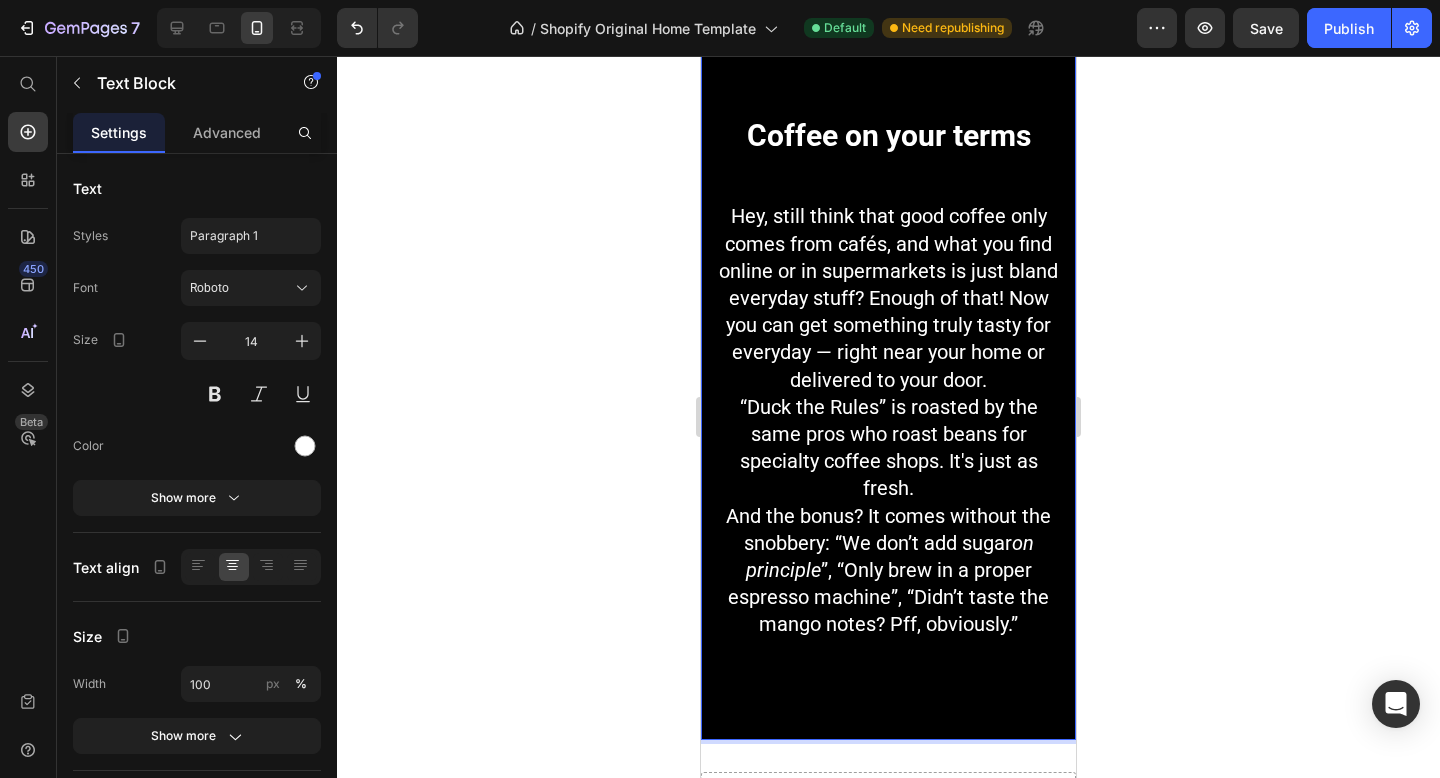 click on "Coffee on your terms" at bounding box center [889, 135] 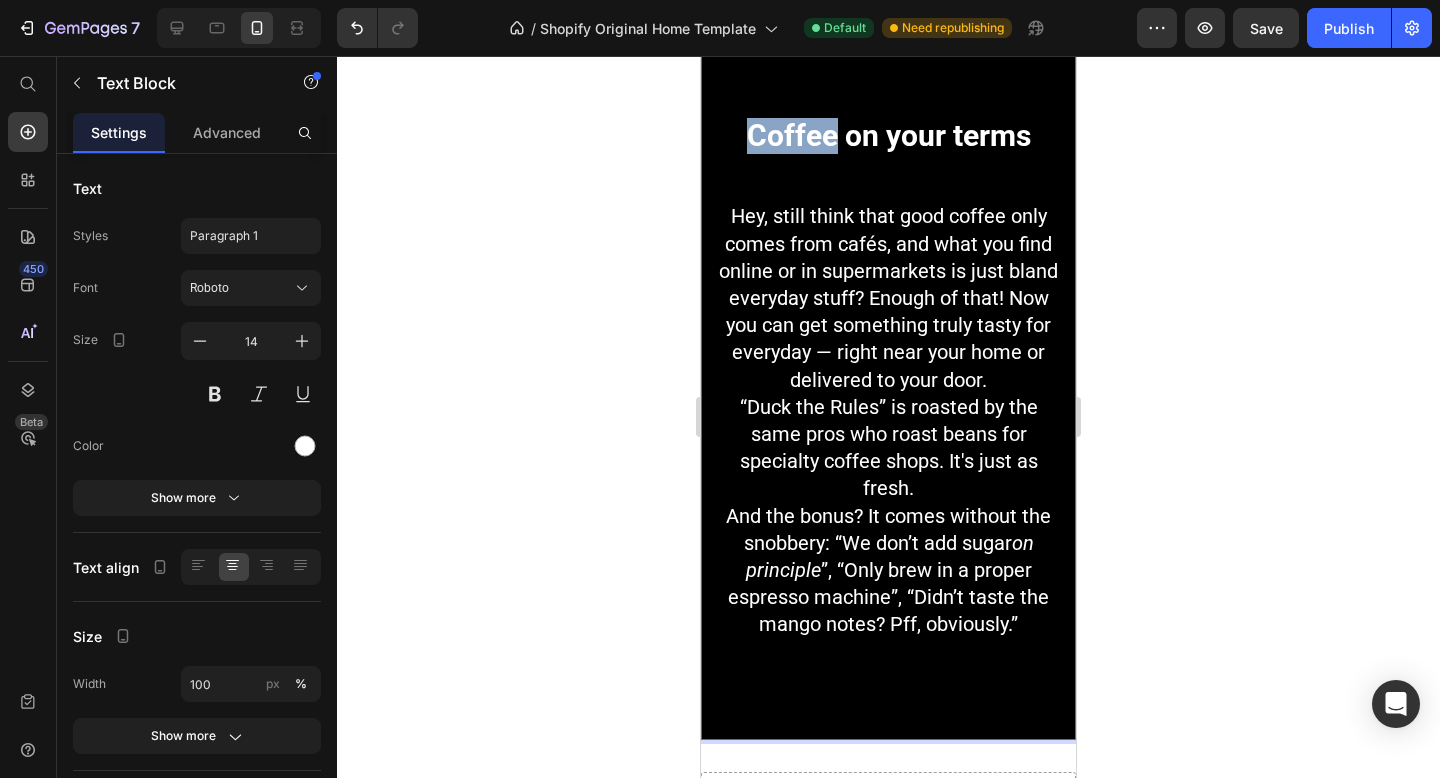 click on "Coffee on your terms" at bounding box center [889, 135] 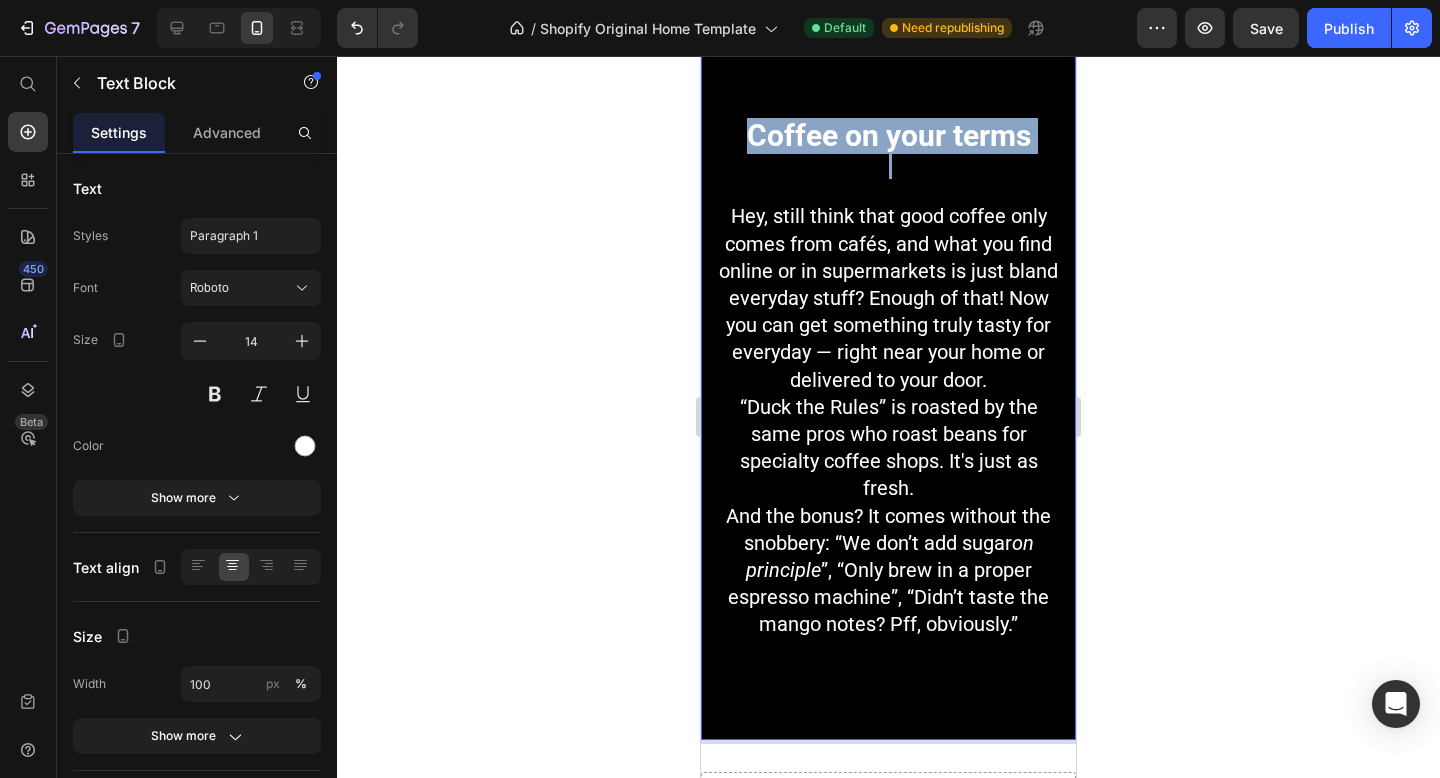 click on "Coffee on your terms" at bounding box center [889, 135] 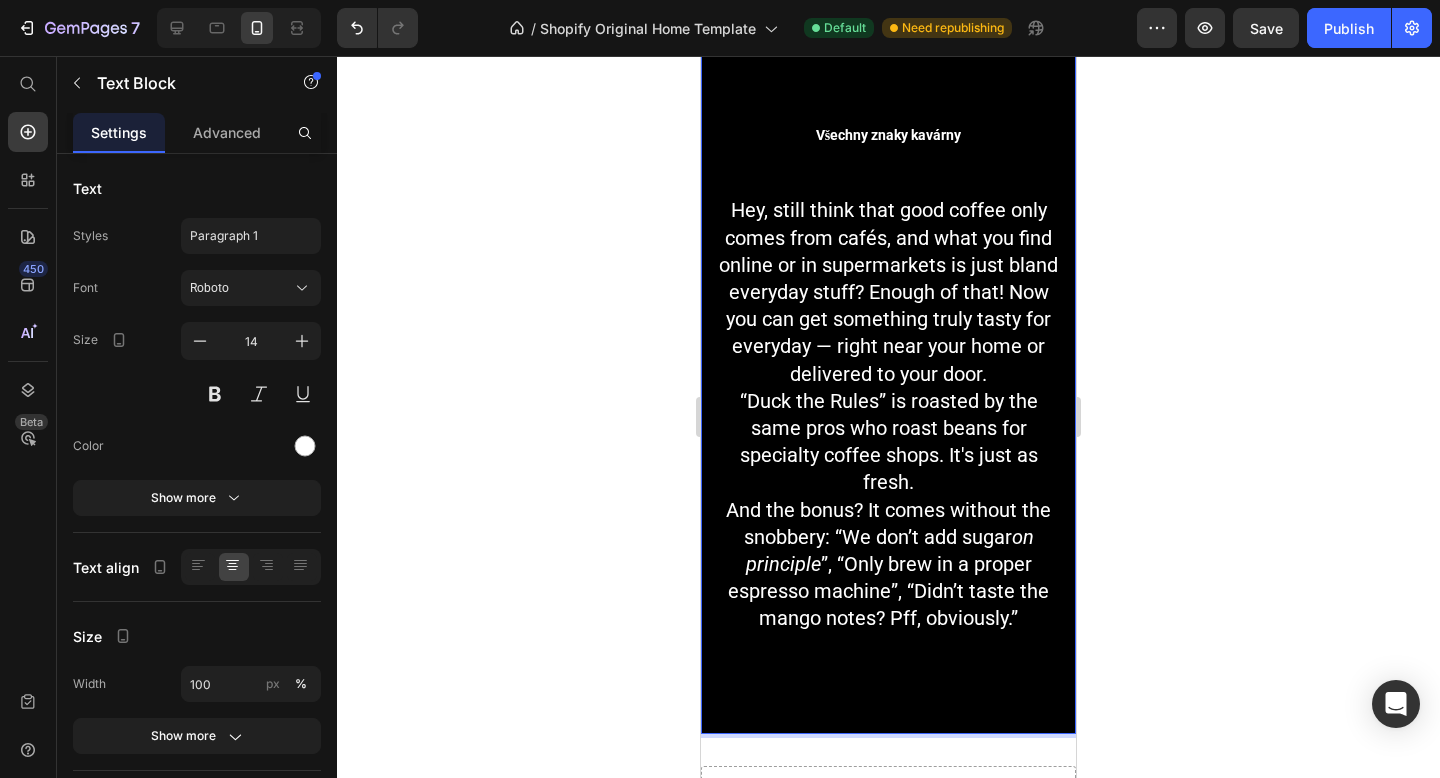 click on "Všechny znaky kavárny" at bounding box center [888, 135] 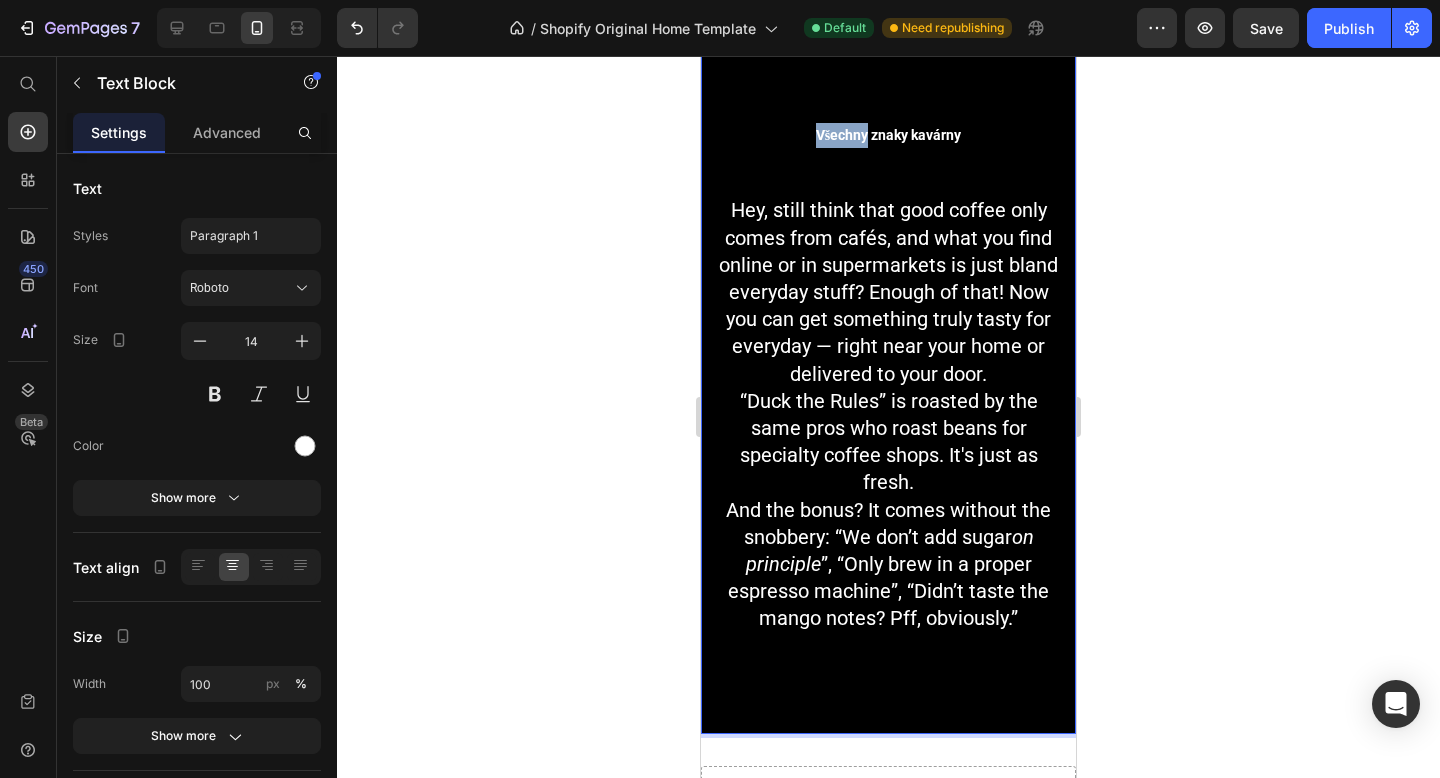 click on "Všechny znaky kavárny" at bounding box center (888, 135) 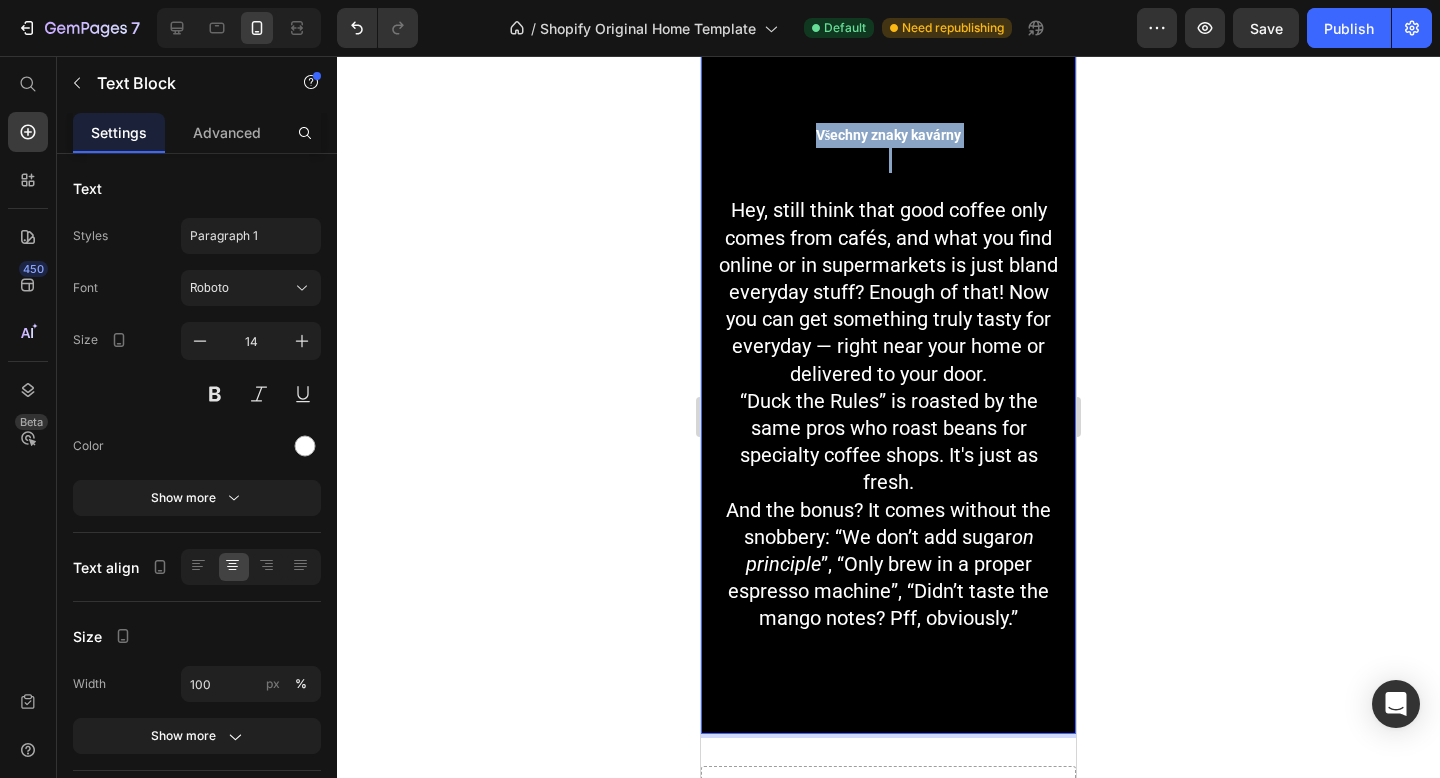 click on "Všechny znaky kavárny" at bounding box center (888, 135) 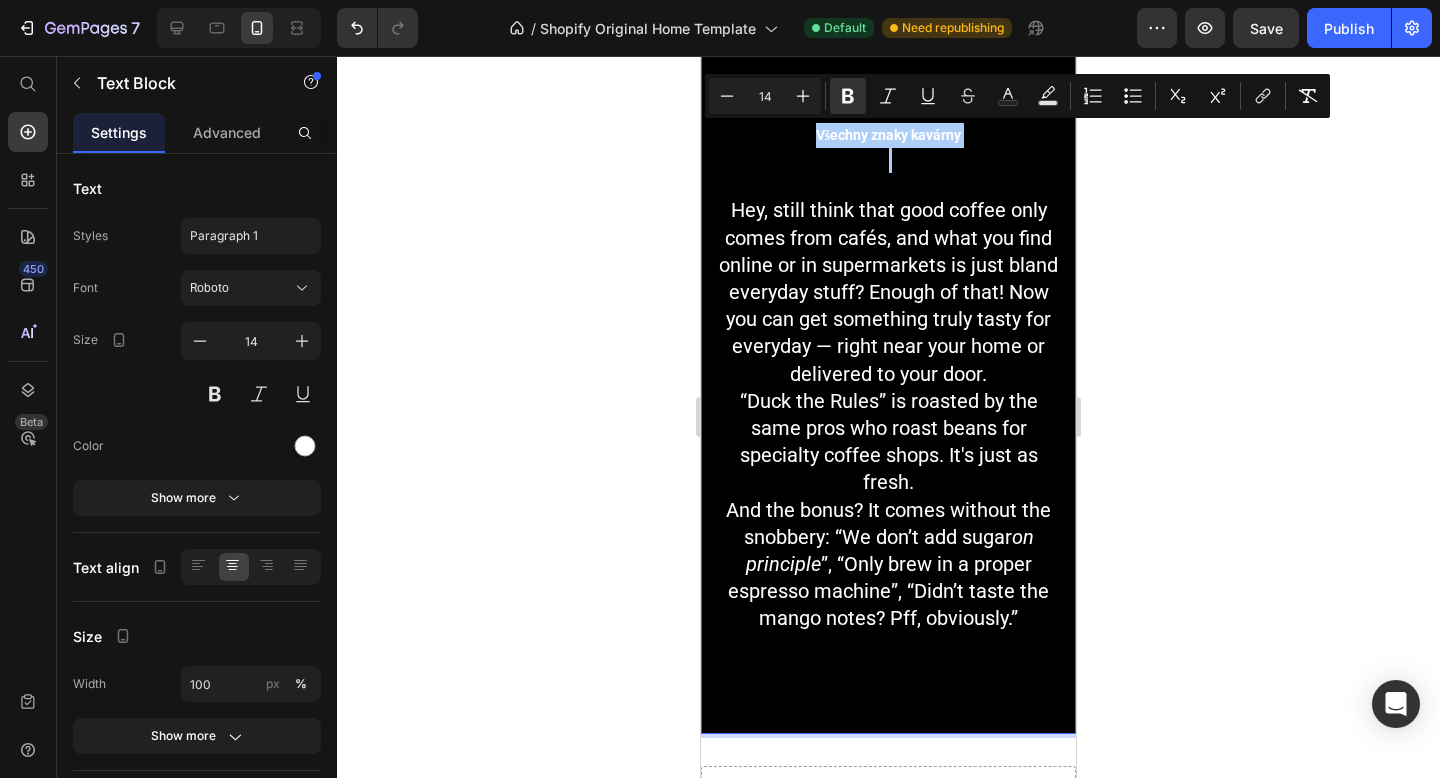 click on "14" at bounding box center [765, 96] 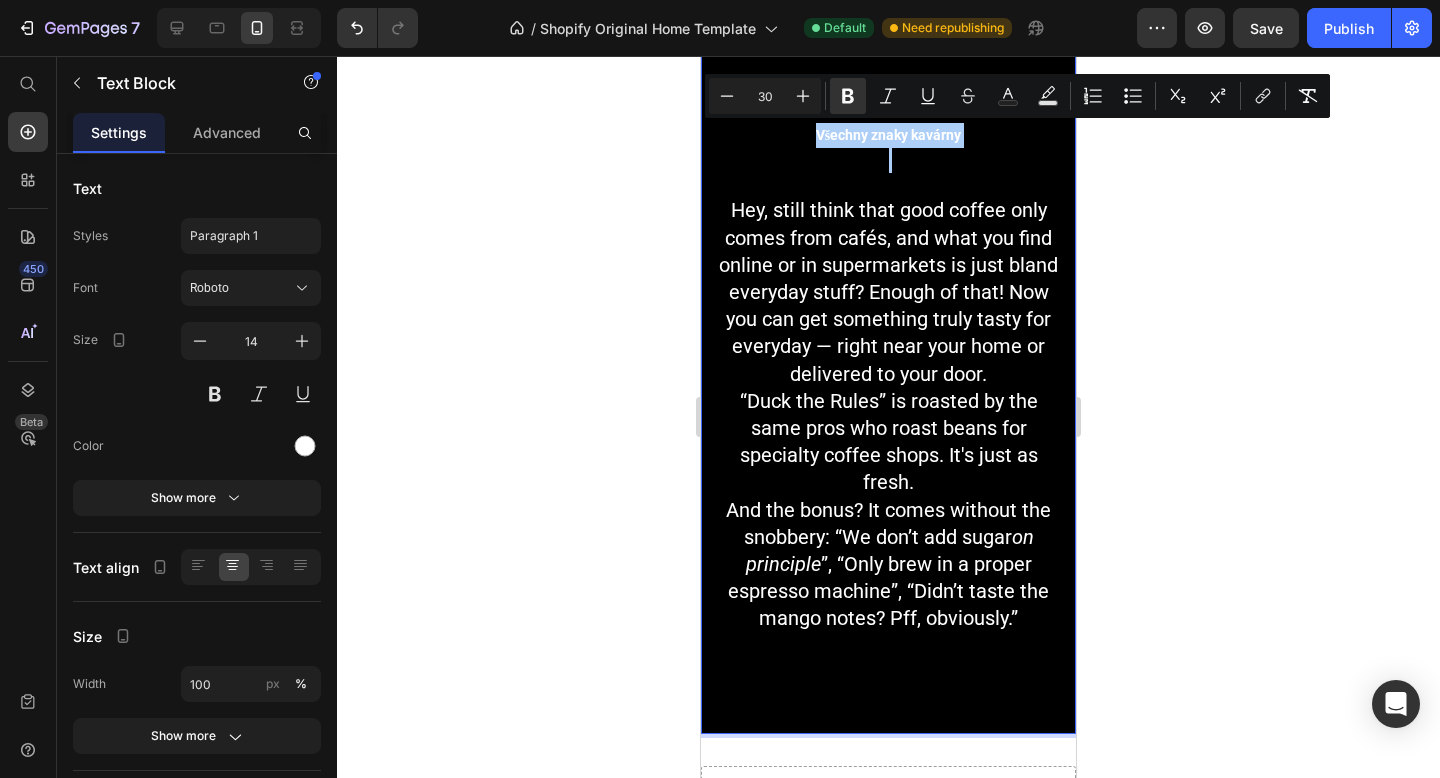type on "30" 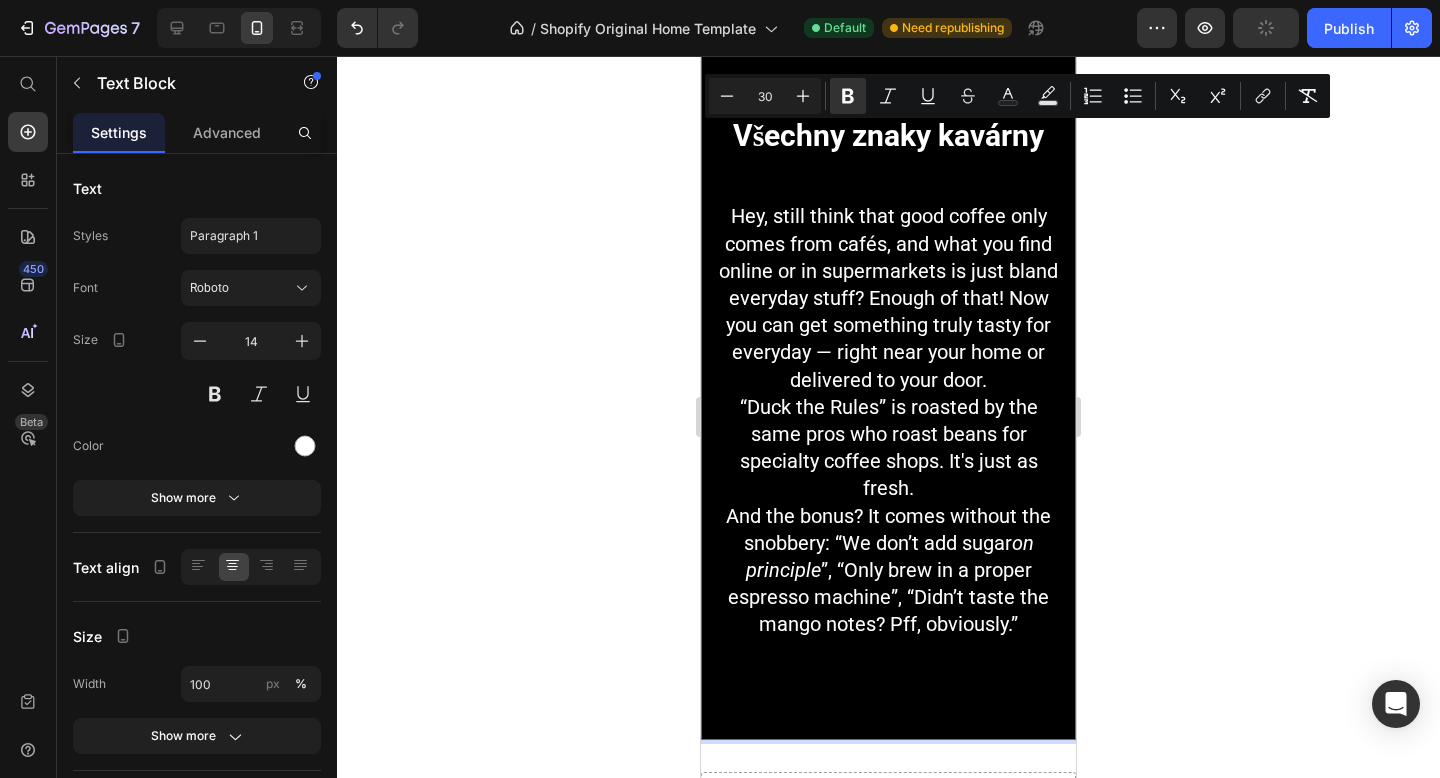 click on "Hey, still think that good coffee only comes from cafés, and what you find online or in supermarkets is just bland everyday stuff? Enough of that! Now you can get something truly tasty for everyday — right near your home or delivered to your door." at bounding box center (888, 297) 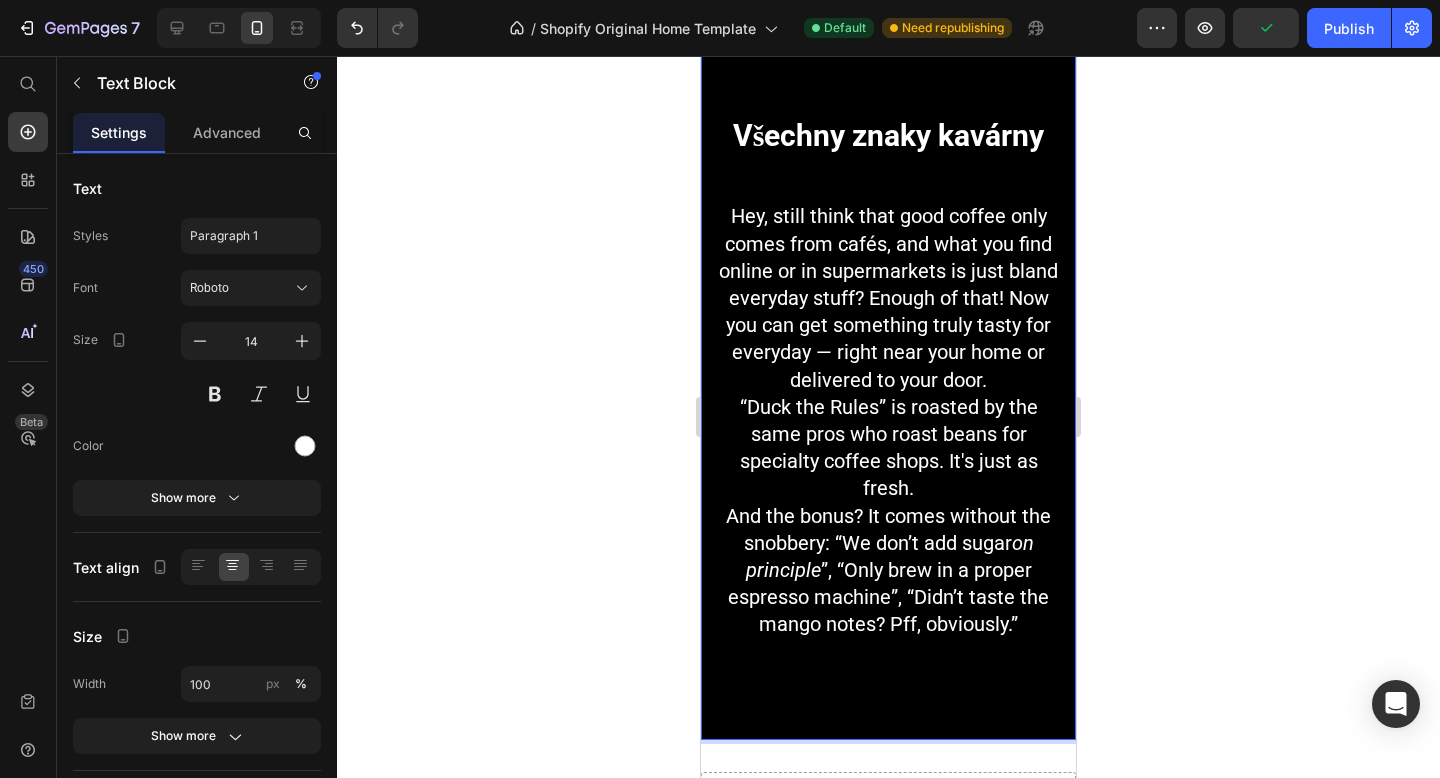click on "Hey, still think that good coffee only comes from cafés, and what you find online or in supermarkets is just bland everyday stuff? Enough of that! Now you can get something truly tasty for everyday — right near your home or delivered to your door." at bounding box center [888, 297] 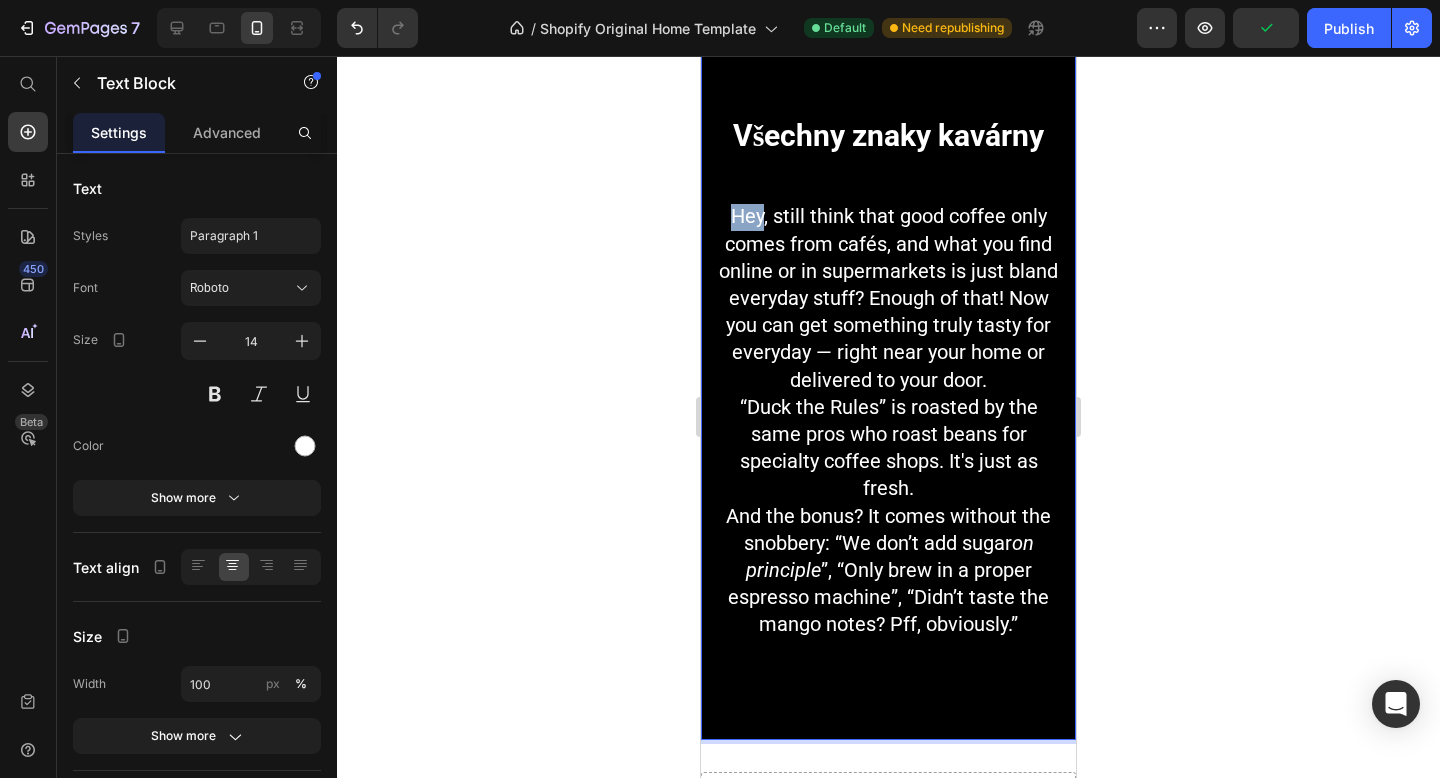click on "Hey, still think that good coffee only comes from cafés, and what you find online or in supermarkets is just bland everyday stuff? Enough of that! Now you can get something truly tasty for everyday — right near your home or delivered to your door." at bounding box center (888, 297) 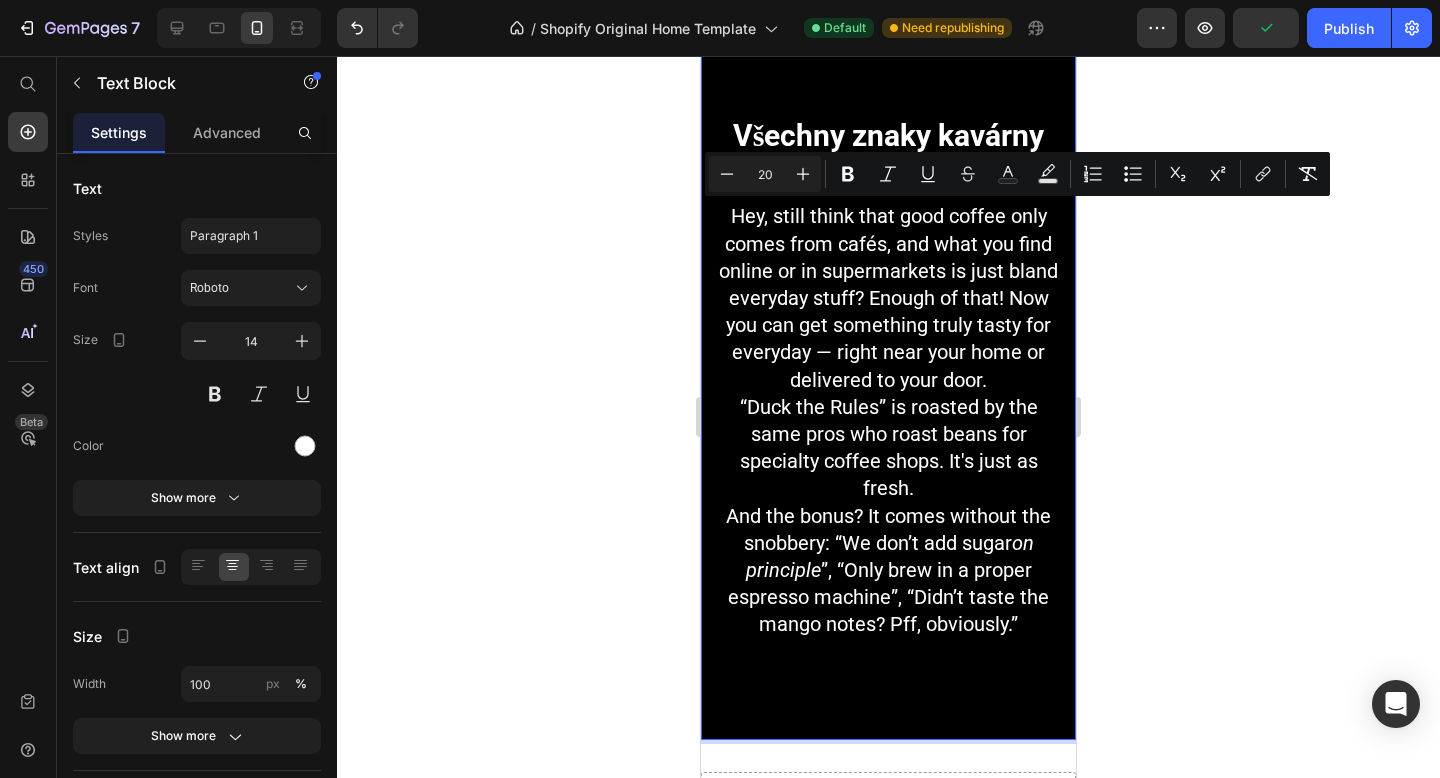 click on "Hey, still think that good coffee only comes from cafés, and what you find online or in supermarkets is just bland everyday stuff? Enough of that! Now you can get something truly tasty for everyday — right near your home or delivered to your door." at bounding box center (888, 297) 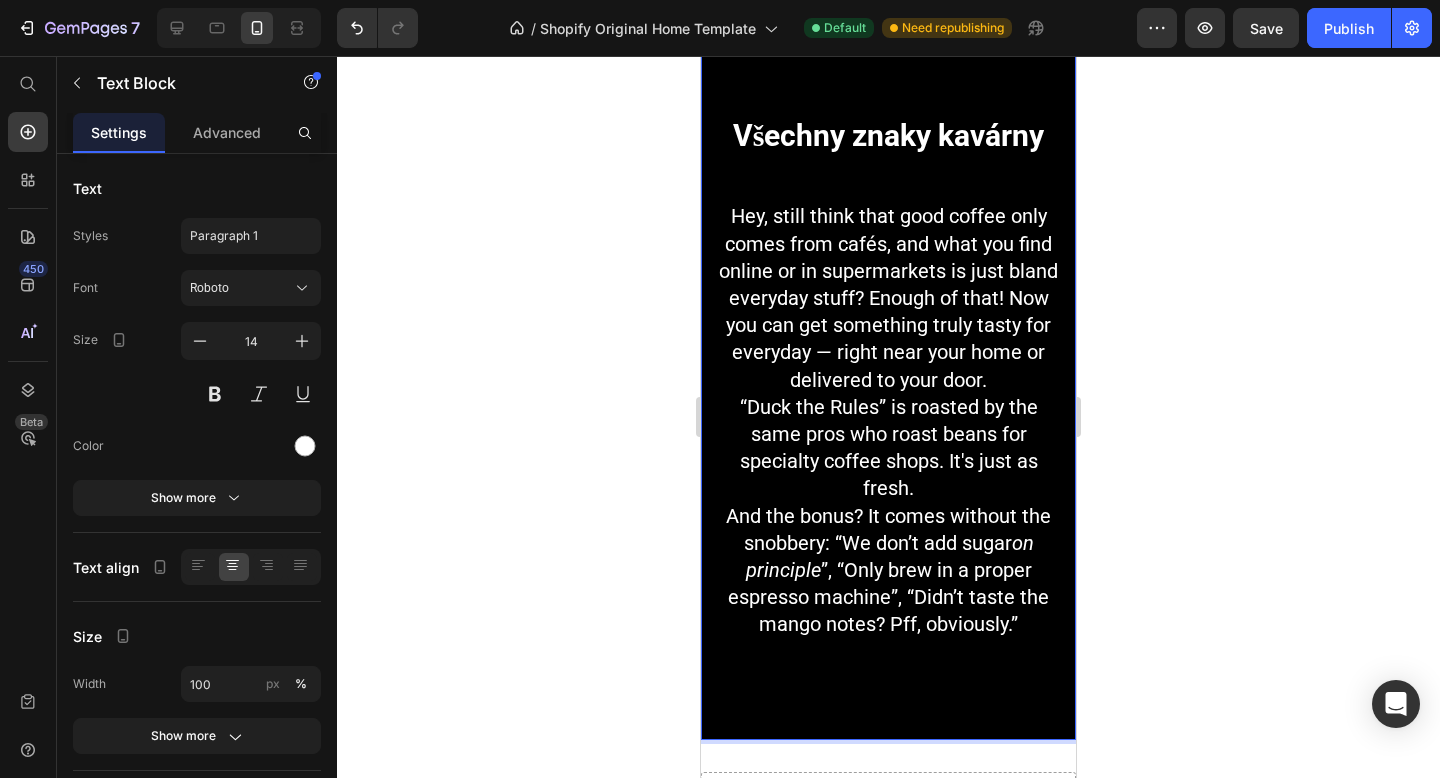 click on "Všechny znaky kavárny" at bounding box center [889, 135] 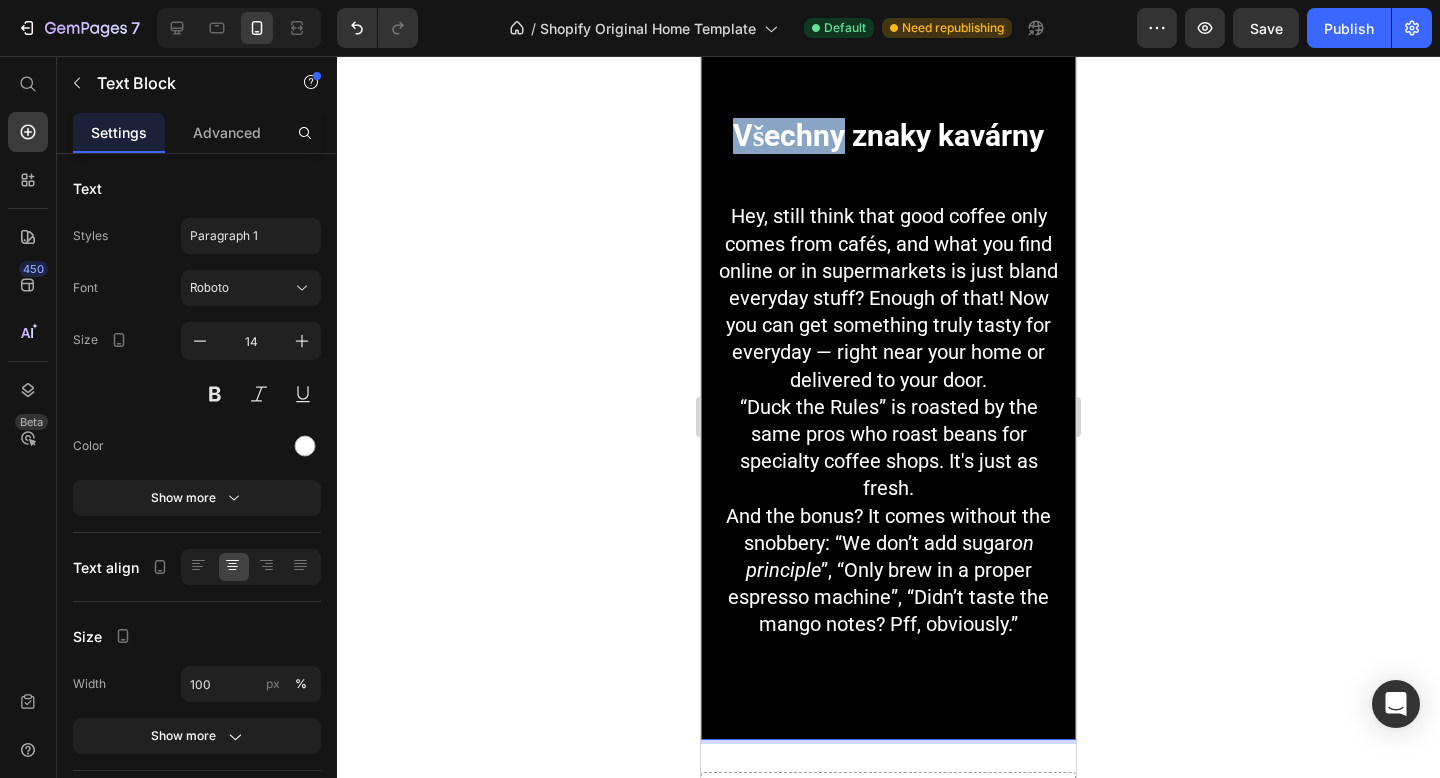 click on "Všechny znaky kavárny" at bounding box center (889, 135) 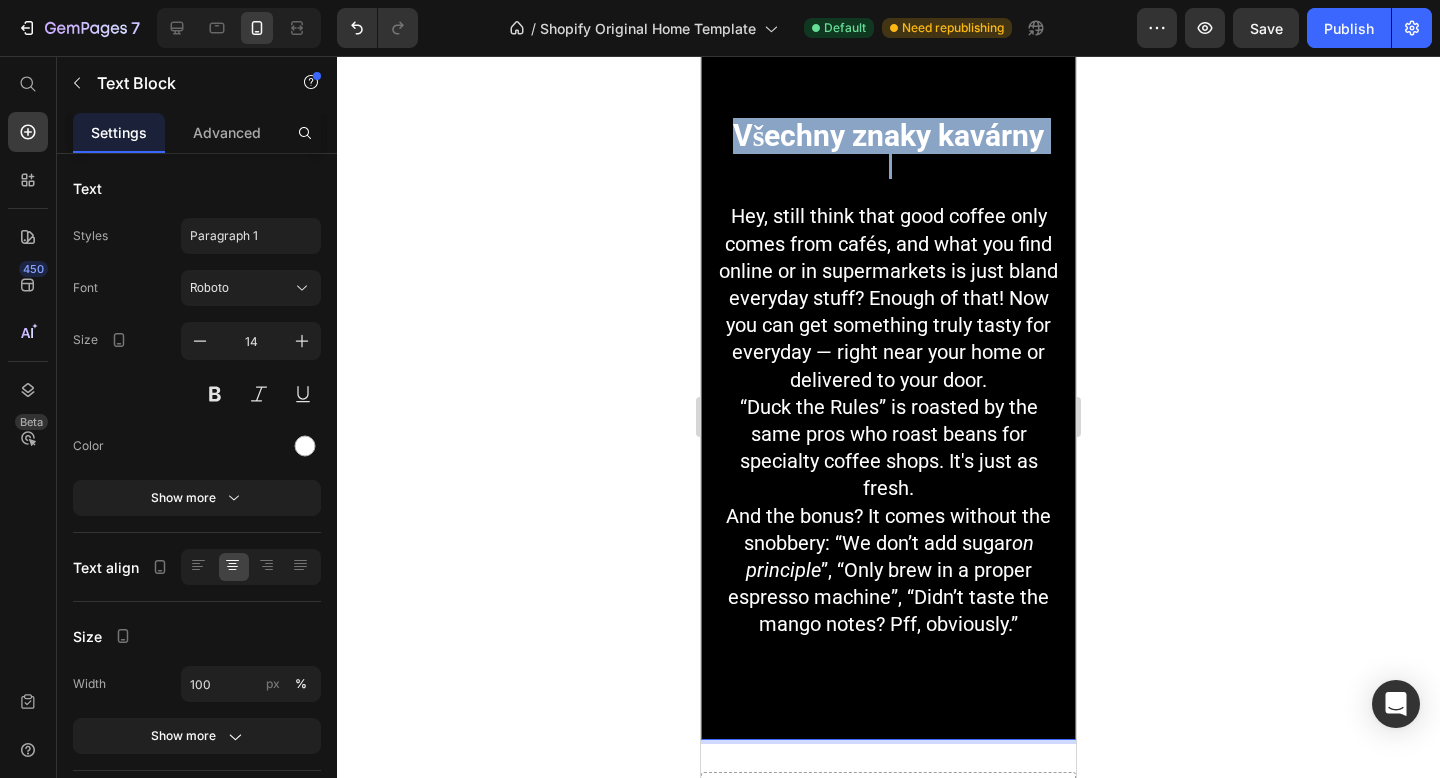 click on "Všechny znaky kavárny" at bounding box center [889, 135] 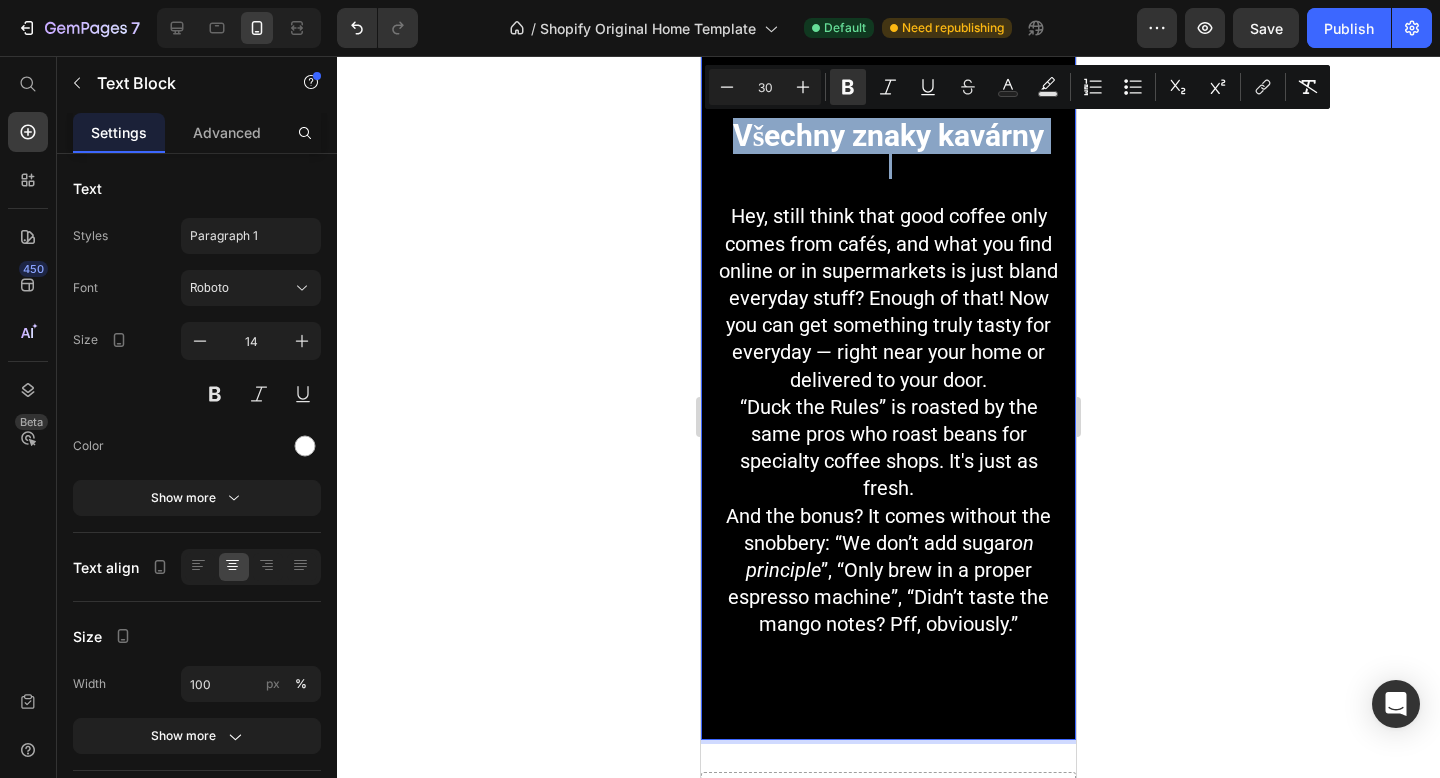 type on "14" 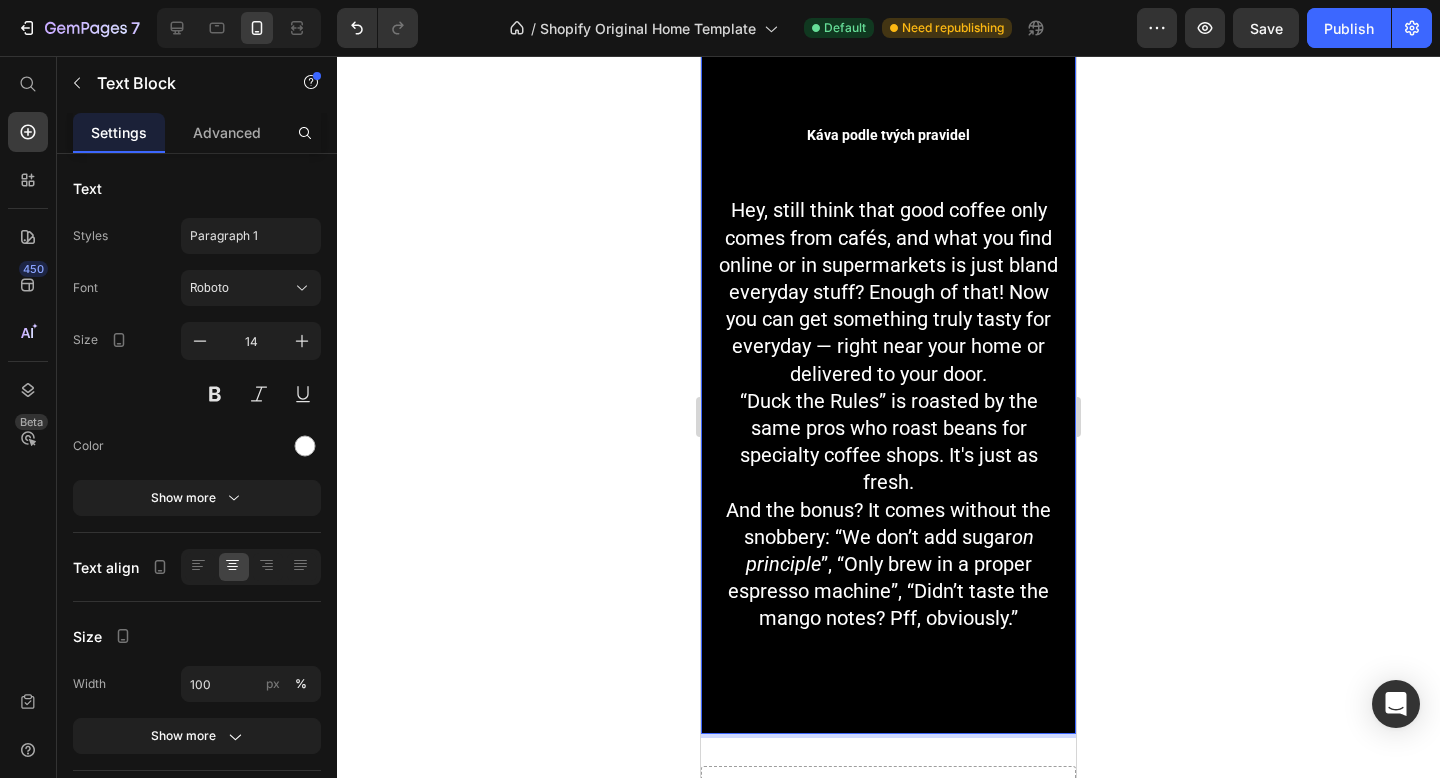 click on "Káva podle tvých pravidel" at bounding box center [888, 135] 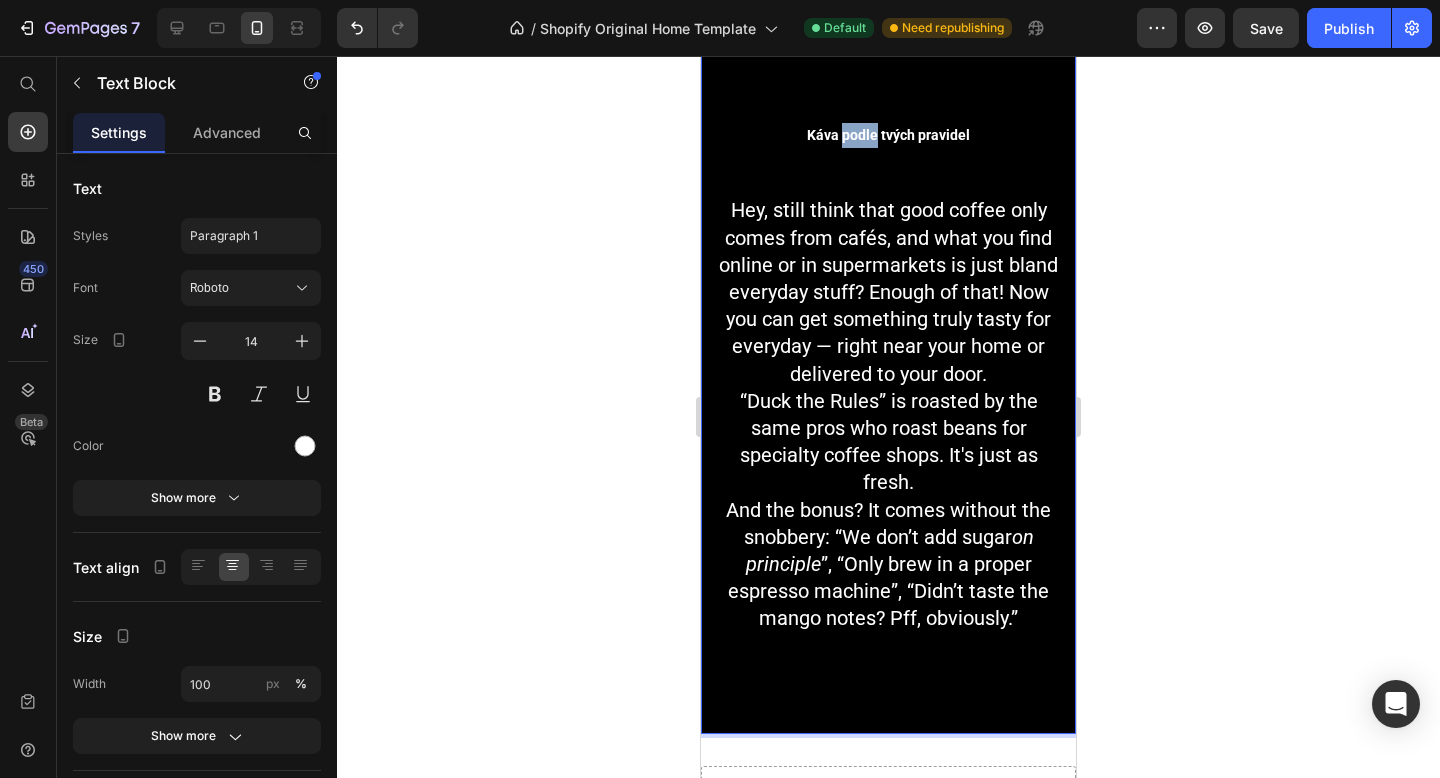 click on "Káva podle tvých pravidel" at bounding box center [888, 135] 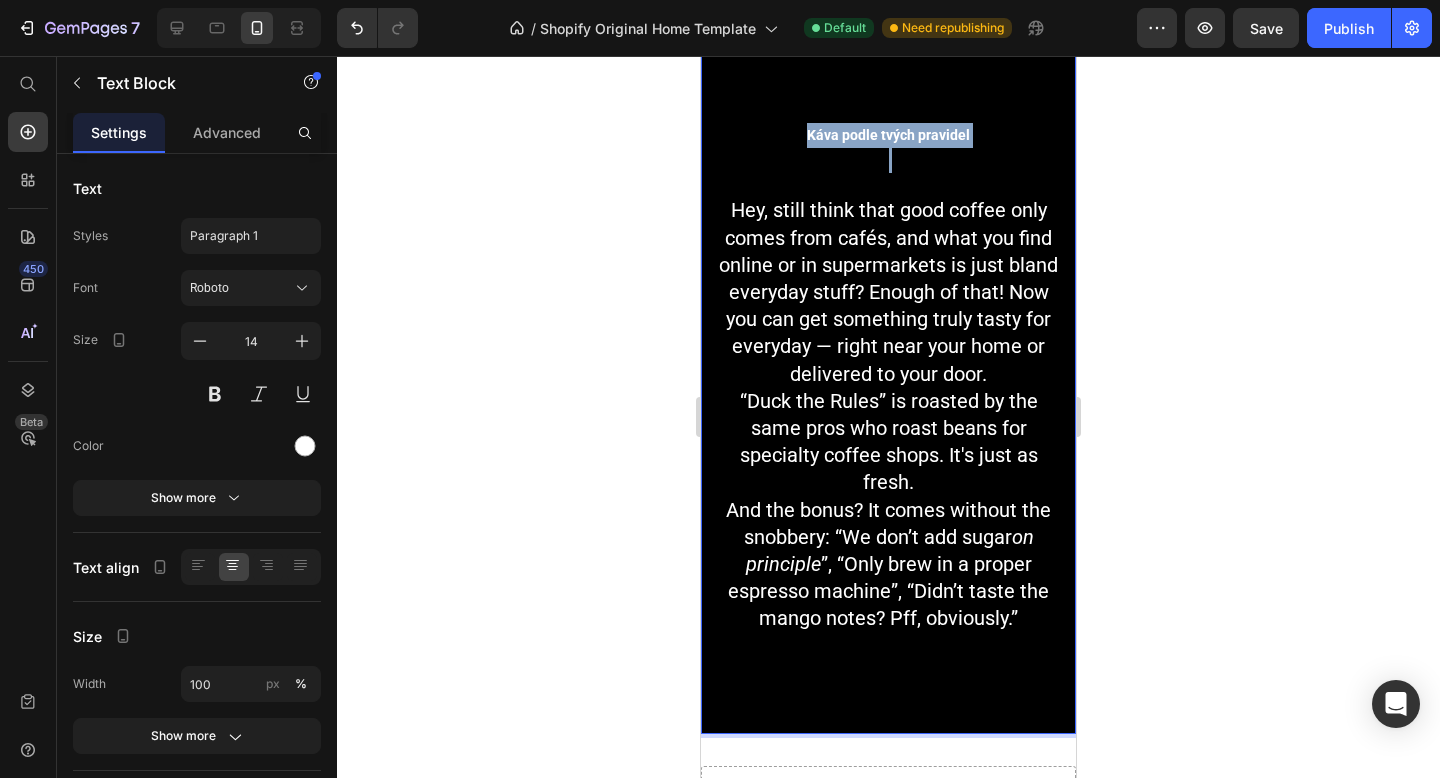 click on "Káva podle tvých pravidel" at bounding box center [888, 135] 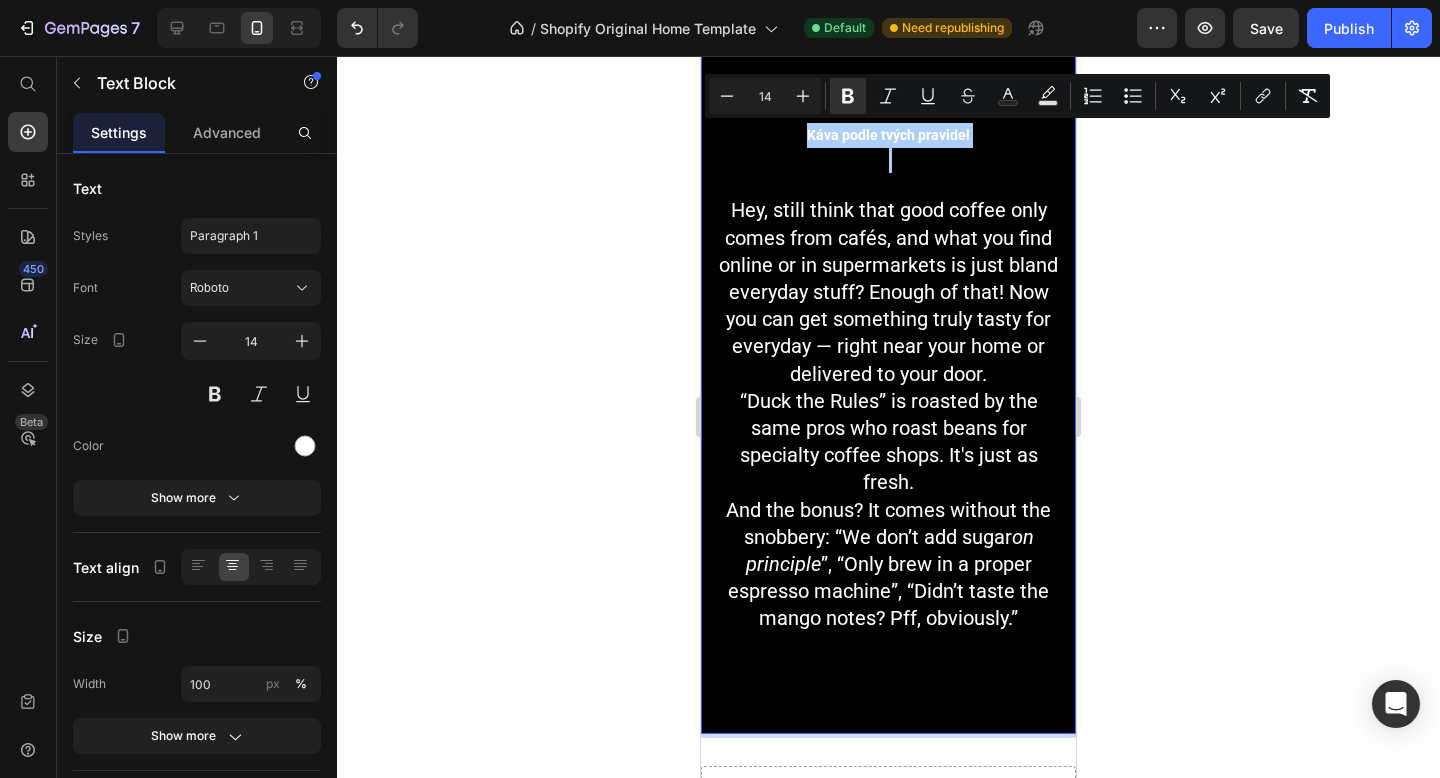 click on "14" at bounding box center [765, 96] 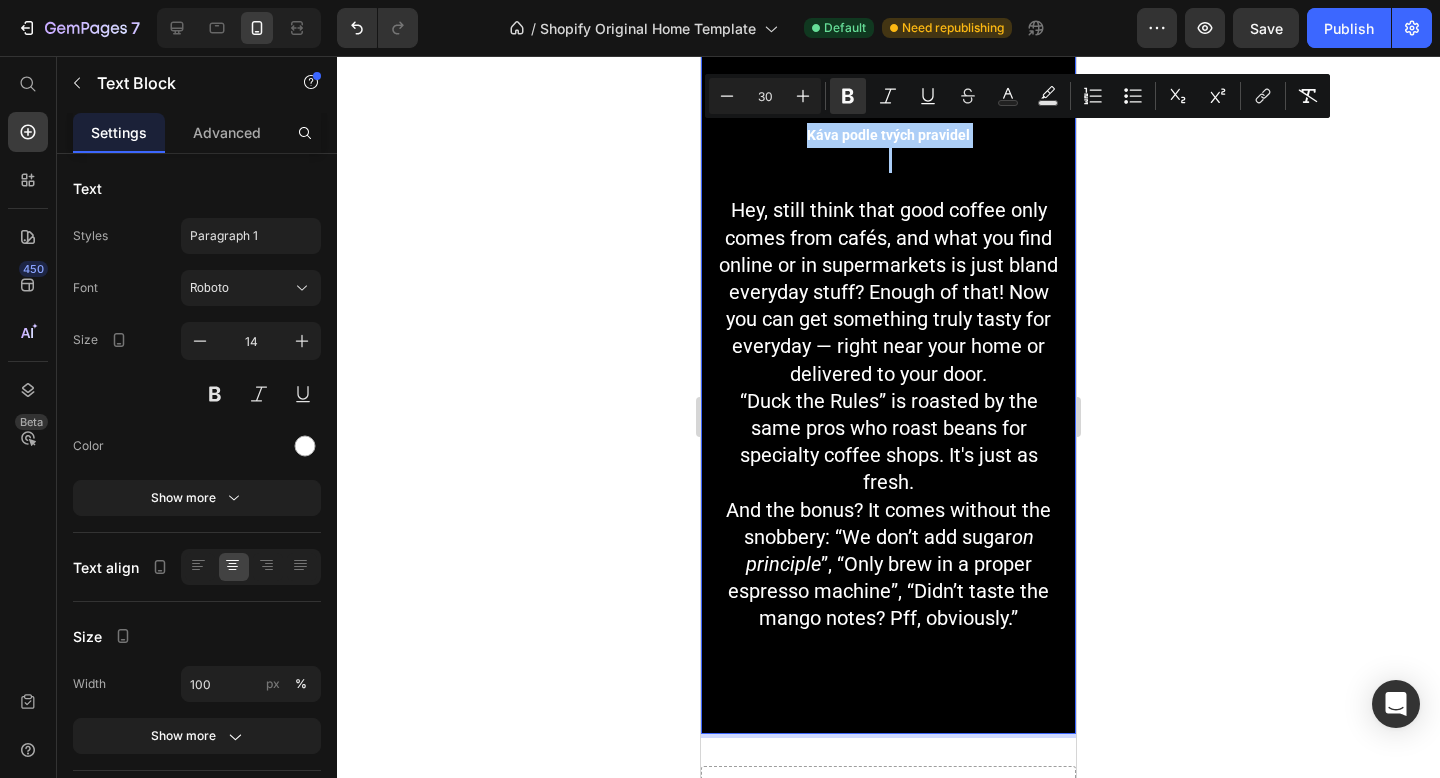 type on "30" 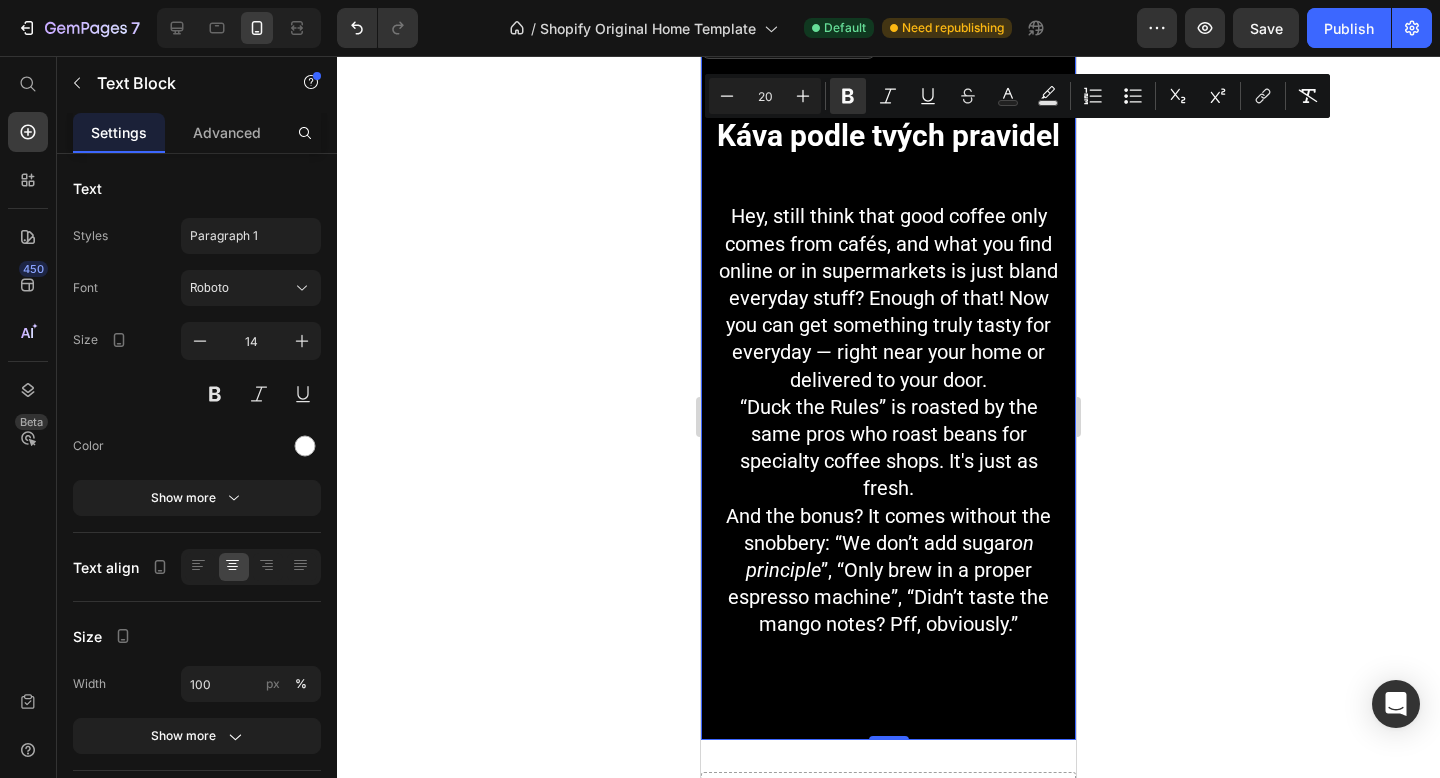 click on "Hey, still think that good coffee only comes from cafés, and what you find online or in supermarkets is just bland everyday stuff? Enough of that! Now you can get something truly tasty for everyday — right near your home or delivered to your door." at bounding box center [888, 297] 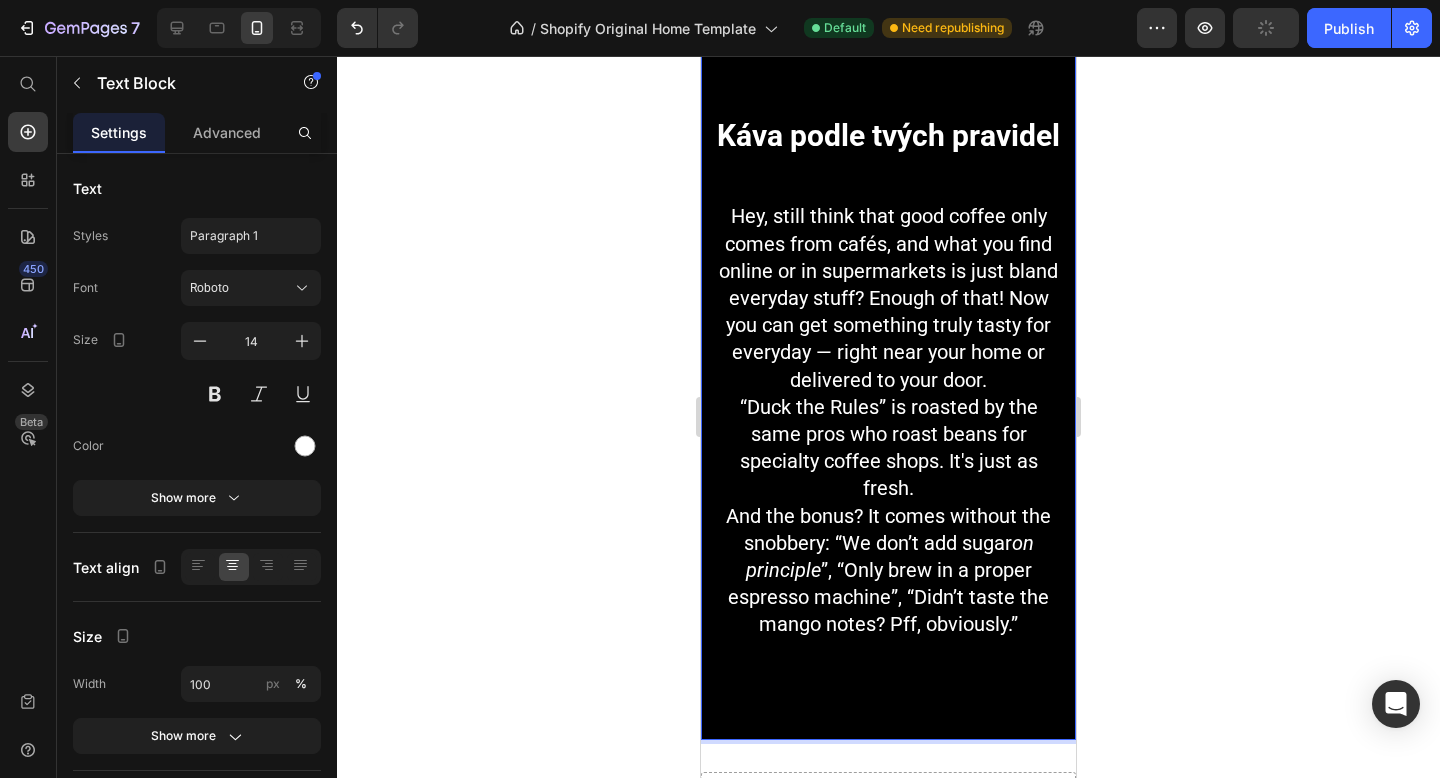 click on "Hey, still think that good coffee only comes from cafés, and what you find online or in supermarkets is just bland everyday stuff? Enough of that! Now you can get something truly tasty for everyday — right near your home or delivered to your door." at bounding box center [888, 297] 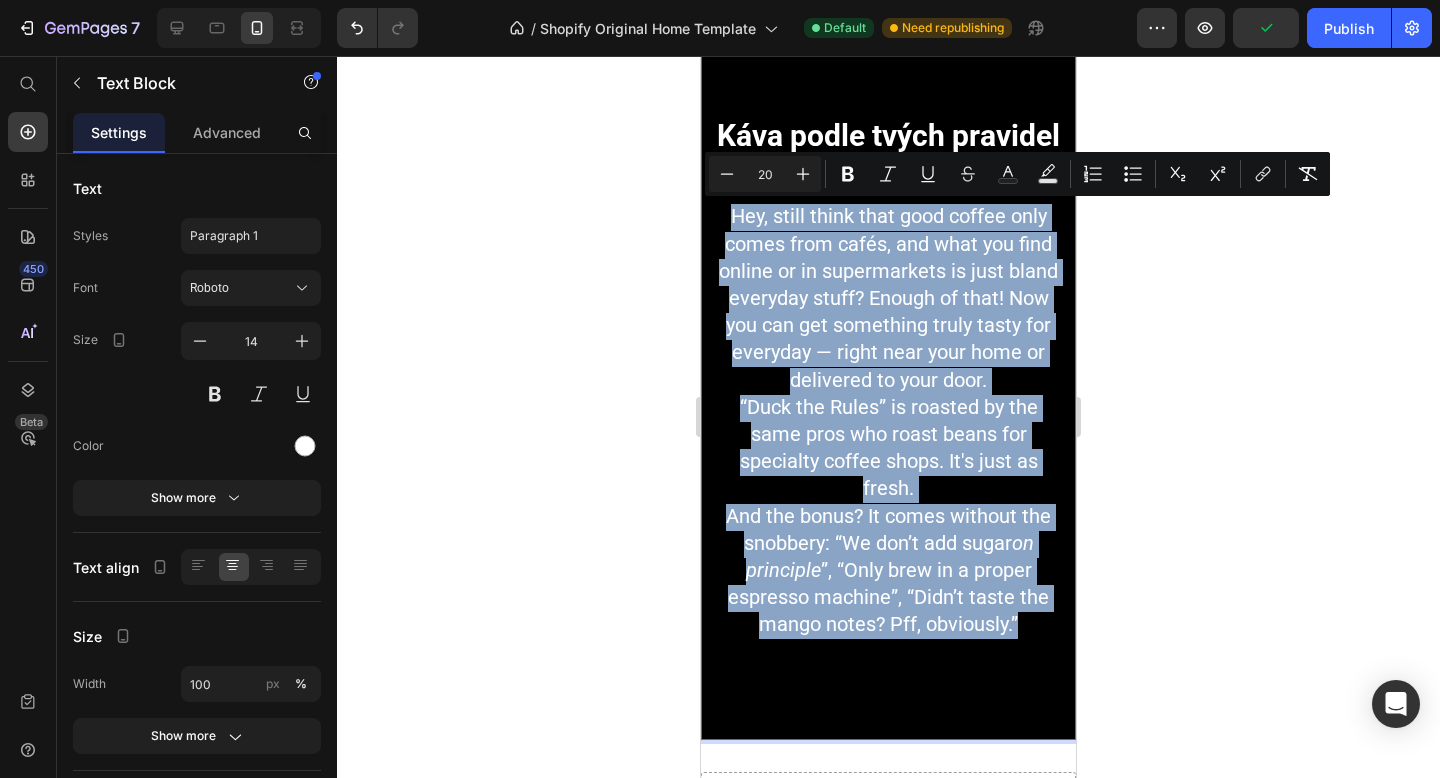 drag, startPoint x: 725, startPoint y: 215, endPoint x: 1018, endPoint y: 625, distance: 503.93353 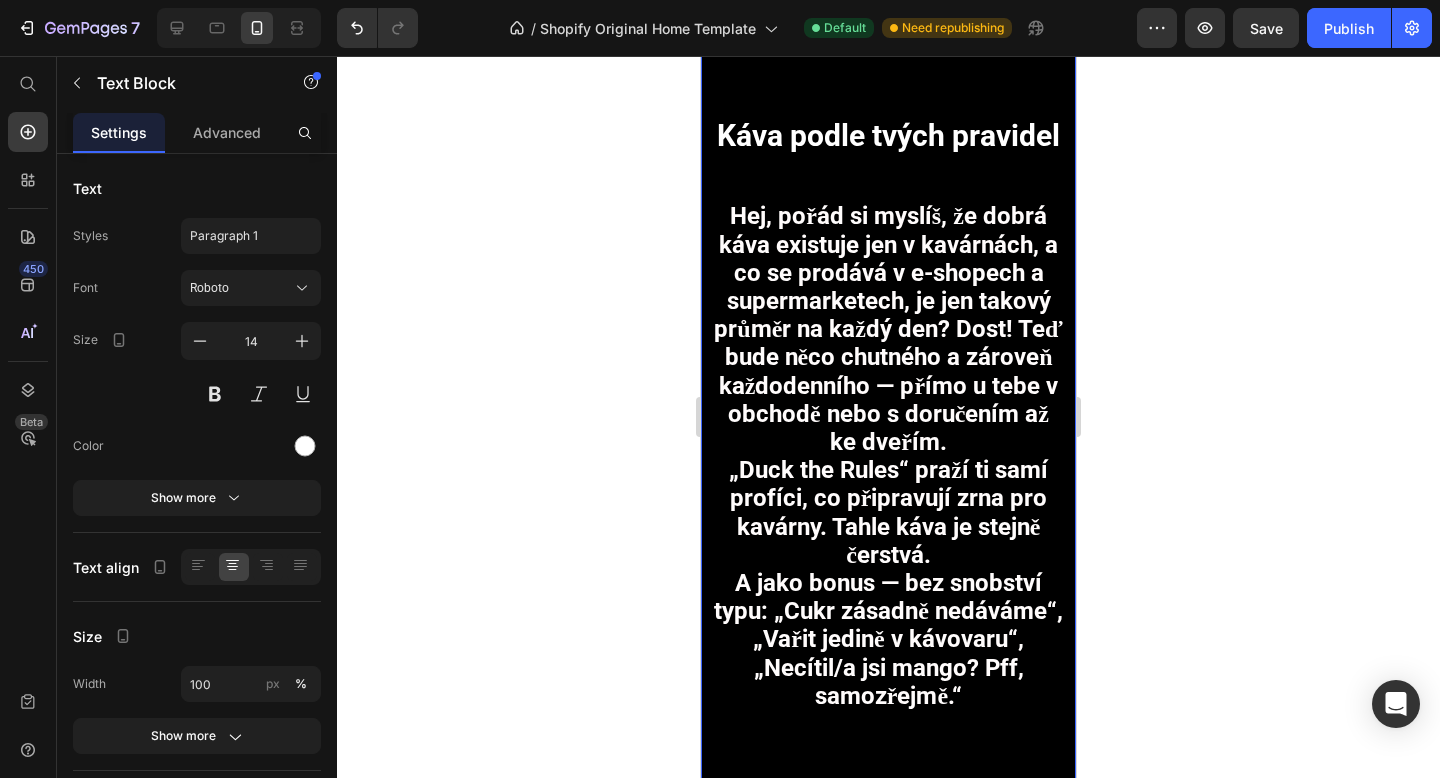 click on "Hej, pořád si myslíš, že dobrá káva existuje jen v kavárnách, a co se prodává v e-shopech a supermarketech, je jen takový průměr na každý den? Dost! Teď bude něco chutného a zároveň každodenního — přímo u tebe v obchodě nebo s doručením až ke dveřím." at bounding box center [888, 329] 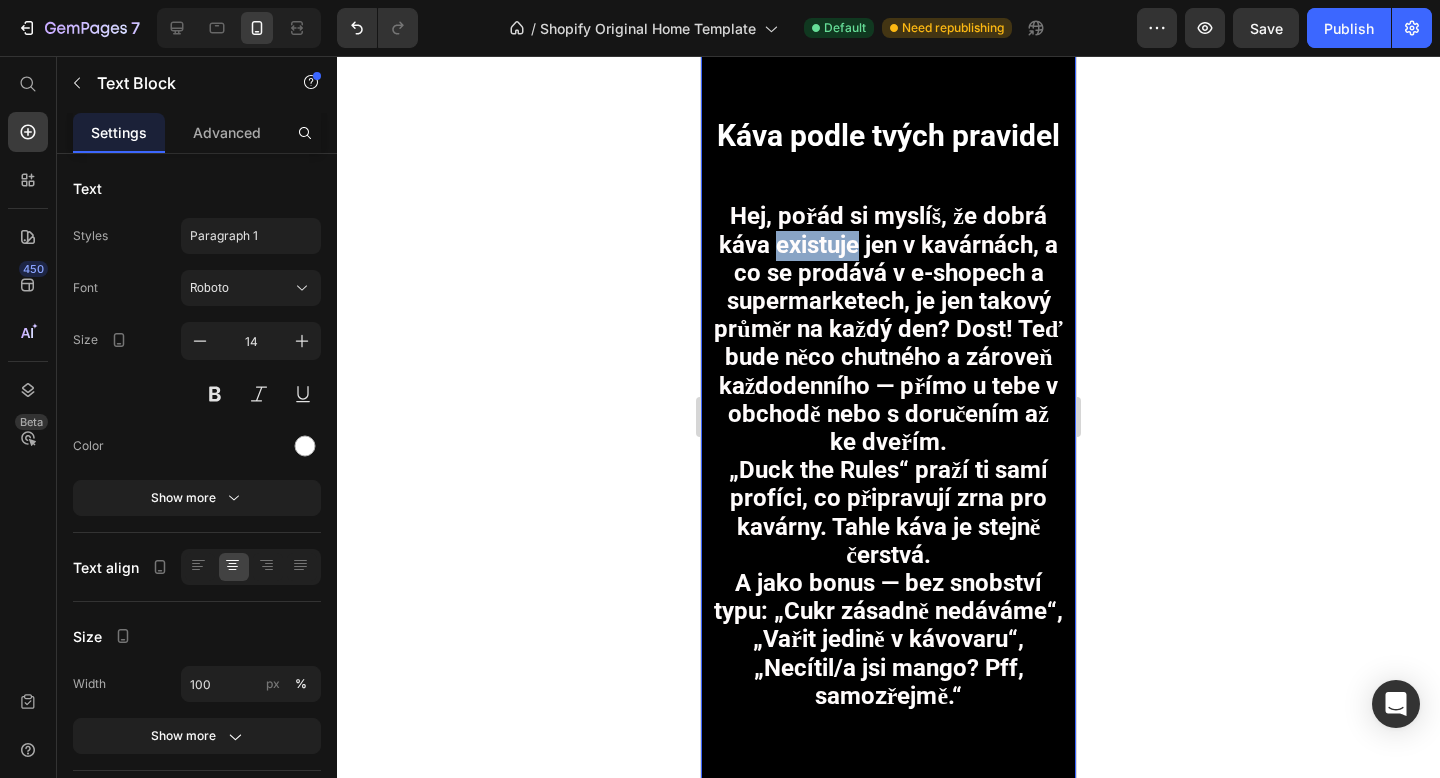 click on "Hej, pořád si myslíš, že dobrá káva existuje jen v kavárnách, a co se prodává v e-shopech a supermarketech, je jen takový průměr na každý den? Dost! Teď bude něco chutného a zároveň každodenního — přímo u tebe v obchodě nebo s doručením až ke dveřím." at bounding box center (888, 329) 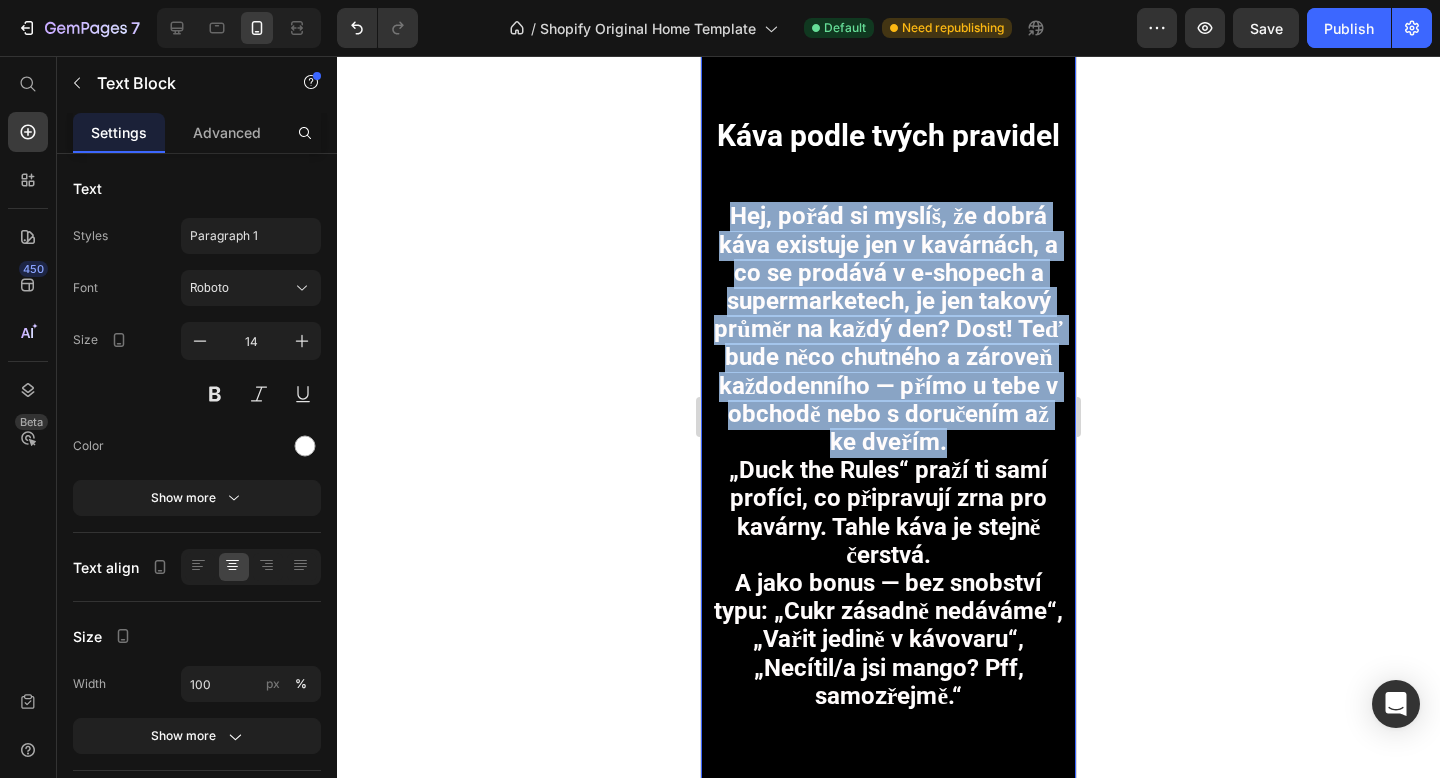 click on "Hej, pořád si myslíš, že dobrá káva existuje jen v kavárnách, a co se prodává v e-shopech a supermarketech, je jen takový průměr na každý den? Dost! Teď bude něco chutného a zároveň každodenního — přímo u tebe v obchodě nebo s doručením až ke dveřím." at bounding box center [888, 329] 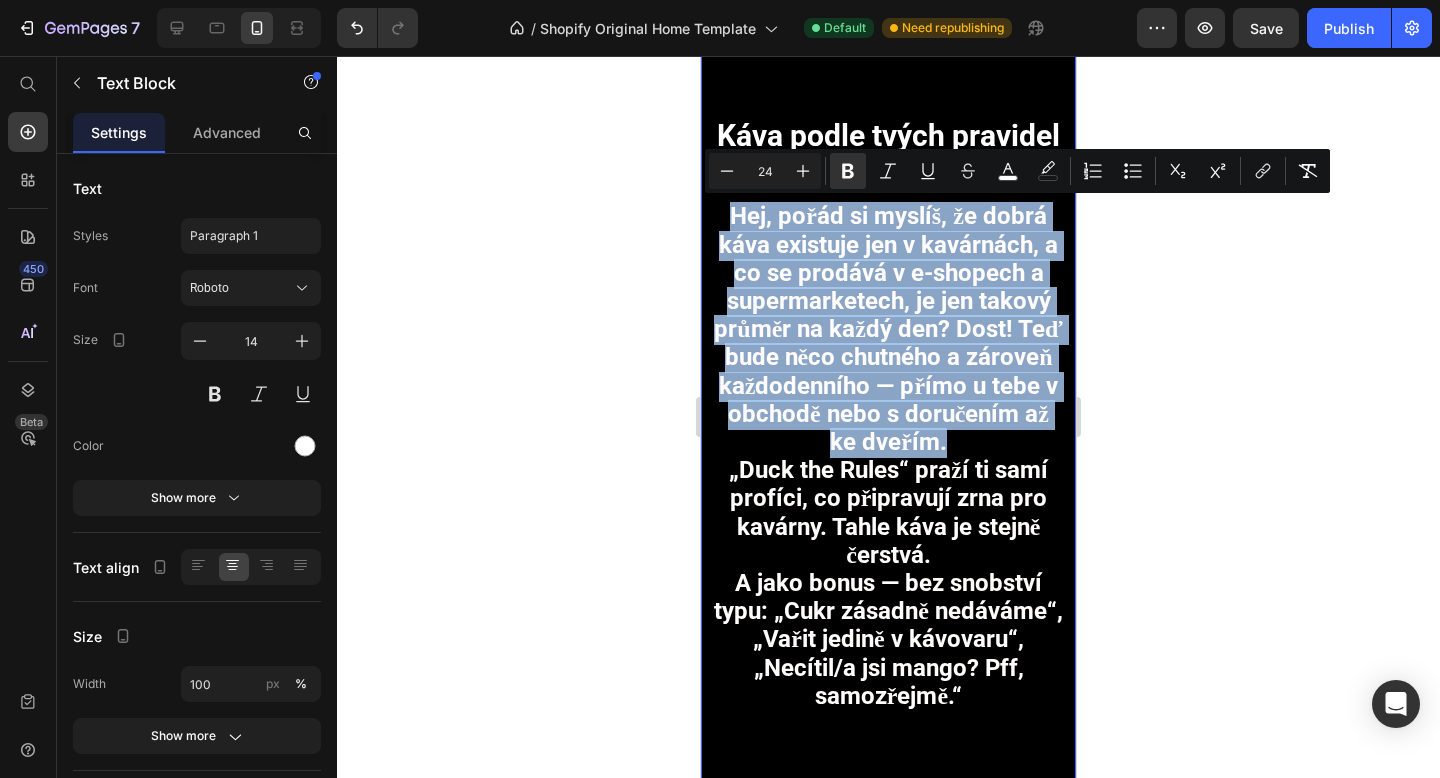 click on "Hej, pořád si myslíš, že dobrá káva existuje jen v kavárnách, a co se prodává v e-shopech a supermarketech, je jen takový průměr na každý den? Dost! Teď bude něco chutného a zároveň každodenního — přímo u tebe v obchodě nebo s doručením až ke dveřím." at bounding box center (888, 329) 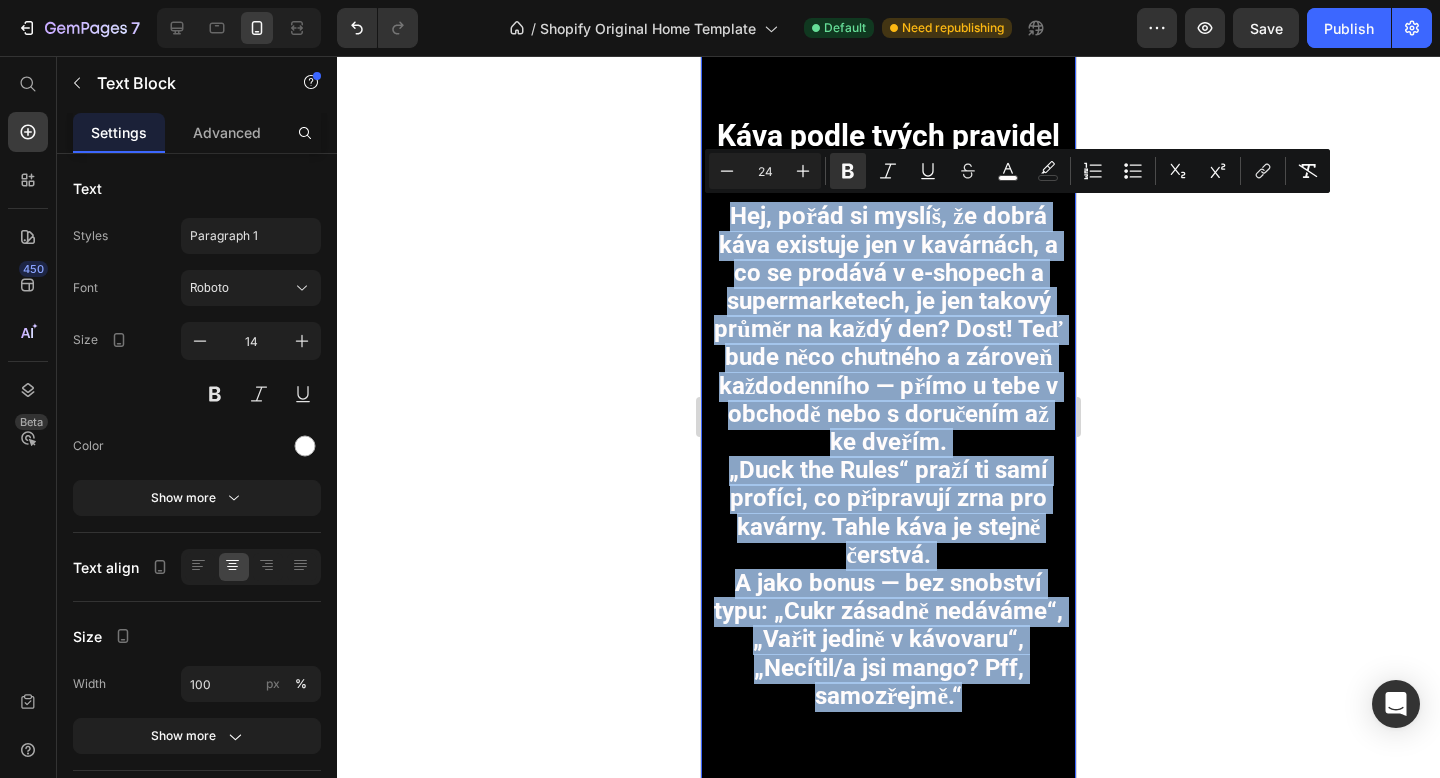 drag, startPoint x: 731, startPoint y: 215, endPoint x: 964, endPoint y: 702, distance: 539.8685 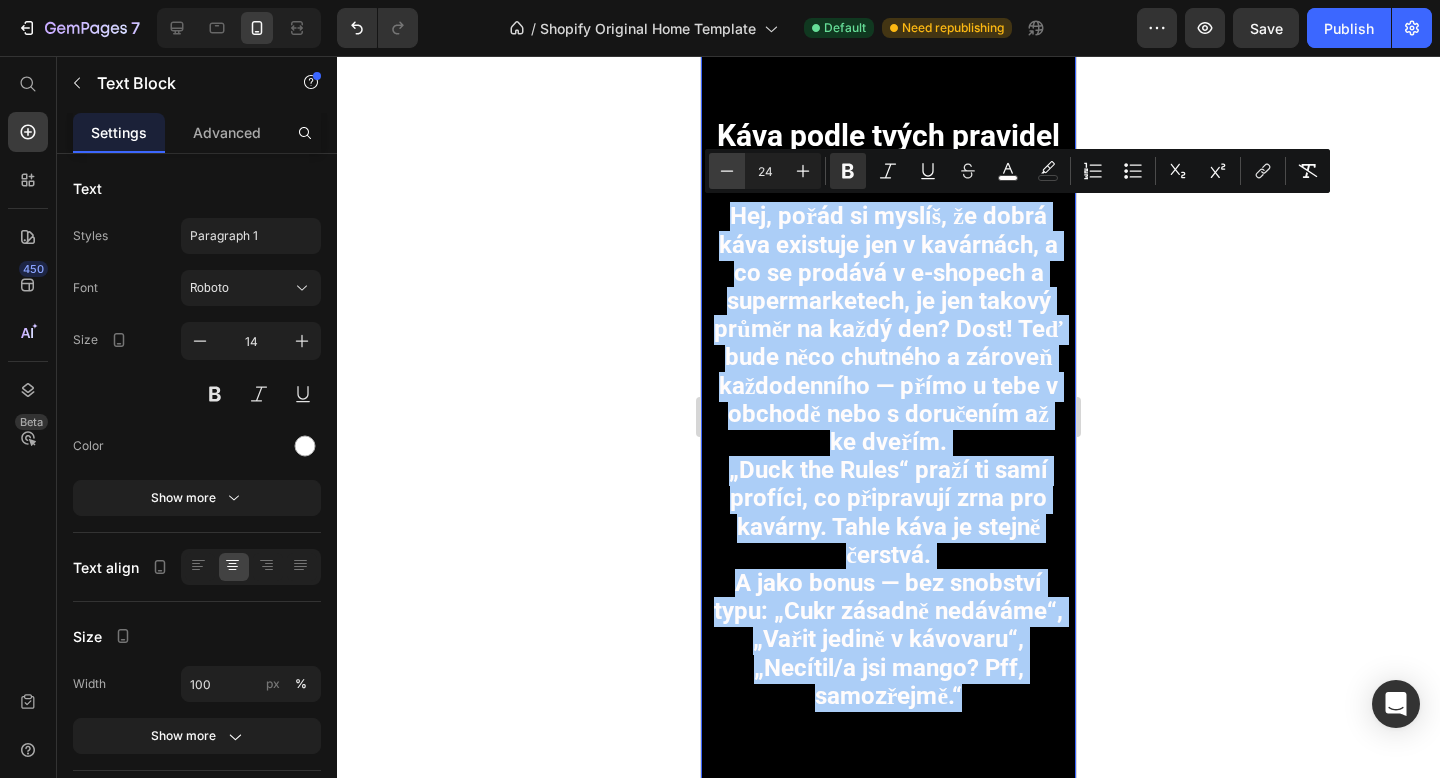 click 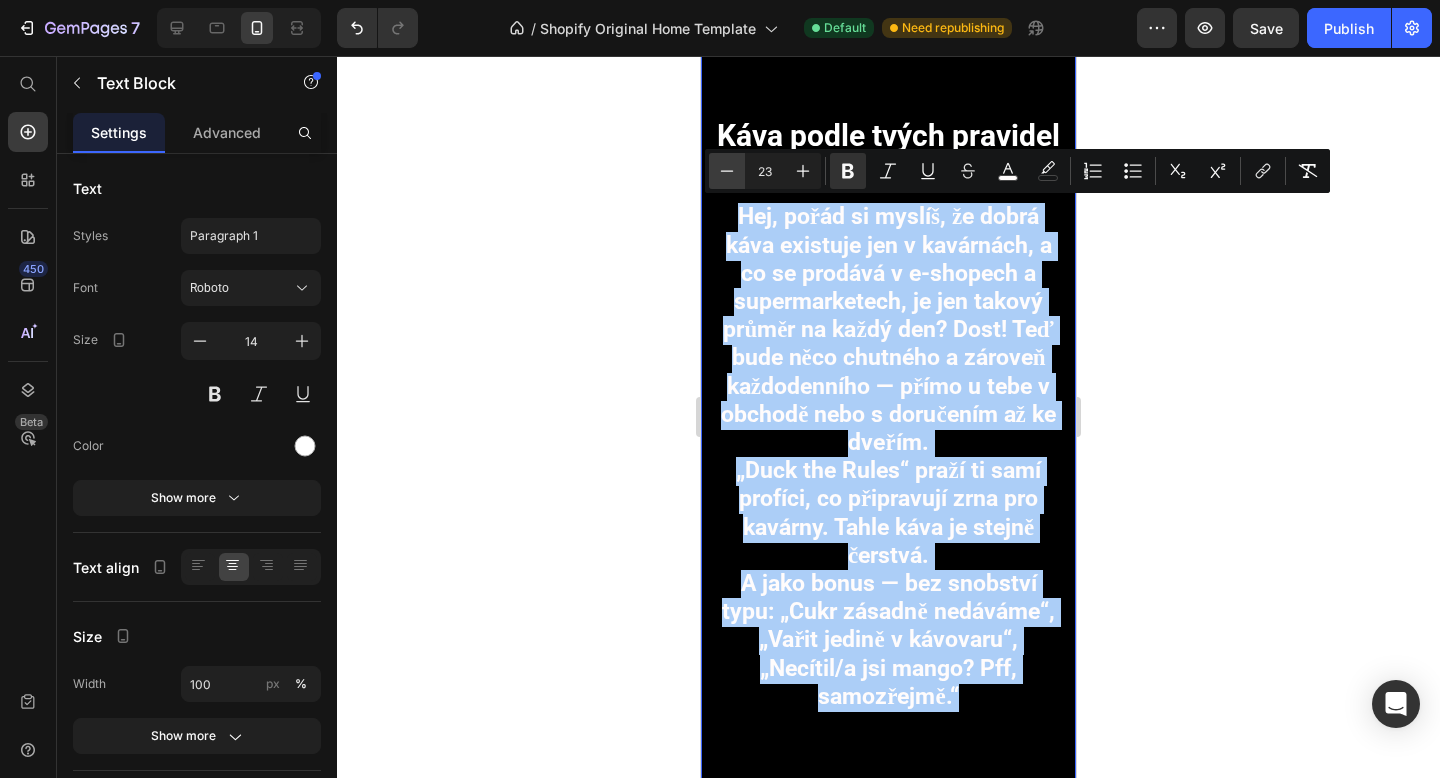 click 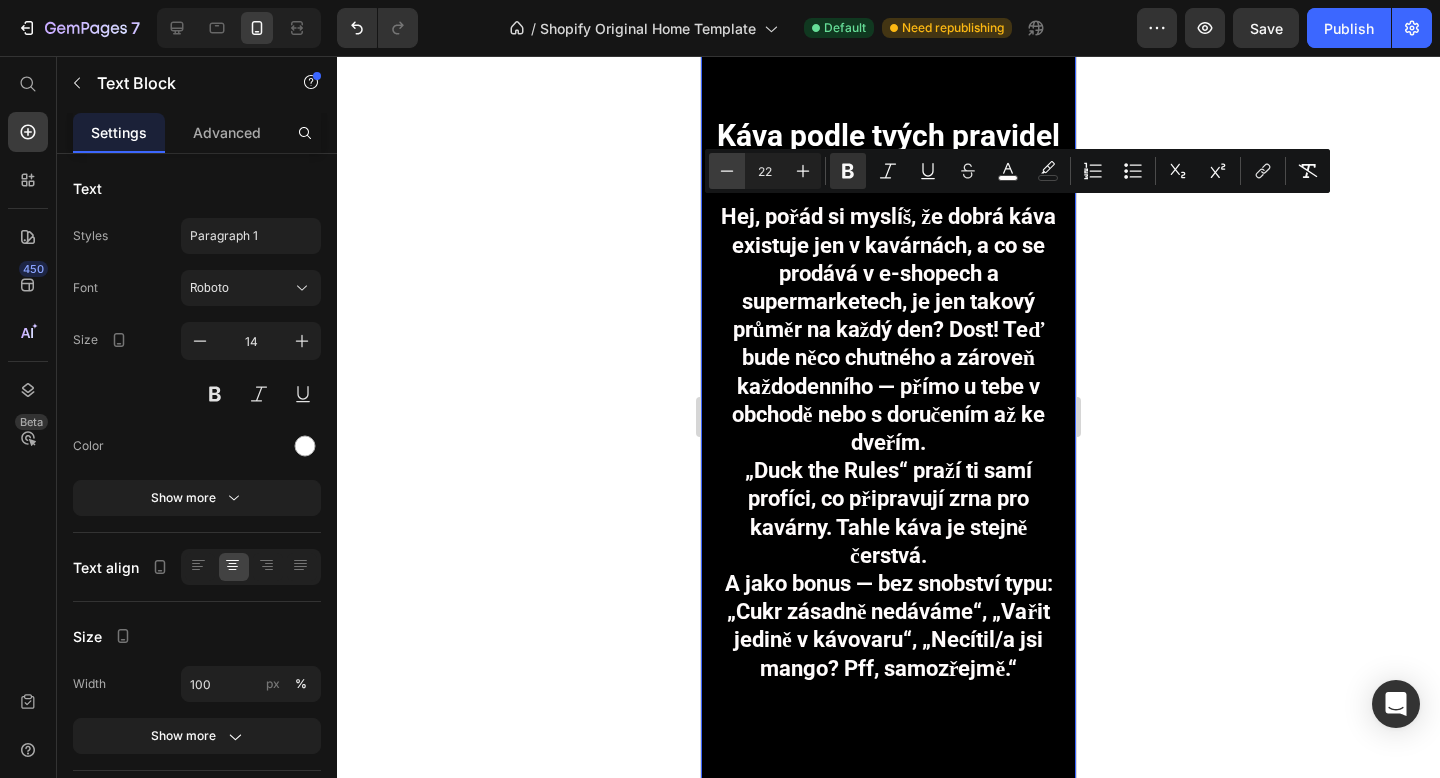 click 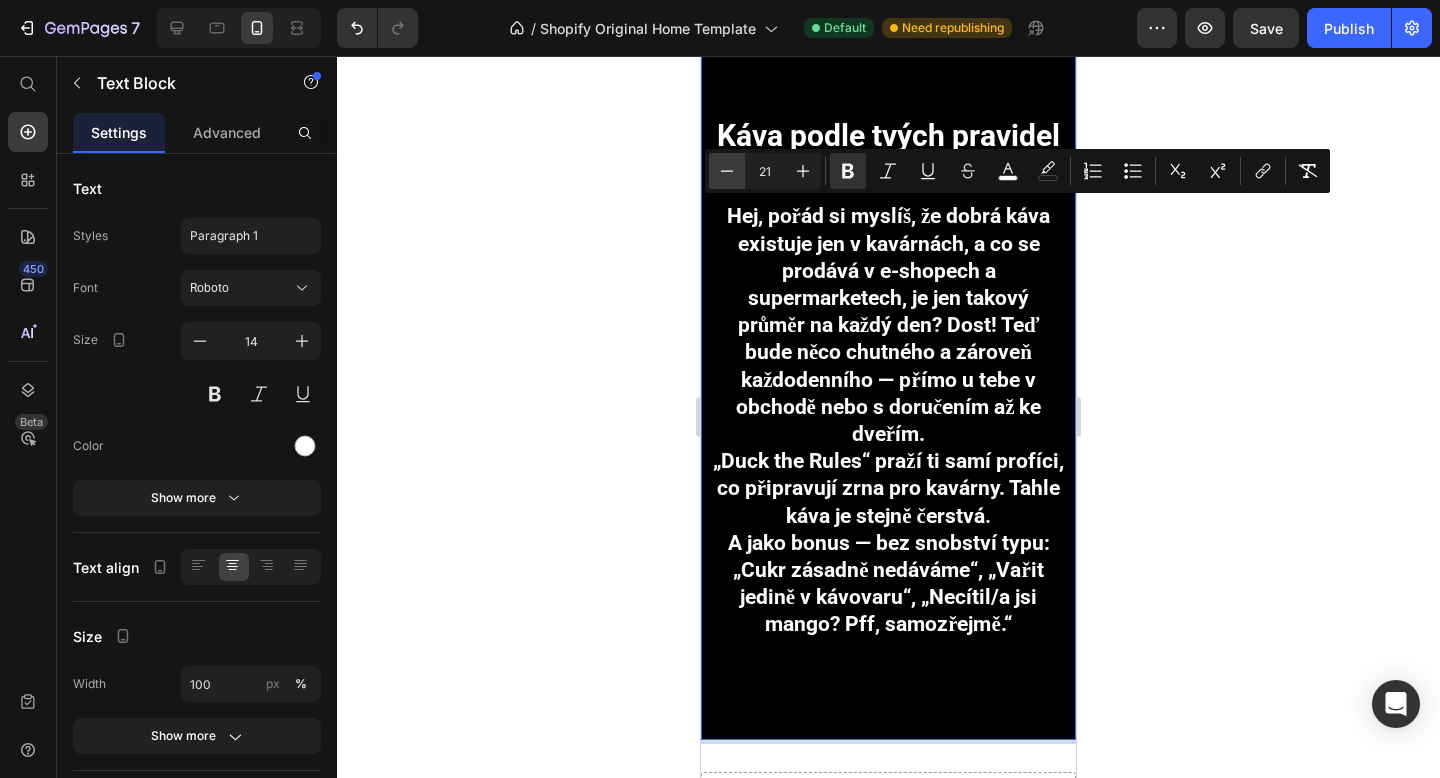 click 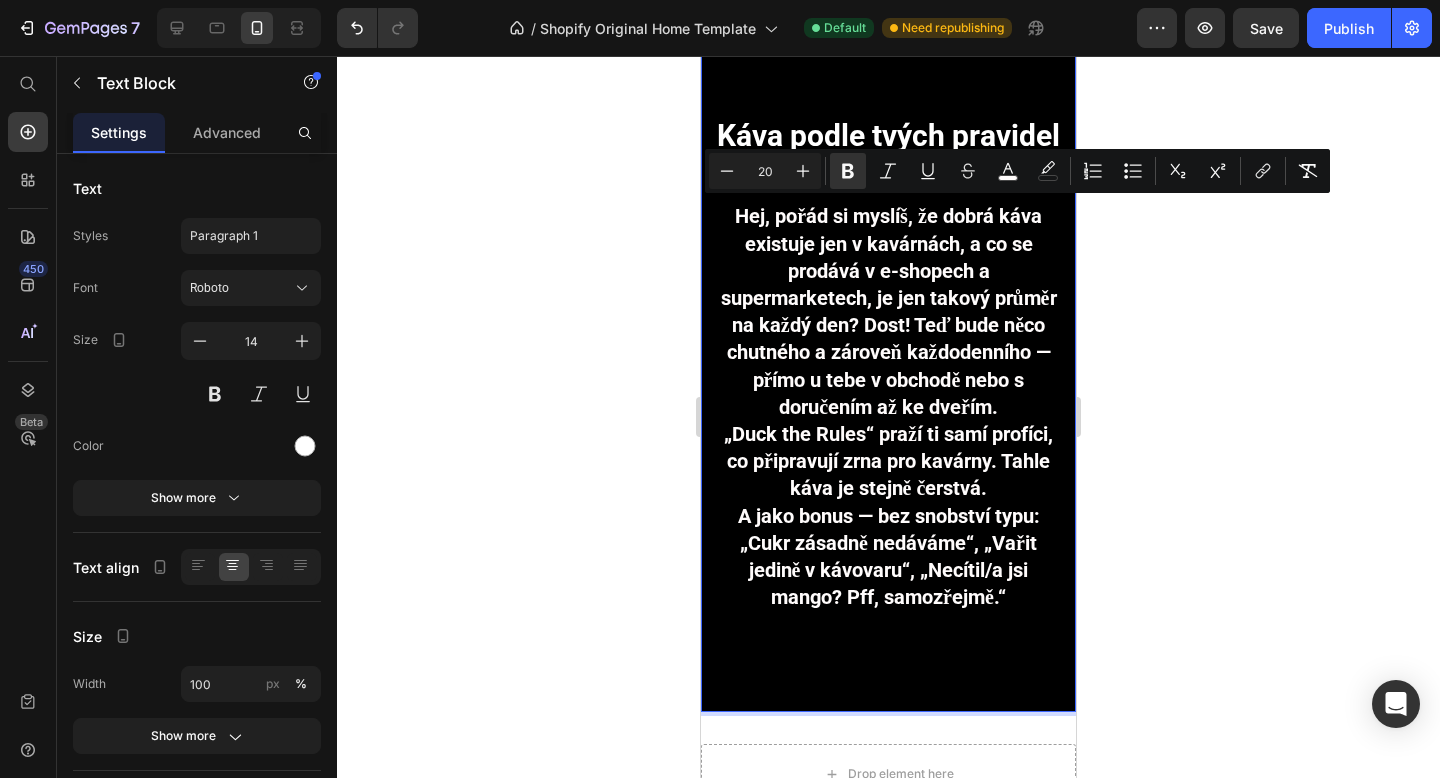 click 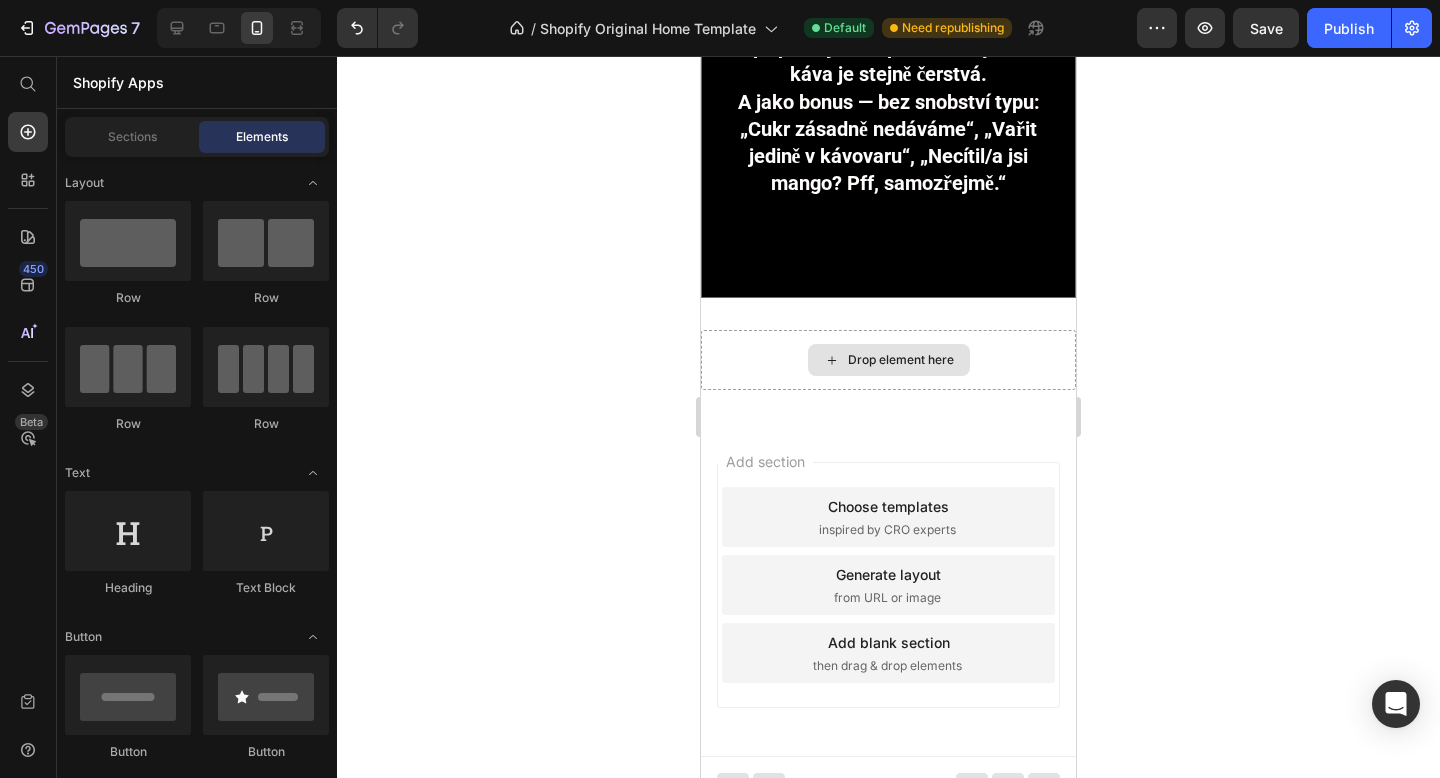 scroll, scrollTop: 1139, scrollLeft: 0, axis: vertical 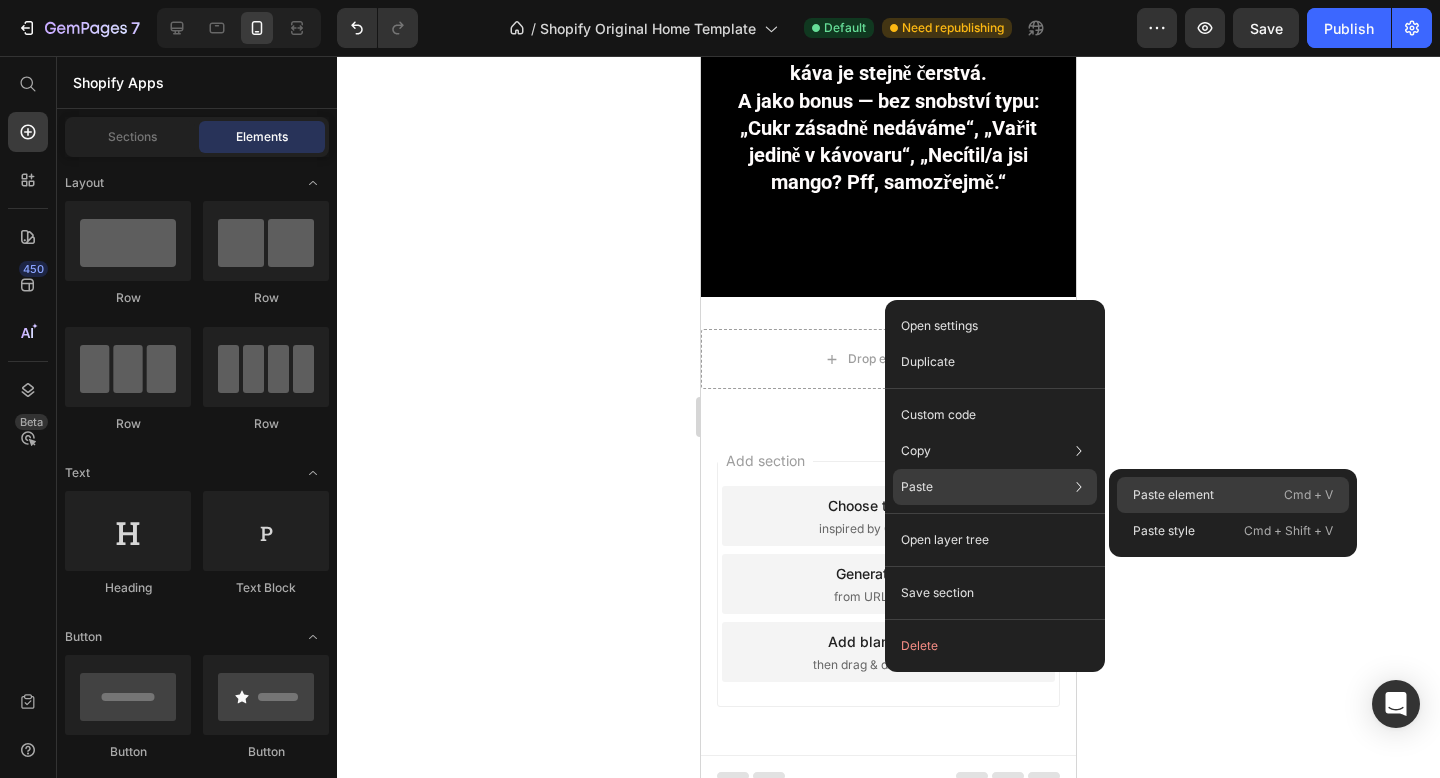 click on "Paste element" at bounding box center (1173, 495) 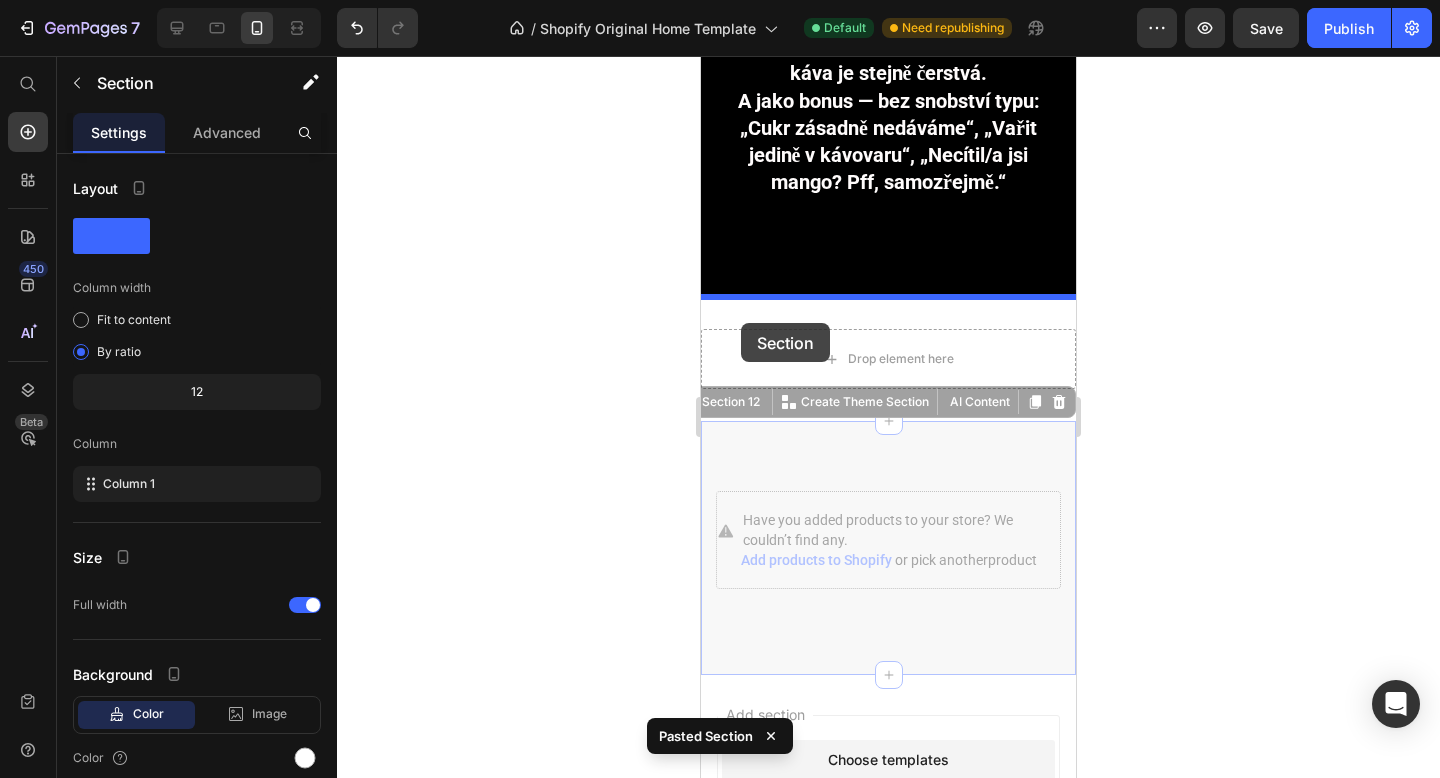 drag, startPoint x: 740, startPoint y: 403, endPoint x: 741, endPoint y: 323, distance: 80.00625 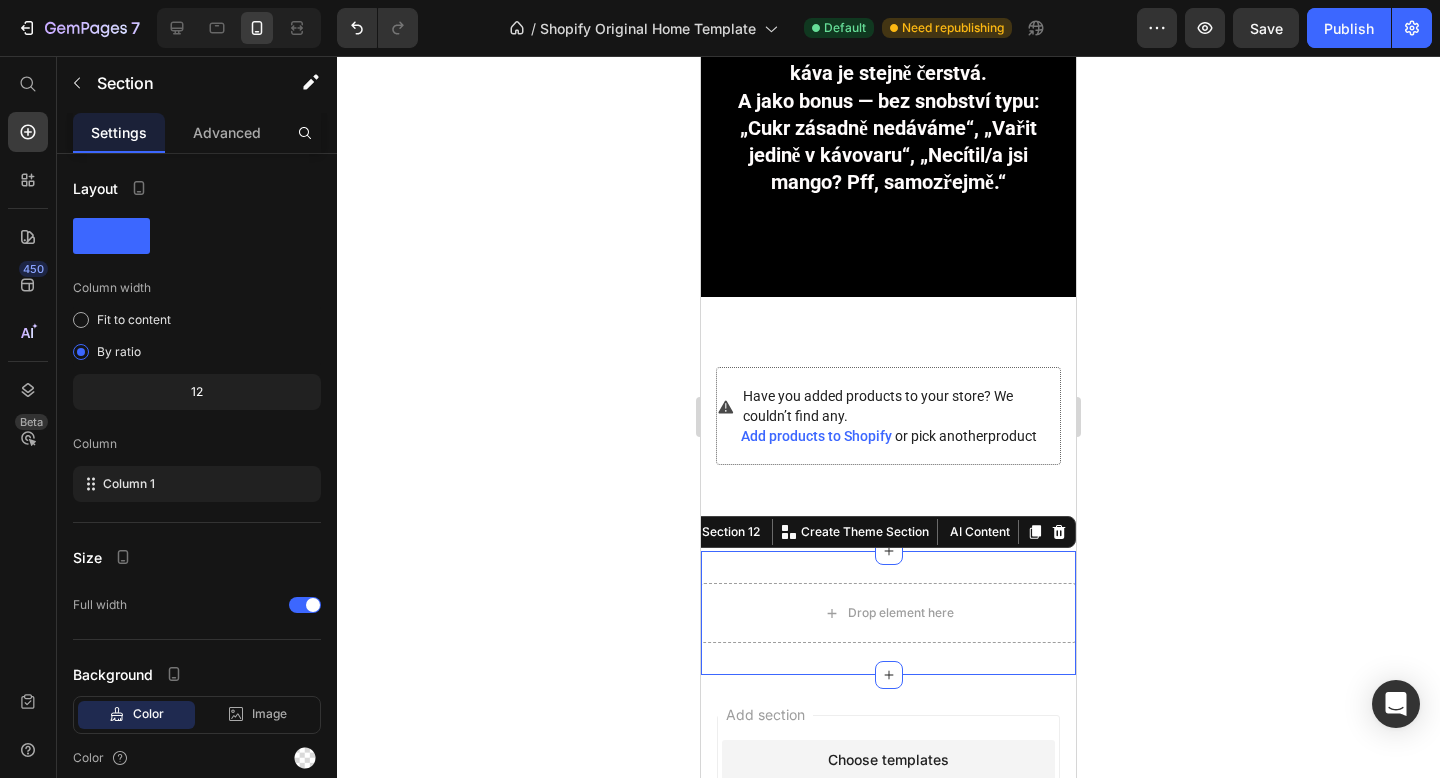 click on "Drop element here Section 12   You can create reusable sections Create Theme Section AI Content Write with GemAI What would you like to describe here? Tone and Voice Persuasive Product Show more Generate" at bounding box center [888, 613] 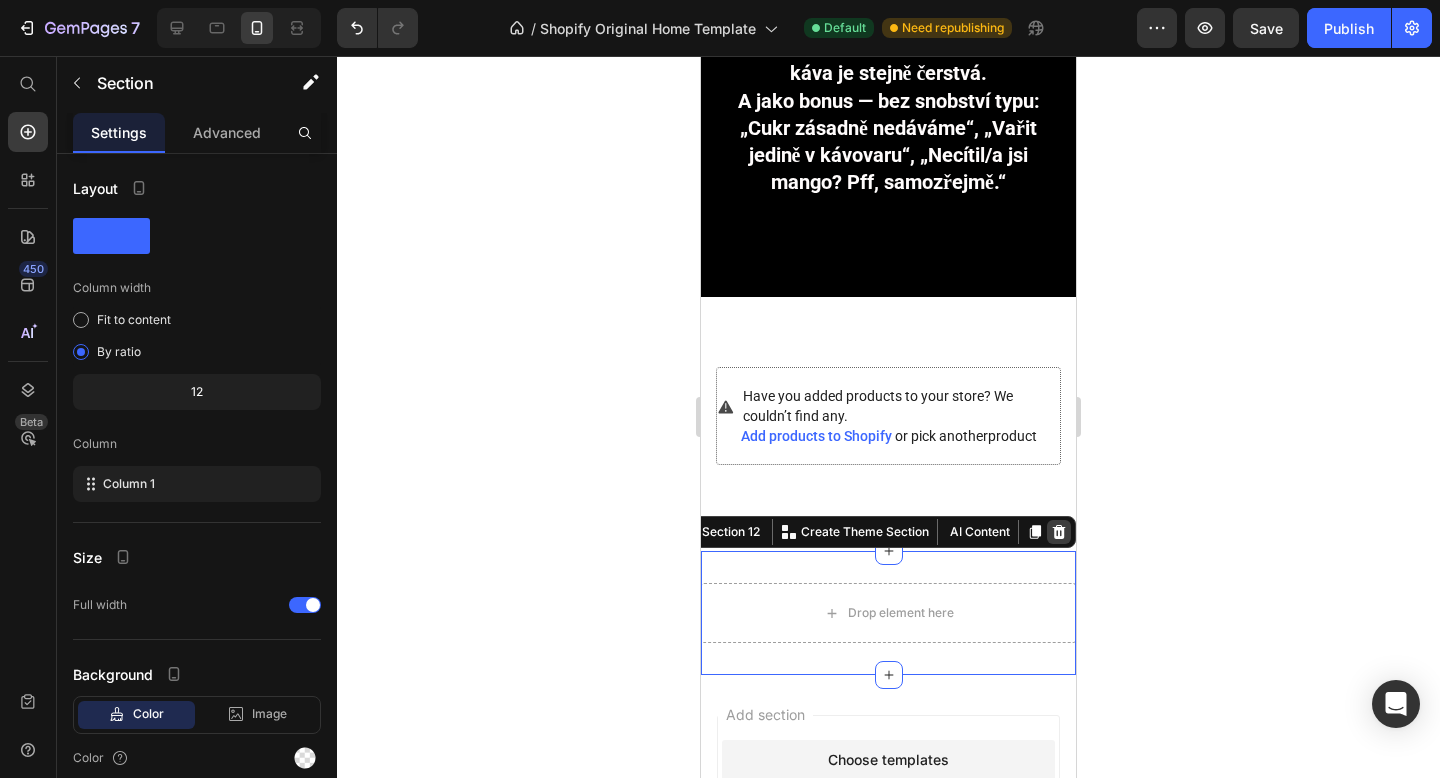 click 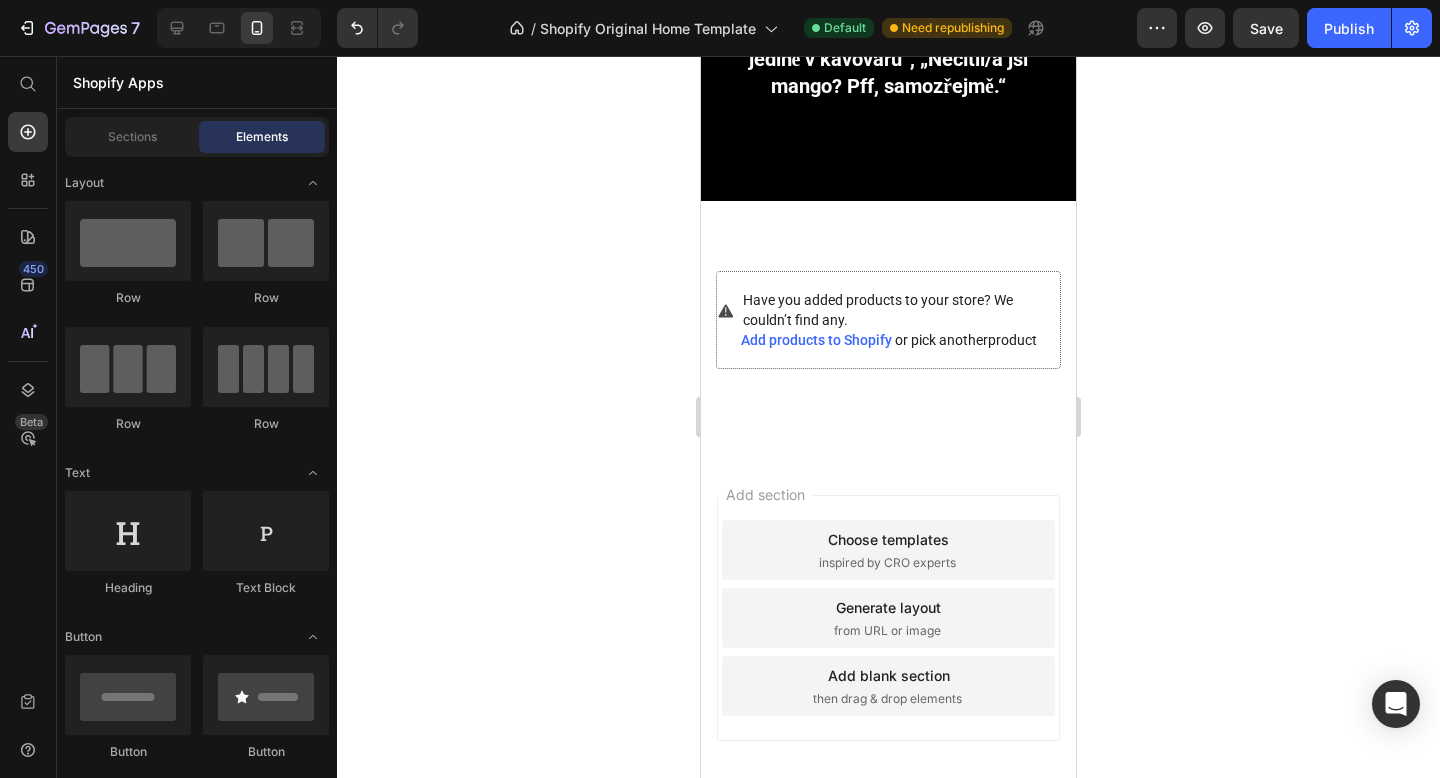 scroll, scrollTop: 1288, scrollLeft: 0, axis: vertical 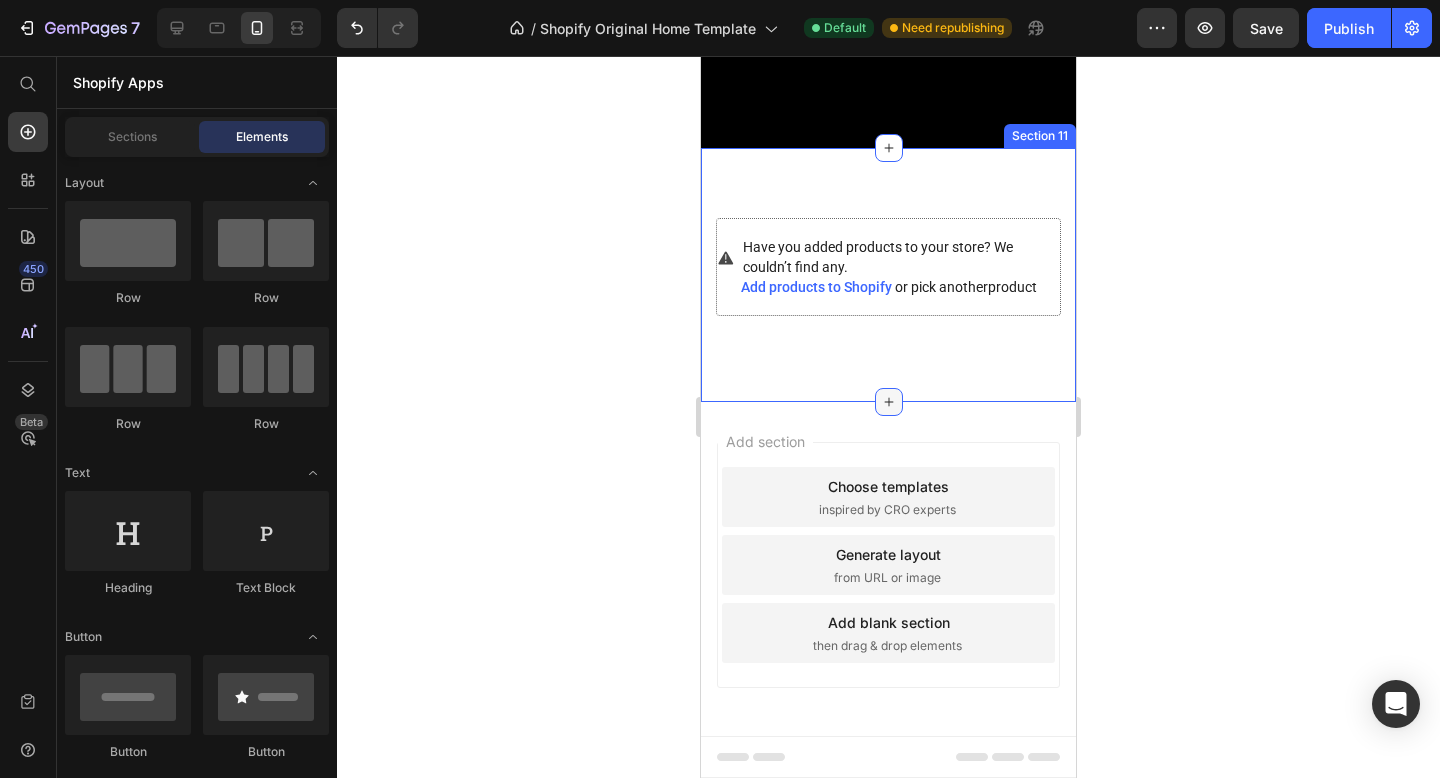 click 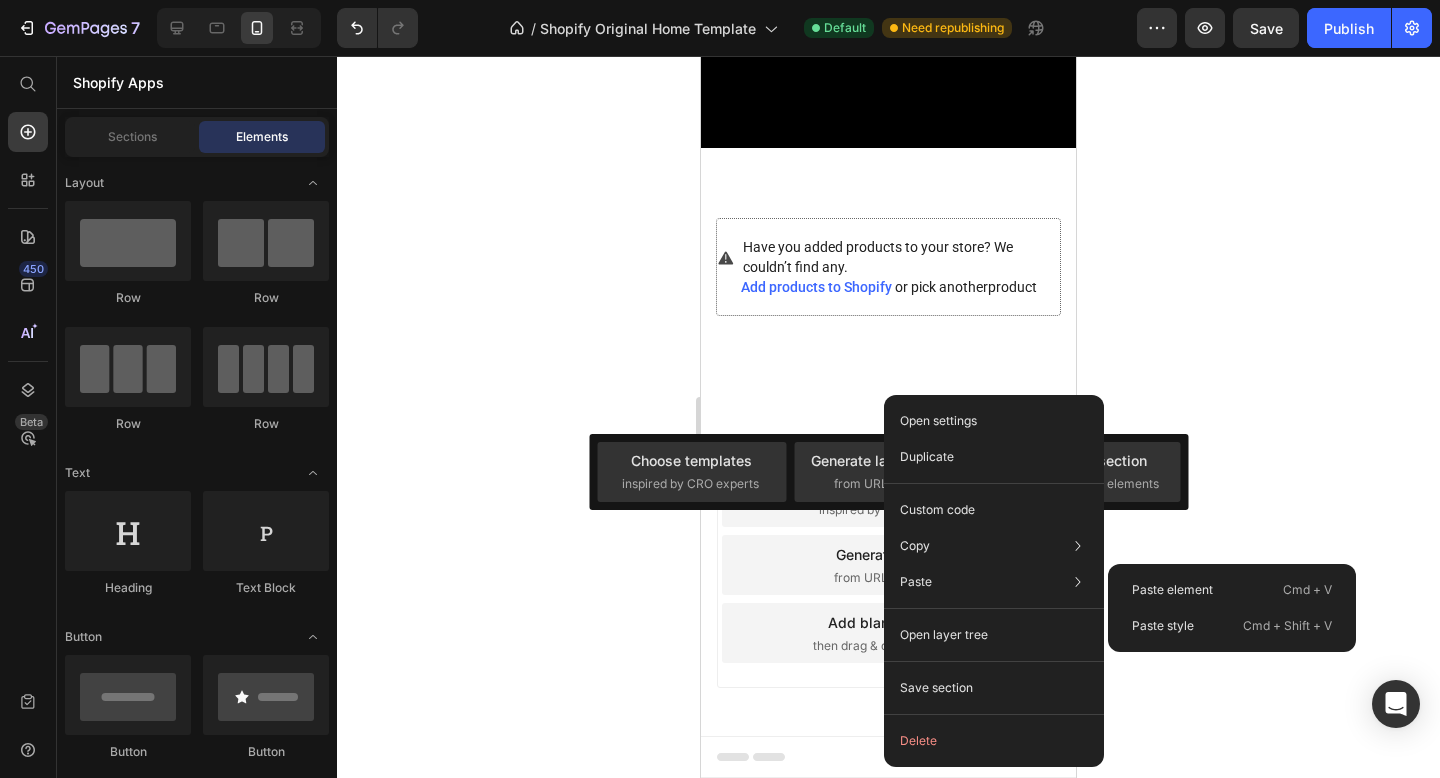 click on "Paste element  Cmd + V" 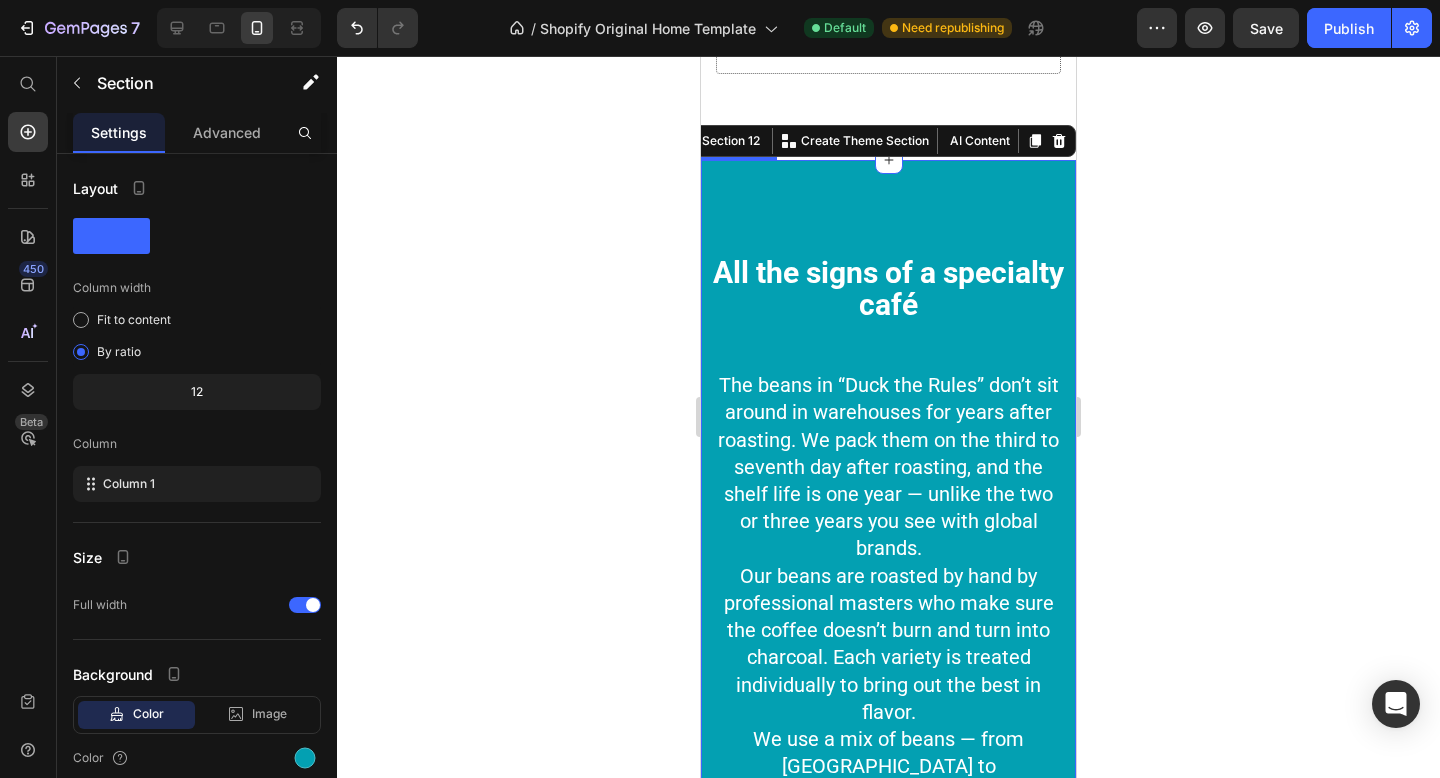 scroll, scrollTop: 1516, scrollLeft: 0, axis: vertical 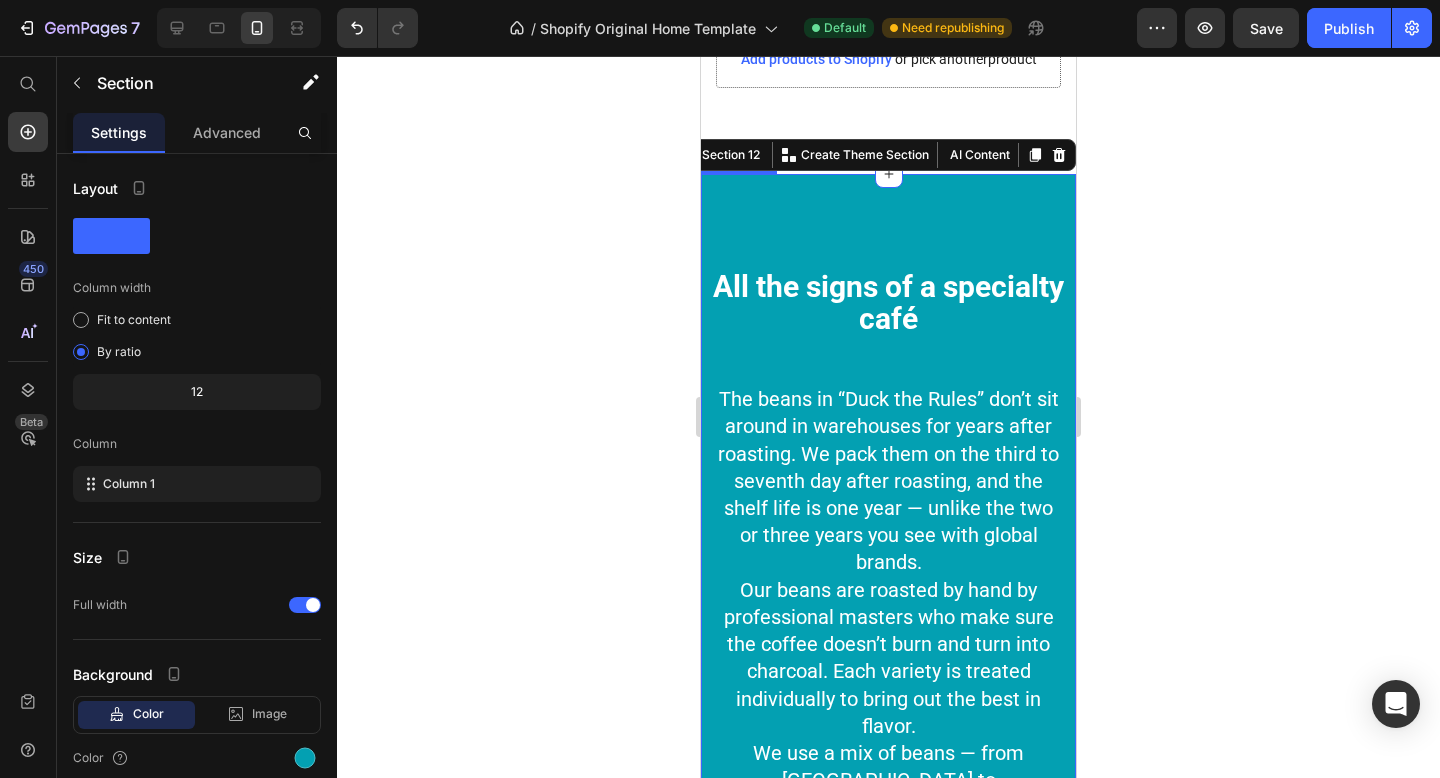 click on "All the signs of a specialty café" at bounding box center (888, 302) 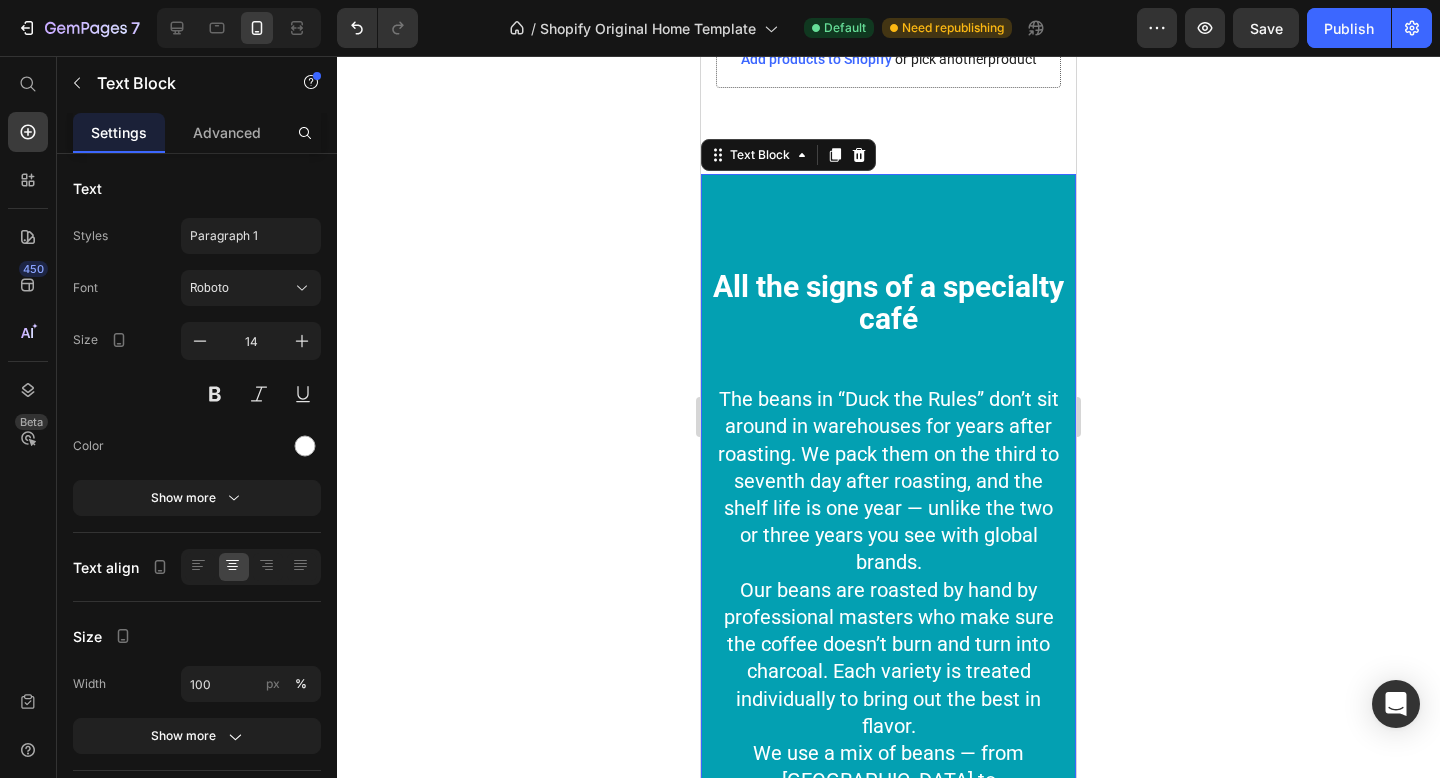 click on "All the signs of a specialty café" at bounding box center [888, 302] 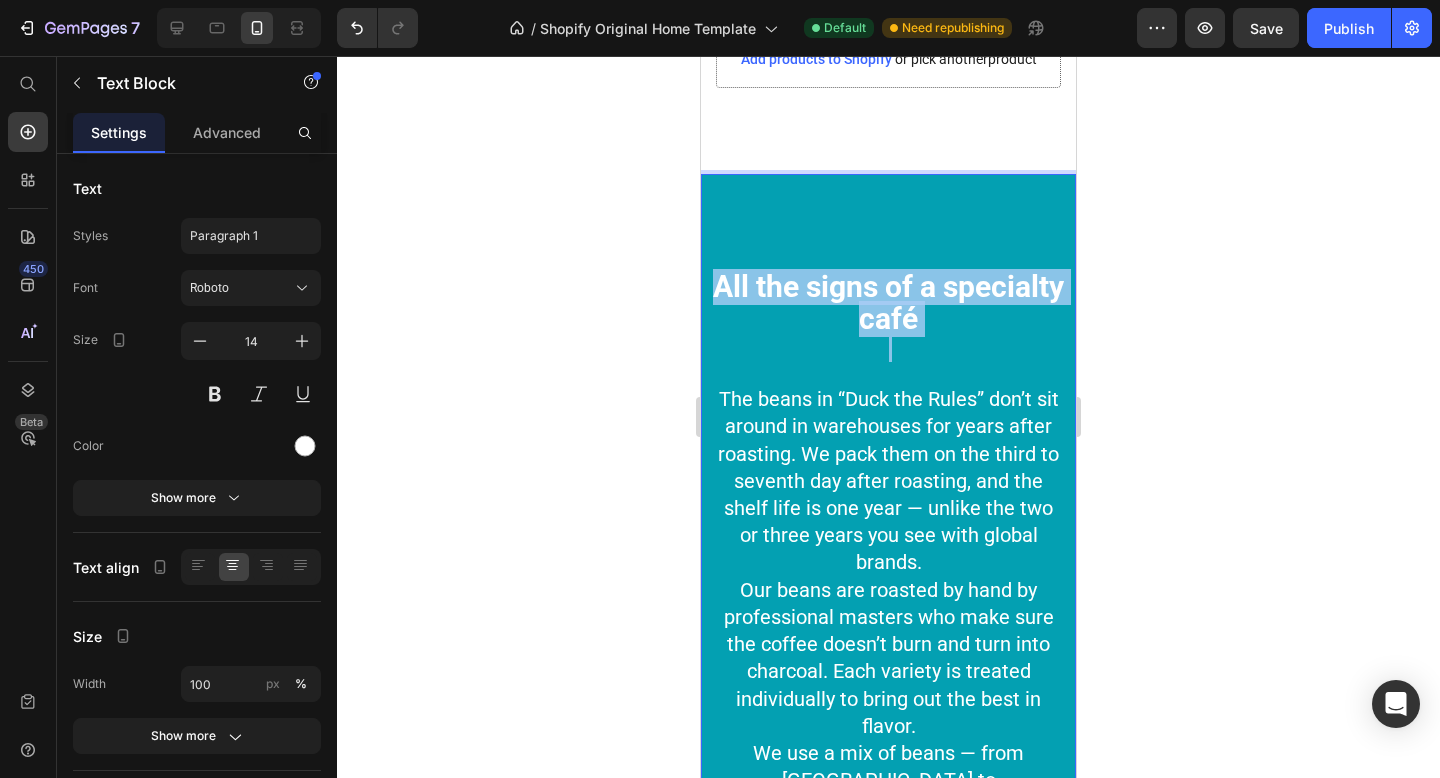 click on "All the signs of a specialty café" at bounding box center [888, 302] 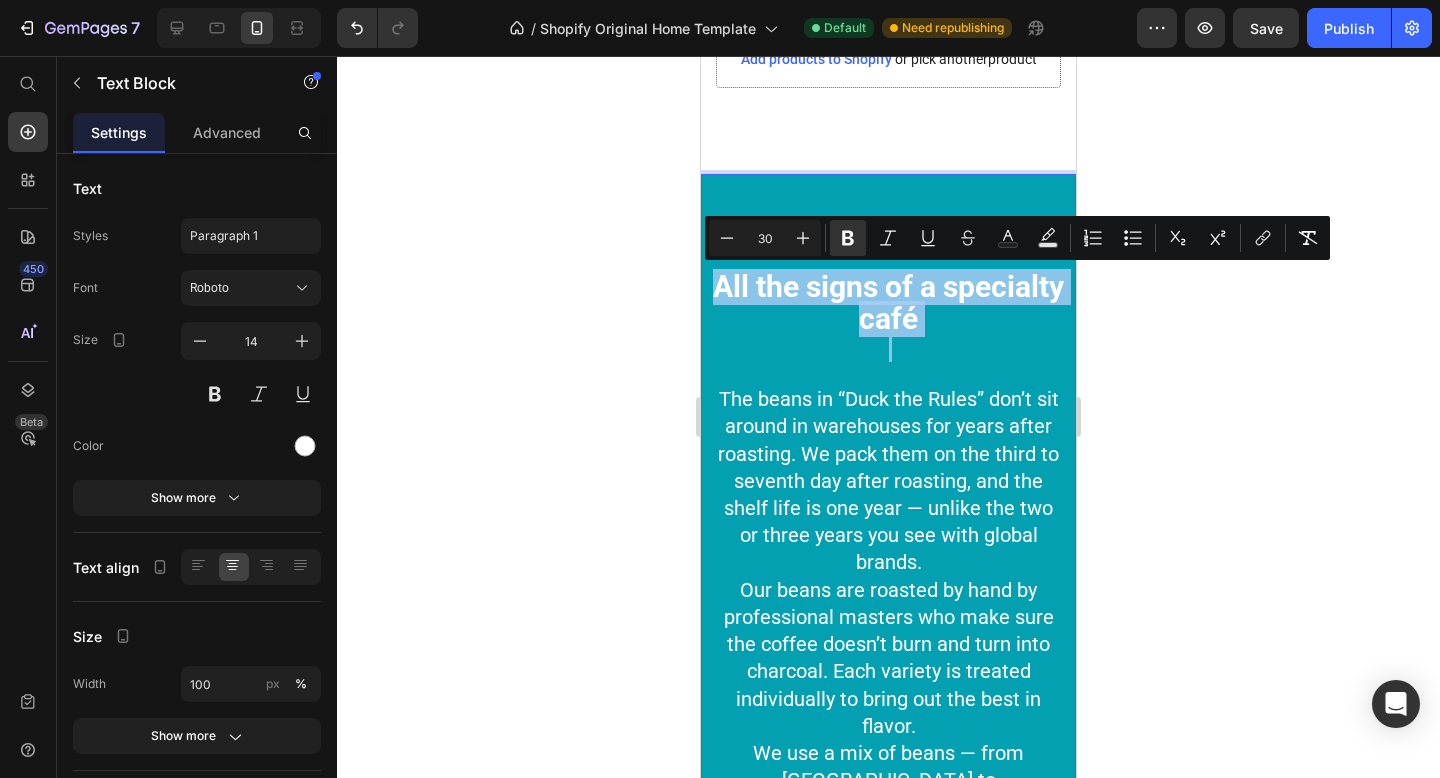 type on "14" 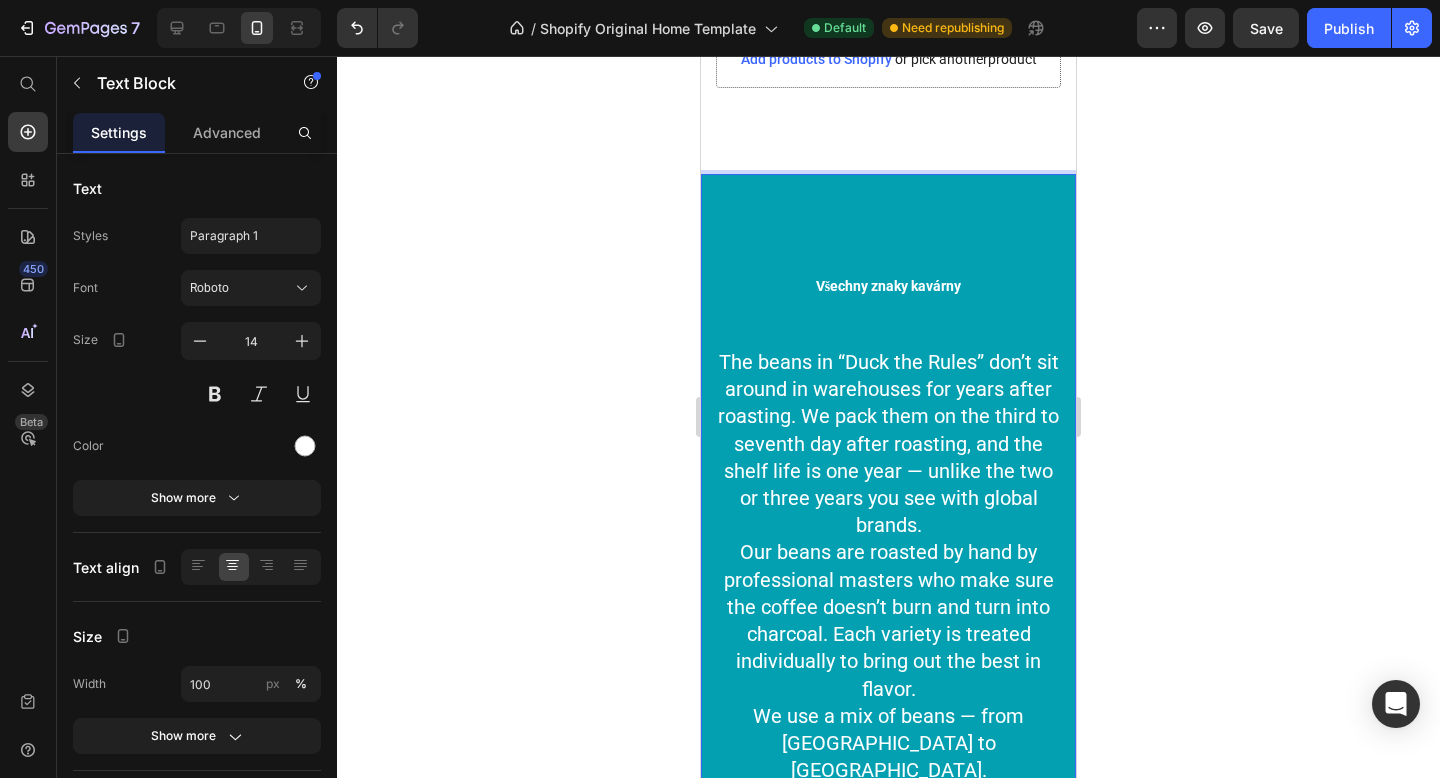 click on "Všechny znaky kavárny" at bounding box center (888, 286) 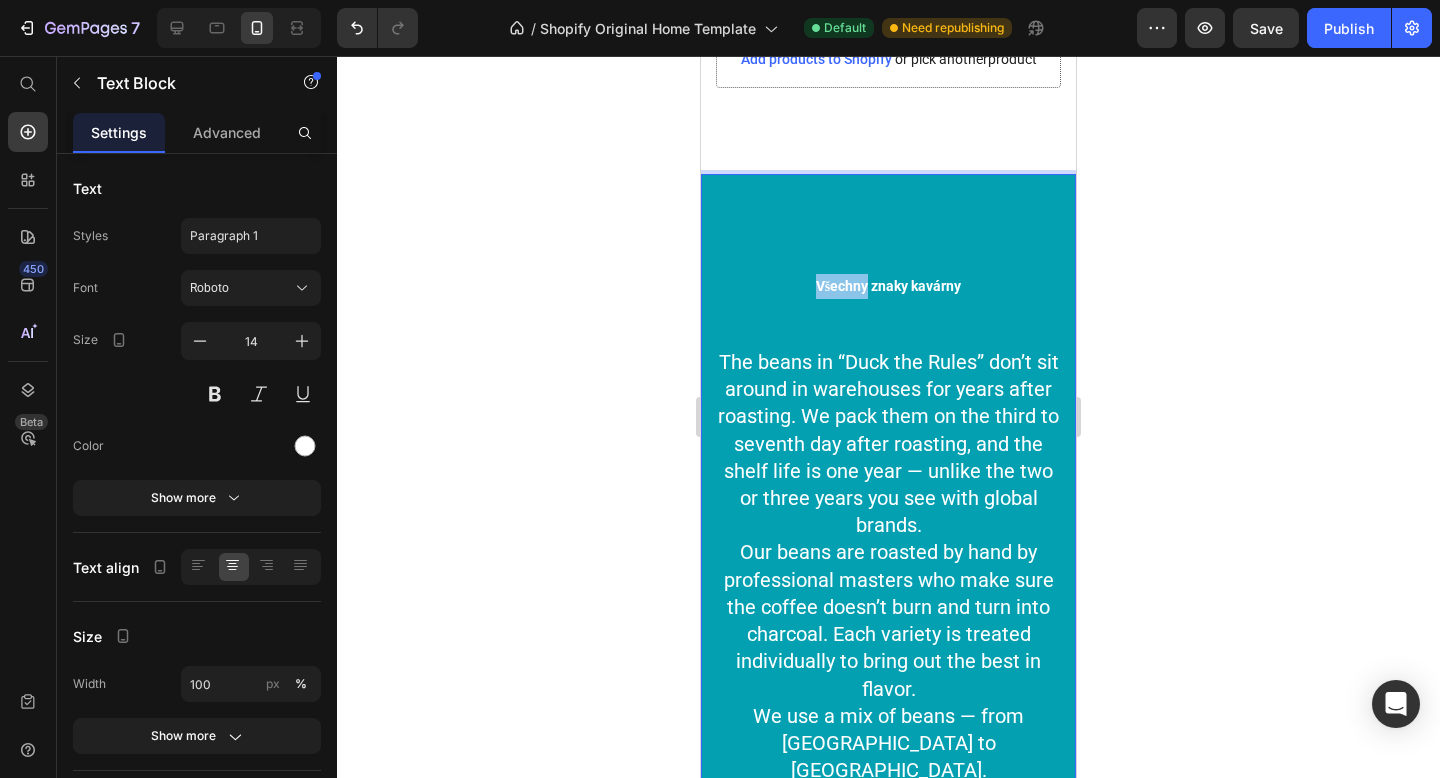 click on "Všechny znaky kavárny" at bounding box center [888, 286] 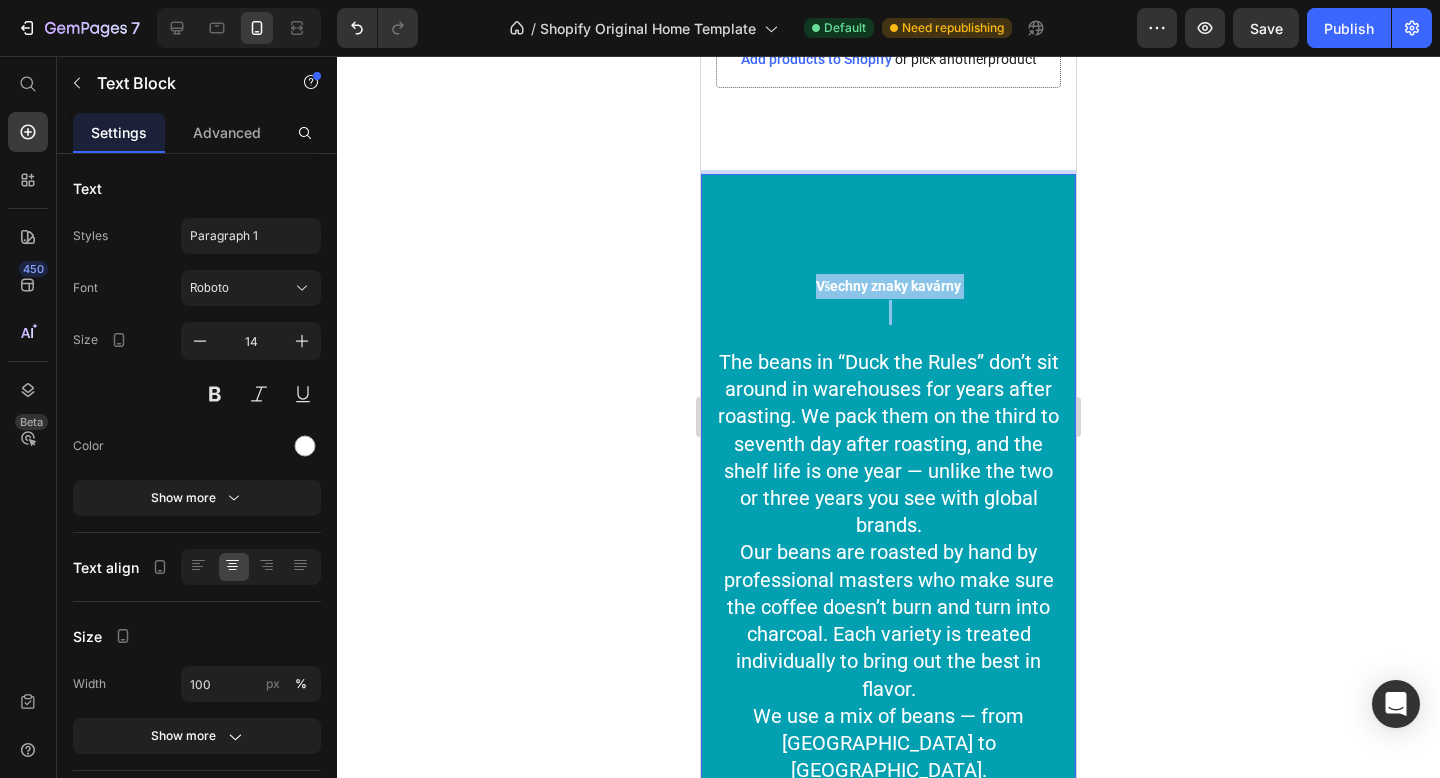 click on "Všechny znaky kavárny" at bounding box center (888, 286) 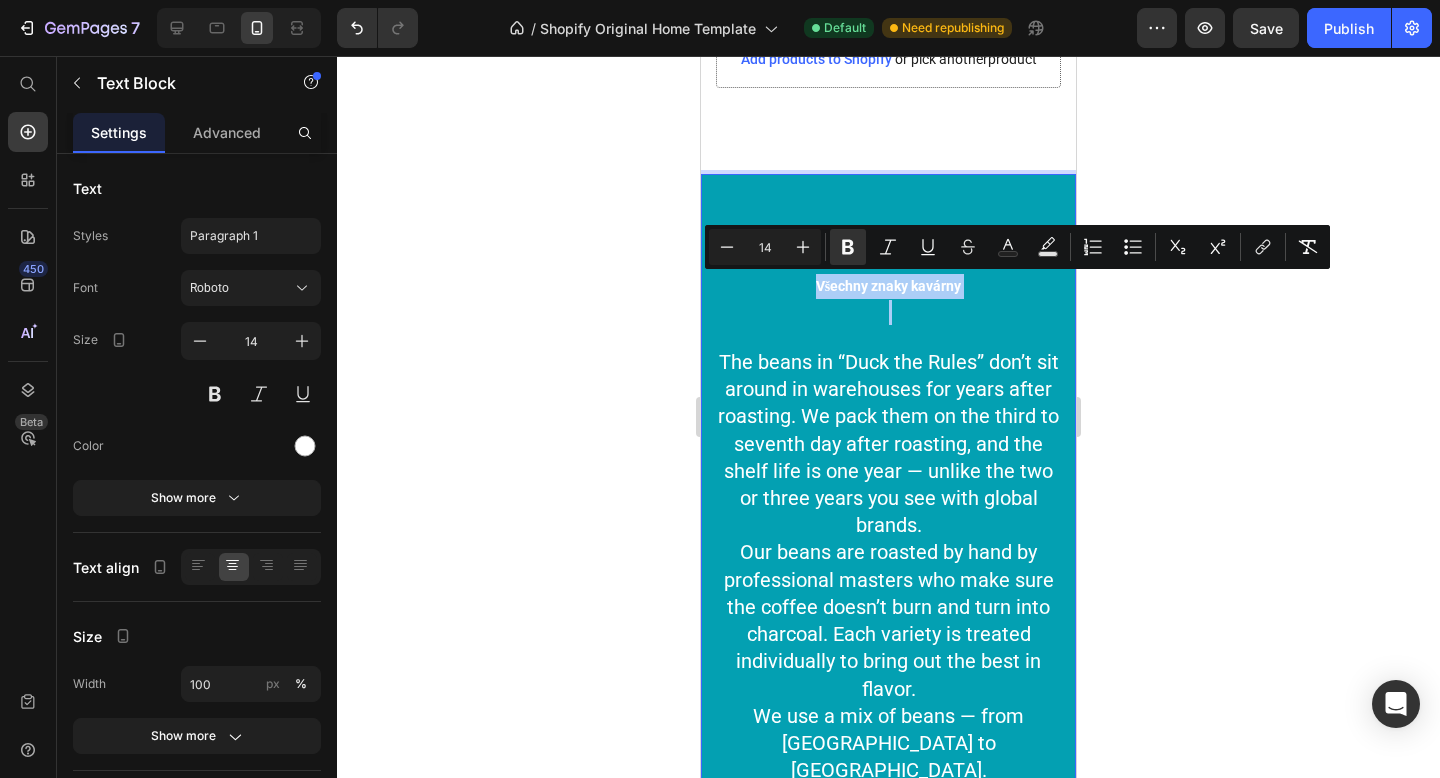 click on "14" at bounding box center (765, 247) 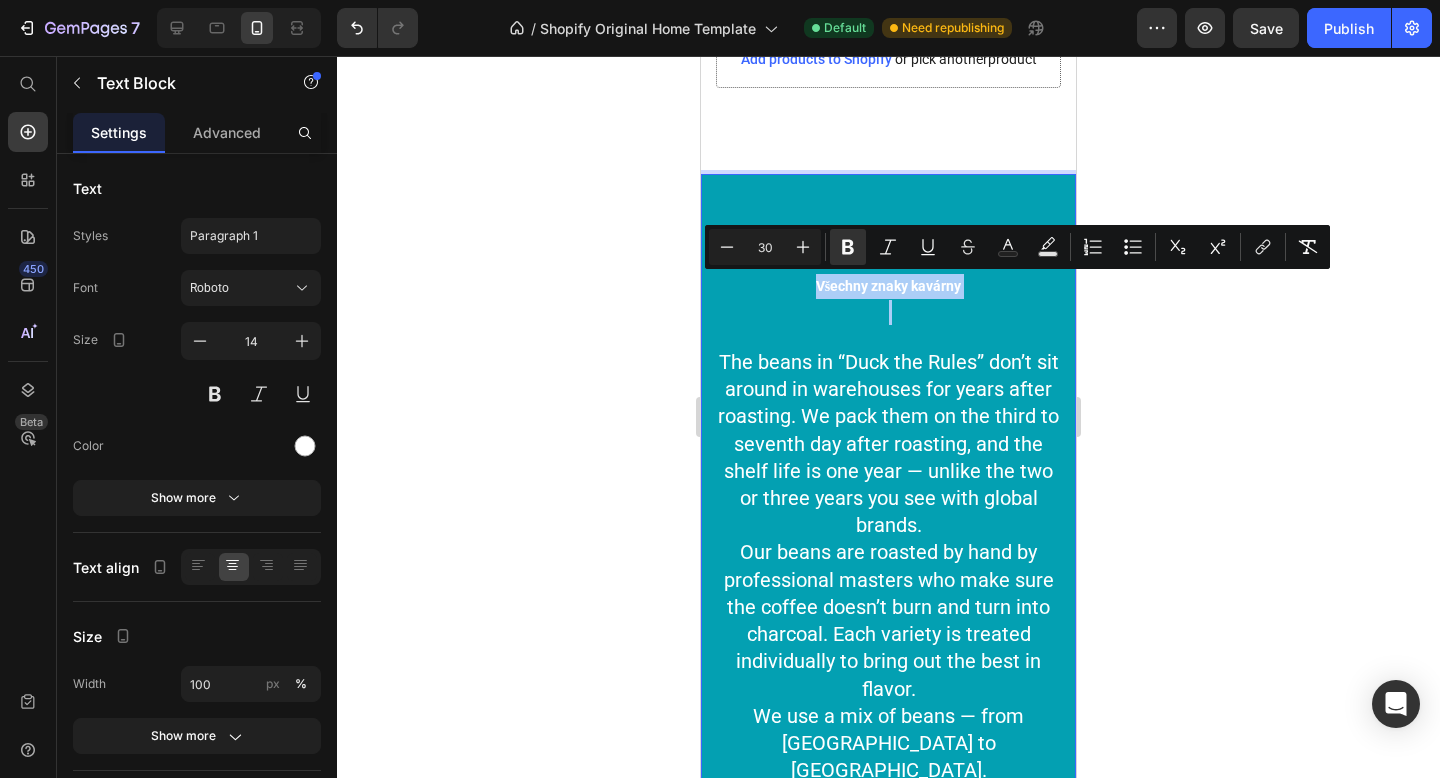 type on "30" 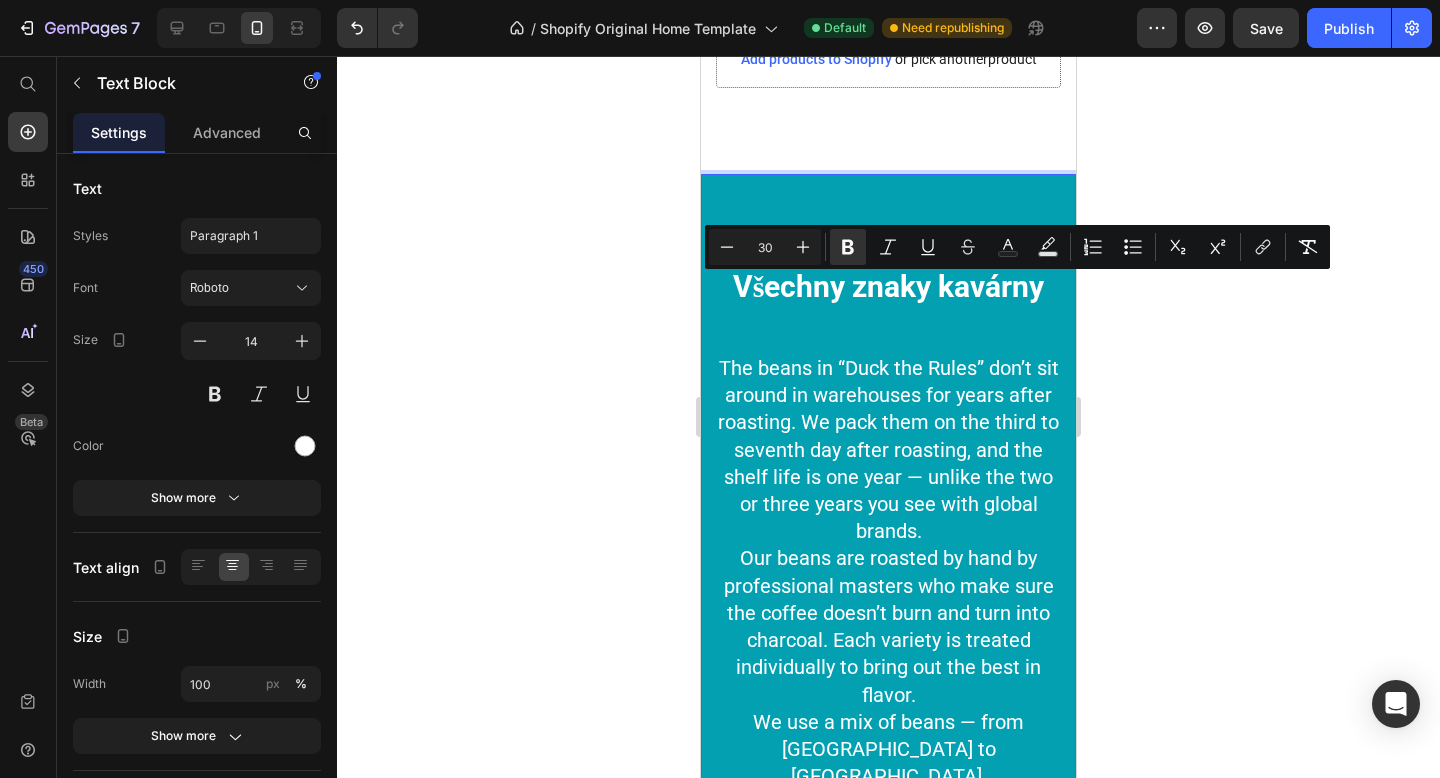 click 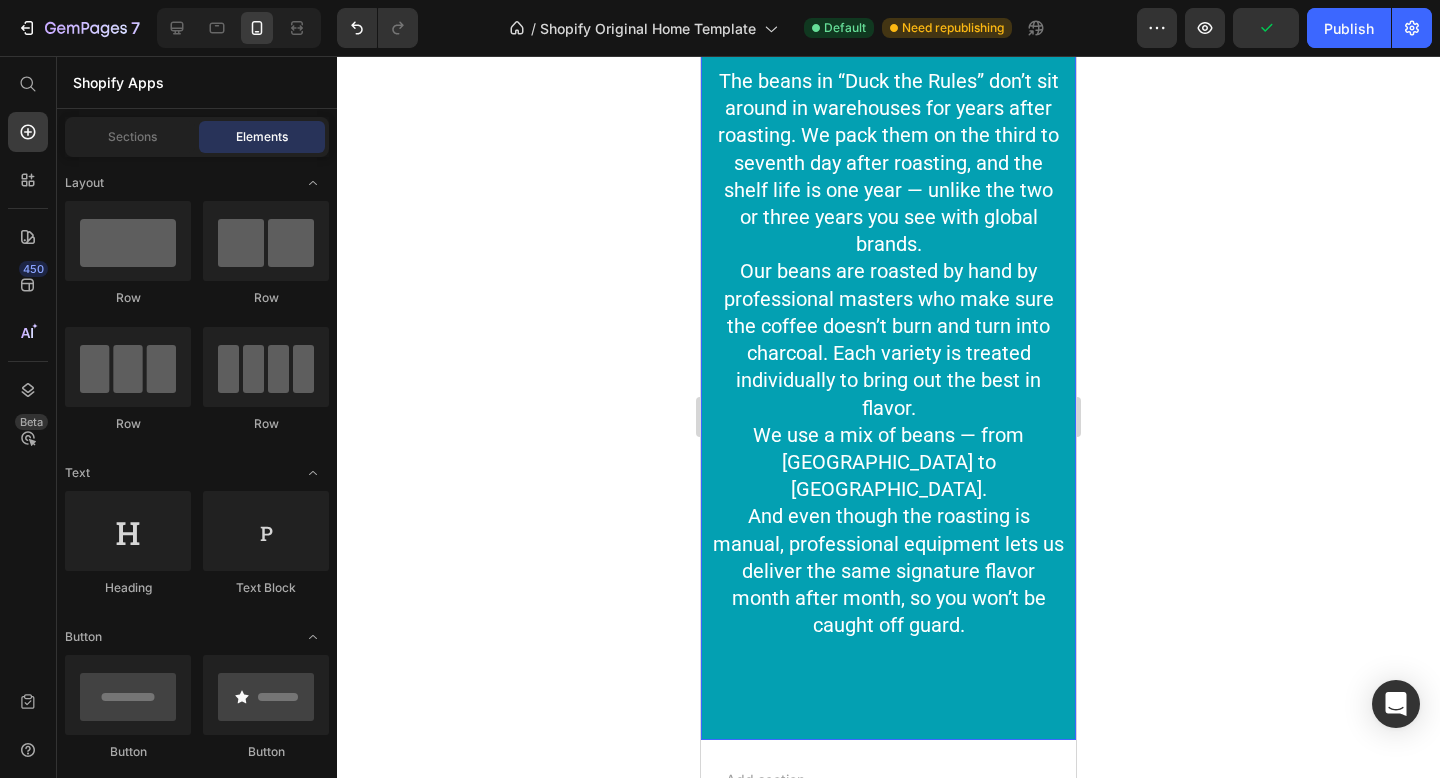 scroll, scrollTop: 1811, scrollLeft: 0, axis: vertical 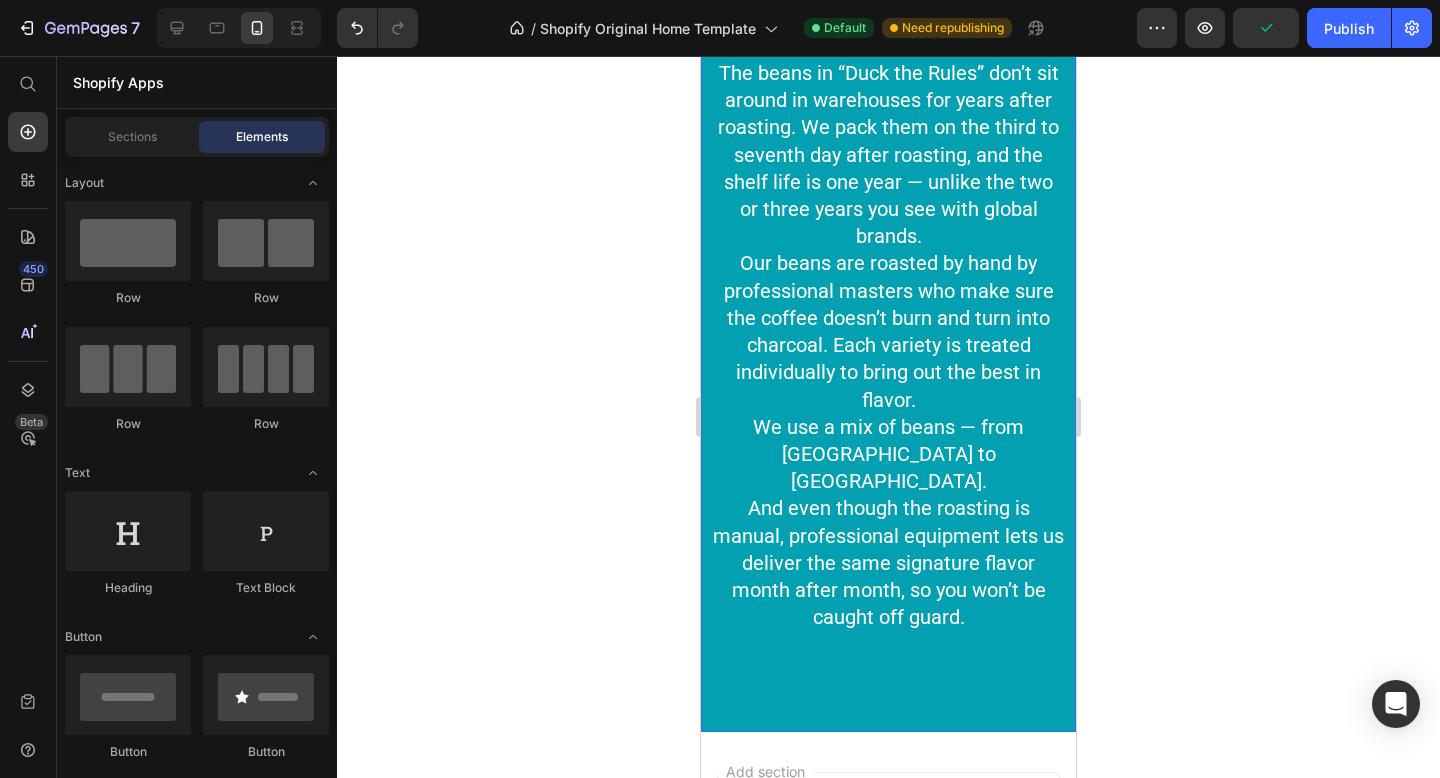 click on "Our beans are roasted by hand by professional masters who make sure the coffee doesn’t burn and turn into charcoal. Each variety is treated individually to bring out the best in flavor." at bounding box center [889, 331] 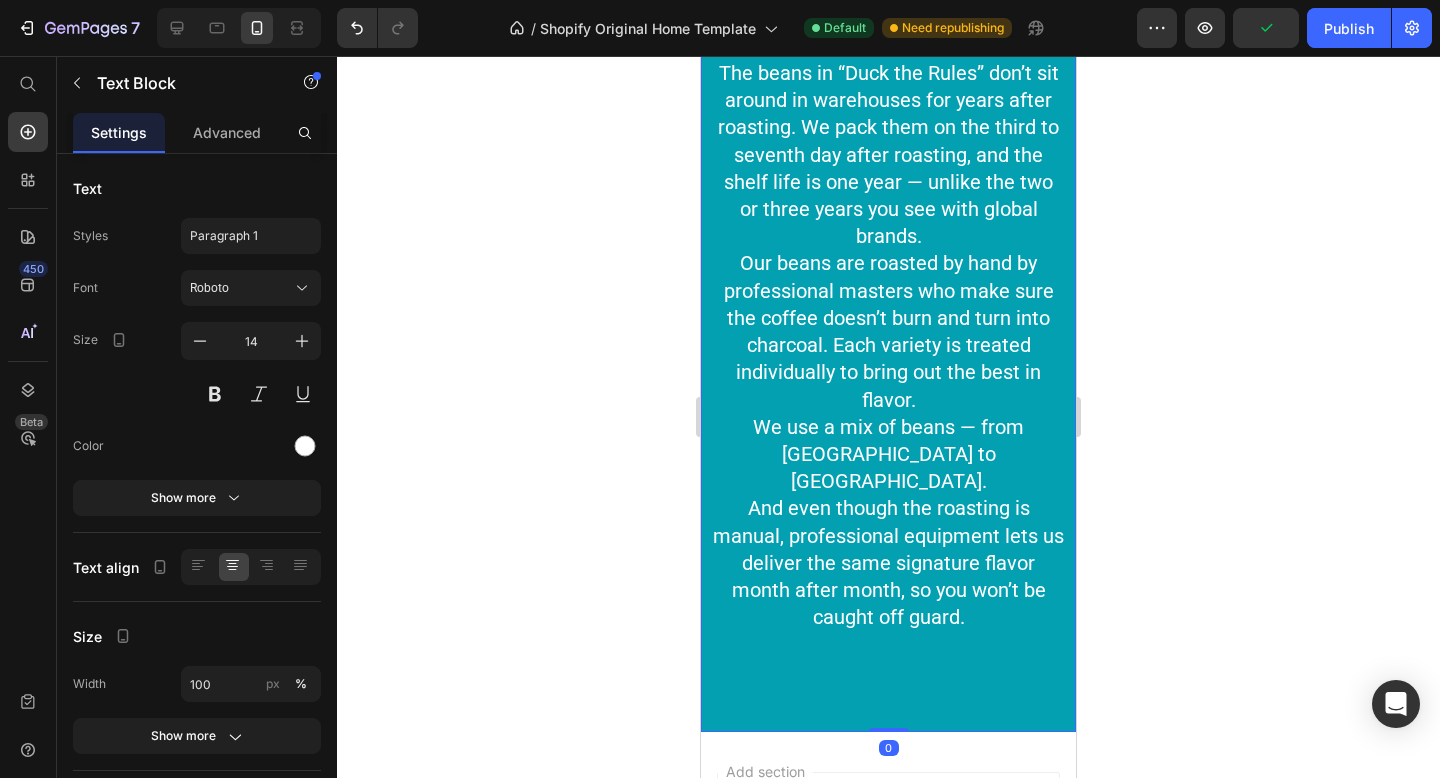 scroll, scrollTop: 1747, scrollLeft: 0, axis: vertical 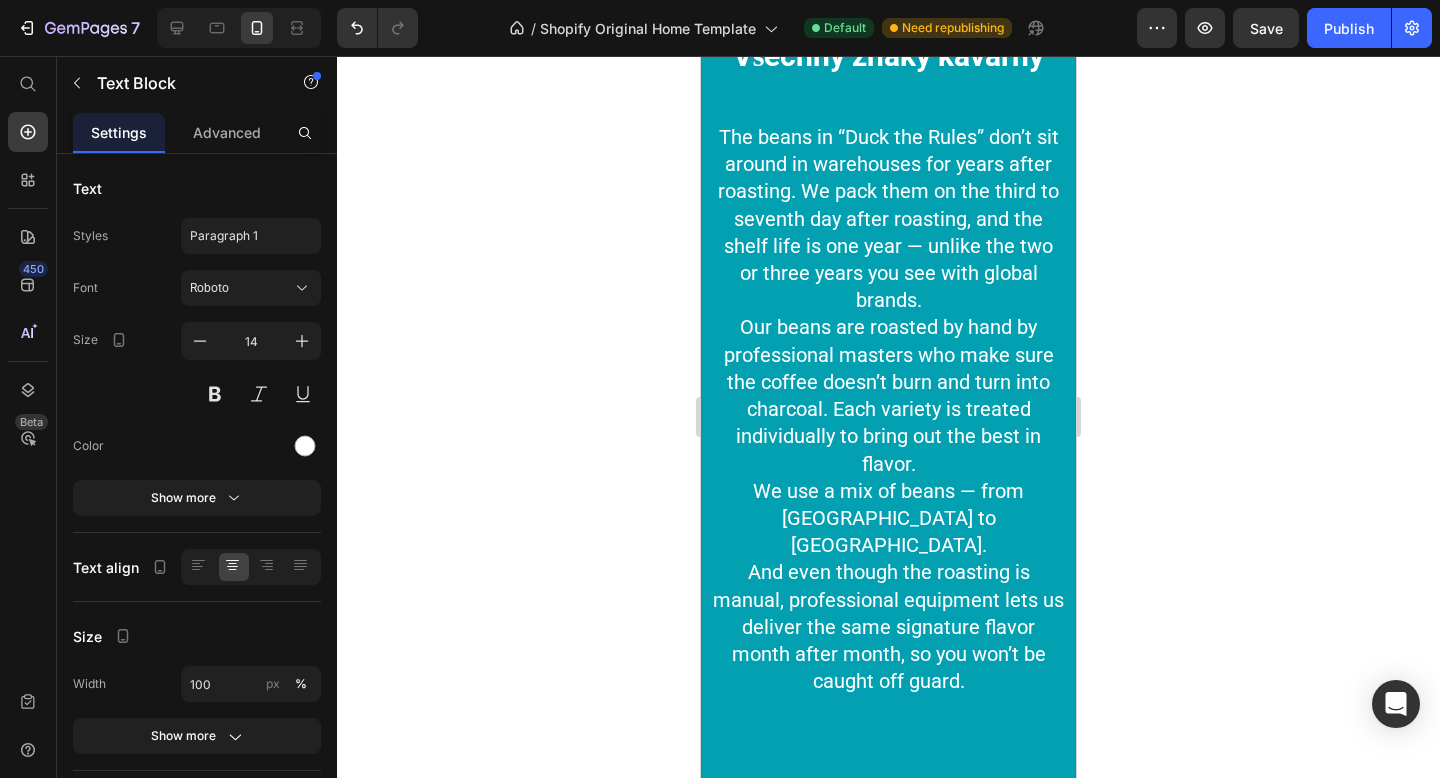drag, startPoint x: 719, startPoint y: 136, endPoint x: 961, endPoint y: 385, distance: 347.2247 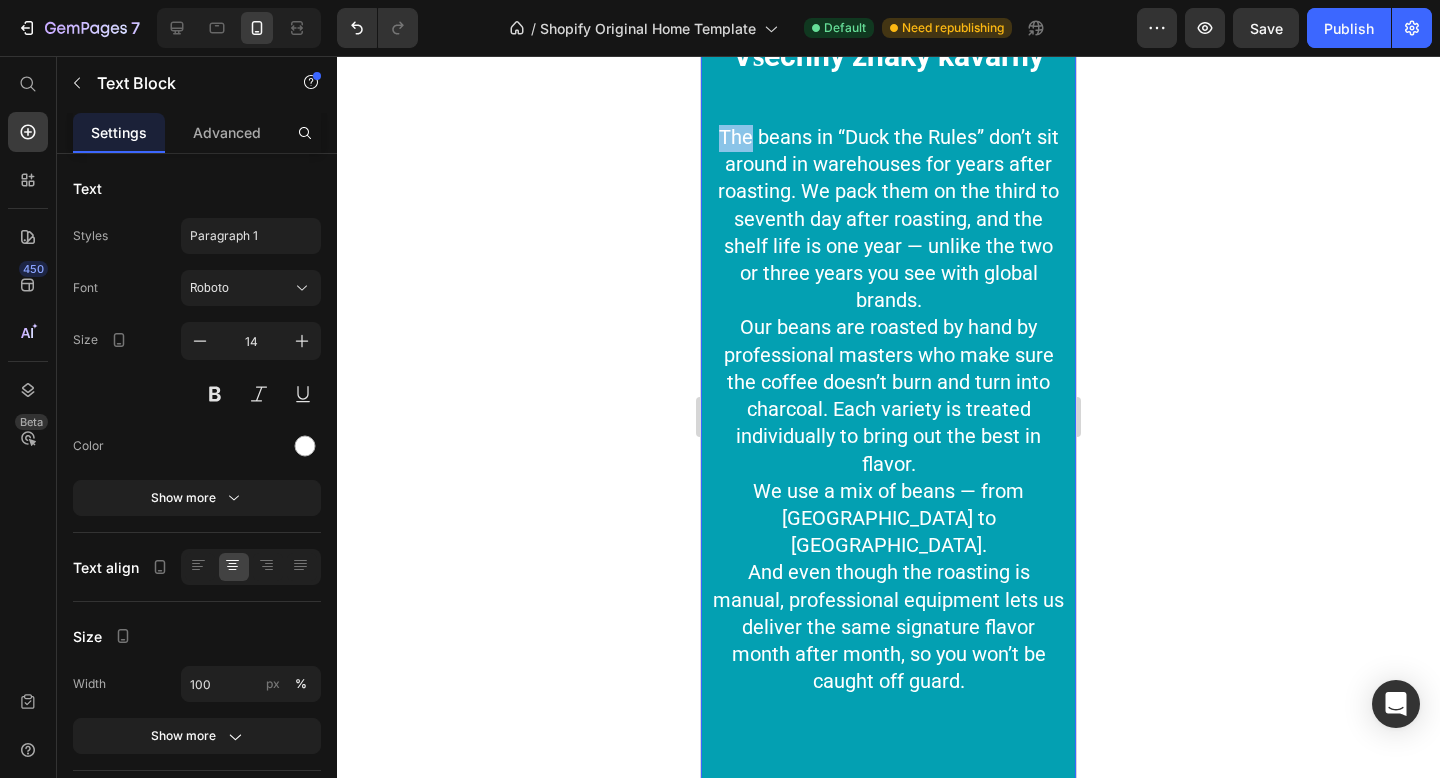 click on "The beans in “Duck the Rules” don’t sit around in warehouses for years after roasting. We pack them on the third to seventh day after roasting, and the shelf life is one year — unlike the two or three years you see with global brands." at bounding box center [888, 218] 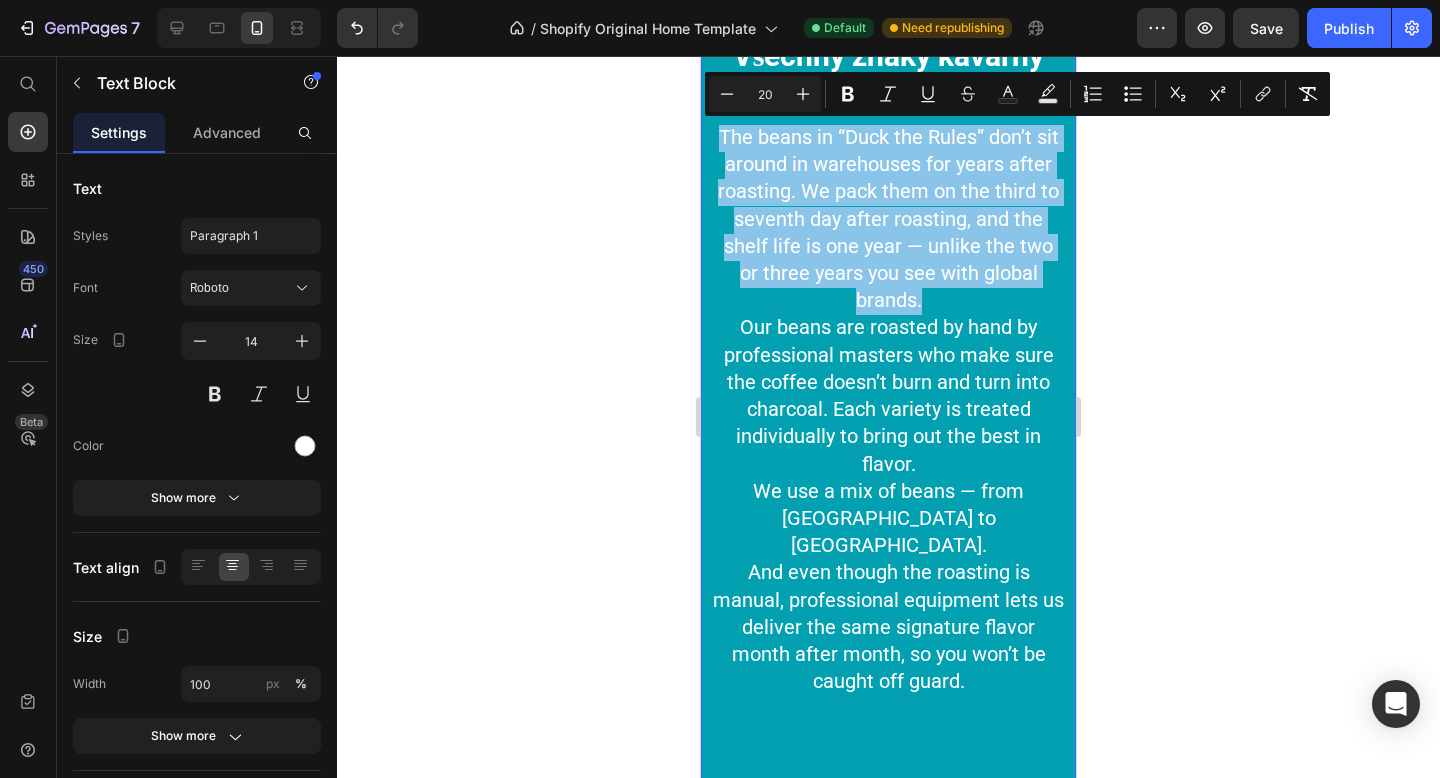 click on "The beans in “Duck the Rules” don’t sit around in warehouses for years after roasting. We pack them on the third to seventh day after roasting, and the shelf life is one year — unlike the two or three years you see with global brands." at bounding box center [888, 218] 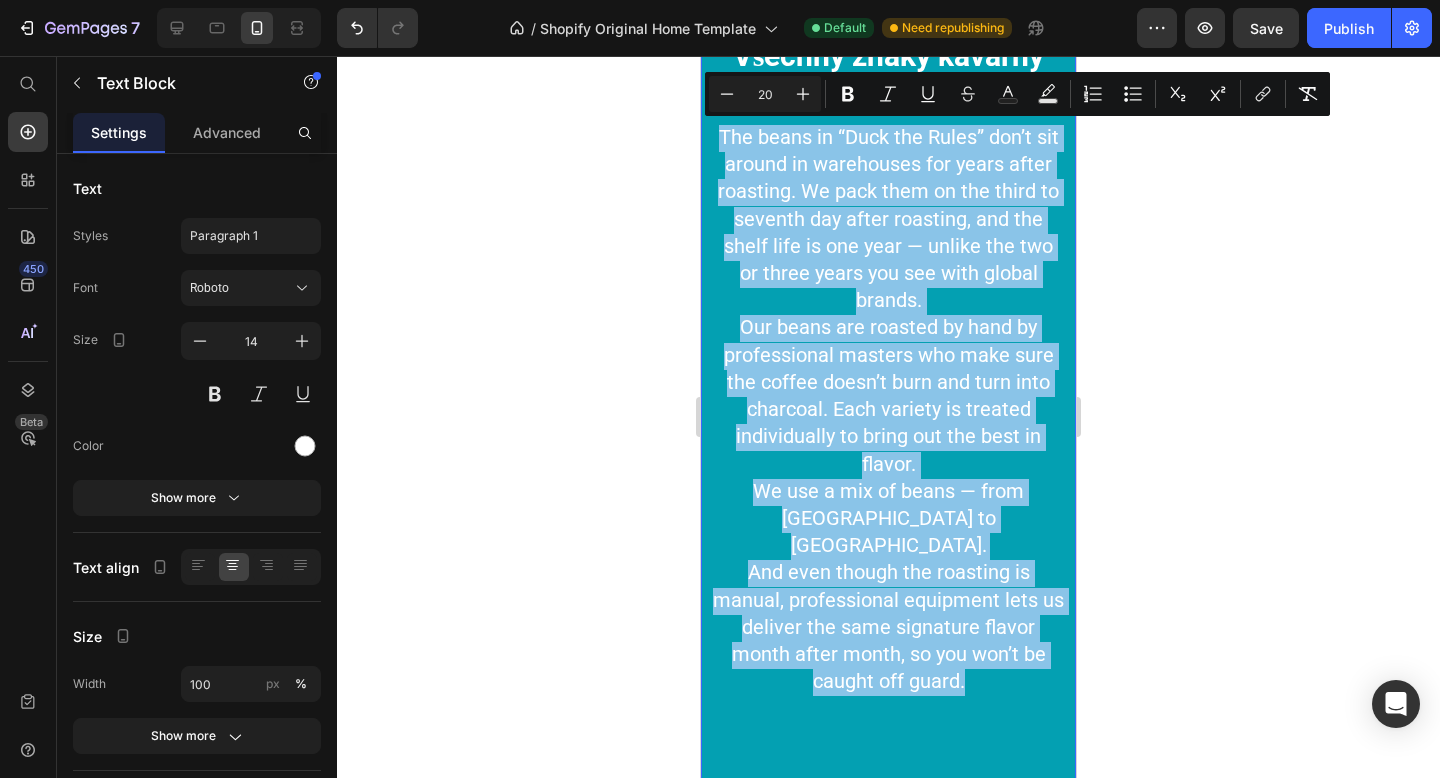 drag, startPoint x: 719, startPoint y: 130, endPoint x: 1001, endPoint y: 635, distance: 578.4021 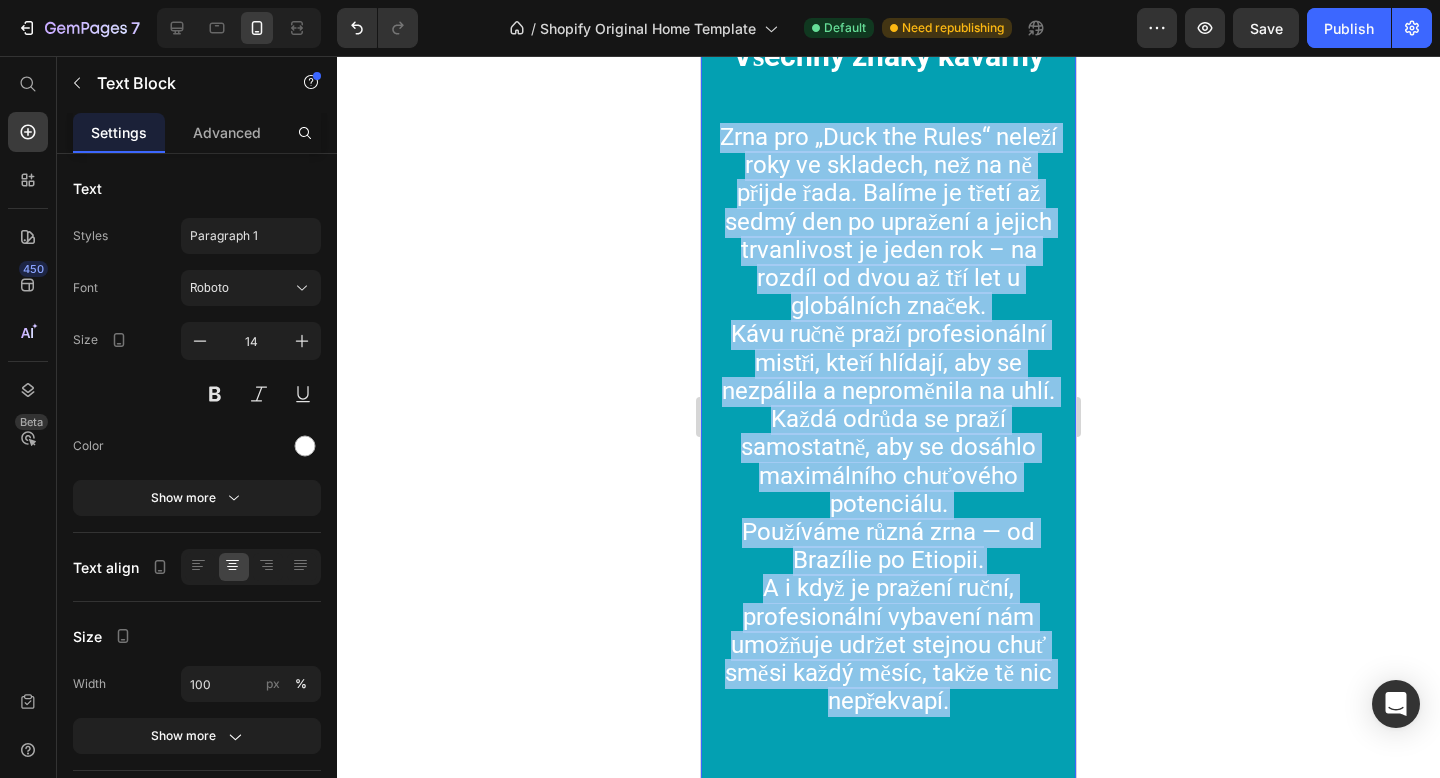 drag, startPoint x: 724, startPoint y: 138, endPoint x: 968, endPoint y: 717, distance: 628.3128 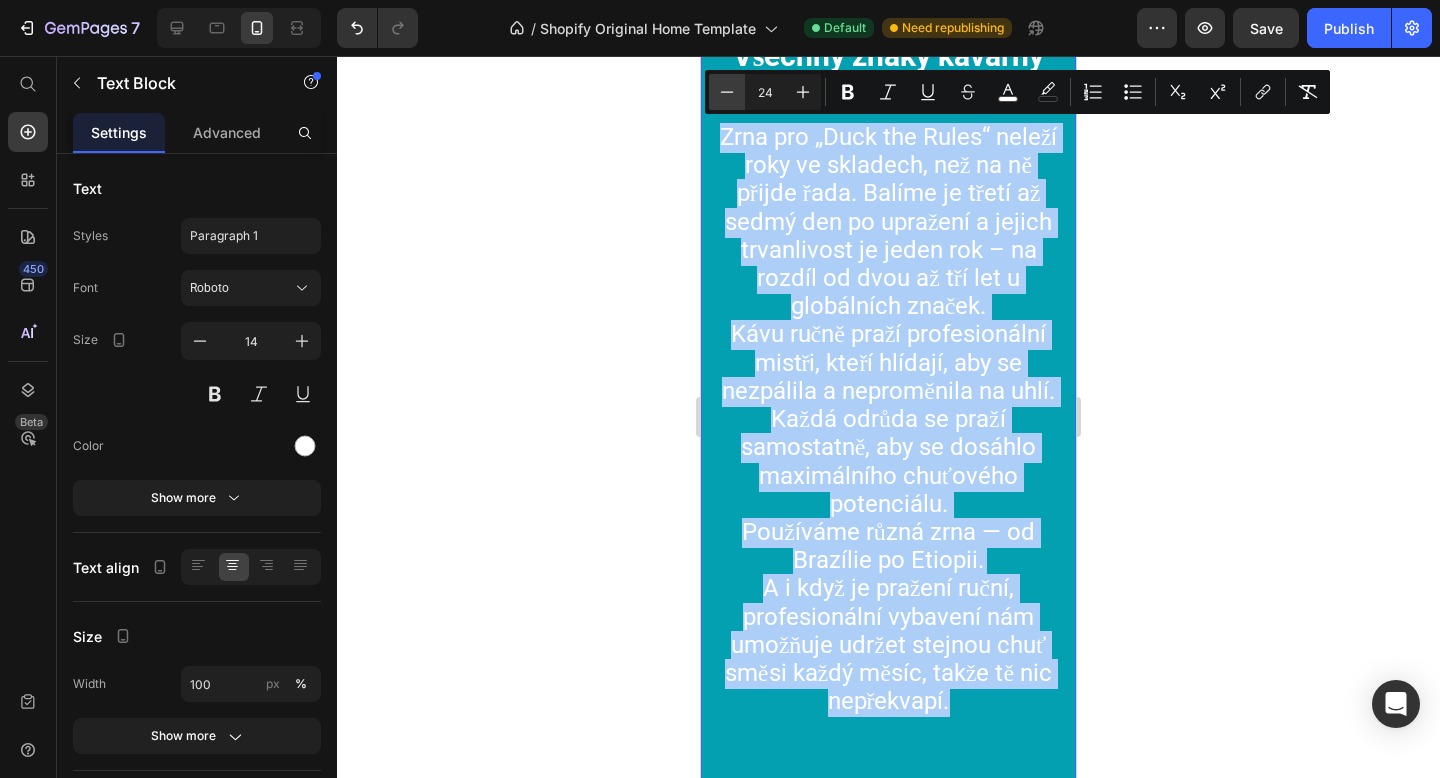 click 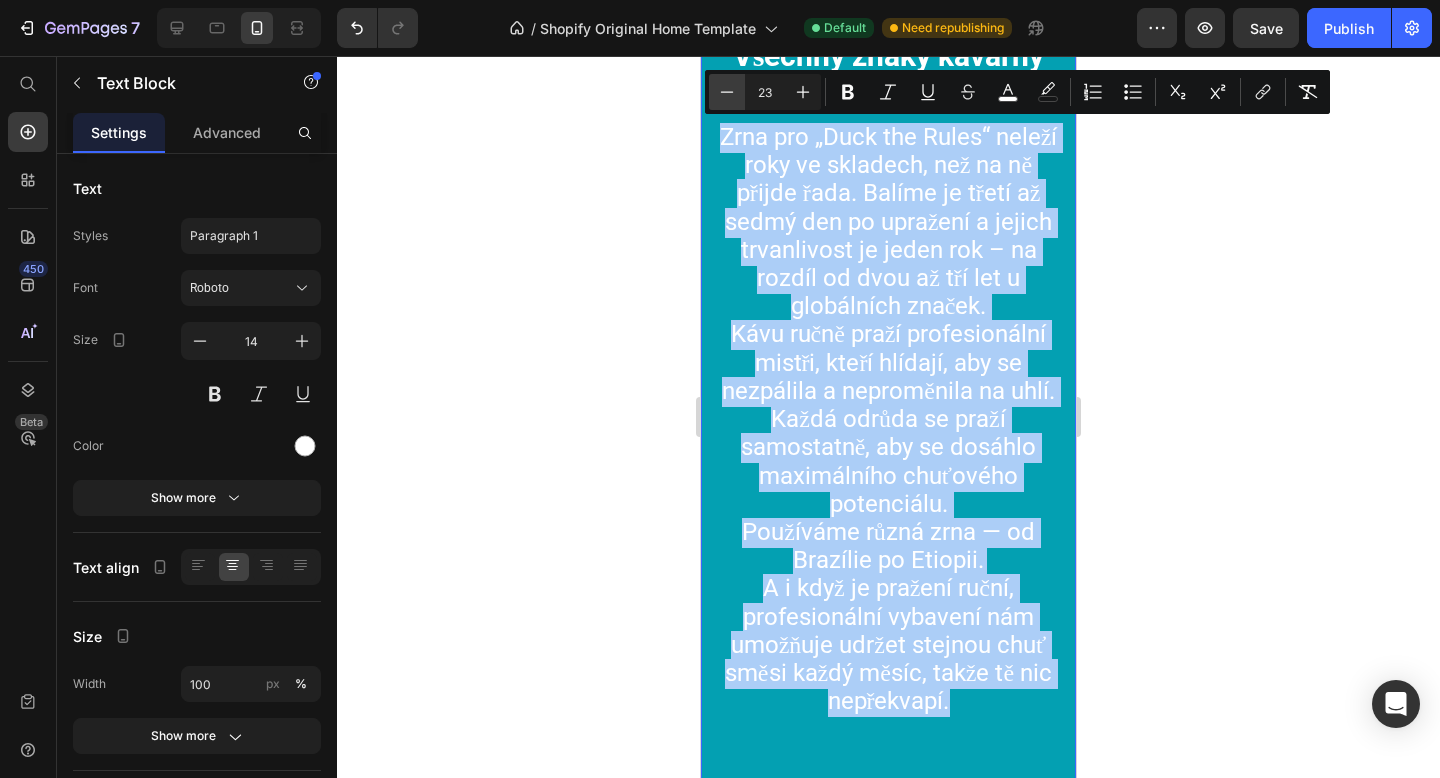 click 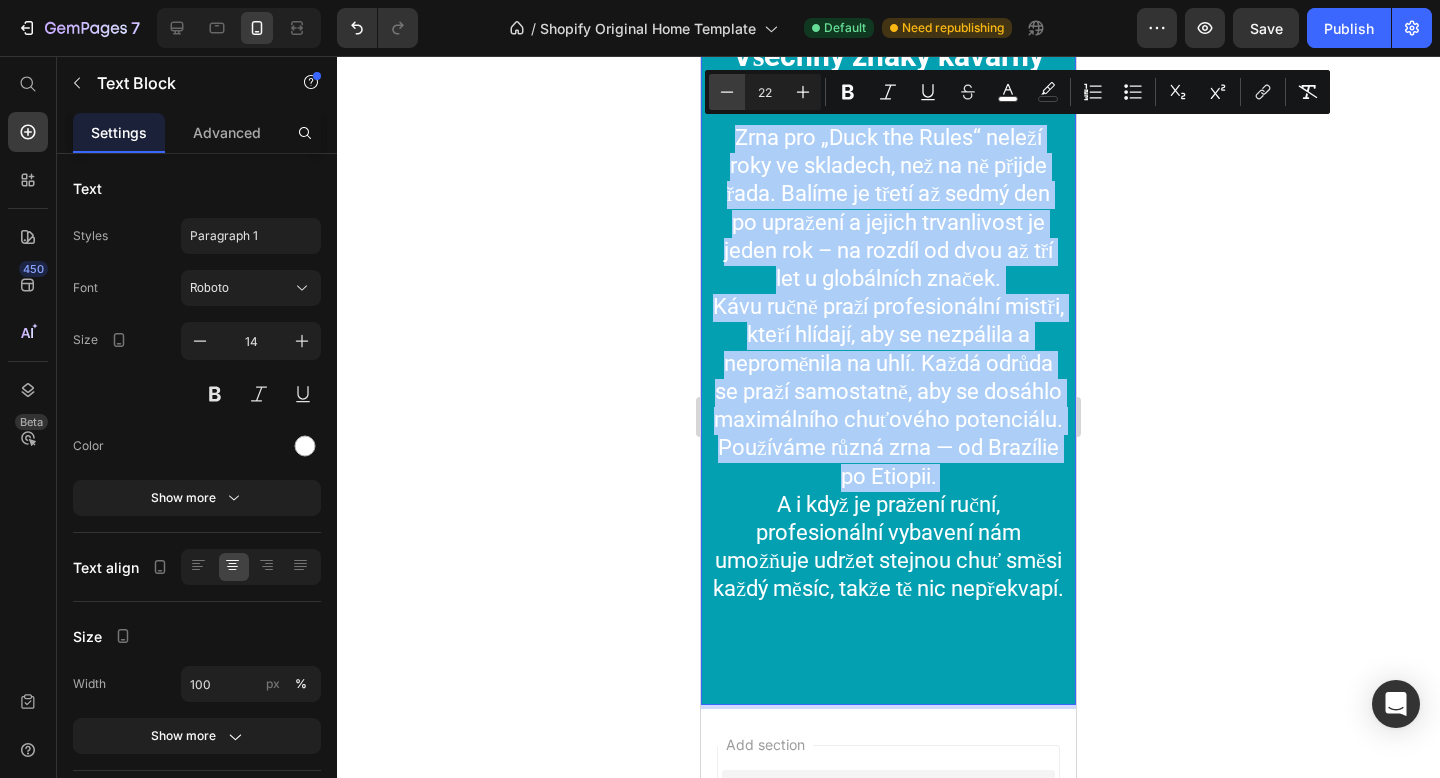 click 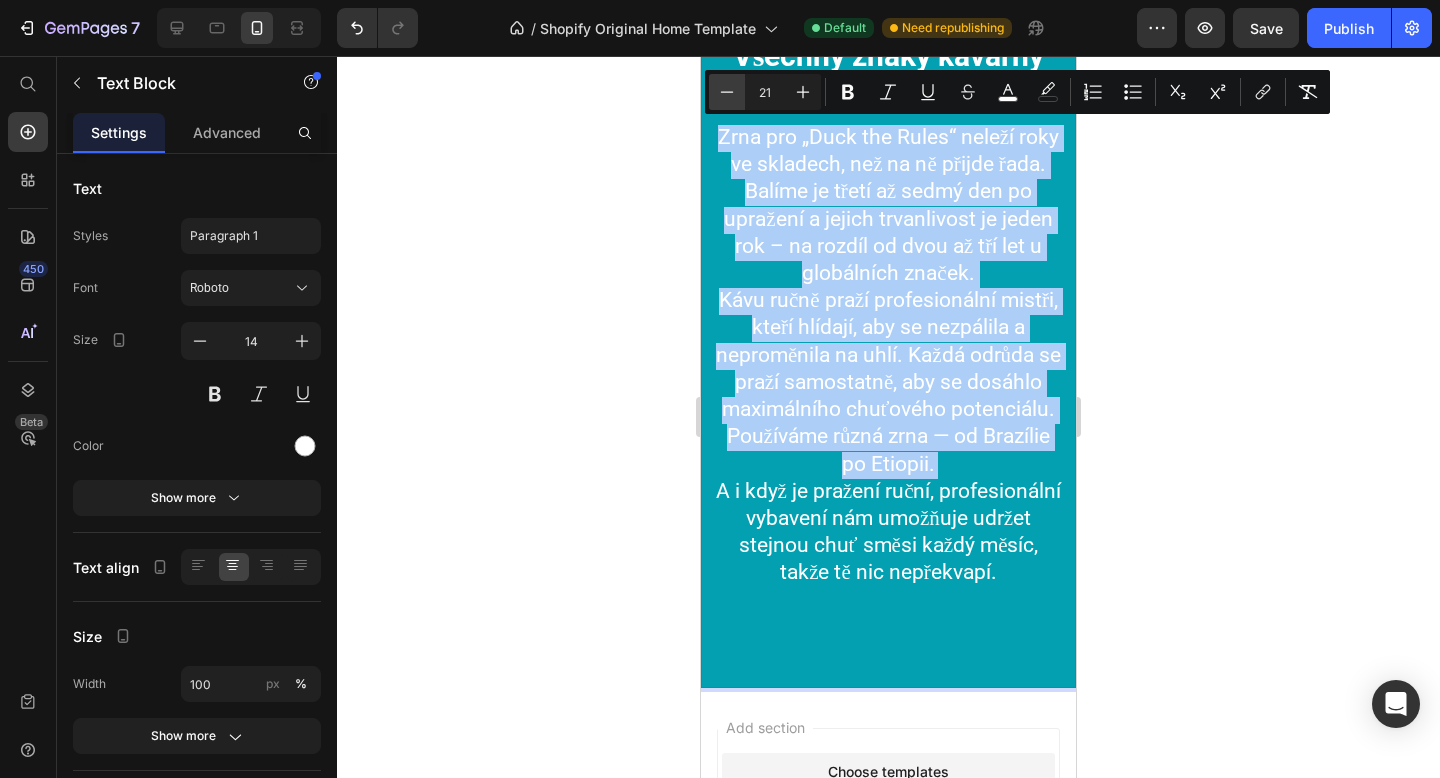 click 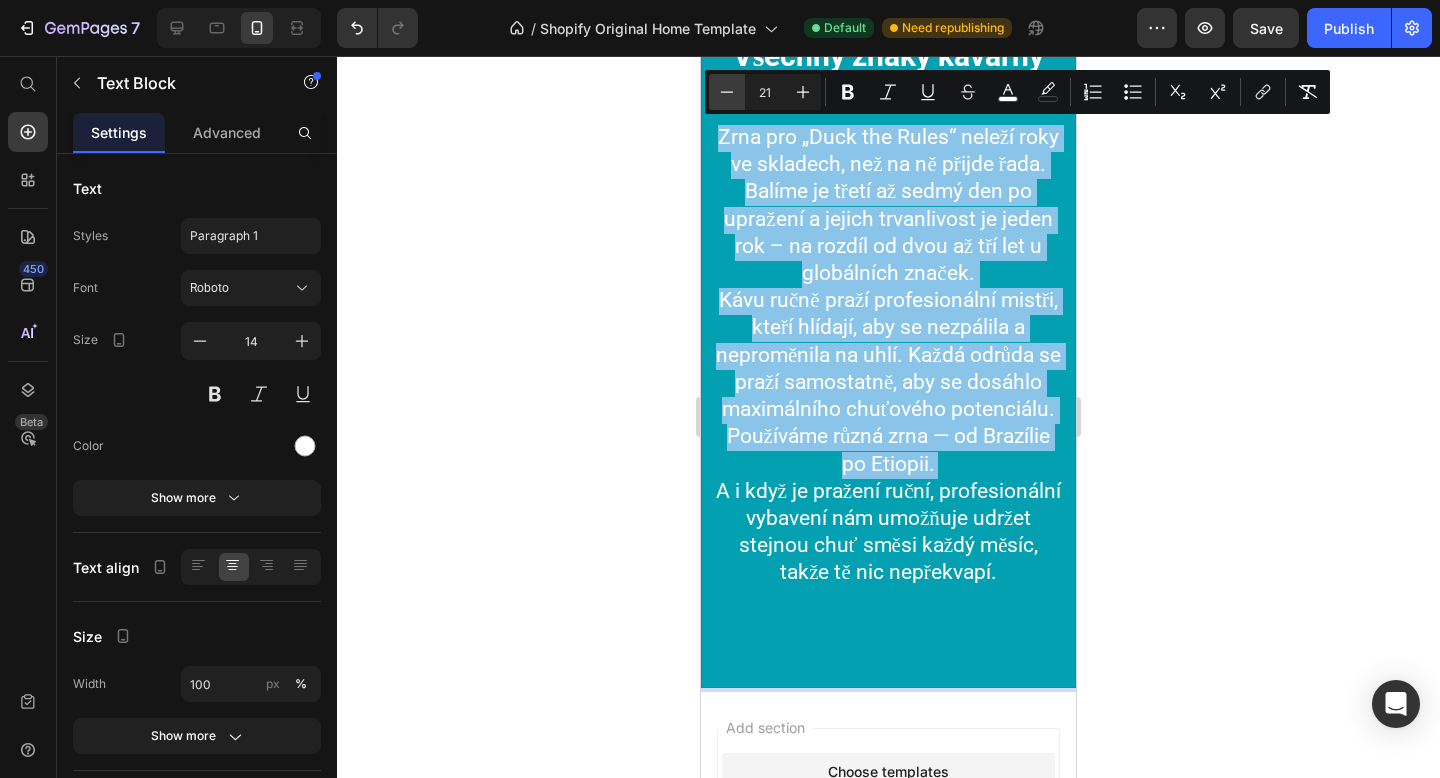 type on "20" 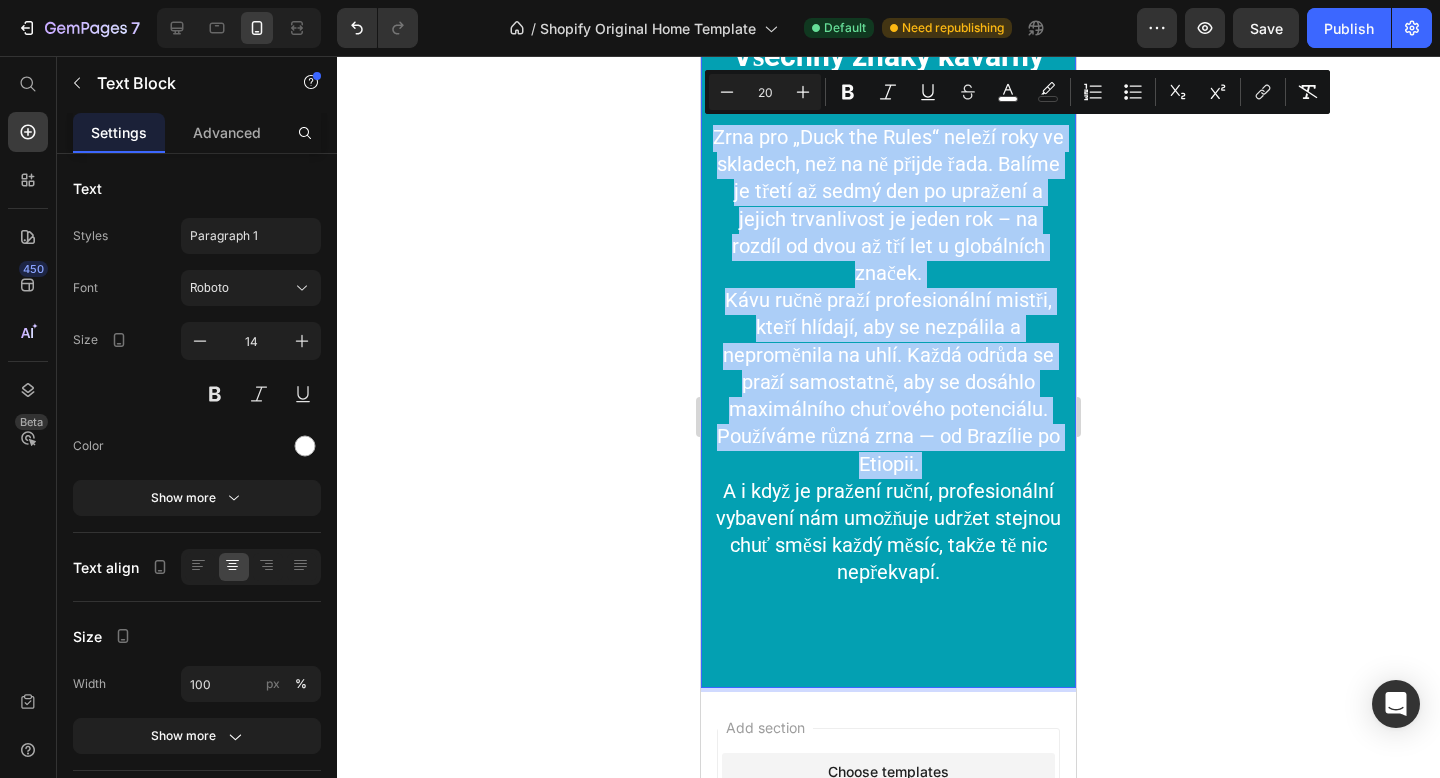 click 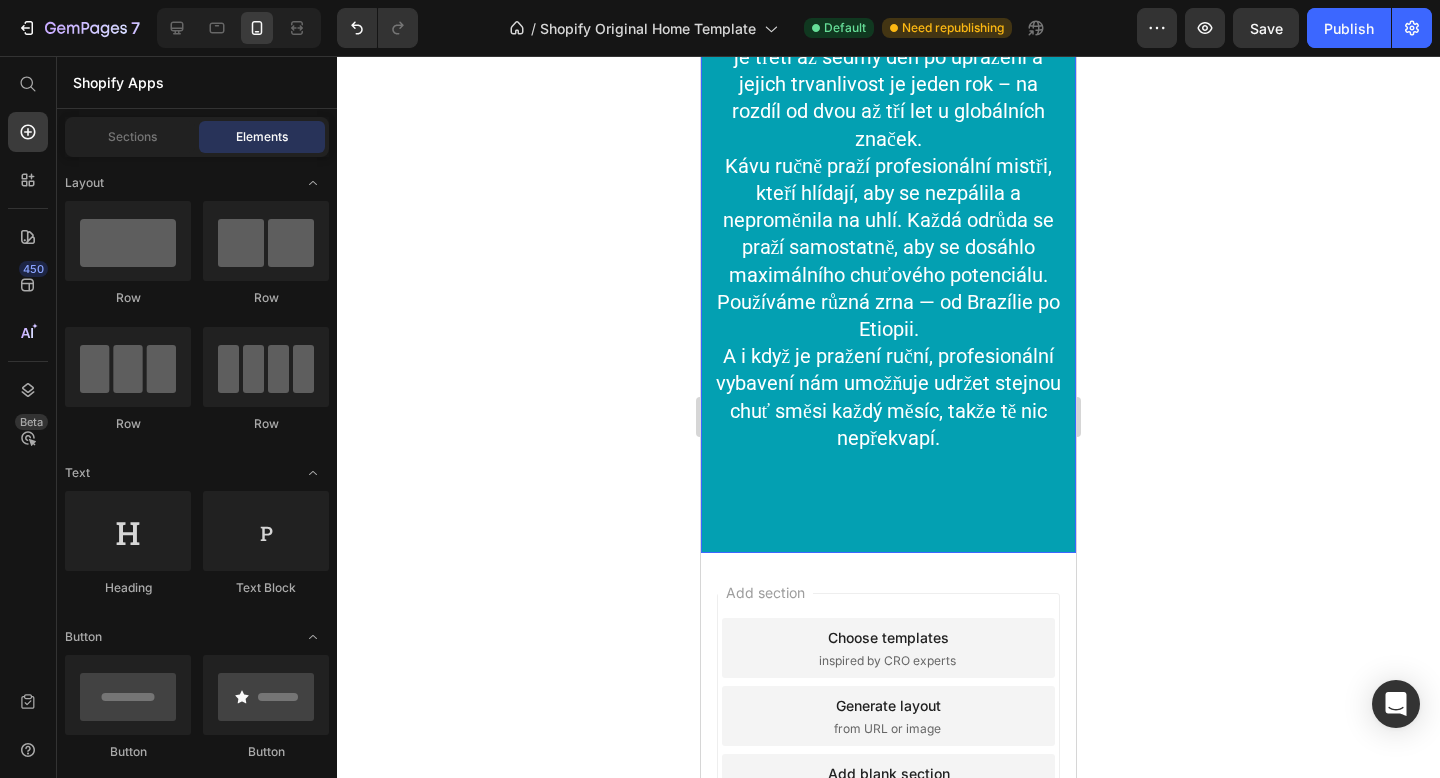 scroll, scrollTop: 2004, scrollLeft: 0, axis: vertical 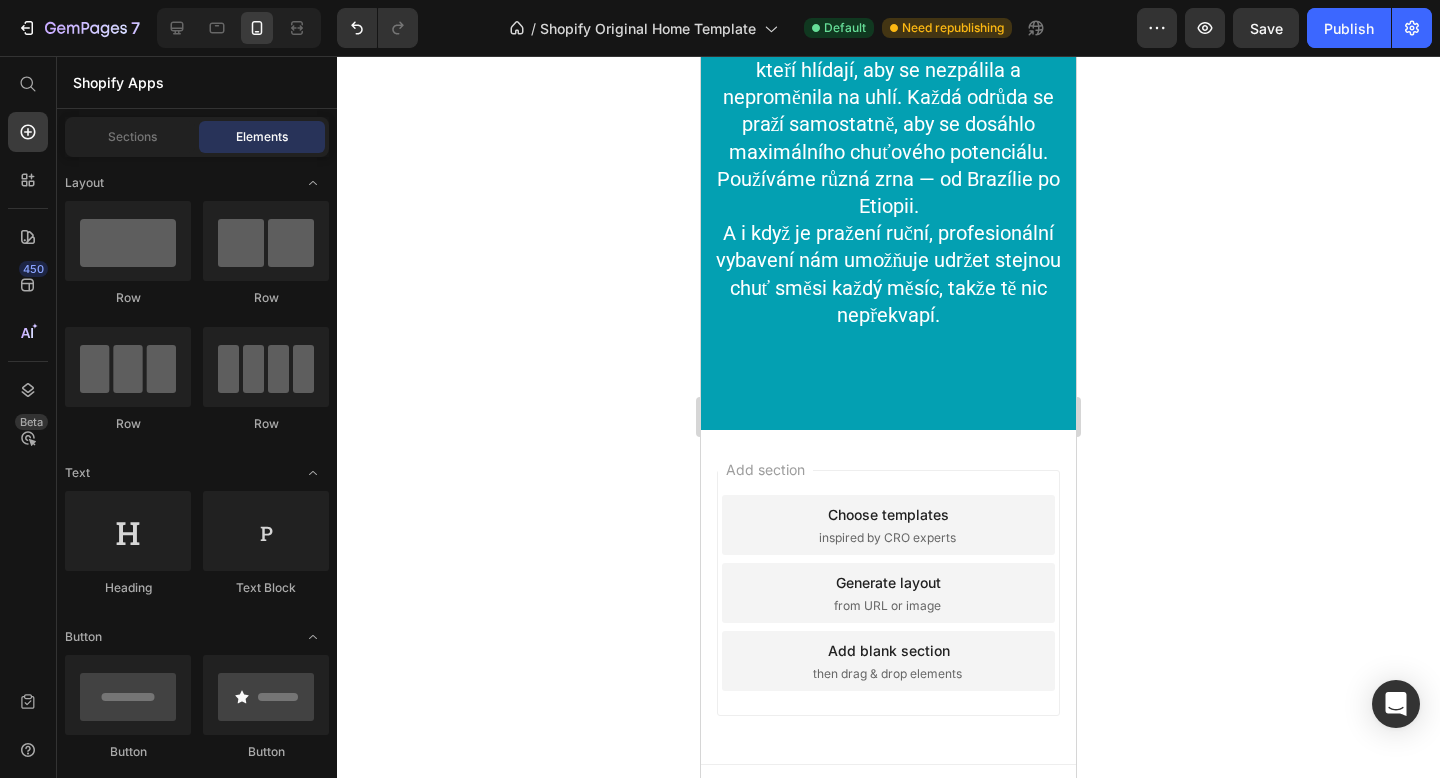 click on "Add section Choose templates inspired by CRO experts Generate layout from URL or image Add blank section then drag & drop elements" at bounding box center [888, 597] 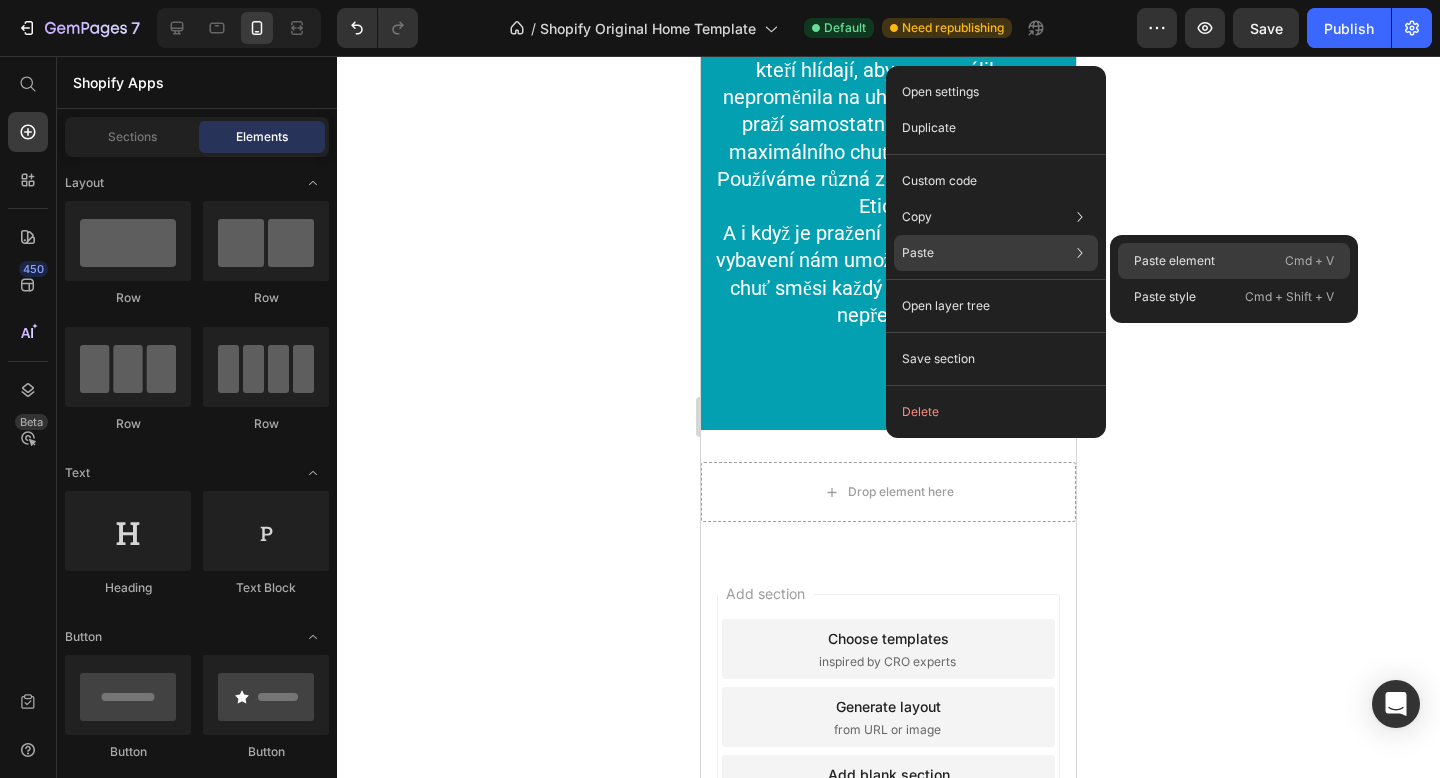 drag, startPoint x: 1137, startPoint y: 252, endPoint x: 300, endPoint y: 247, distance: 837.01495 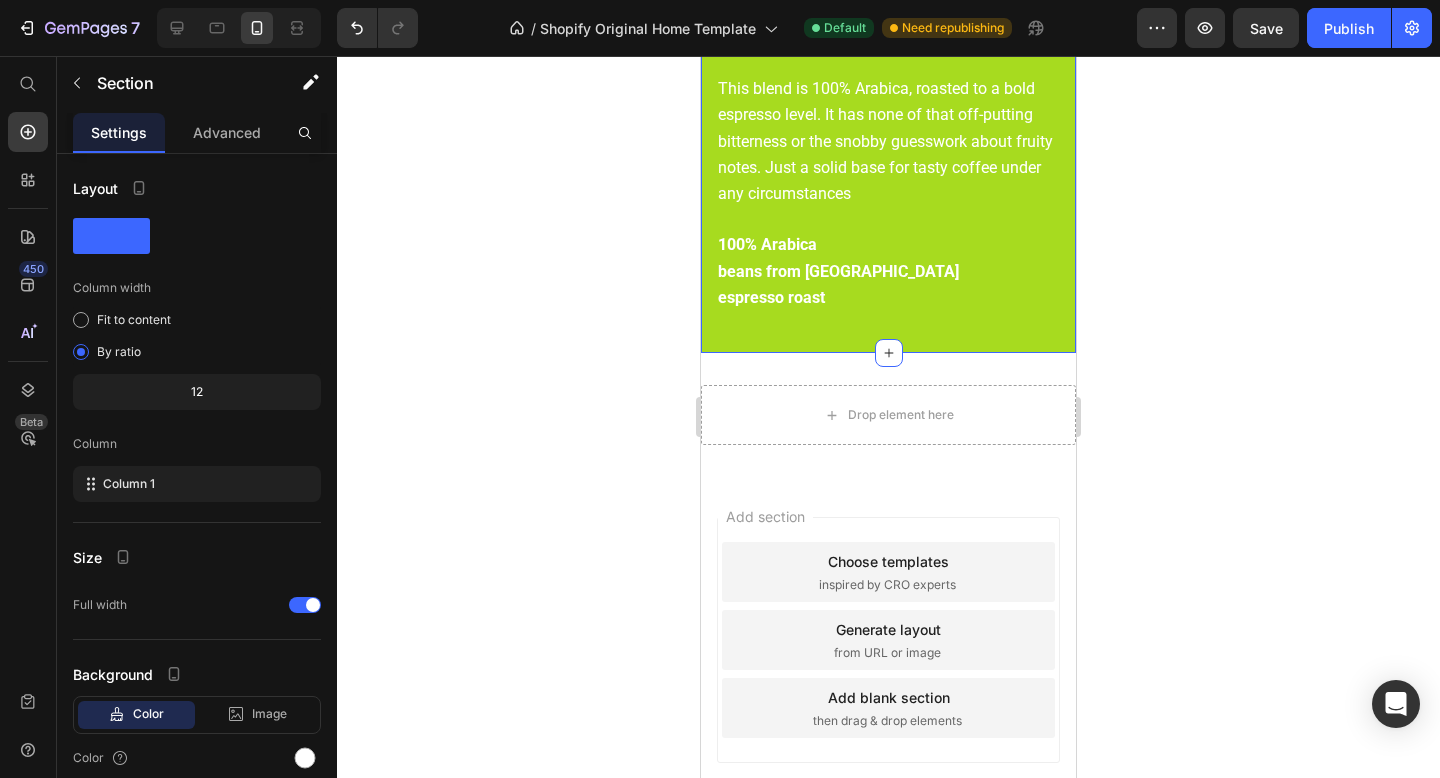 scroll, scrollTop: 2645, scrollLeft: 0, axis: vertical 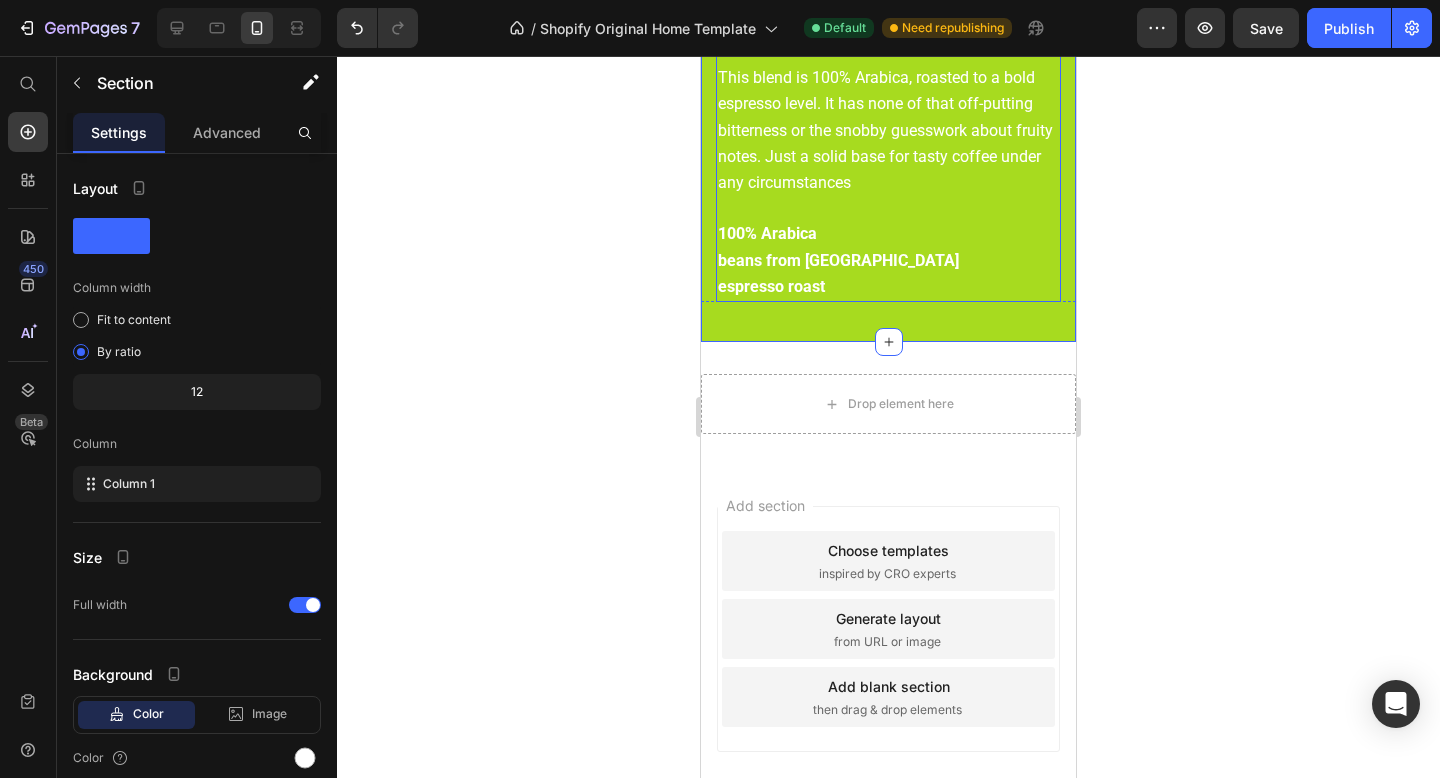 click on "Espresso, cappuccino, flat white, raf-blaf — hey, call it whatever you like, brew it however you want, just make sure the beans are good. Beans shape 90% of the taste, no matter how you brew or what fancy porcelain you use." at bounding box center (887, -26) 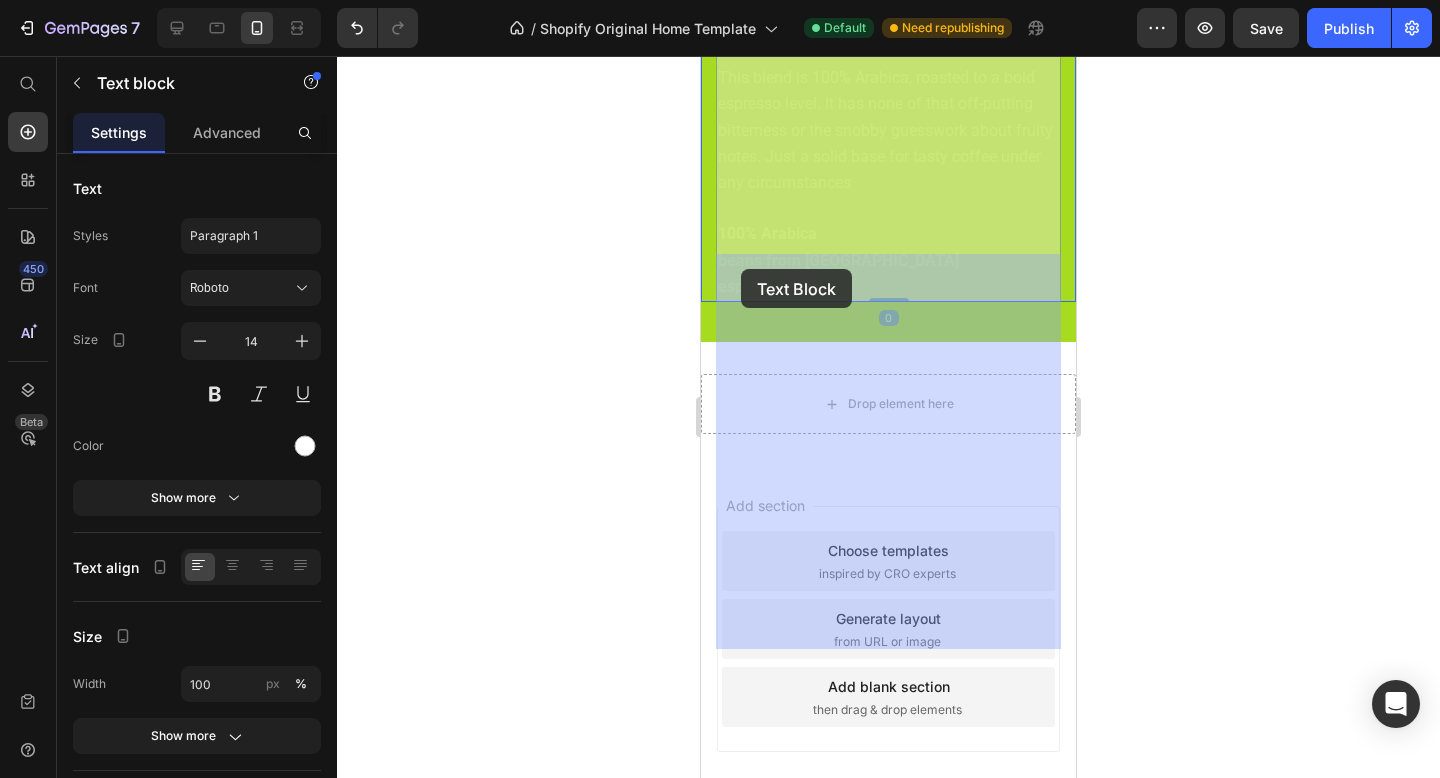 drag, startPoint x: 719, startPoint y: 268, endPoint x: 741, endPoint y: 269, distance: 22.022715 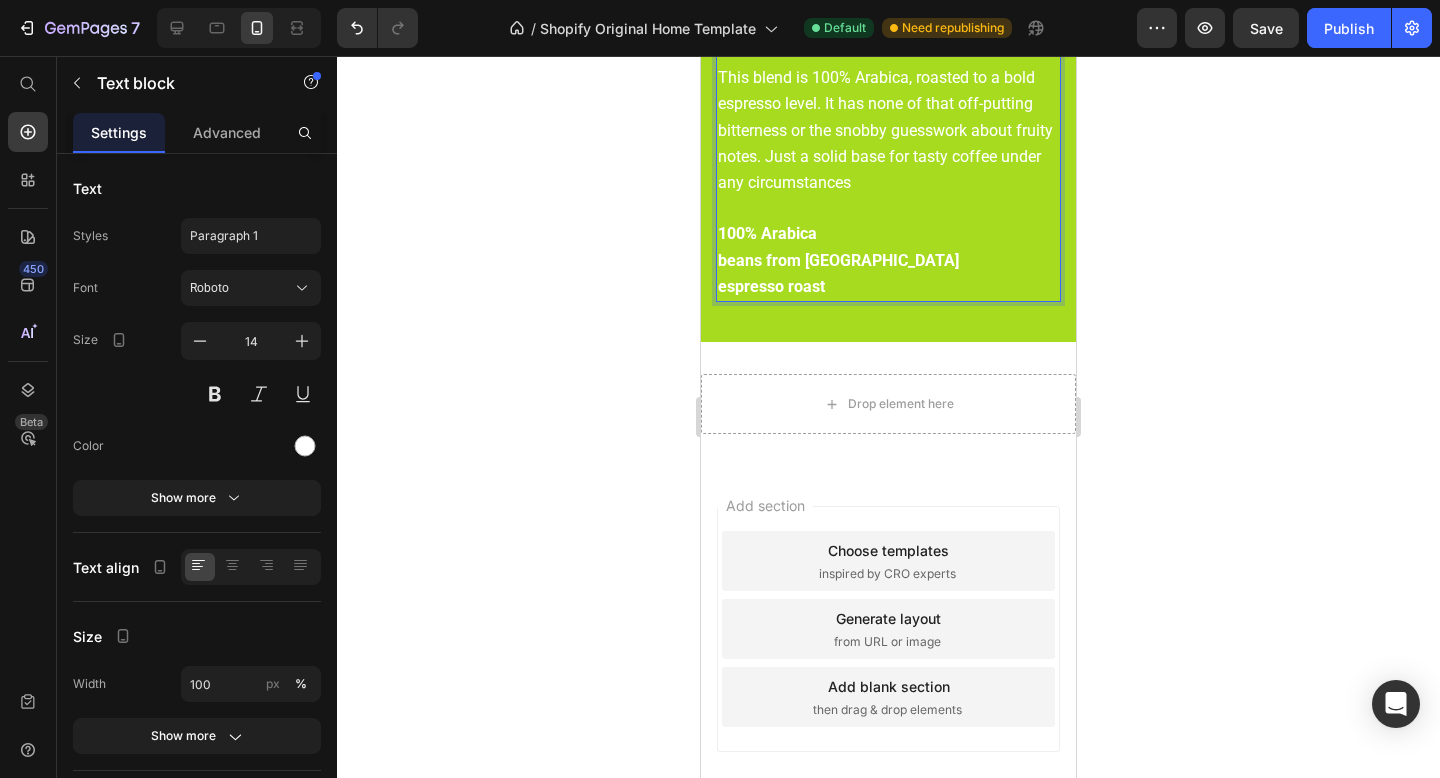 click on "100% Arabica beans from [GEOGRAPHIC_DATA] espresso roast" at bounding box center (888, 260) 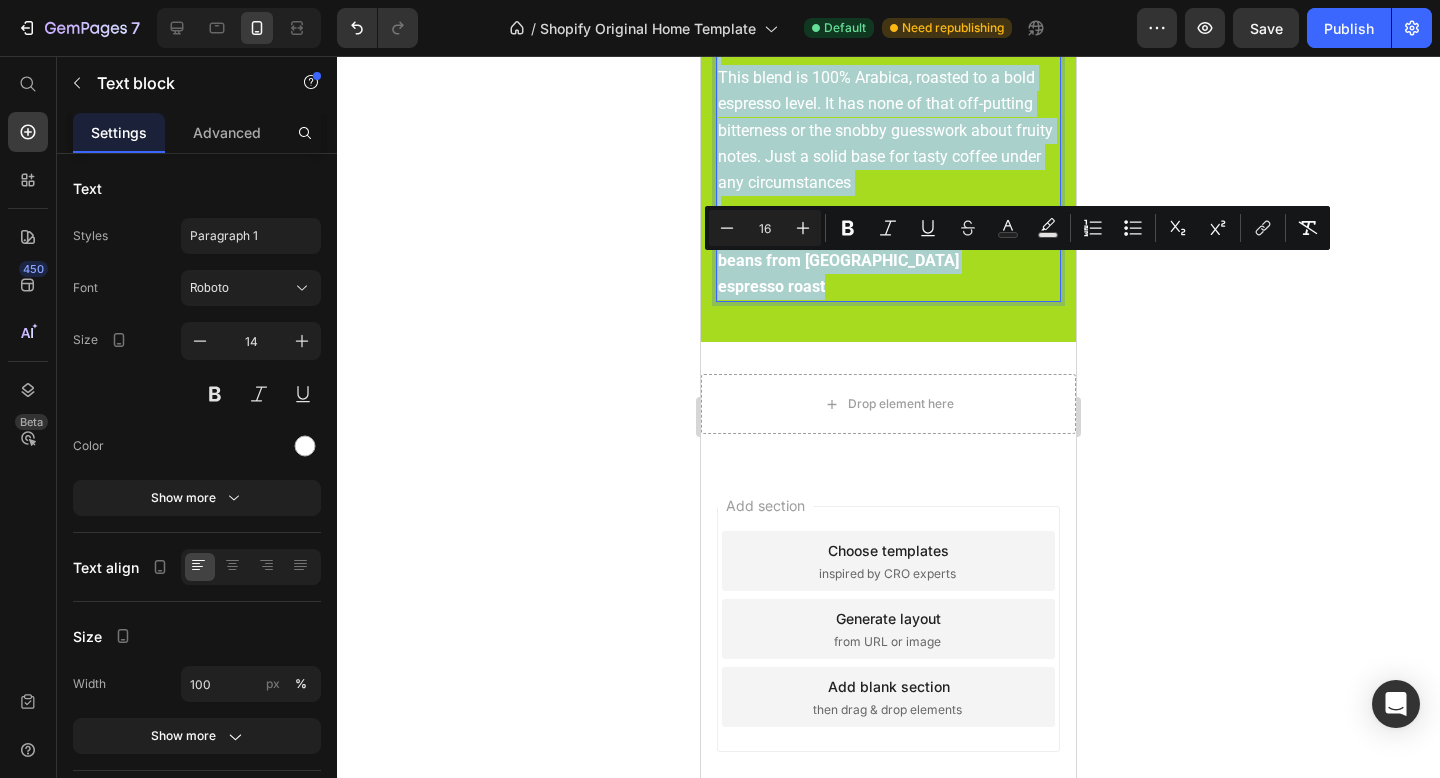 drag, startPoint x: 828, startPoint y: 632, endPoint x: 720, endPoint y: 273, distance: 374.8933 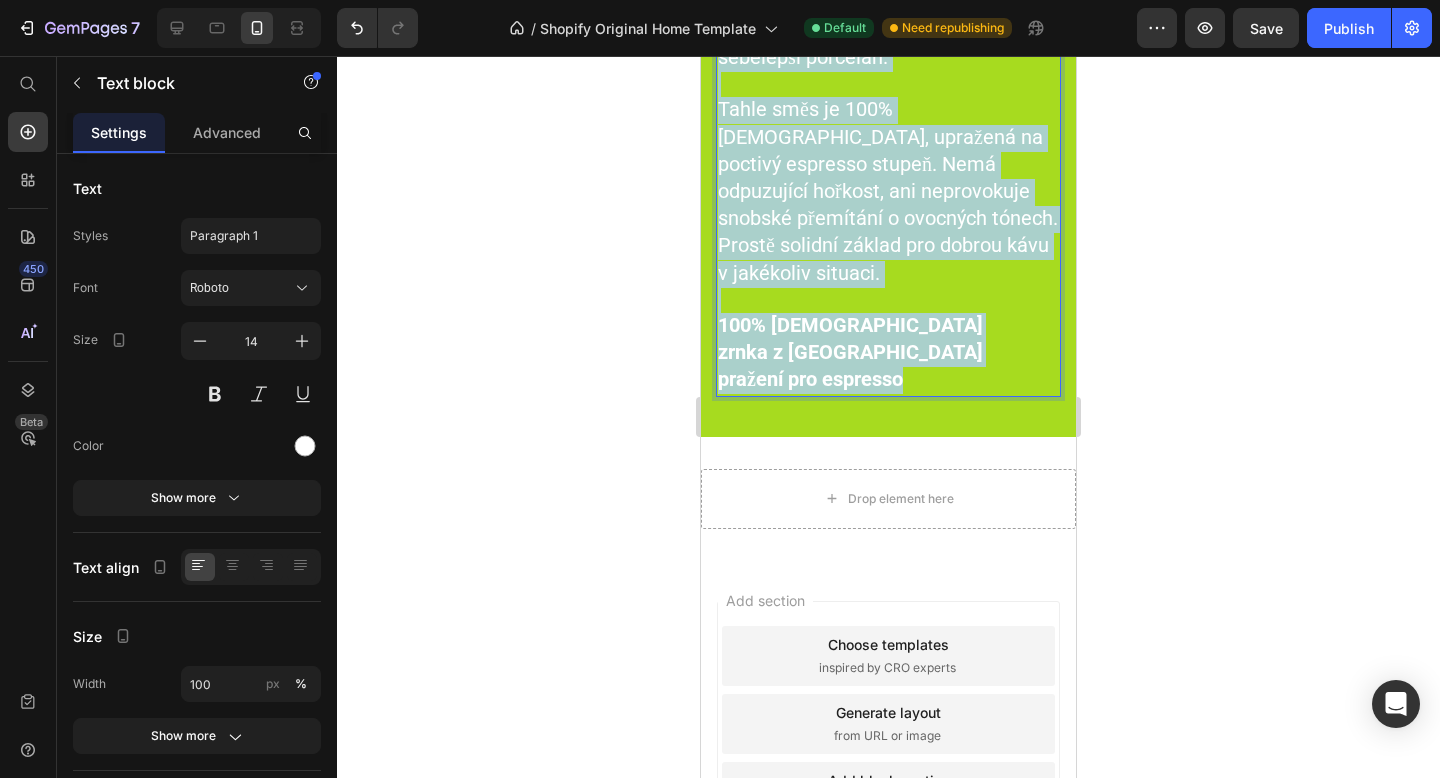 drag, startPoint x: 913, startPoint y: 697, endPoint x: 716, endPoint y: 261, distance: 478.4402 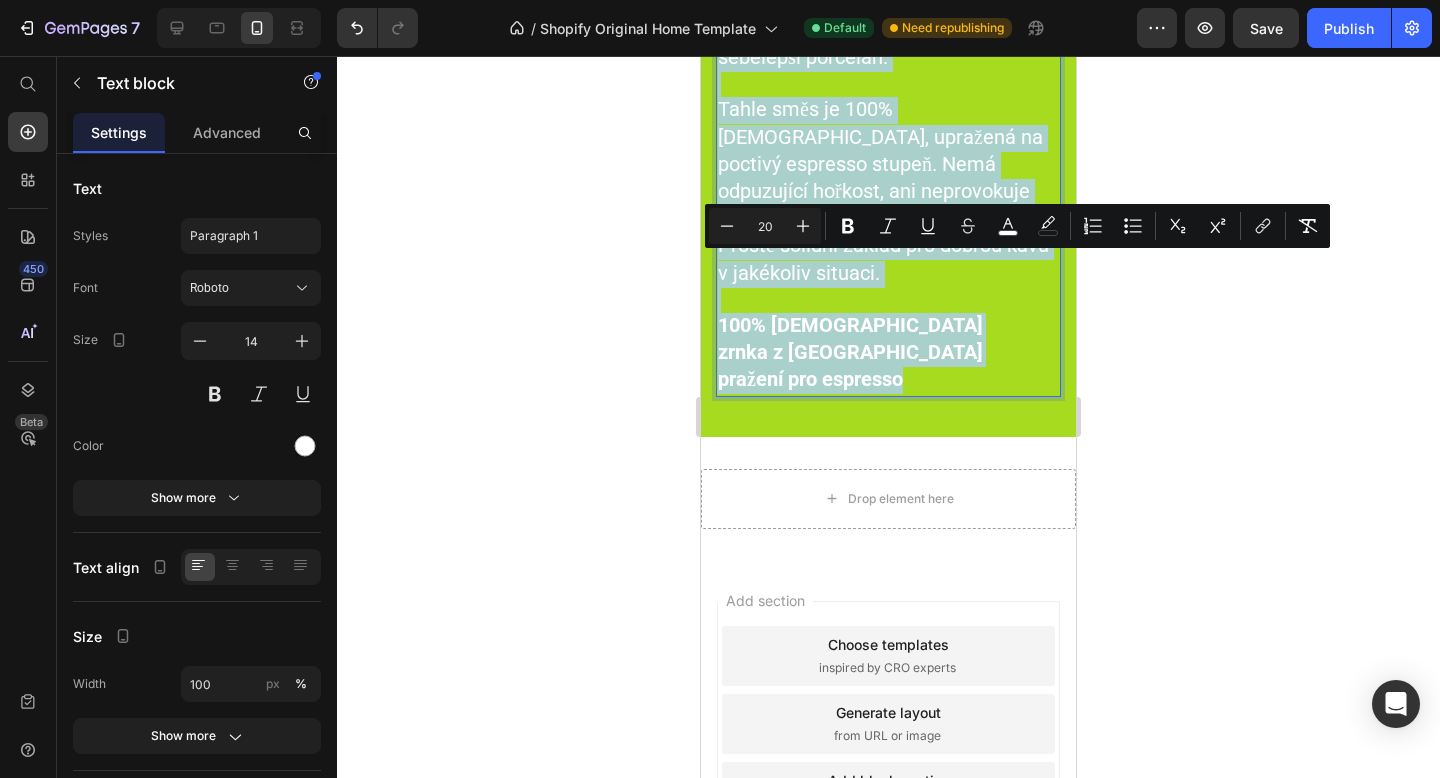 click on "Espresso, cappuccino, flat white, raf-blaf — woah, woah, říkej si tomu jak chceš, připravuj jak chceš, hlavně ať máš dobrá zrna. Zrna tvoří 90 % chuti, ať už vaříš jakkoliv a používáš sebelepší porcelán." at bounding box center (884, -11) 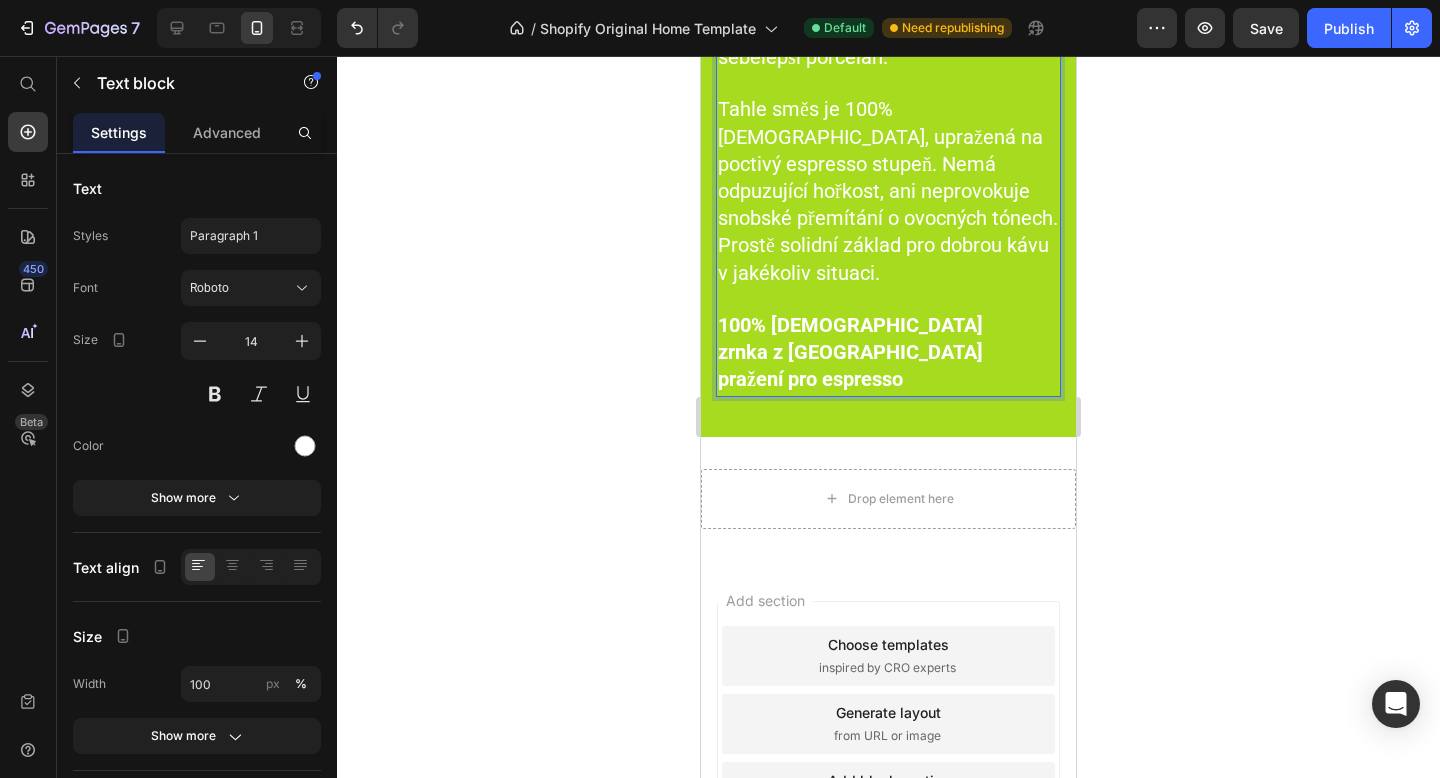 click 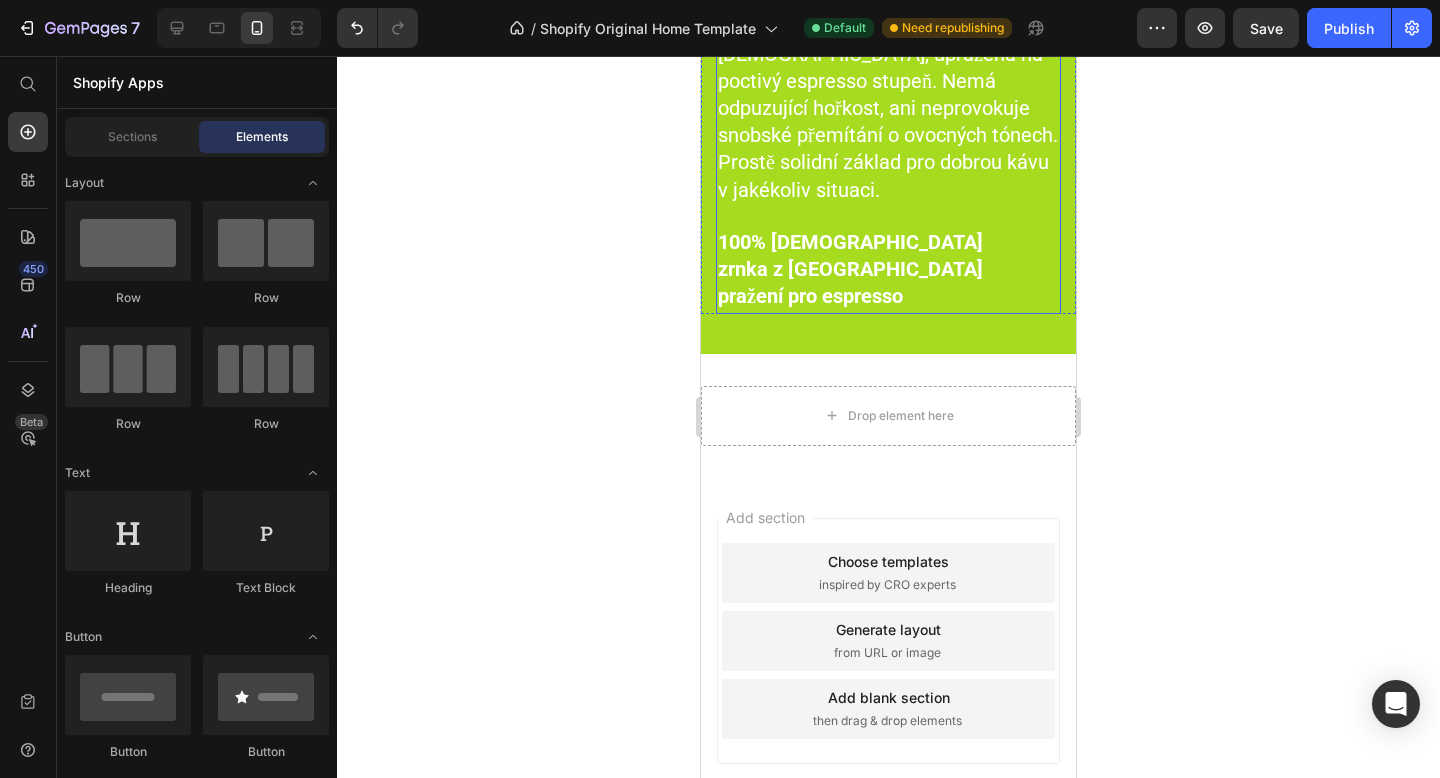 scroll, scrollTop: 2729, scrollLeft: 0, axis: vertical 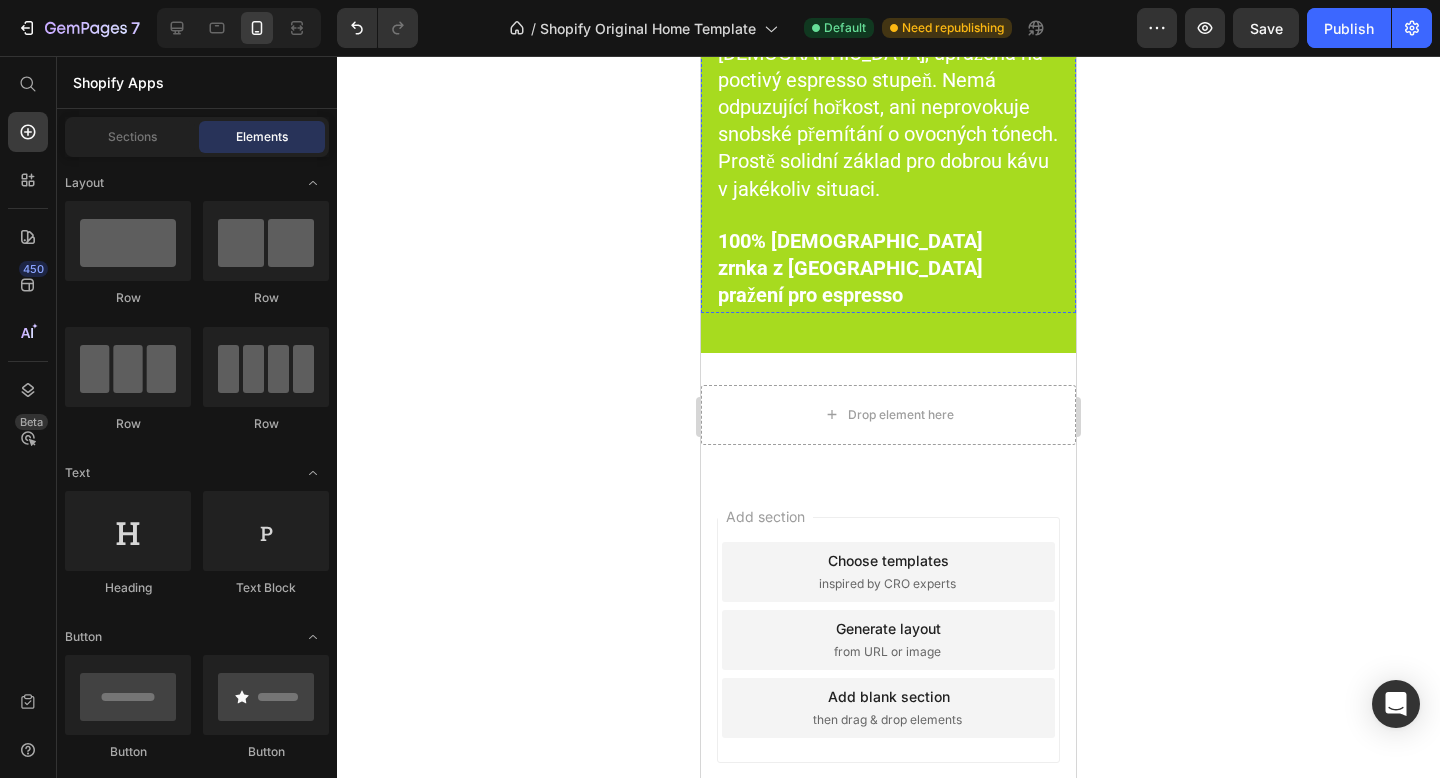 click on "Steady, Fella" at bounding box center [888, -216] 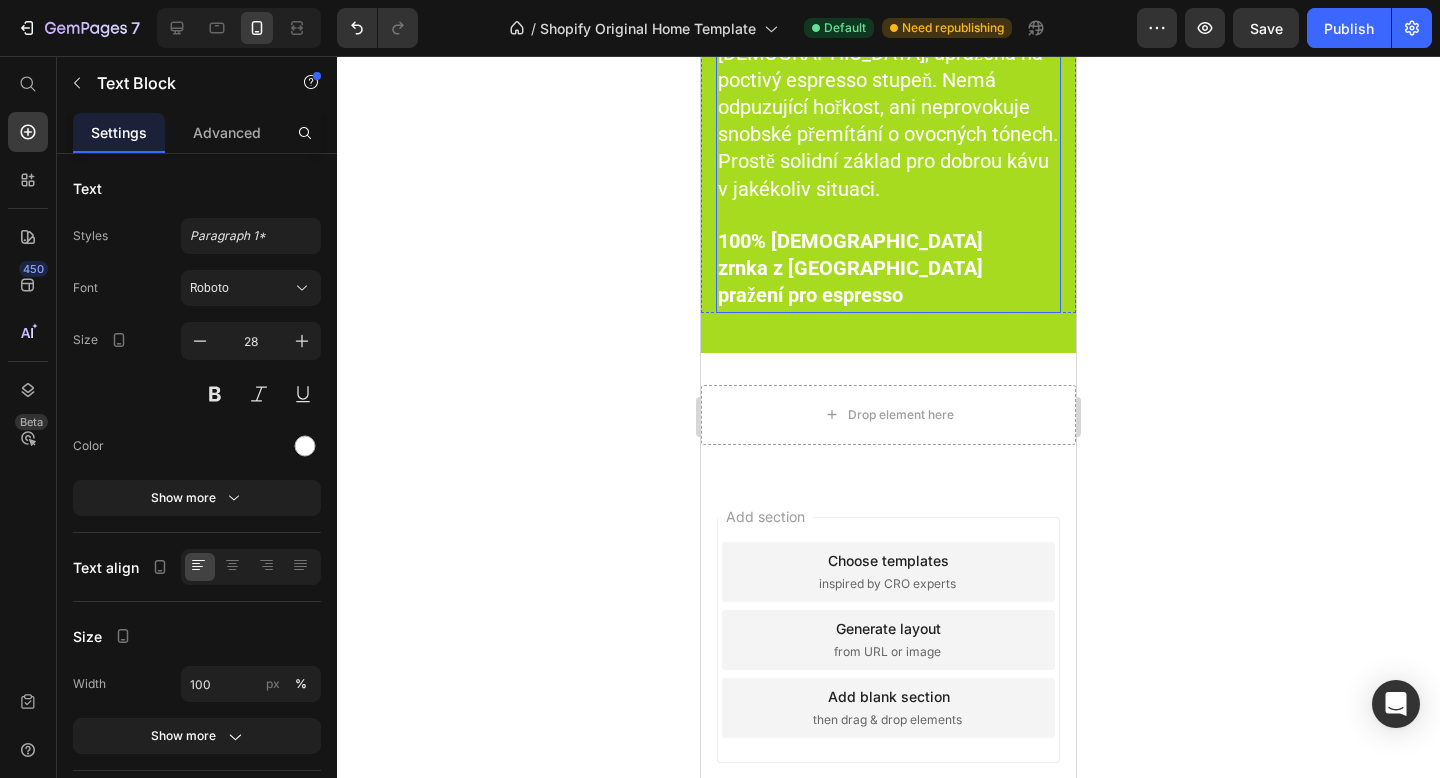 click at bounding box center (888, 0) 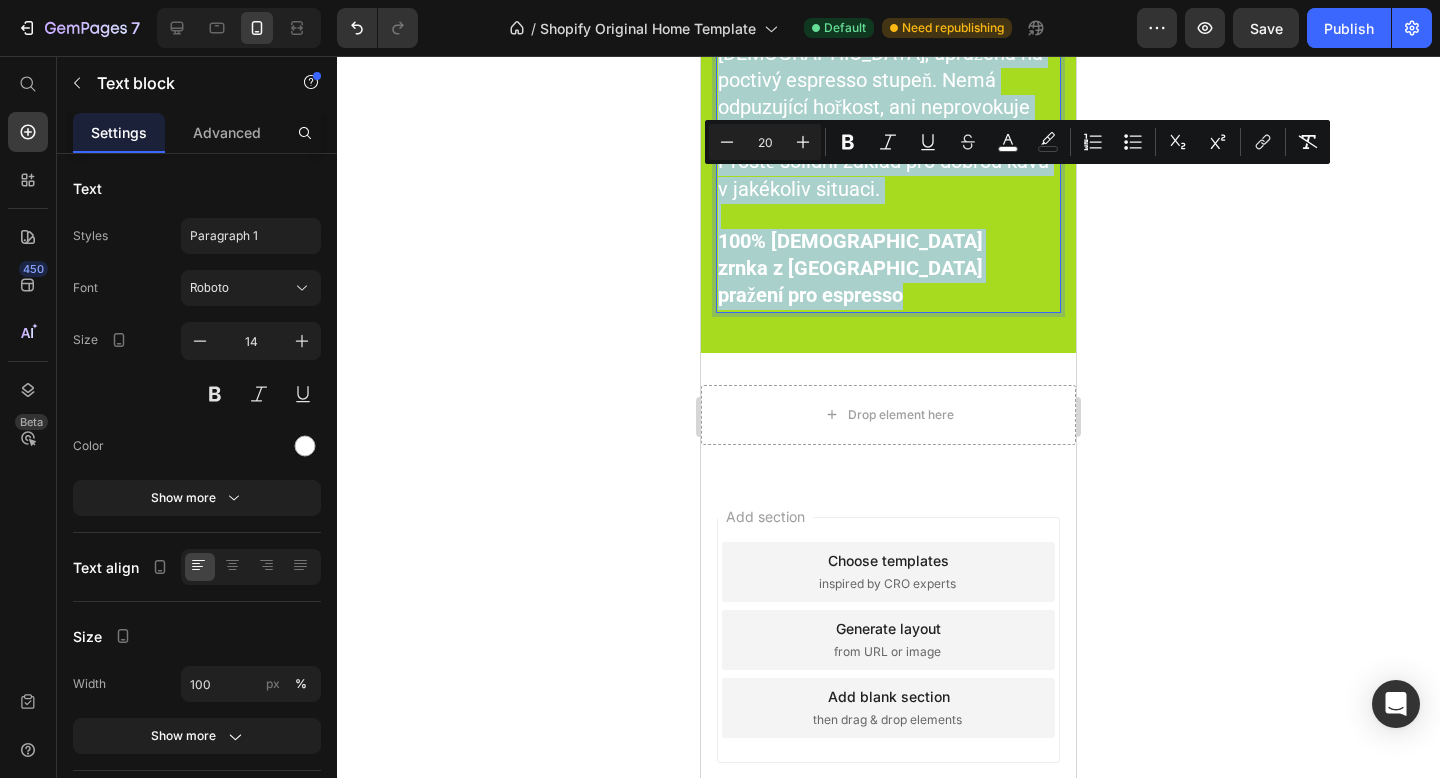 drag, startPoint x: 913, startPoint y: 613, endPoint x: 716, endPoint y: 182, distance: 473.88818 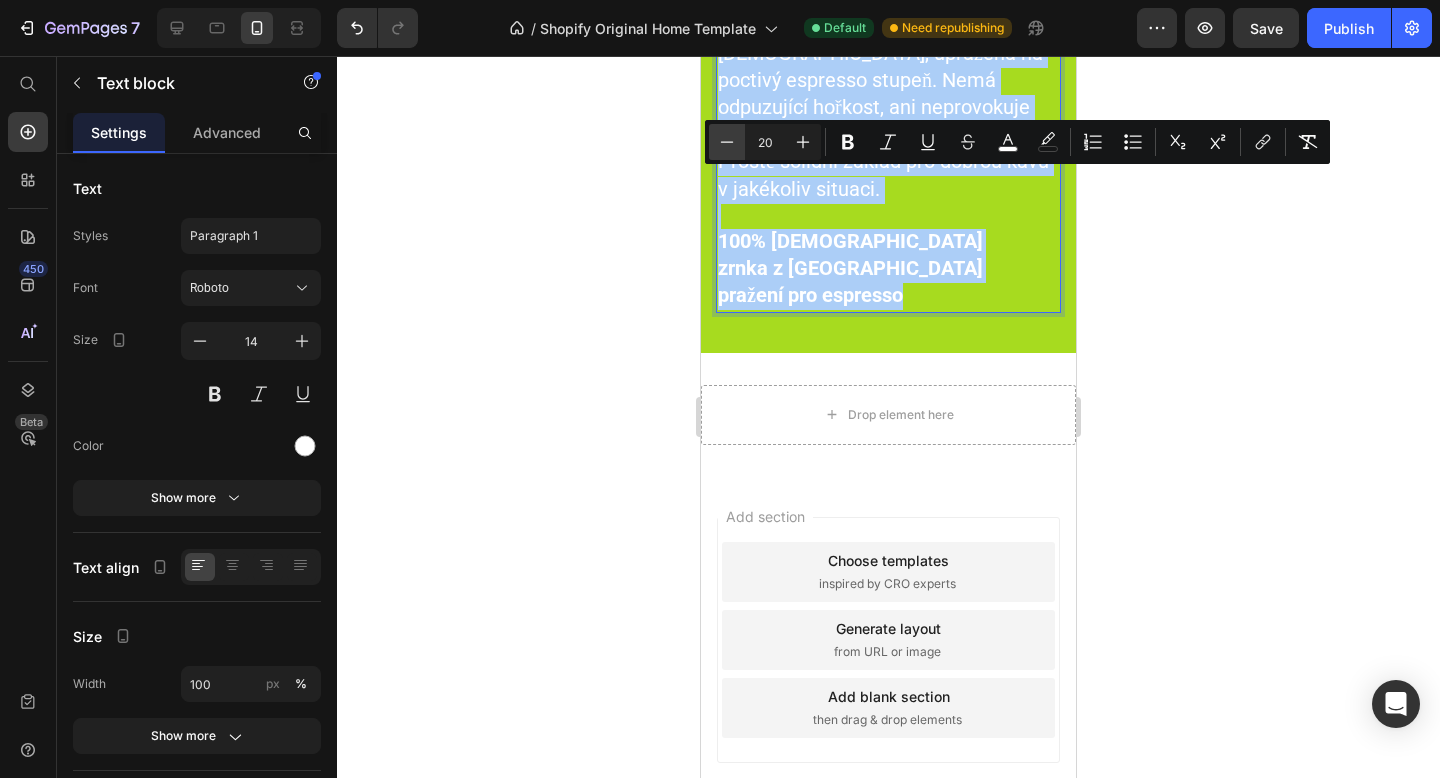 click 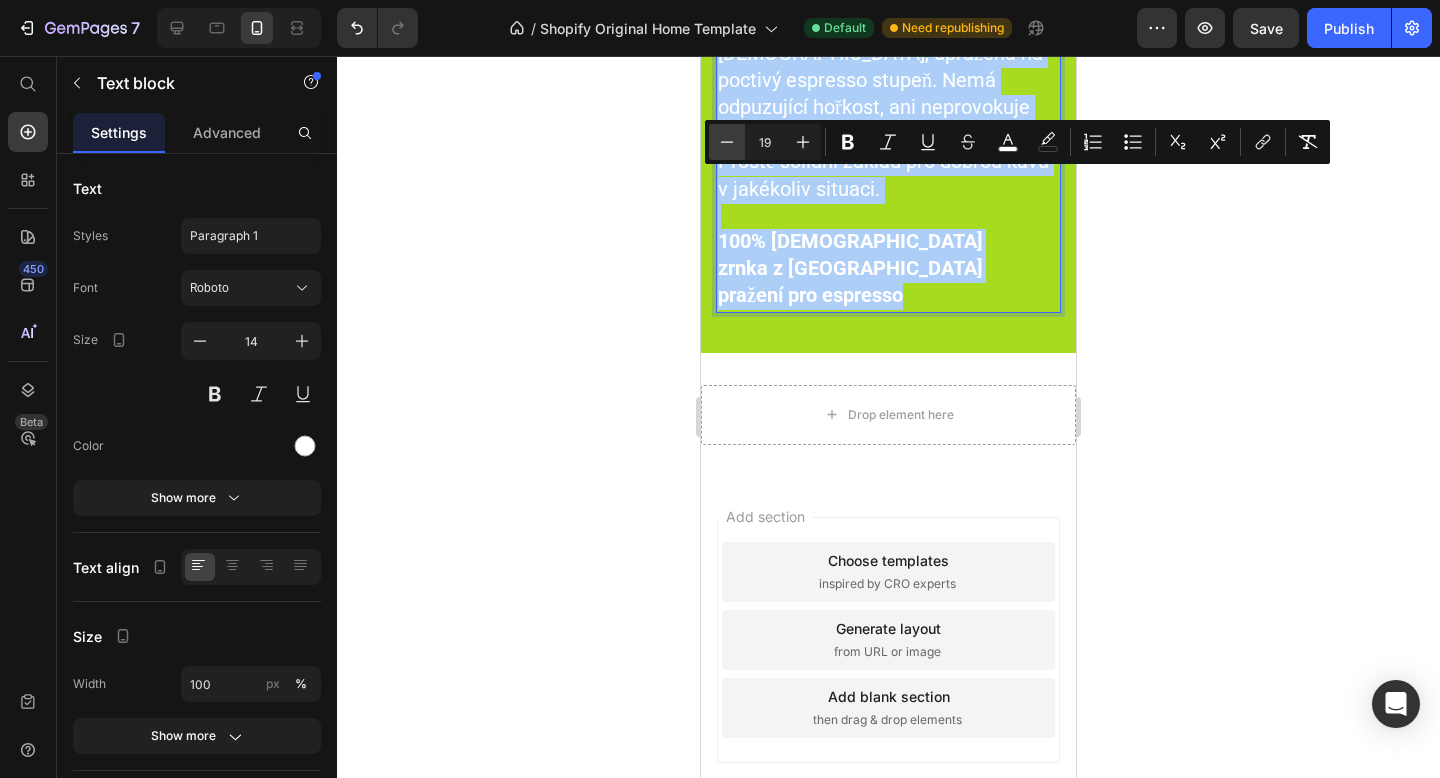 click 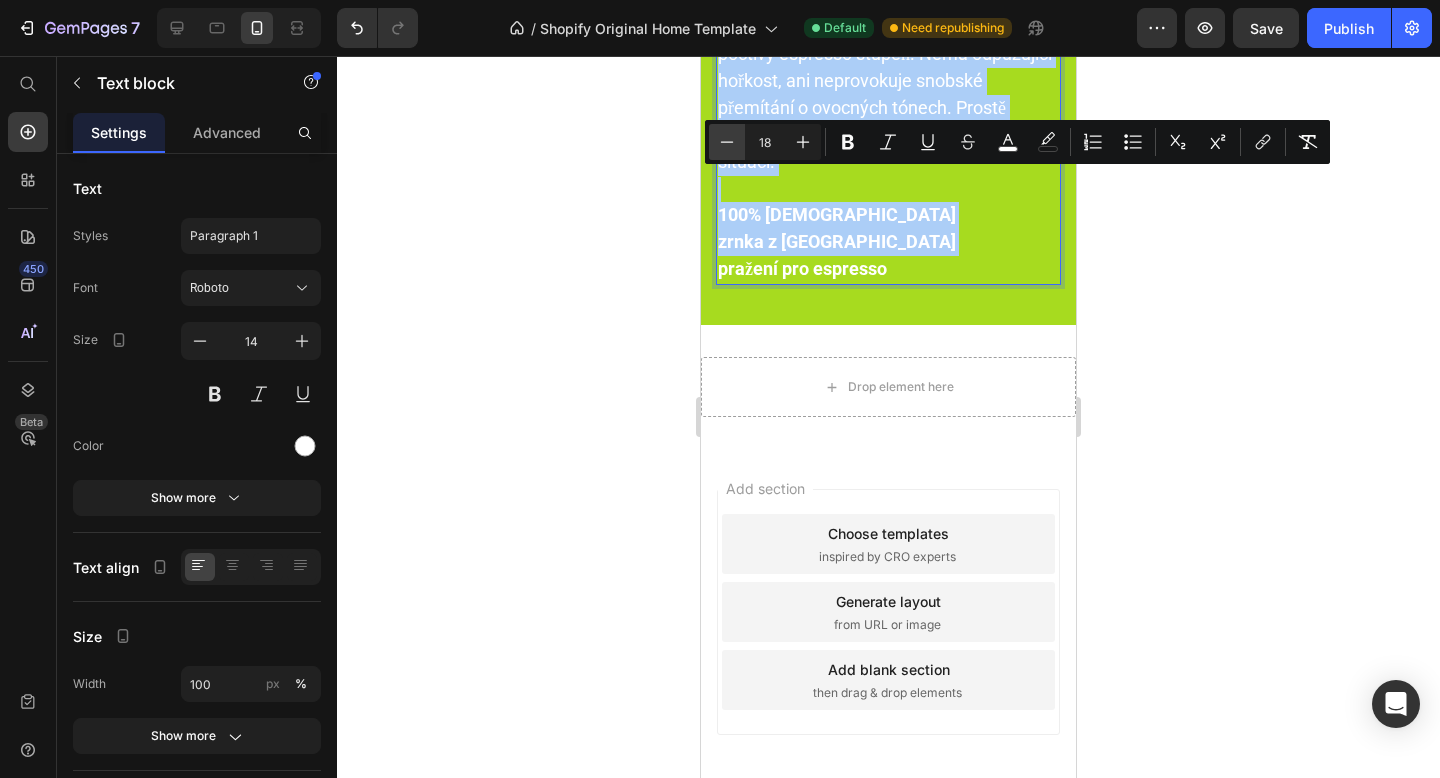 click 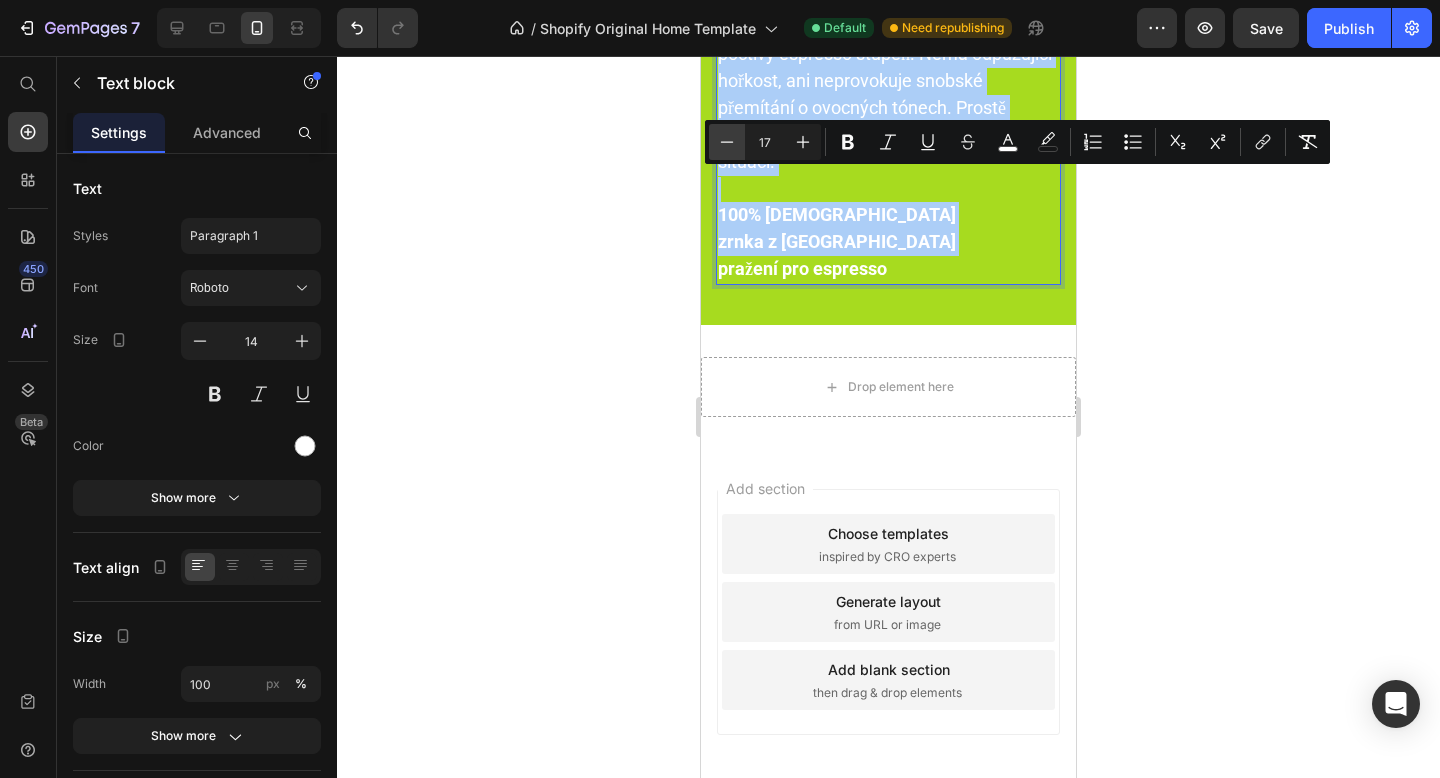 click 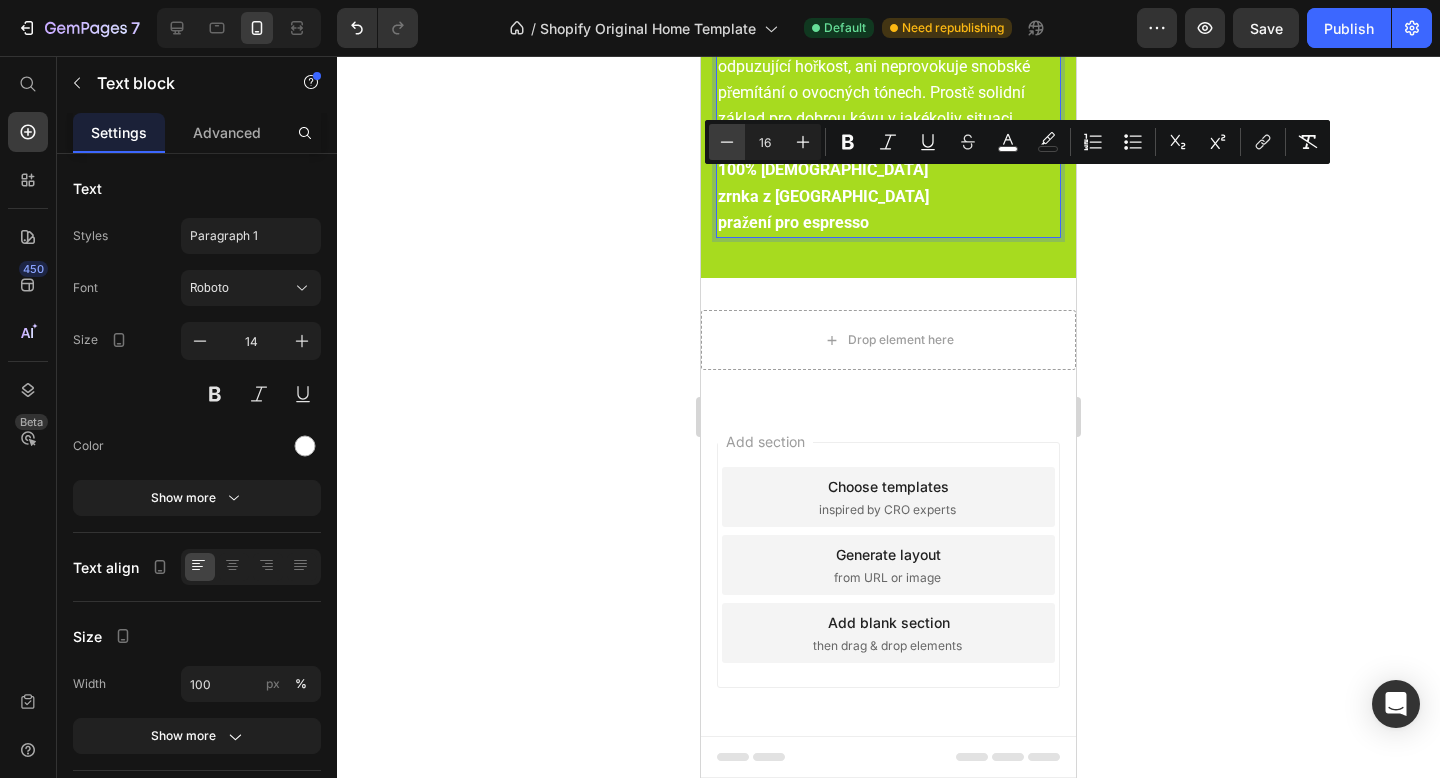 click 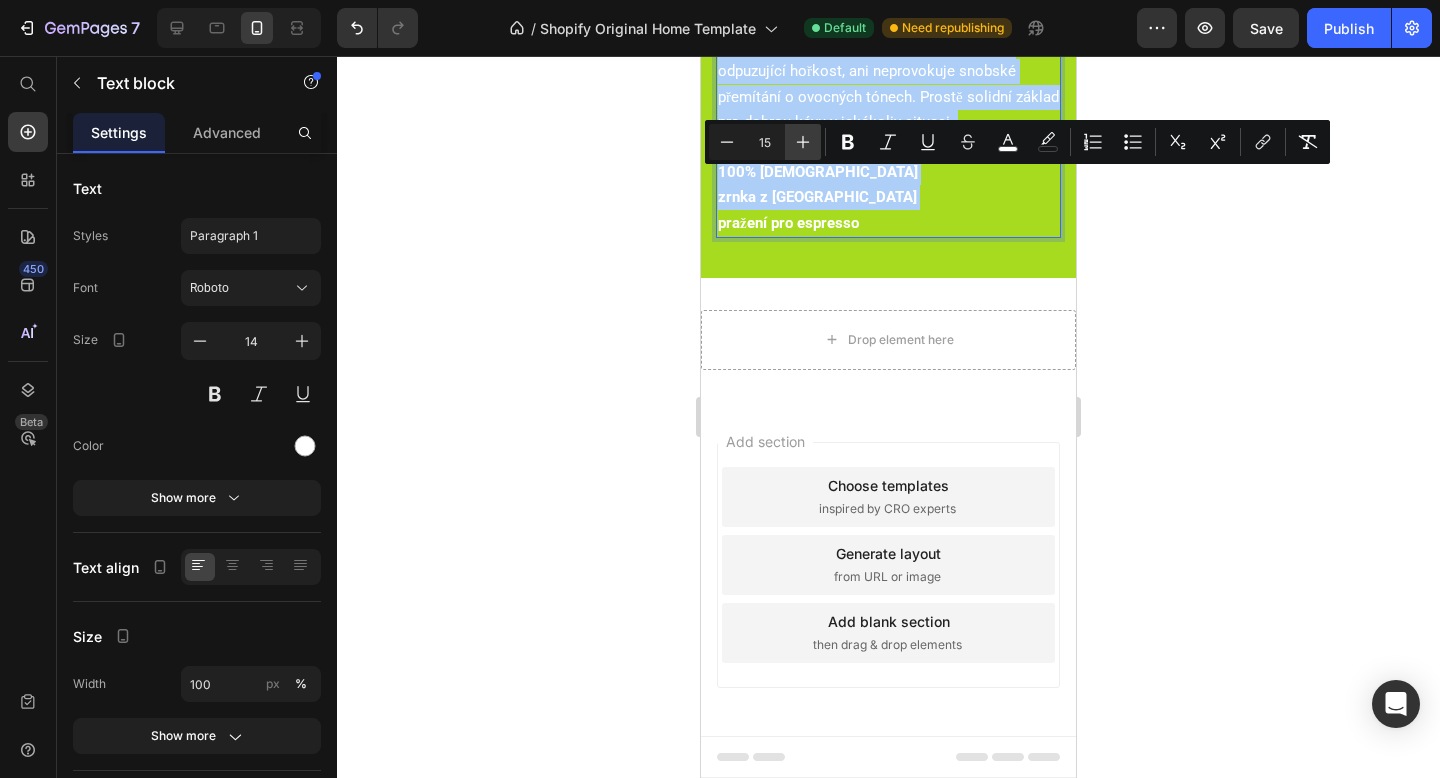 click 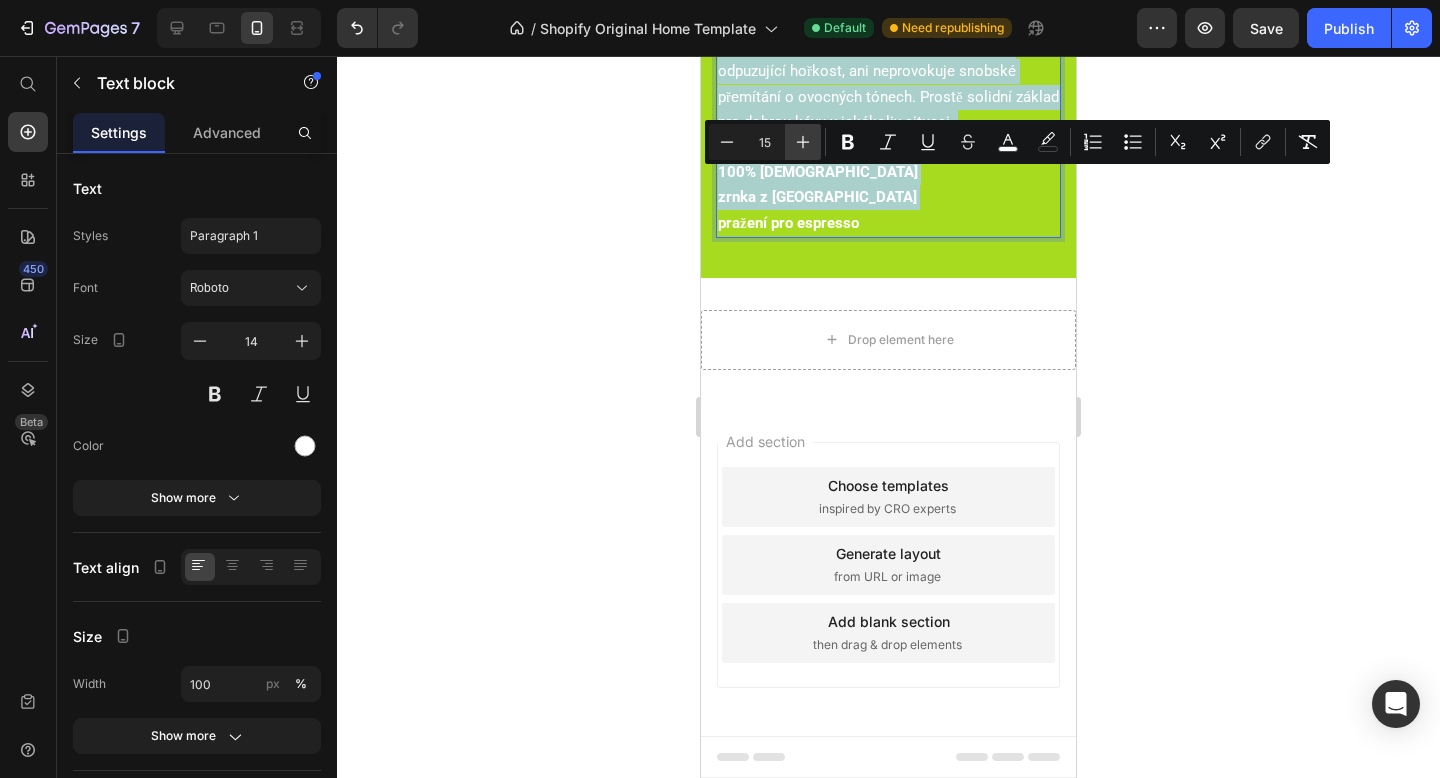 type on "16" 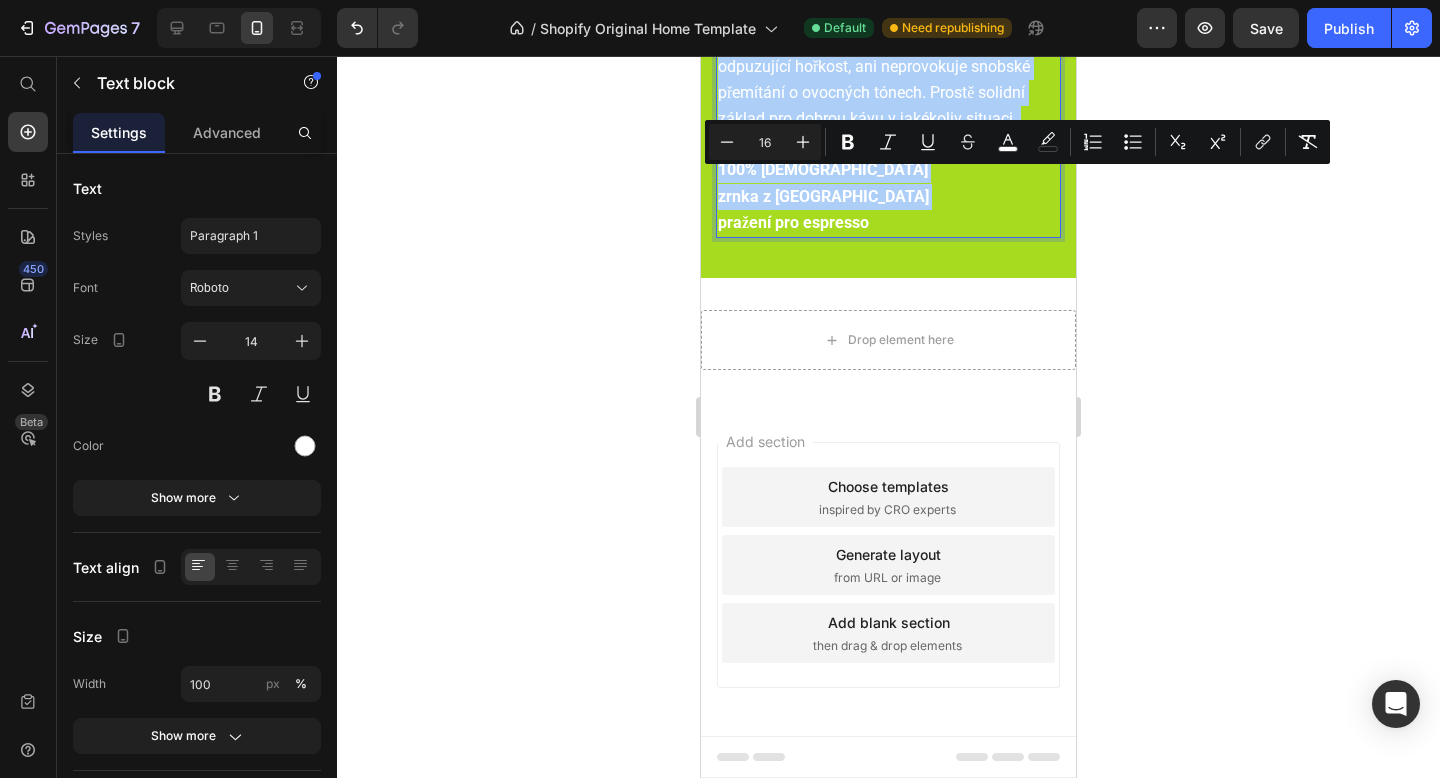 click 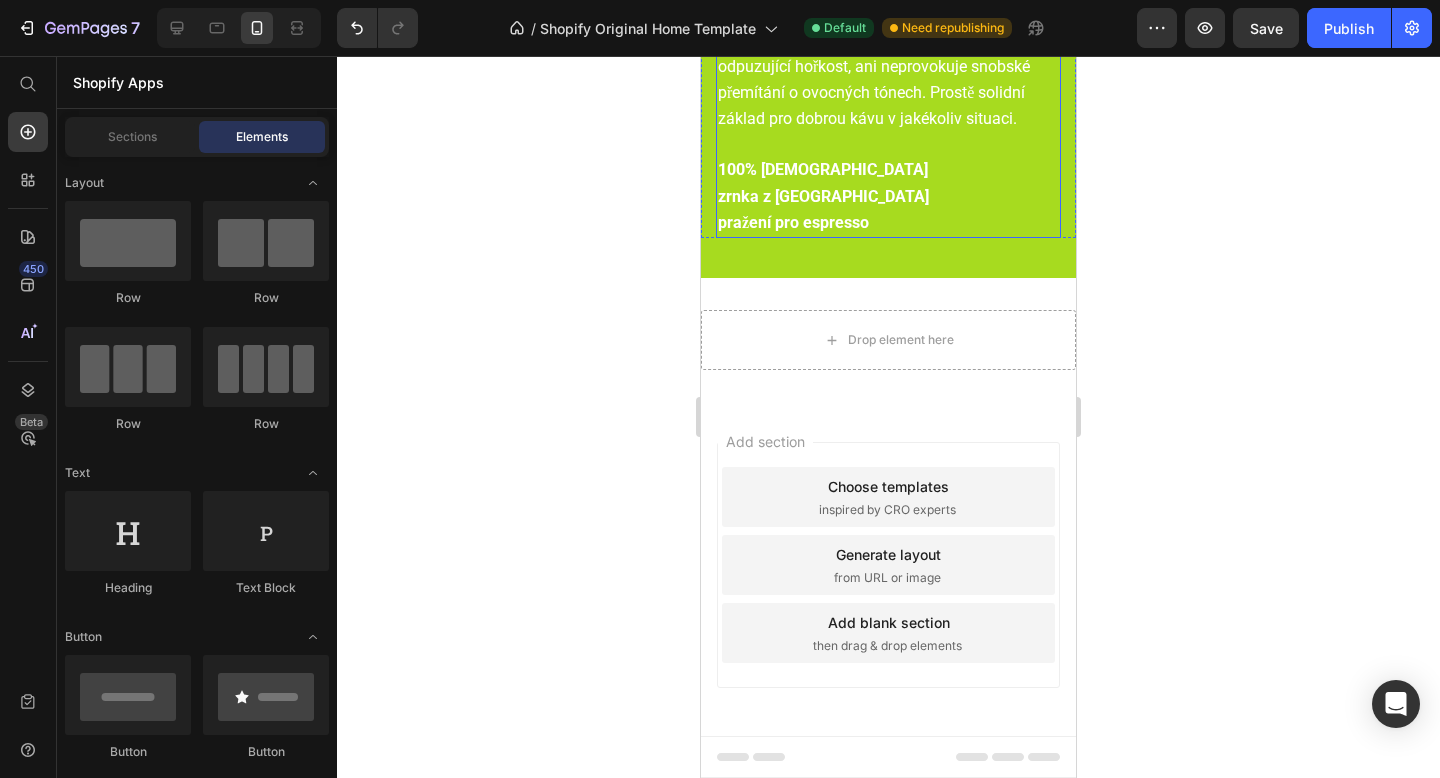 scroll, scrollTop: 2837, scrollLeft: 0, axis: vertical 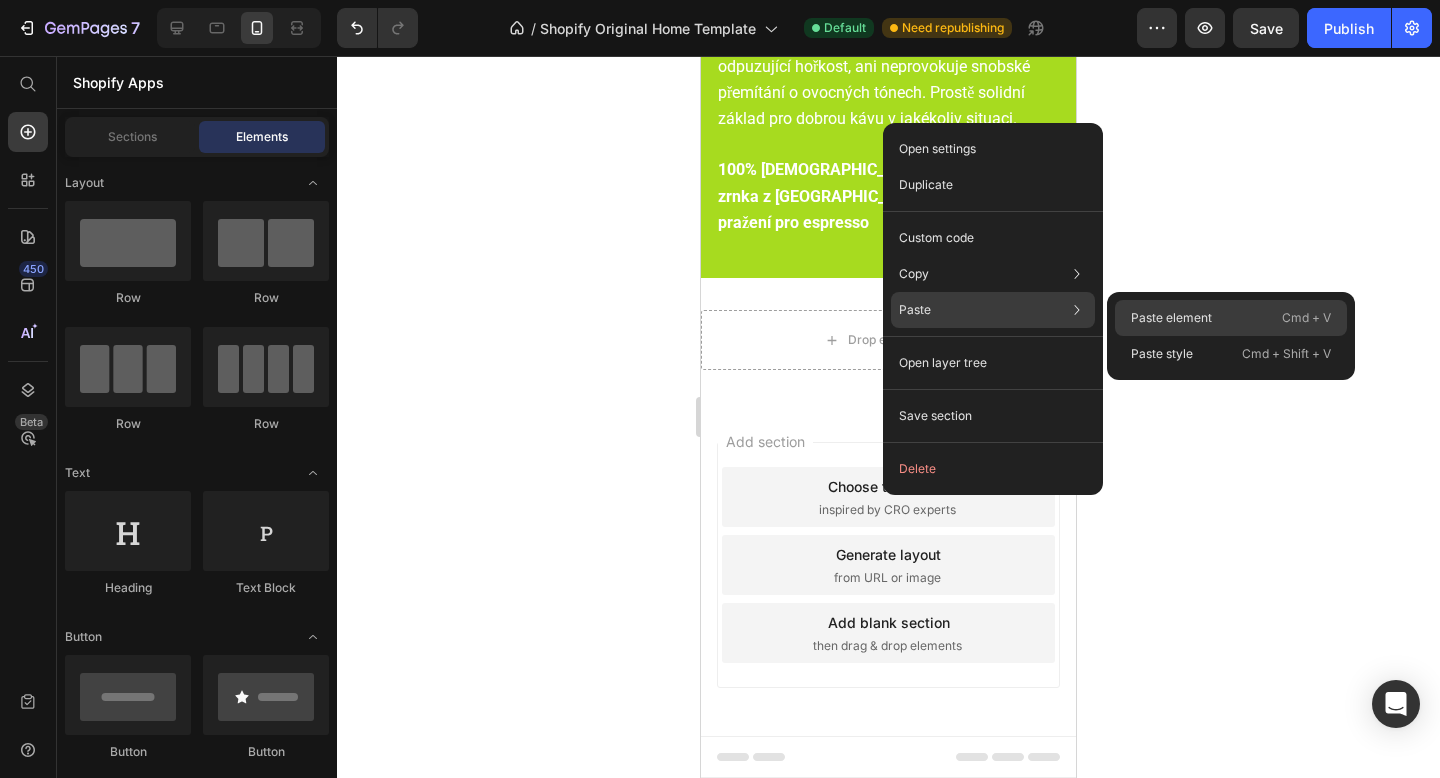 click on "Paste element" at bounding box center [1171, 318] 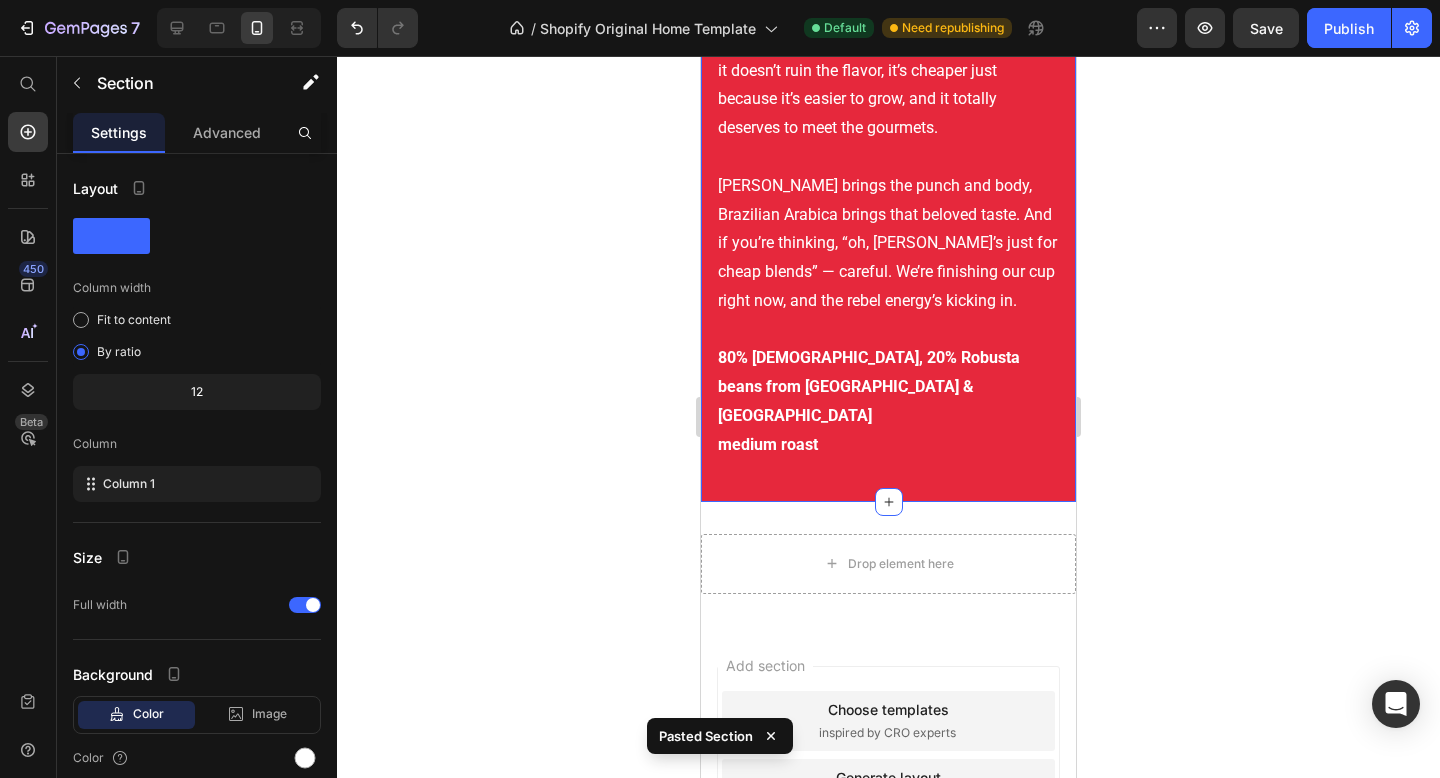 scroll, scrollTop: 3526, scrollLeft: 0, axis: vertical 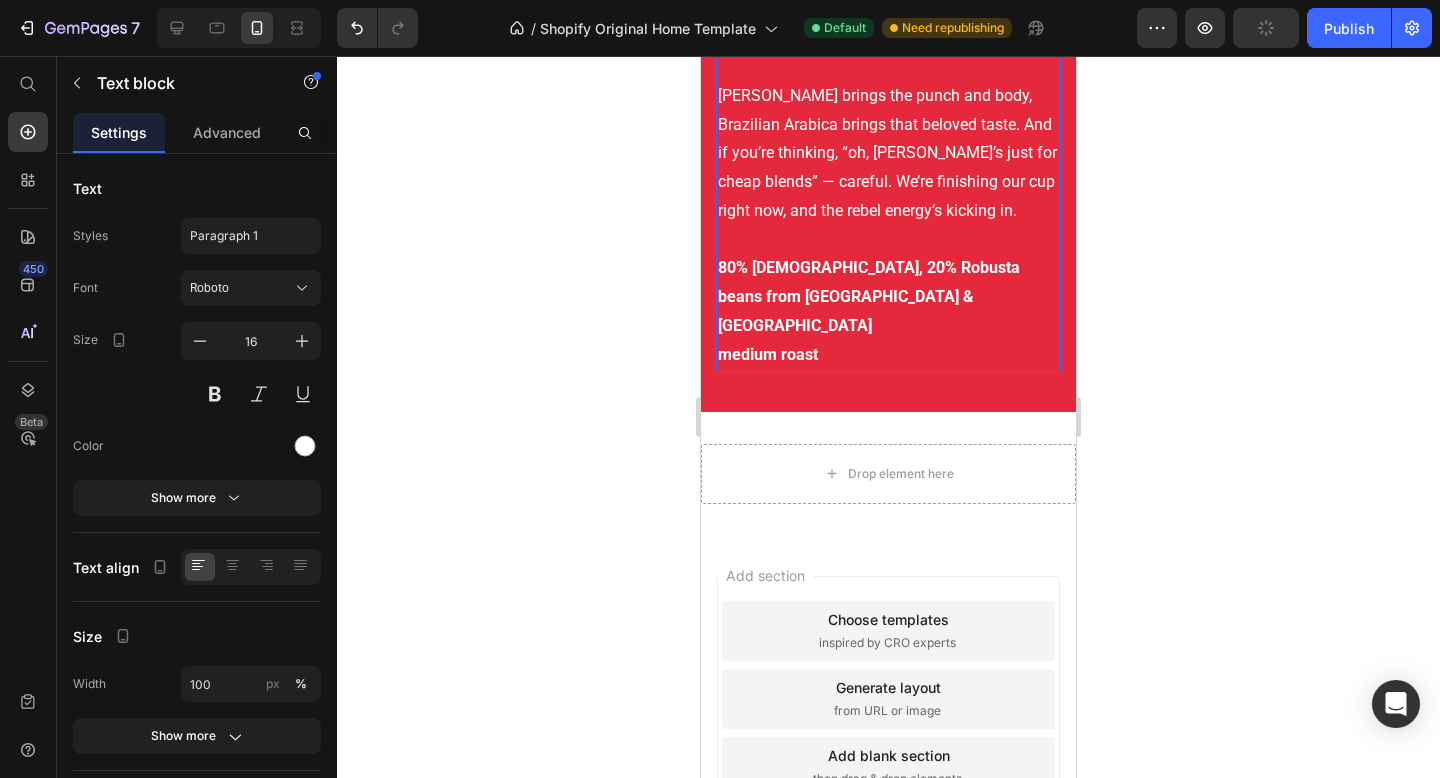 click on "Need a boost? You got it. It’s no myth — coffee is a legit energy drink. But what most people don’t know is that  [PERSON_NAME]  holds the caffeine crown. We’re giving Robusta back its respect — it doesn’t ruin the flavor, it’s cheaper just because it’s easier to grow, and it totally deserves to meet the gourmets." at bounding box center [888, -48] 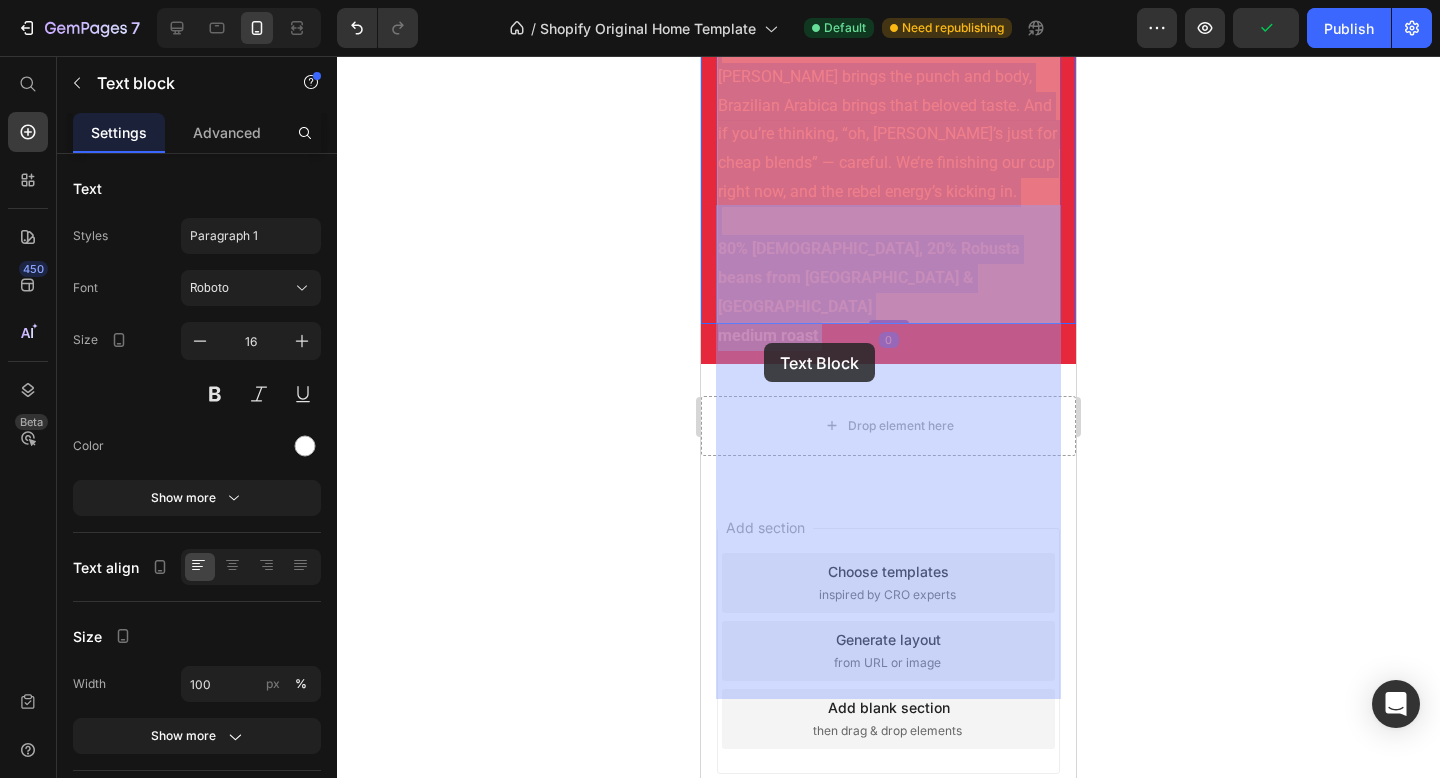 drag, startPoint x: 824, startPoint y: 679, endPoint x: 764, endPoint y: 340, distance: 344.2688 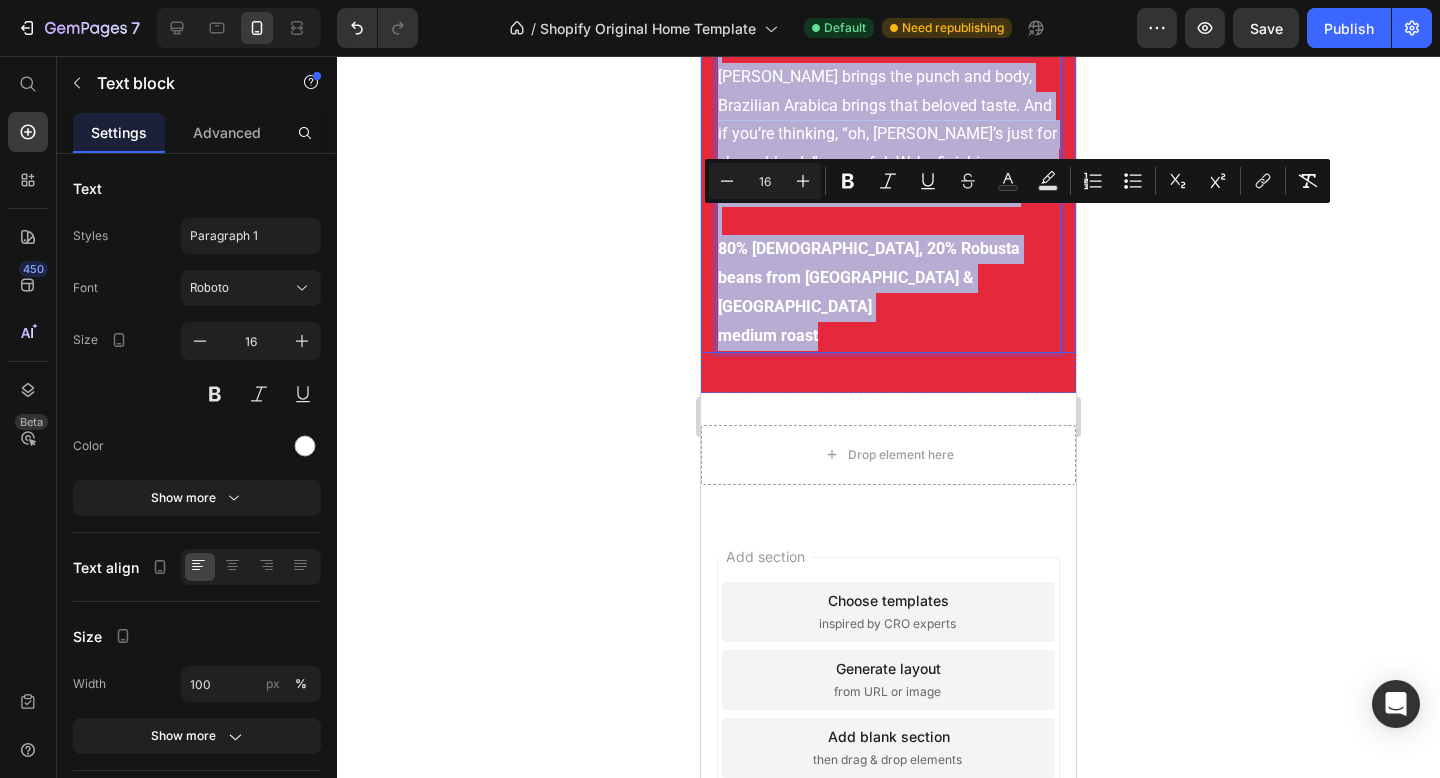 drag, startPoint x: 820, startPoint y: 685, endPoint x: 731, endPoint y: 200, distance: 493.09836 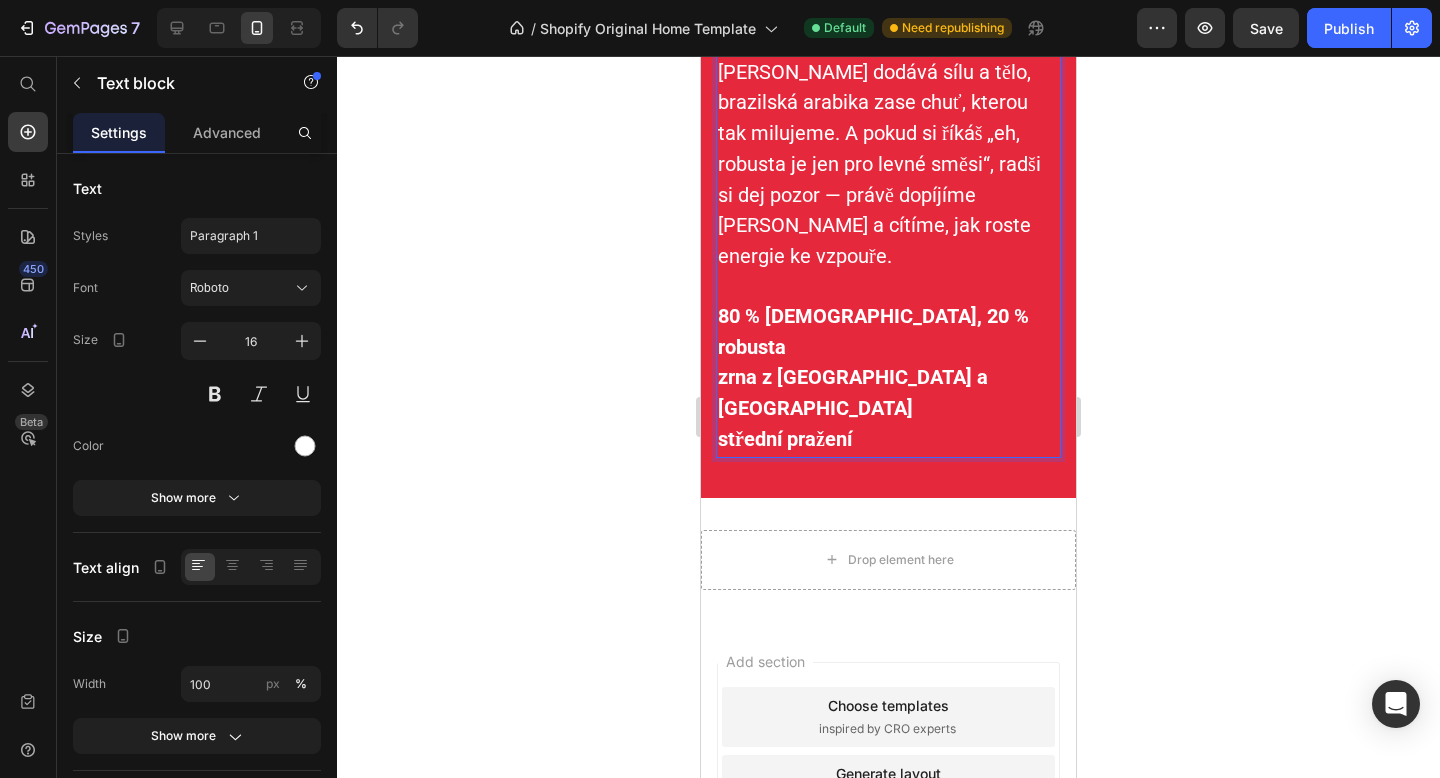 scroll, scrollTop: 3676, scrollLeft: 0, axis: vertical 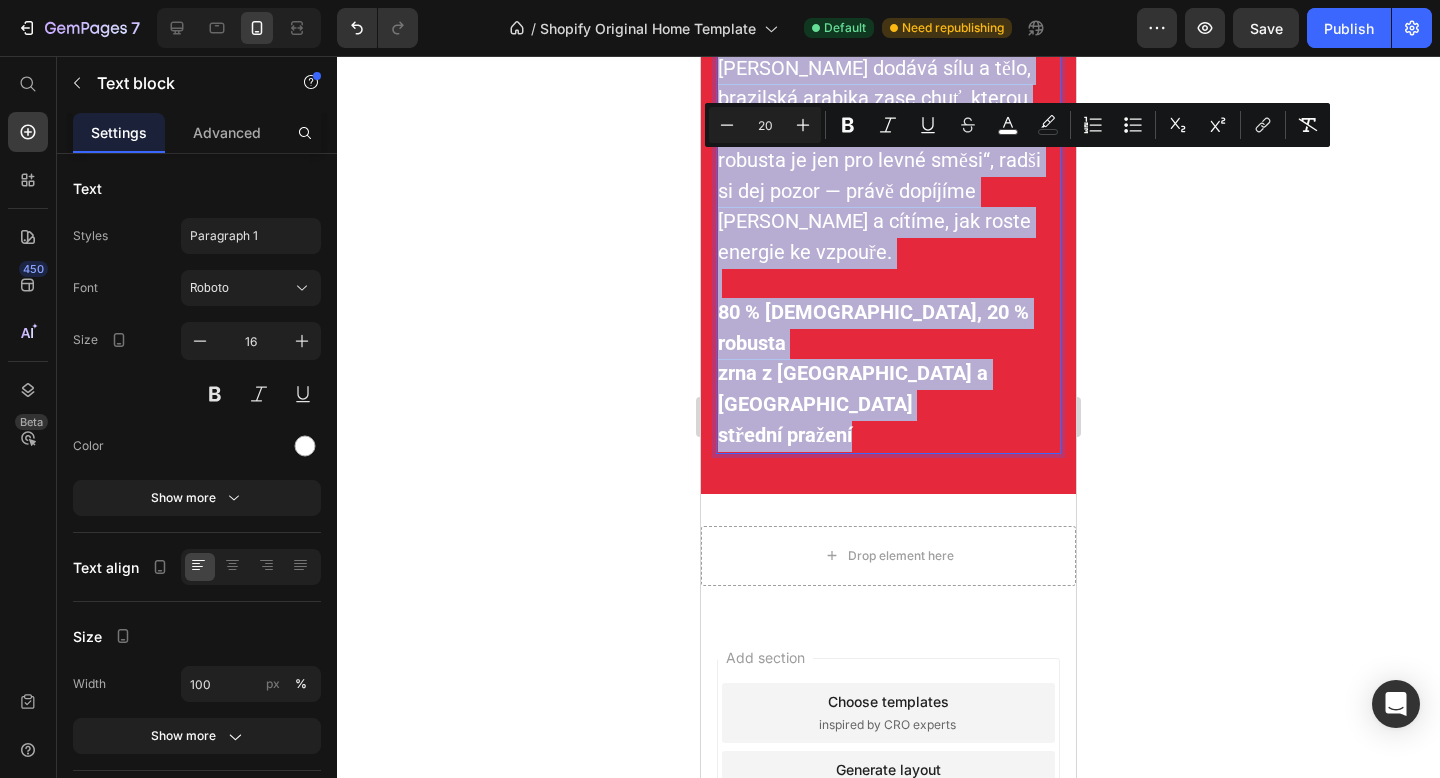 drag, startPoint x: 857, startPoint y: 712, endPoint x: 689, endPoint y: 140, distance: 596.1611 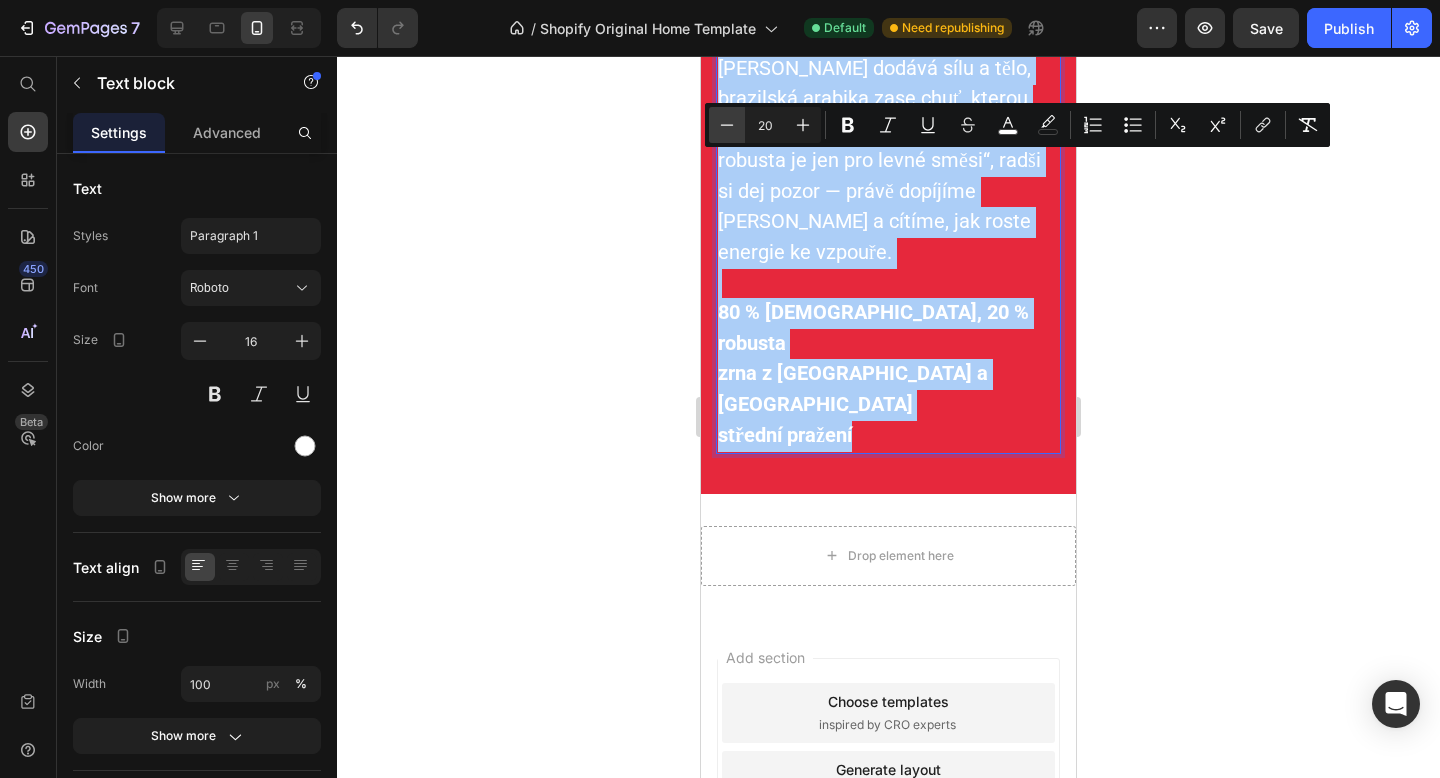 click on "Minus" at bounding box center [727, 125] 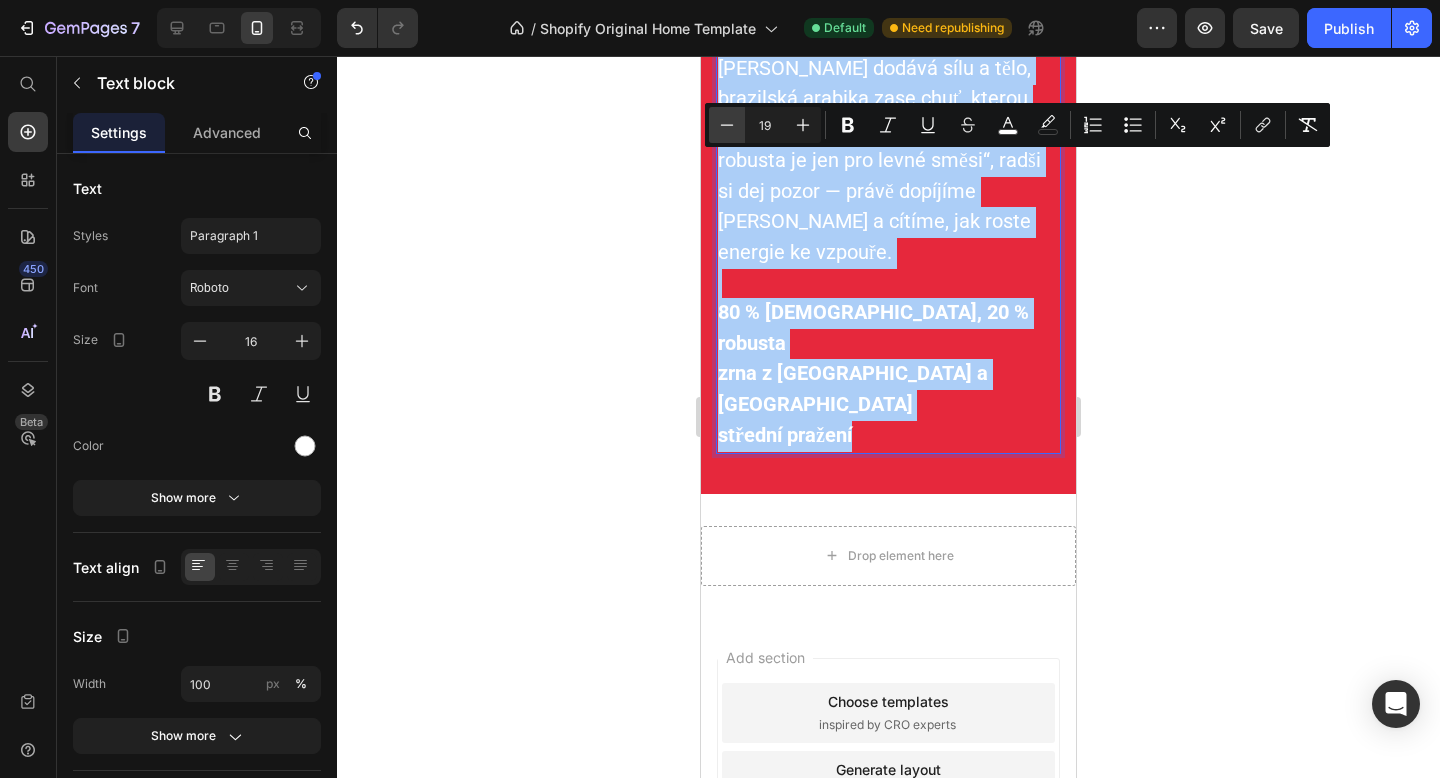 click on "Minus" at bounding box center (727, 125) 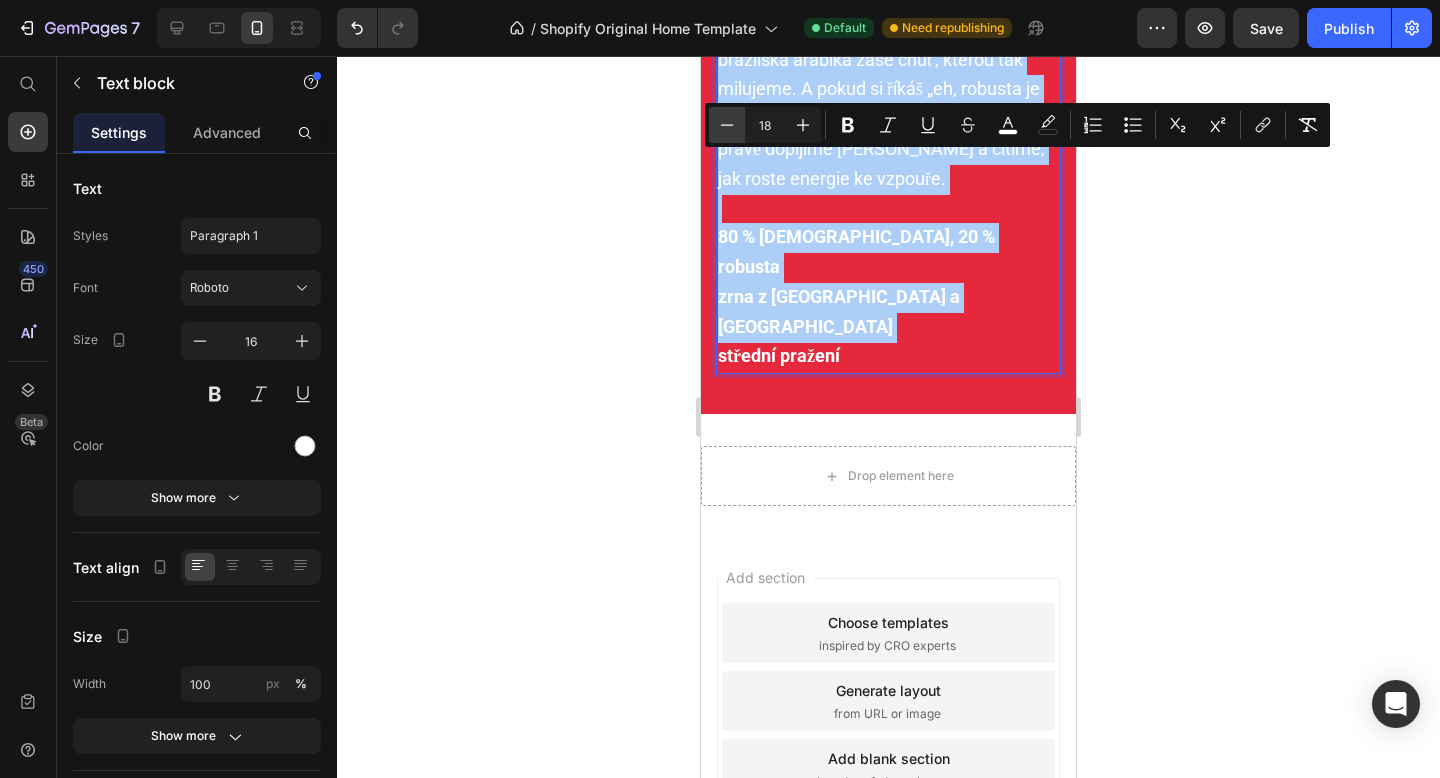 click on "Minus" at bounding box center [727, 125] 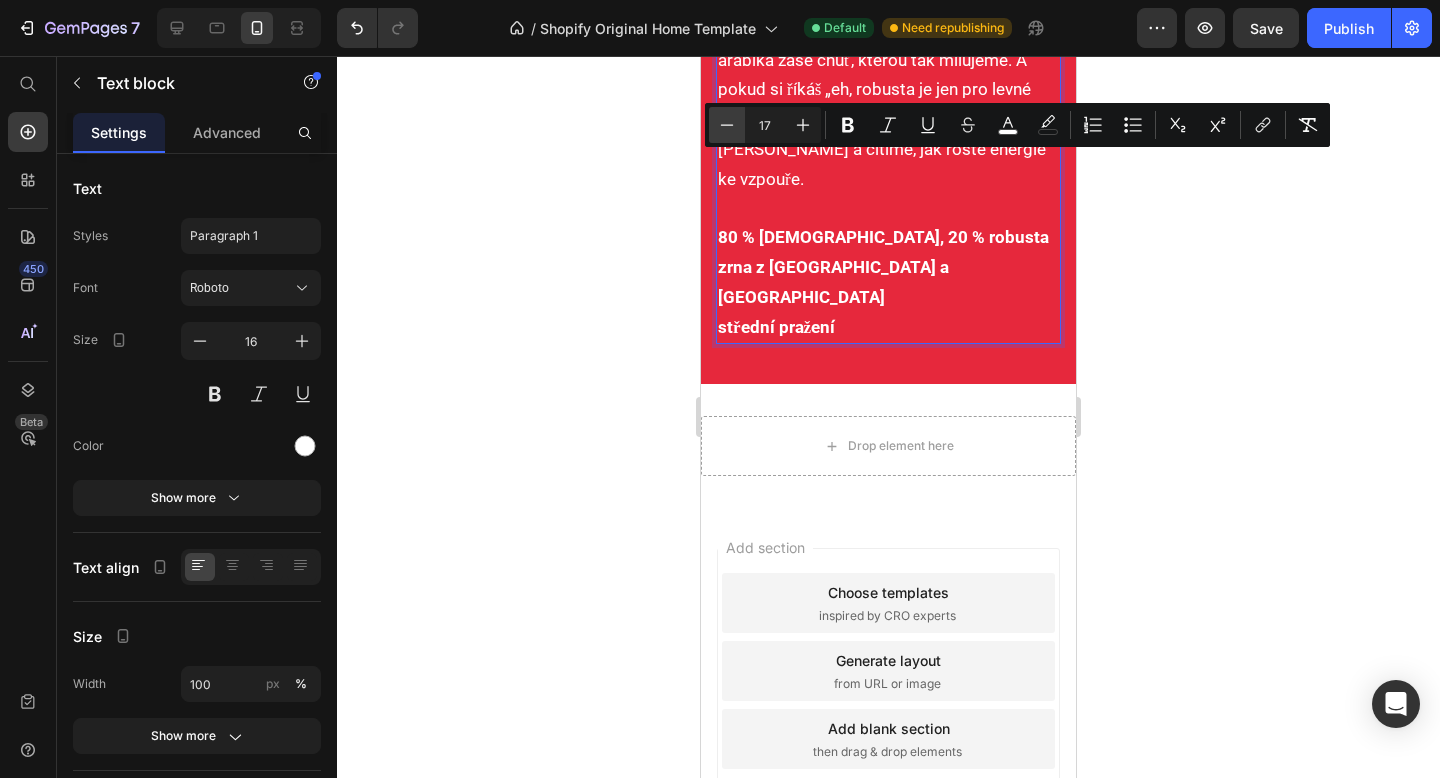 click on "Minus" at bounding box center (727, 125) 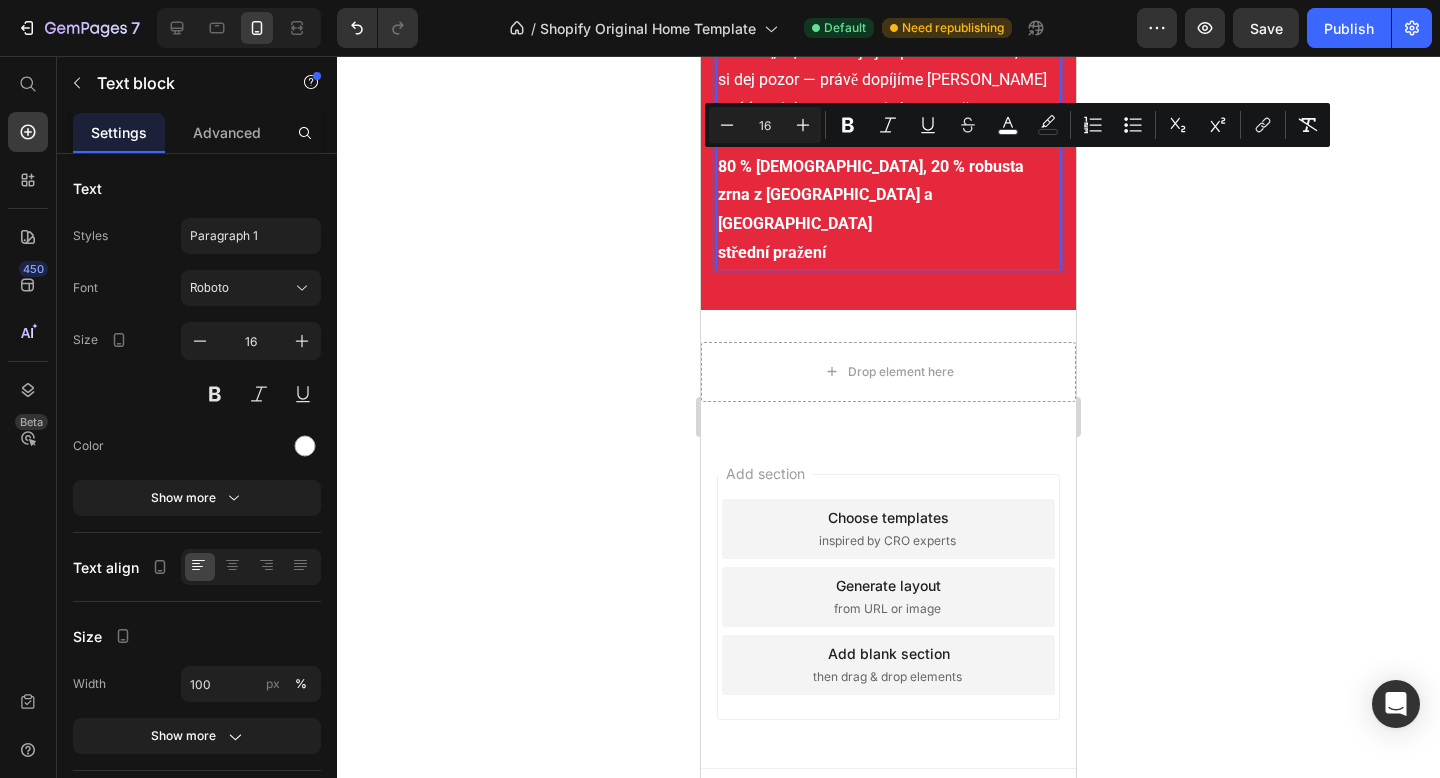 click 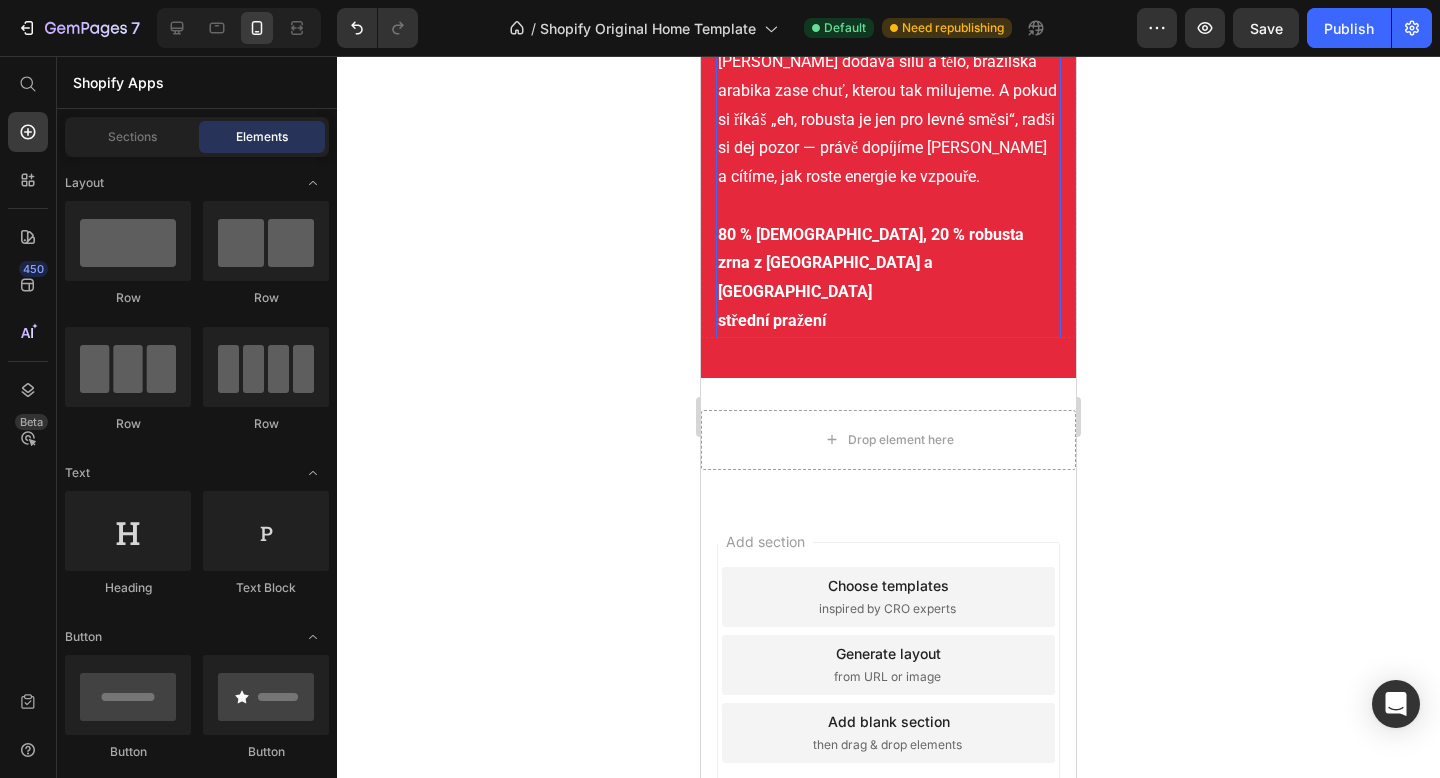 scroll, scrollTop: 3984, scrollLeft: 0, axis: vertical 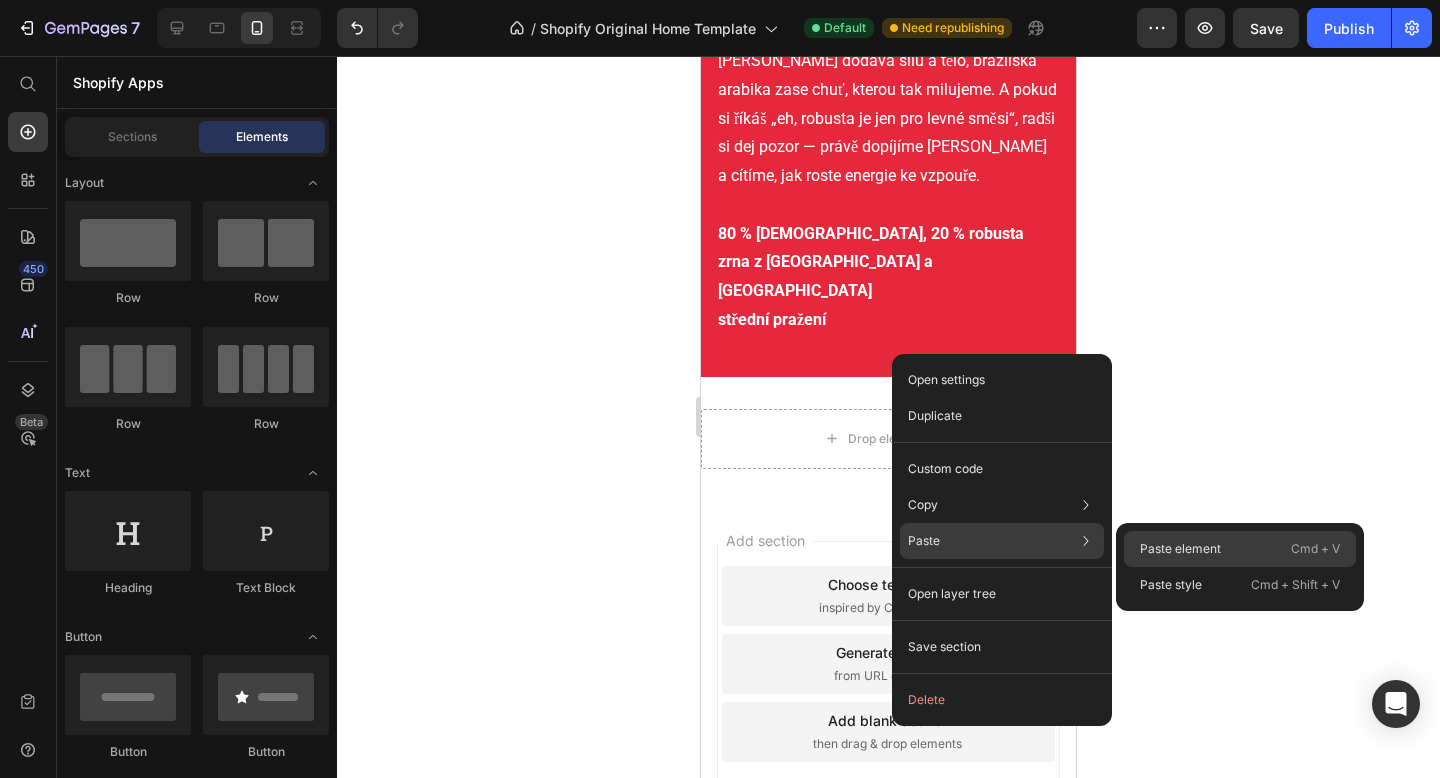 drag, startPoint x: 1148, startPoint y: 541, endPoint x: 206, endPoint y: 415, distance: 950.3894 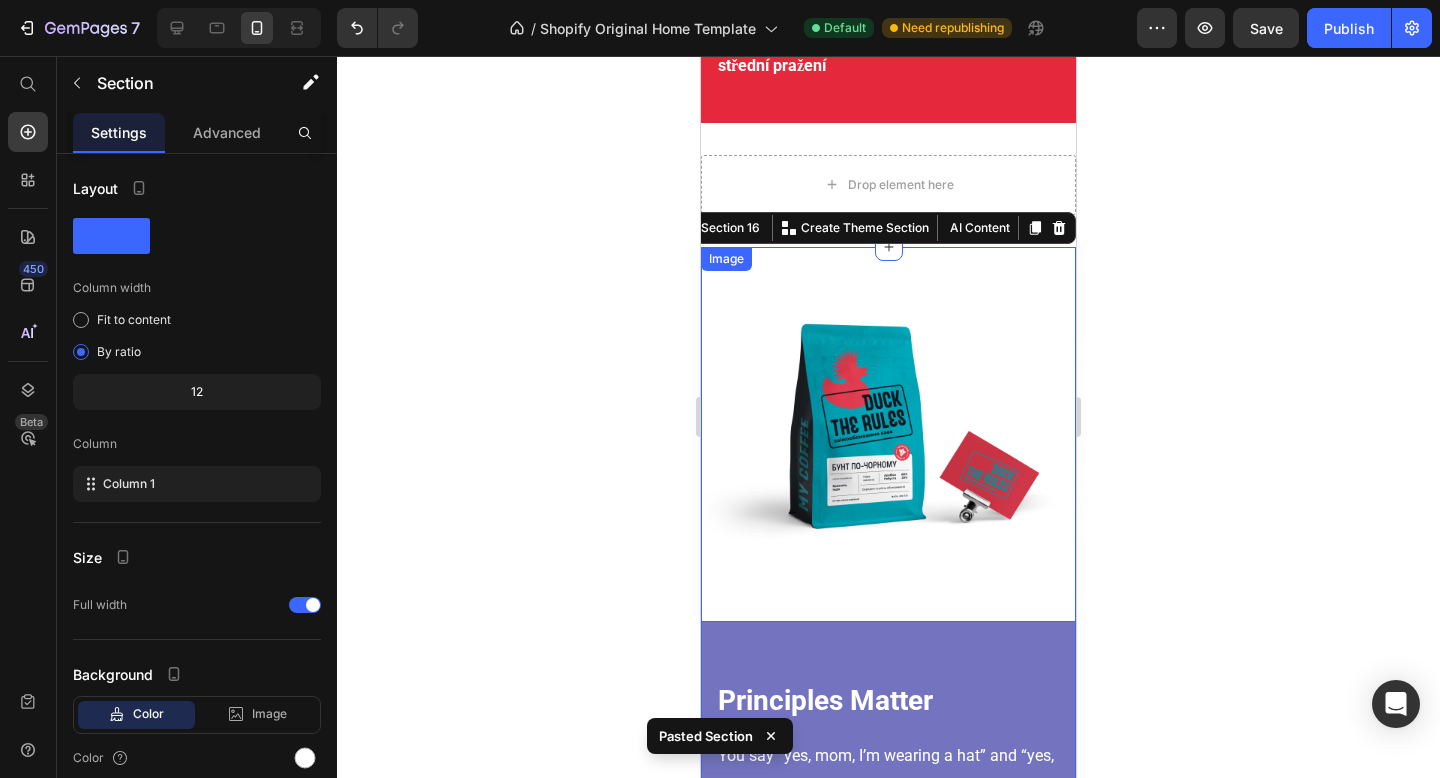scroll, scrollTop: 4237, scrollLeft: 0, axis: vertical 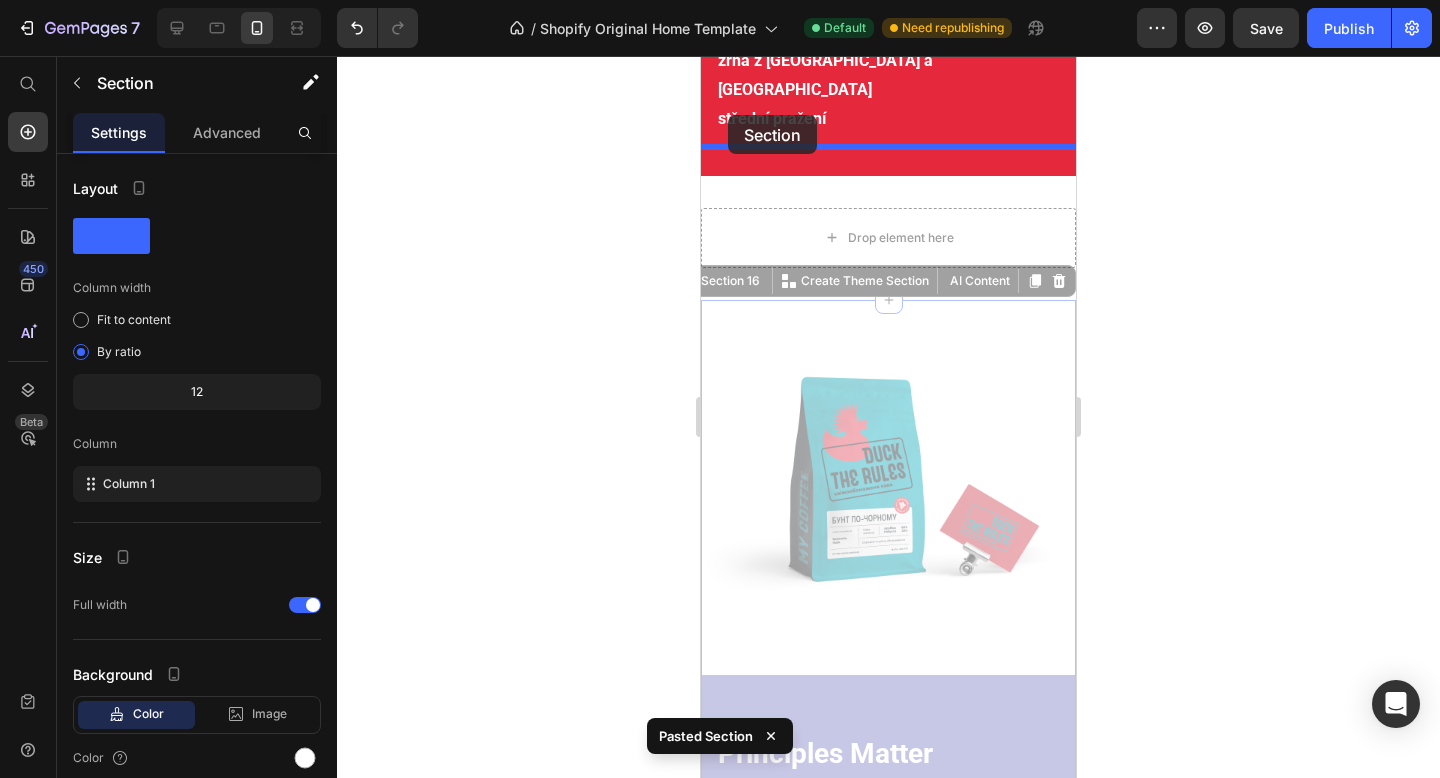 drag, startPoint x: 732, startPoint y: 200, endPoint x: 728, endPoint y: 115, distance: 85.09406 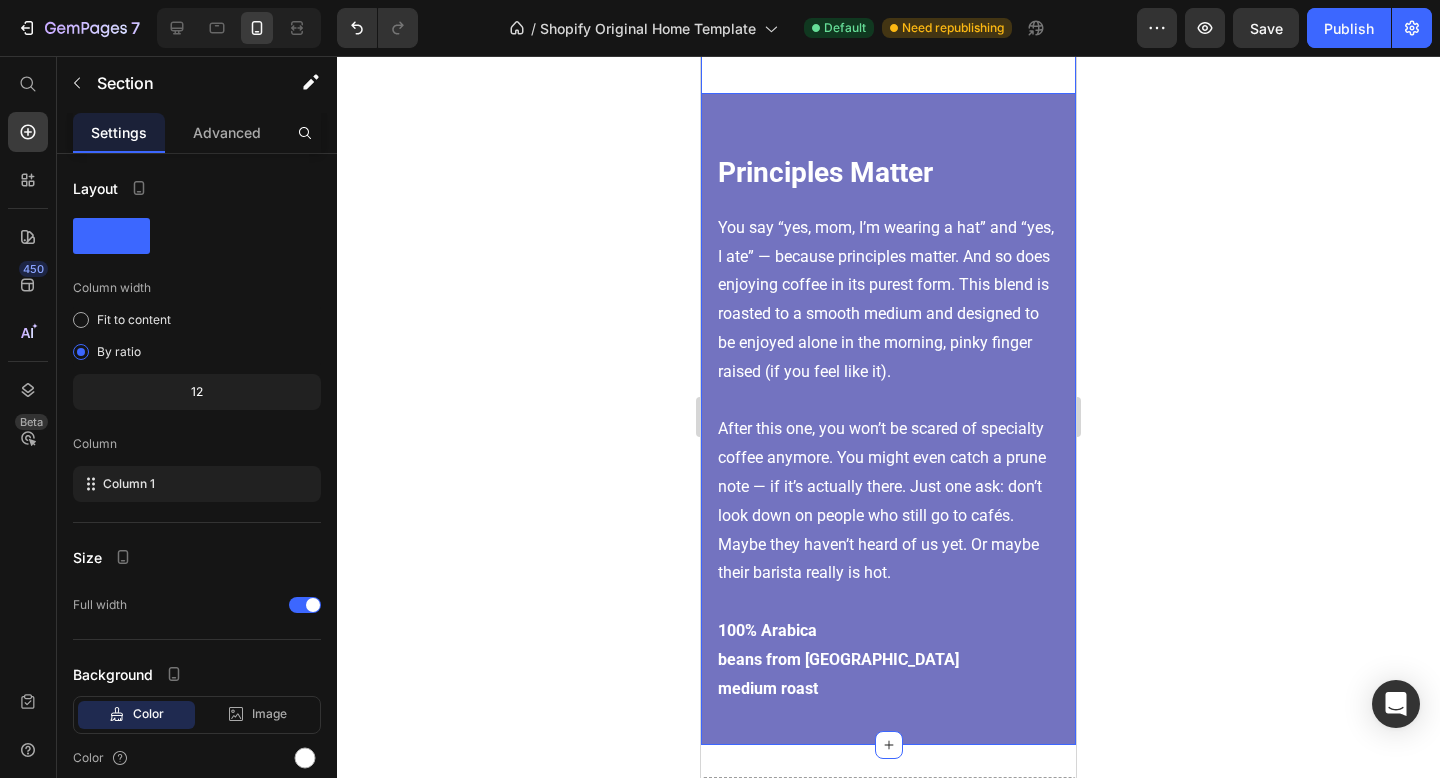 scroll, scrollTop: 4699, scrollLeft: 0, axis: vertical 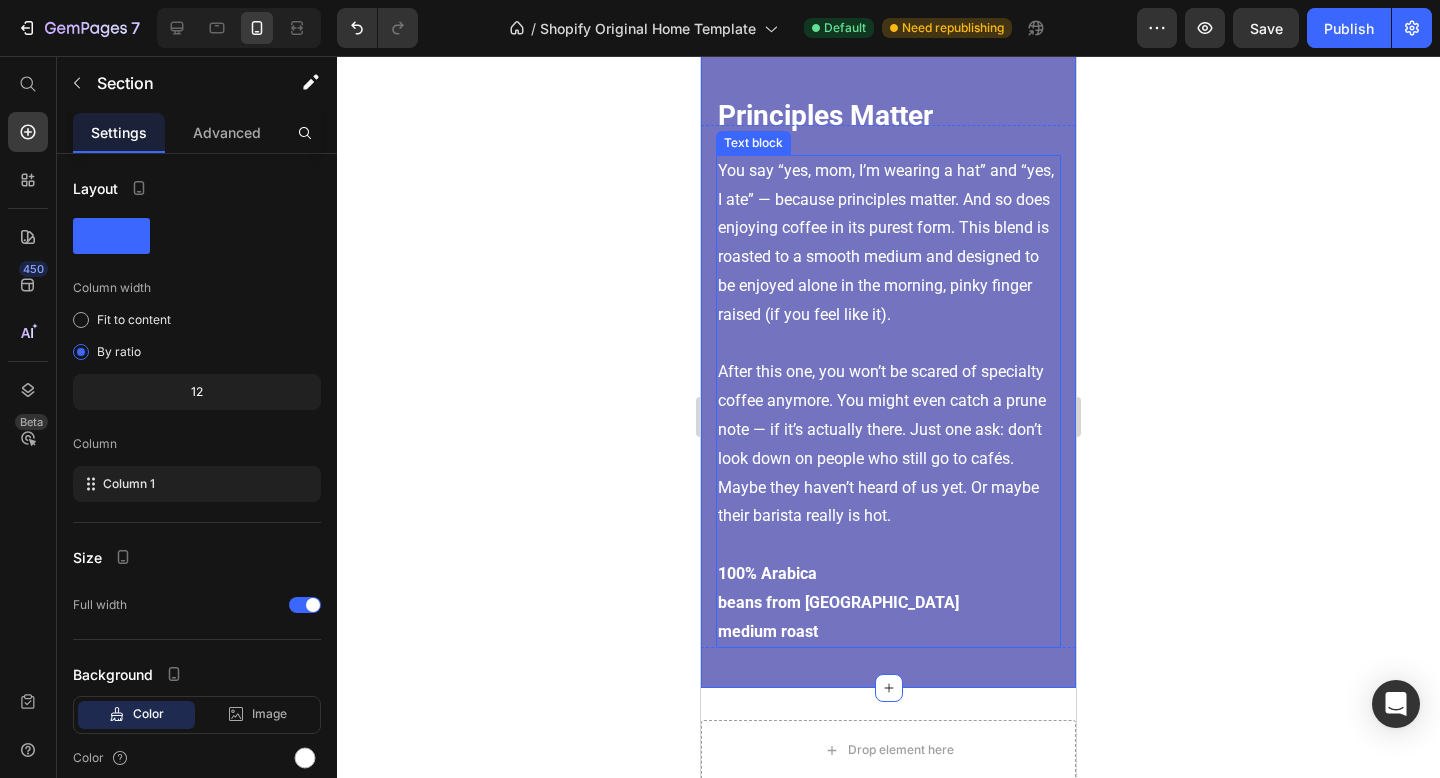 click on "You say “yes, mom, I’m wearing a hat” and “yes, I ate” — because principles matter. And so does enjoying coffee in its purest form. This blend is roasted to a smooth medium and designed to be enjoyed alone in the morning, pinky finger raised (if you feel like it)." at bounding box center [888, 243] 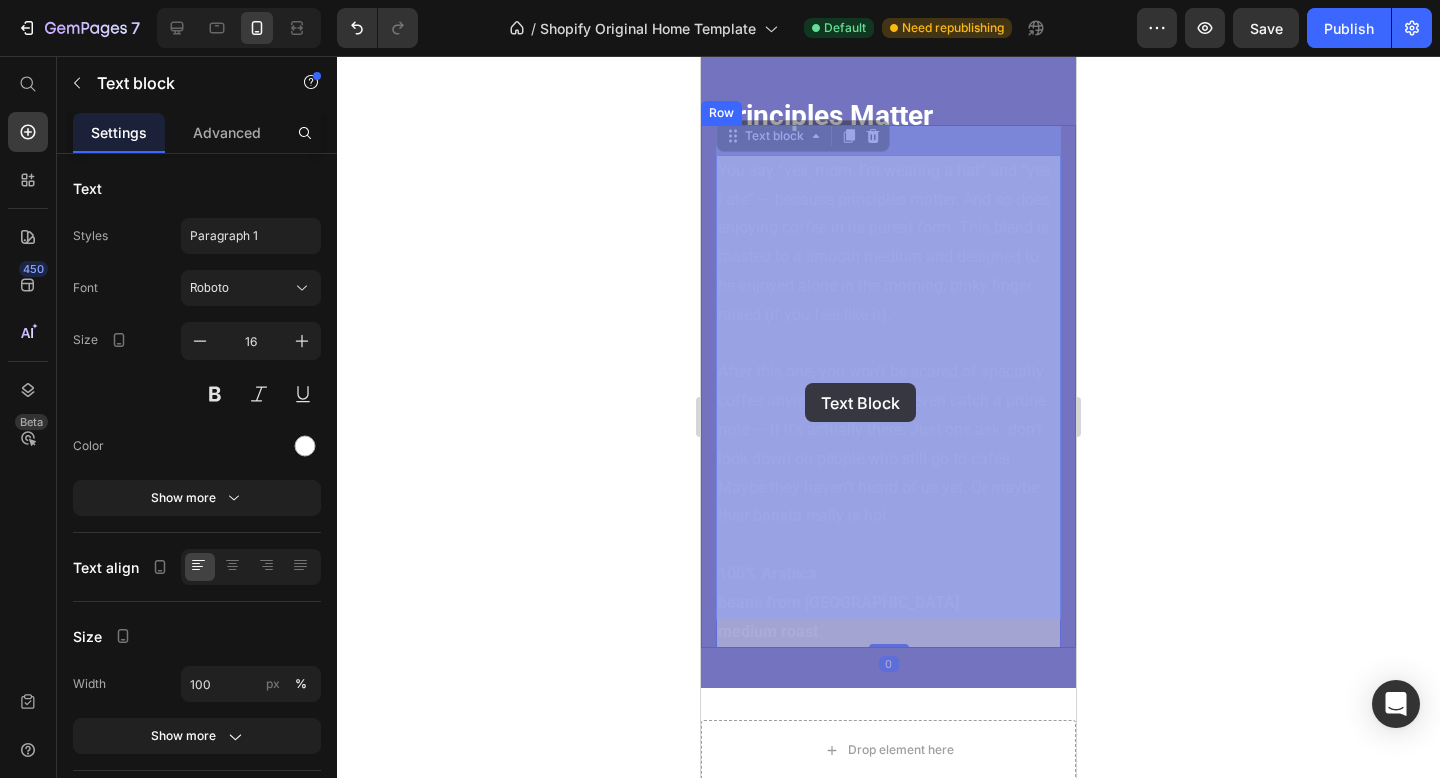 drag, startPoint x: 824, startPoint y: 598, endPoint x: 805, endPoint y: 383, distance: 215.8379 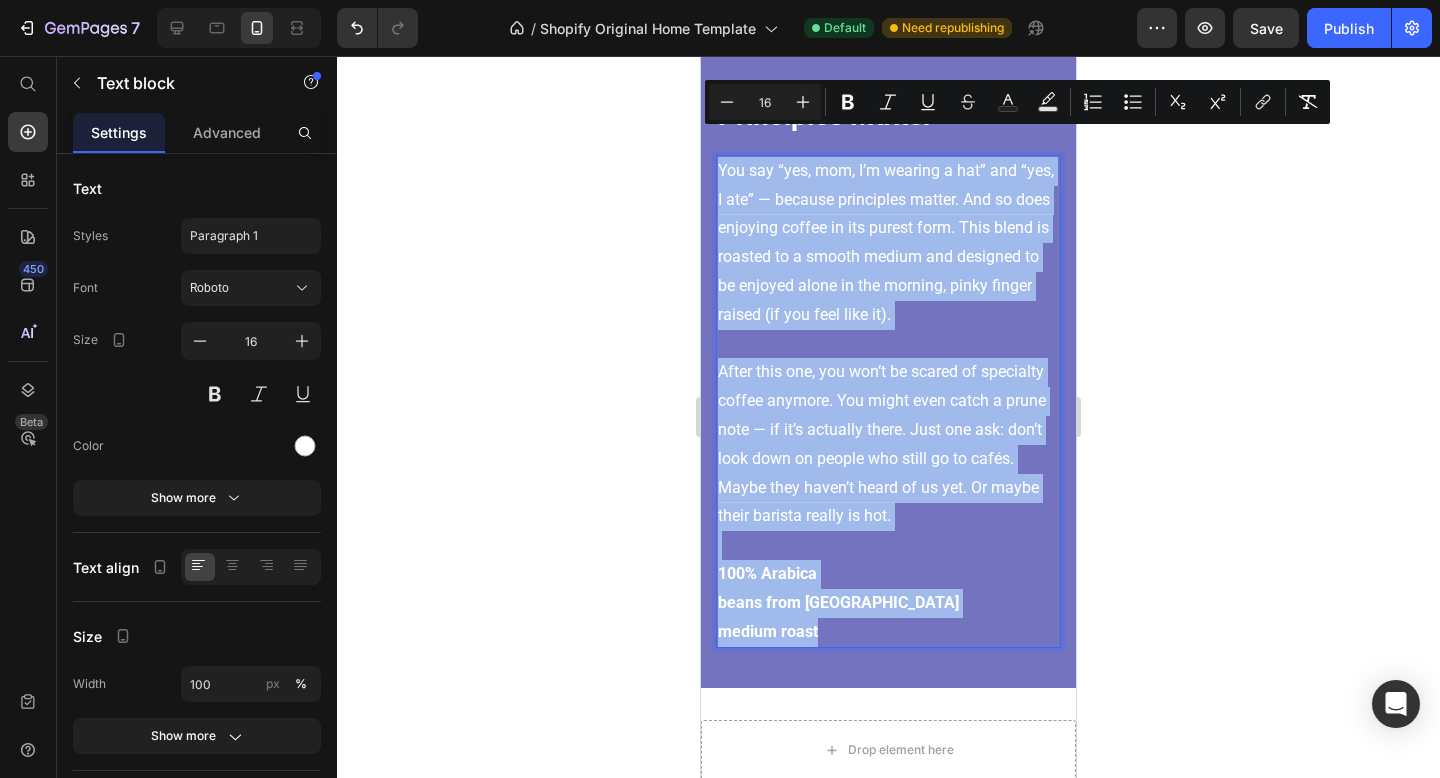 drag, startPoint x: 823, startPoint y: 600, endPoint x: 720, endPoint y: 146, distance: 465.53732 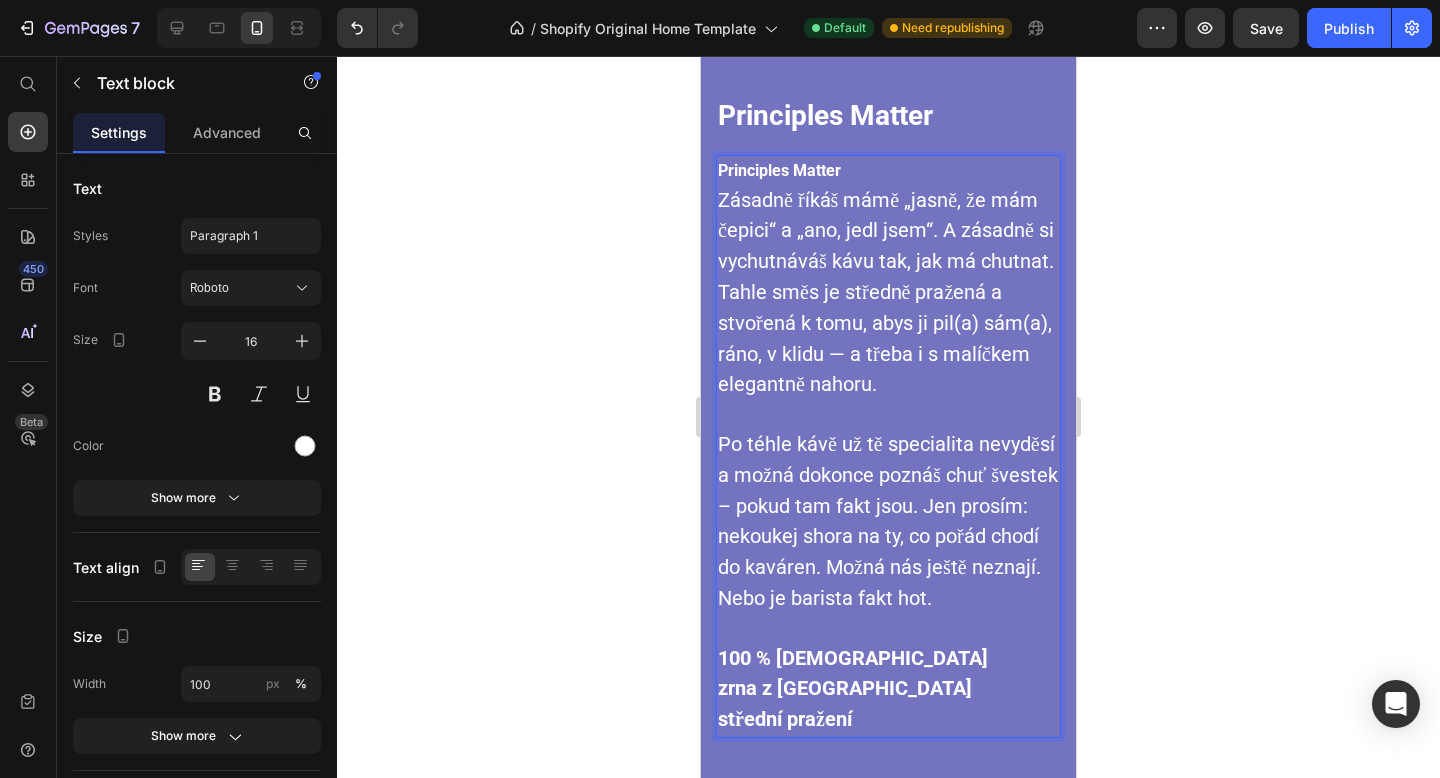 click on "Principles Matter" at bounding box center [779, 170] 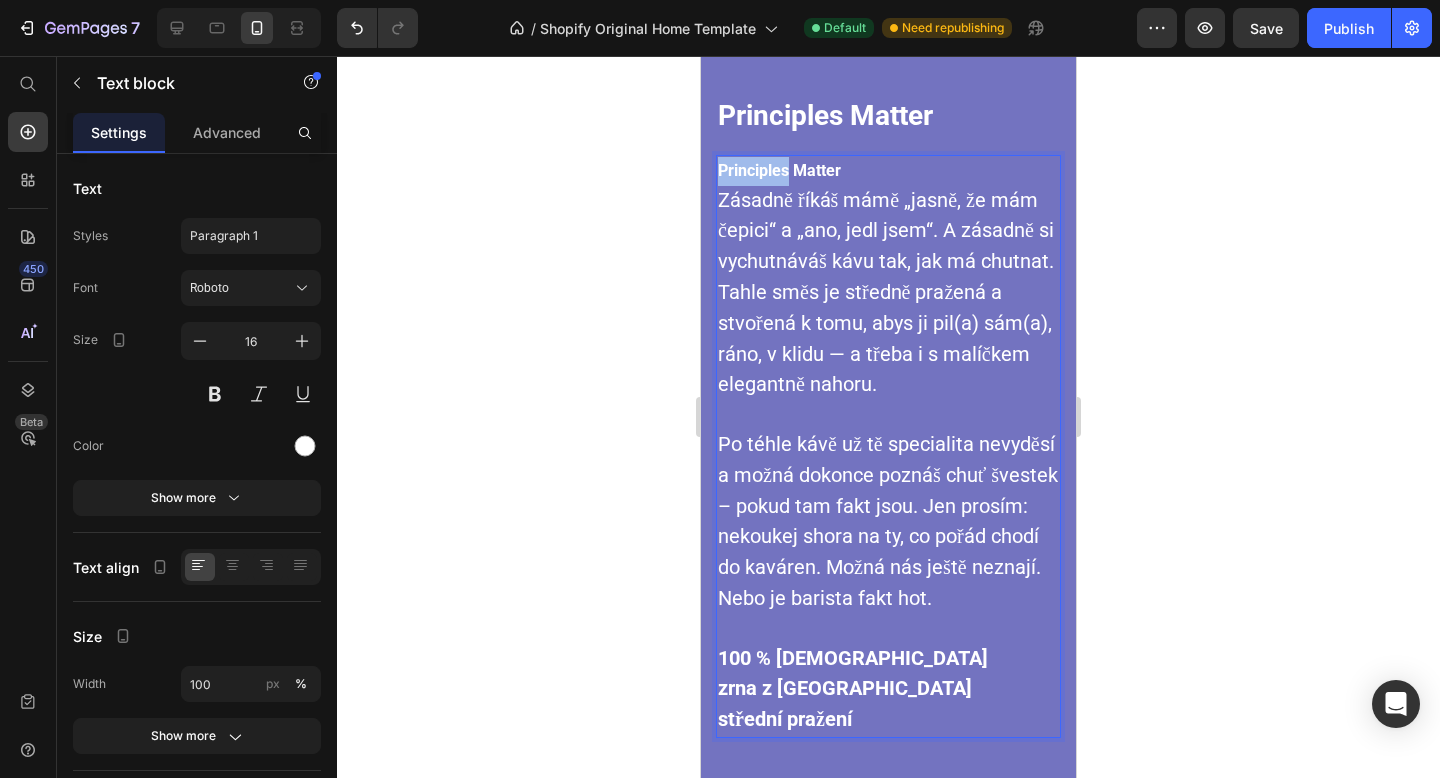click on "Principles Matter" at bounding box center (779, 170) 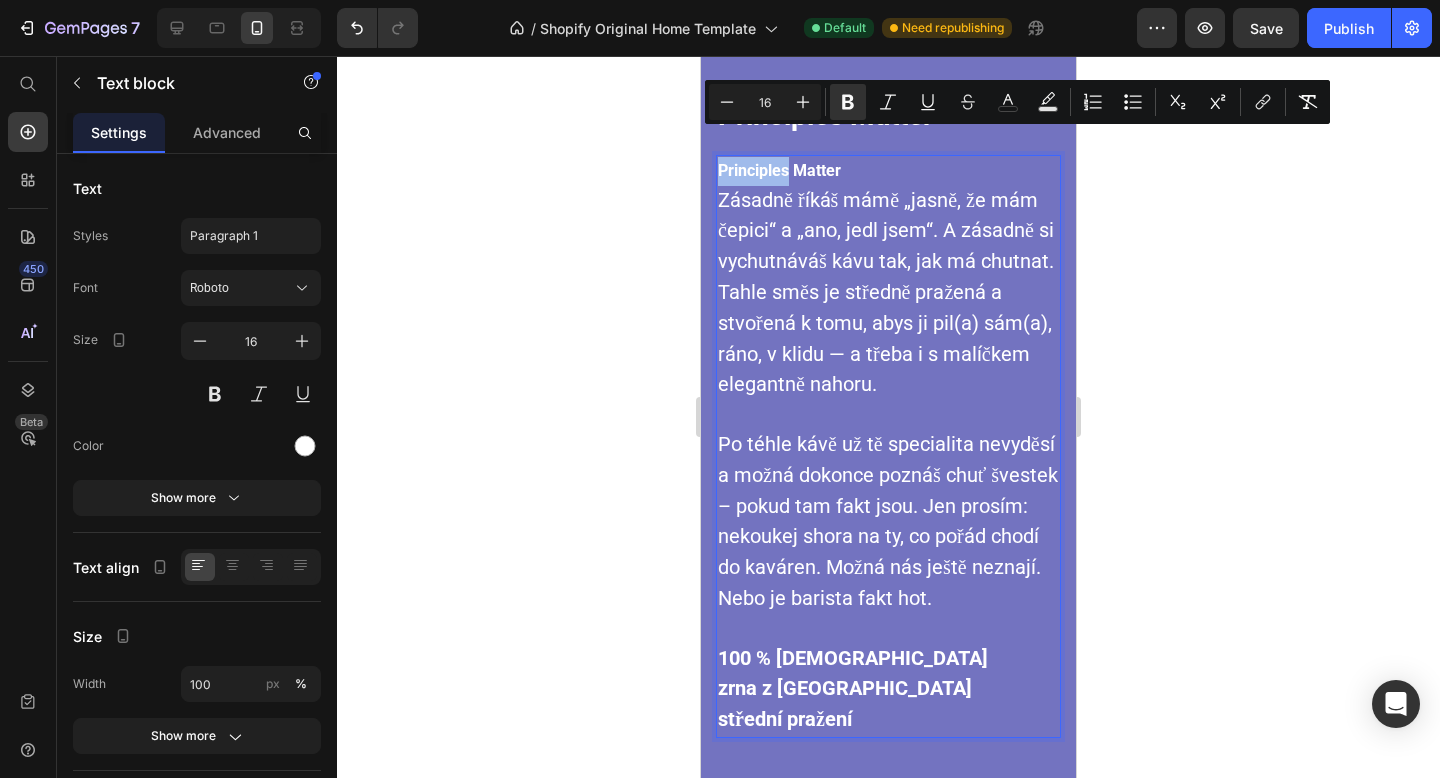 click on "Principles Matter" at bounding box center [779, 170] 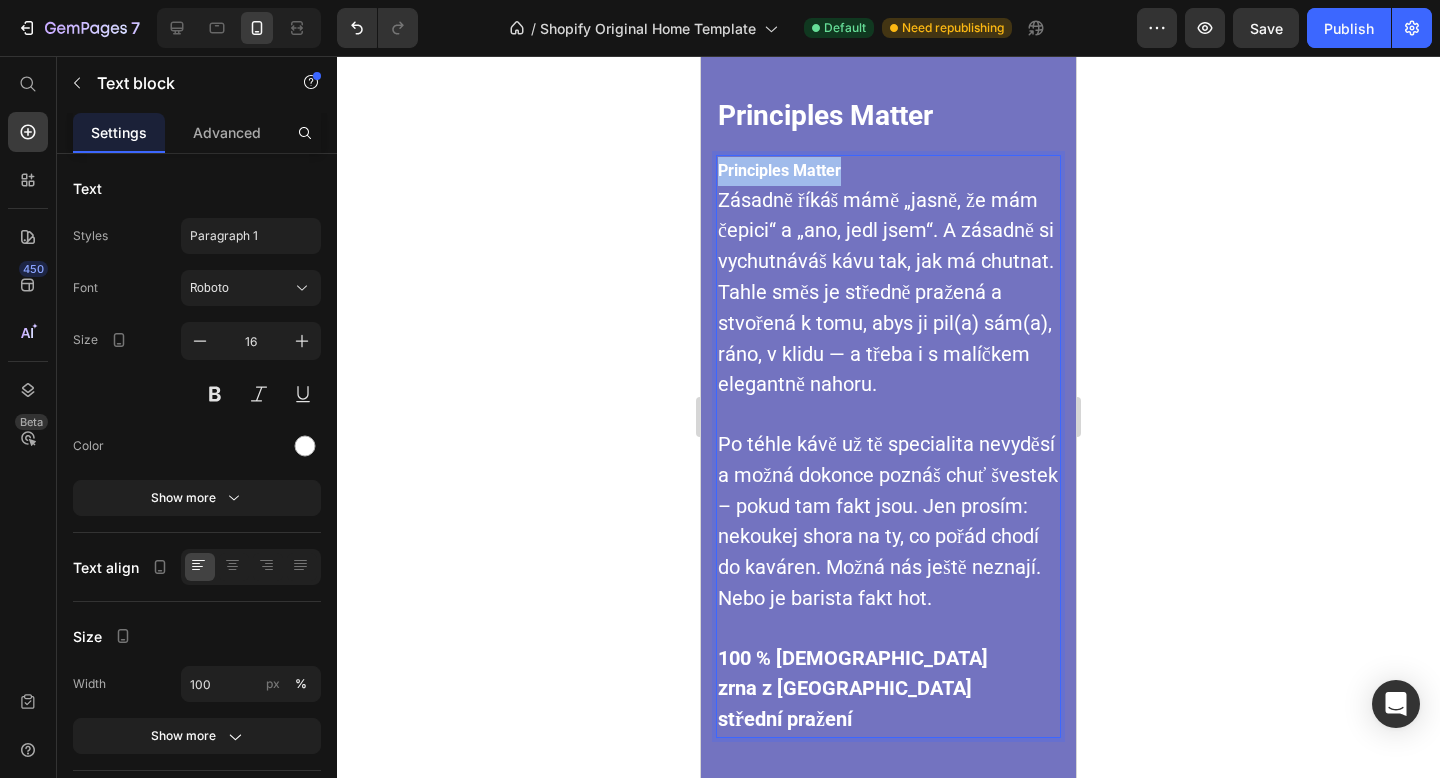 click on "Principles Matter" at bounding box center (779, 170) 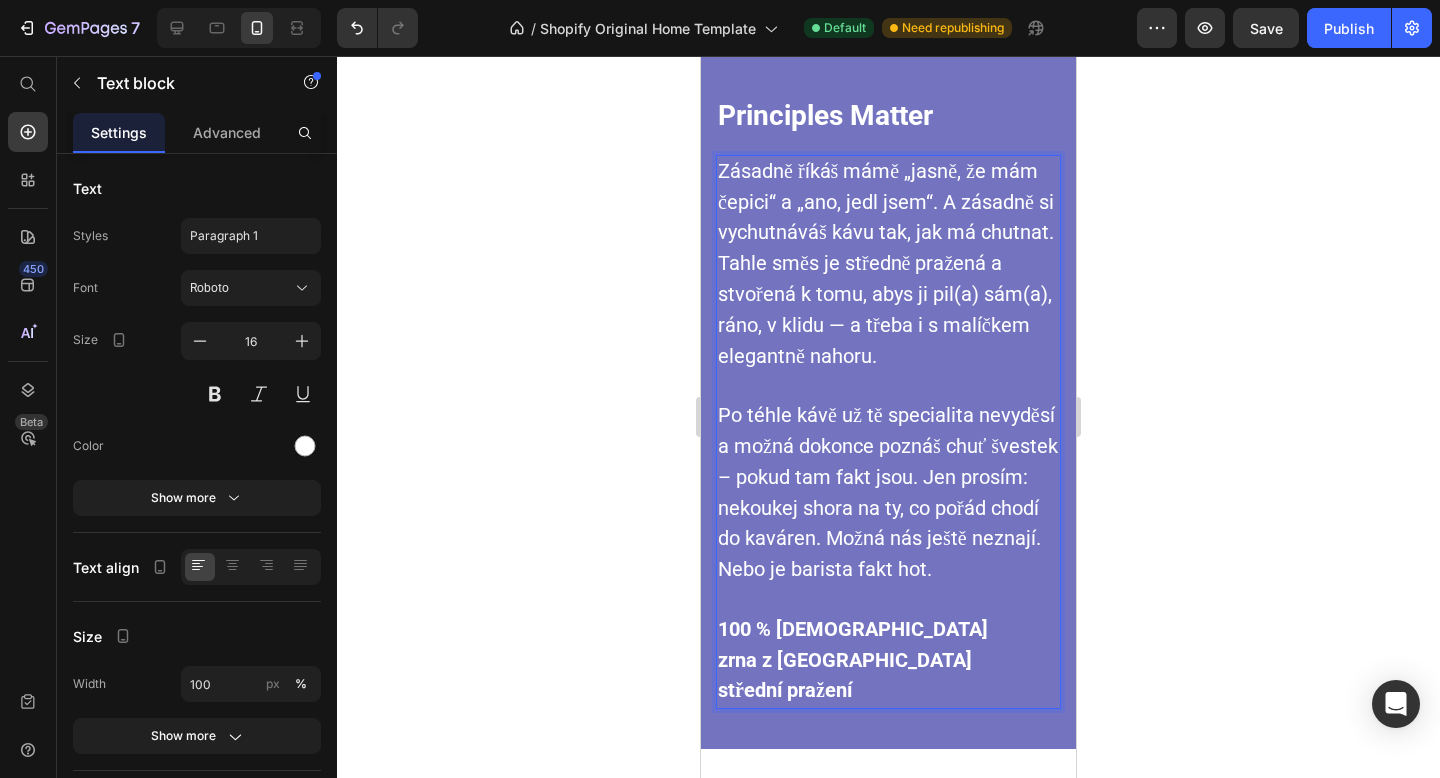 click on "100 % [DEMOGRAPHIC_DATA] zrna z [GEOGRAPHIC_DATA] střední pražení" at bounding box center (888, 661) 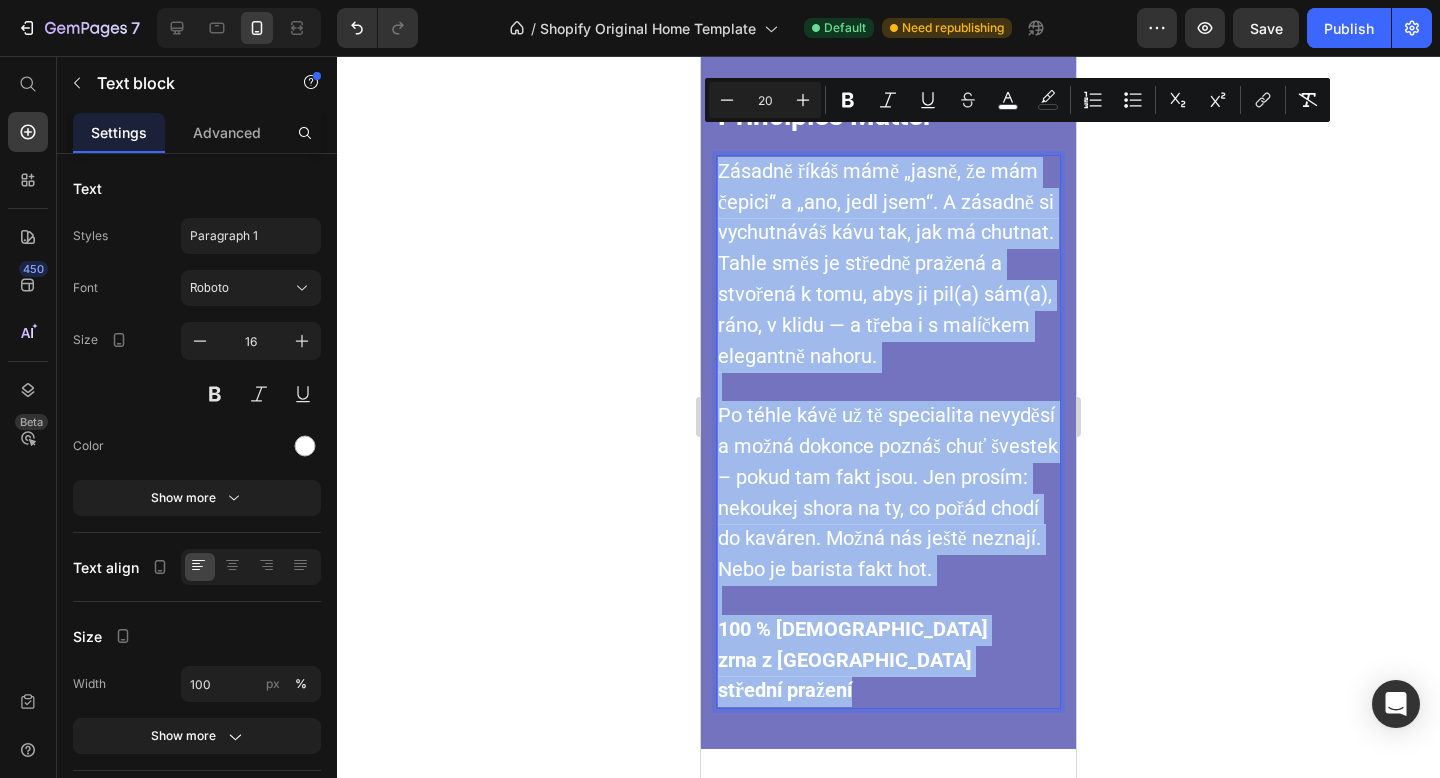 drag, startPoint x: 877, startPoint y: 658, endPoint x: 716, endPoint y: 148, distance: 534.8093 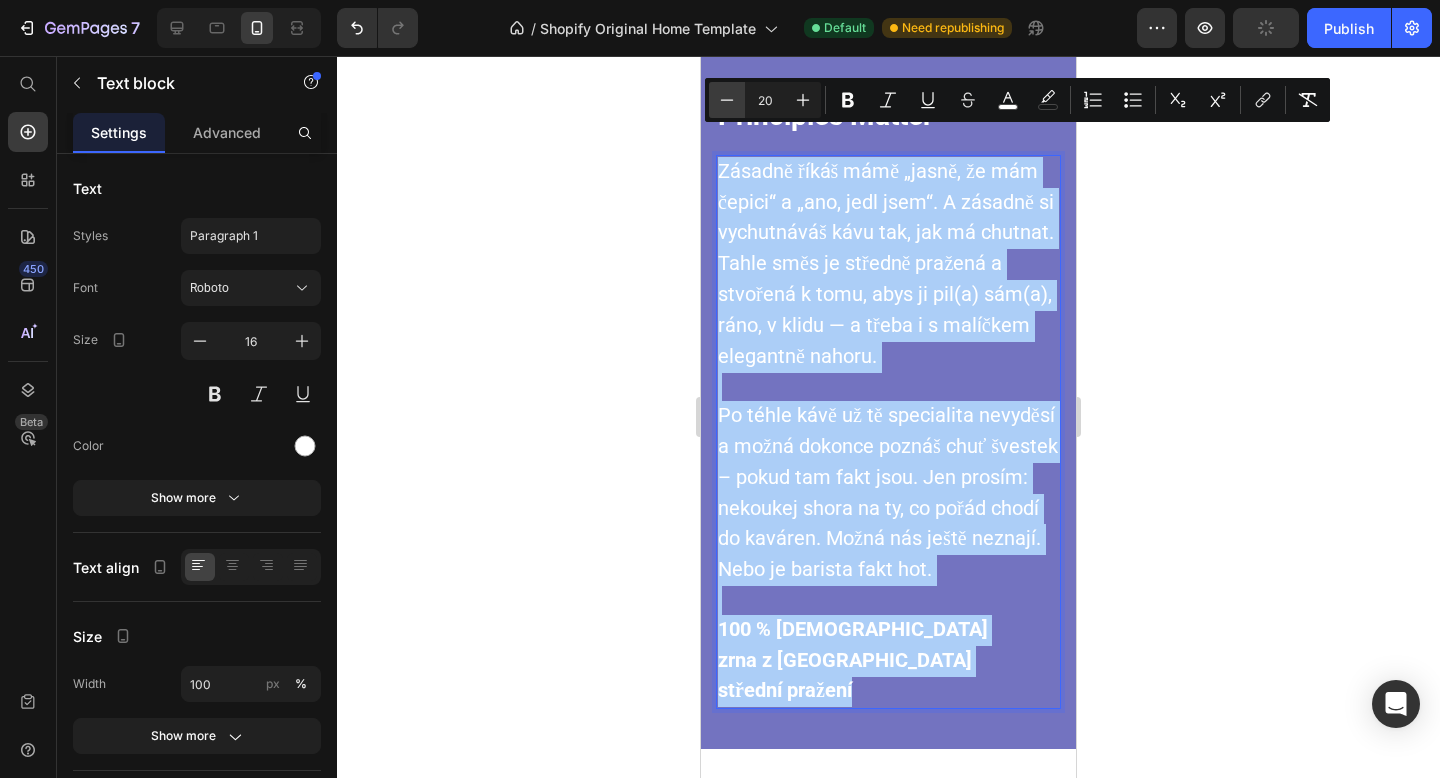 click 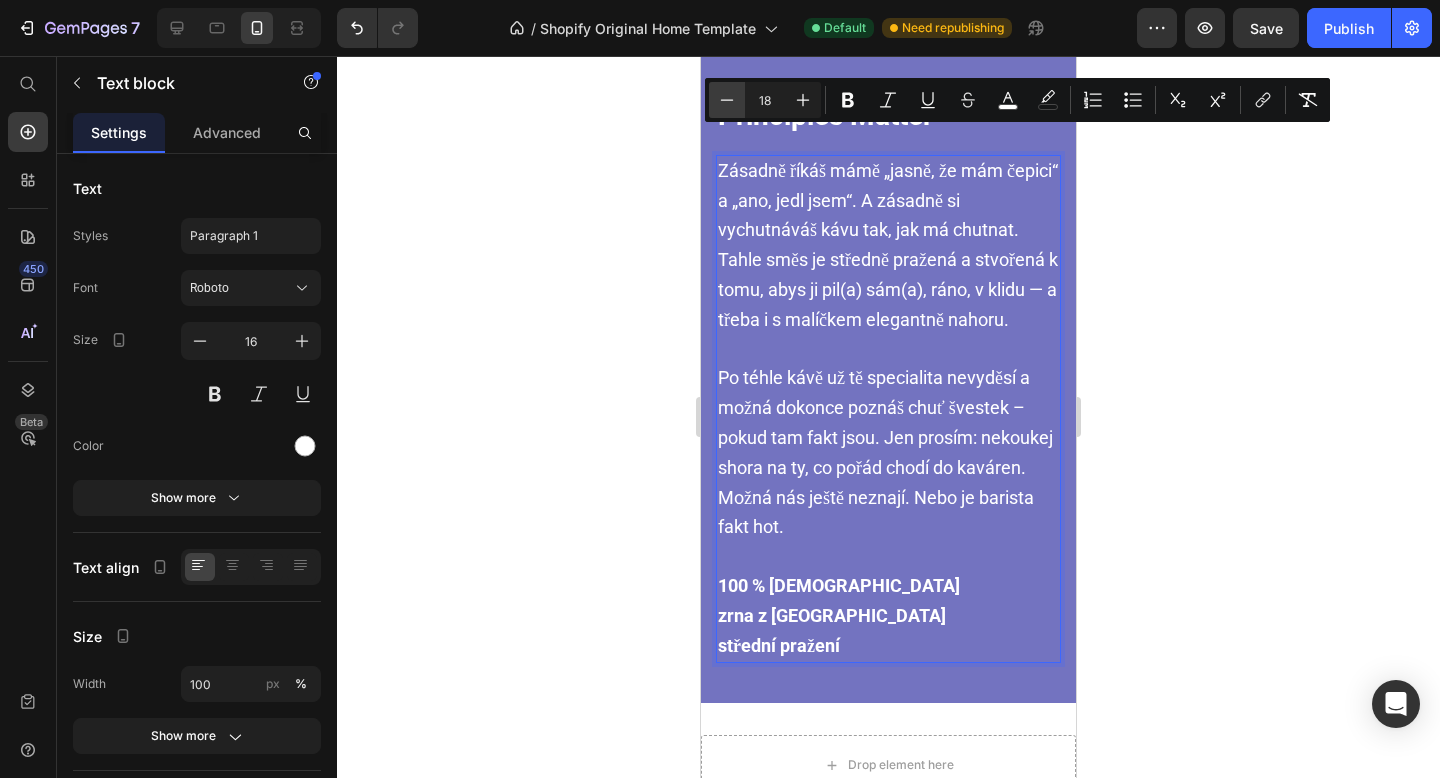 click 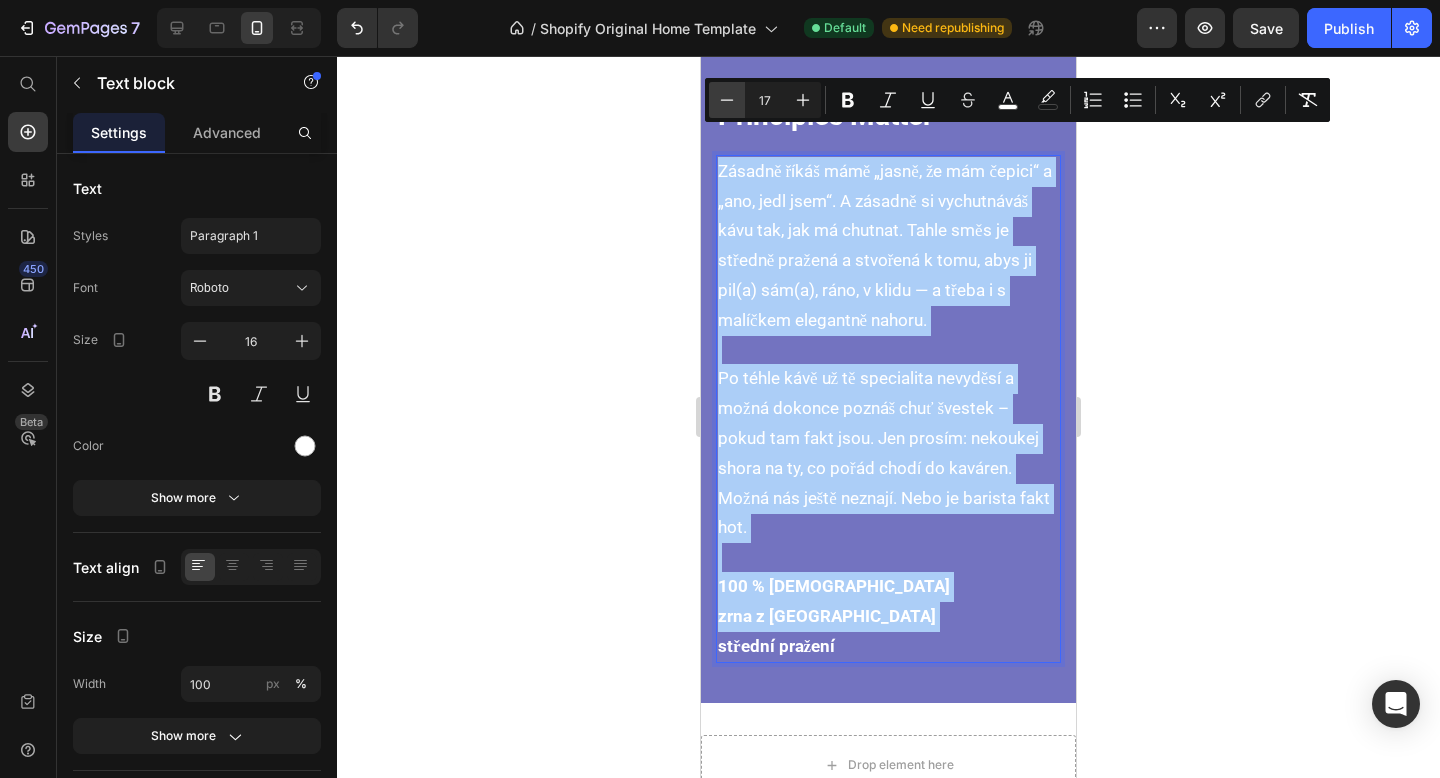 click 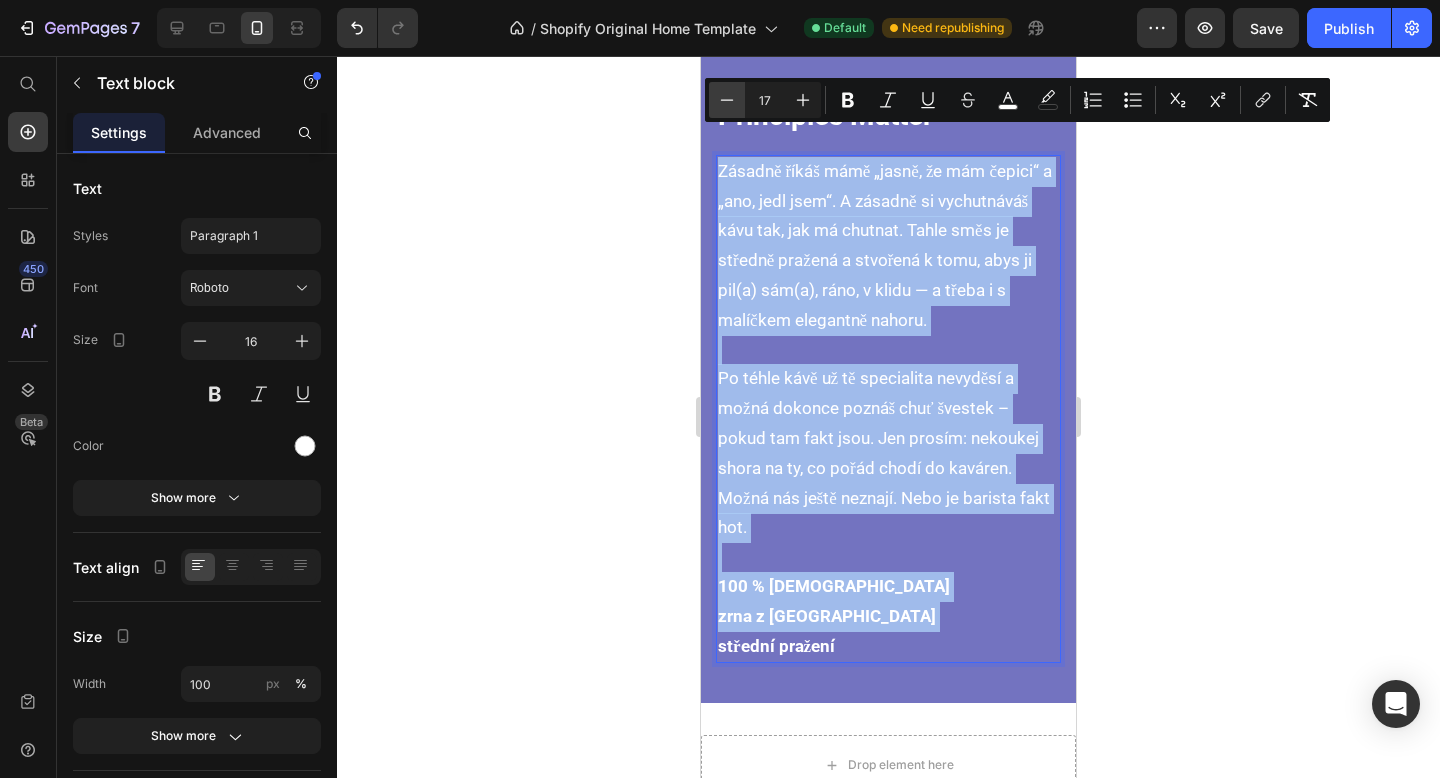 type on "16" 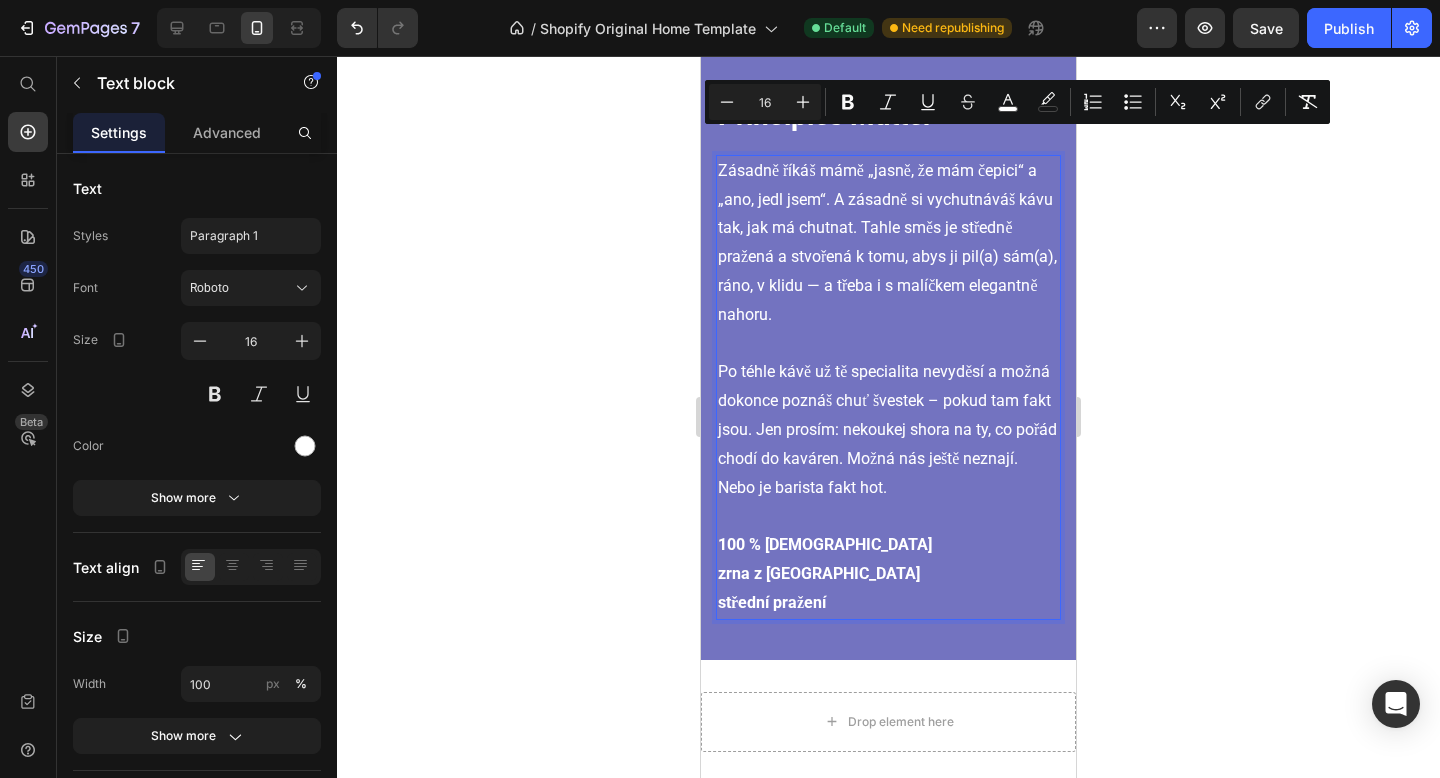 scroll, scrollTop: 5052, scrollLeft: 0, axis: vertical 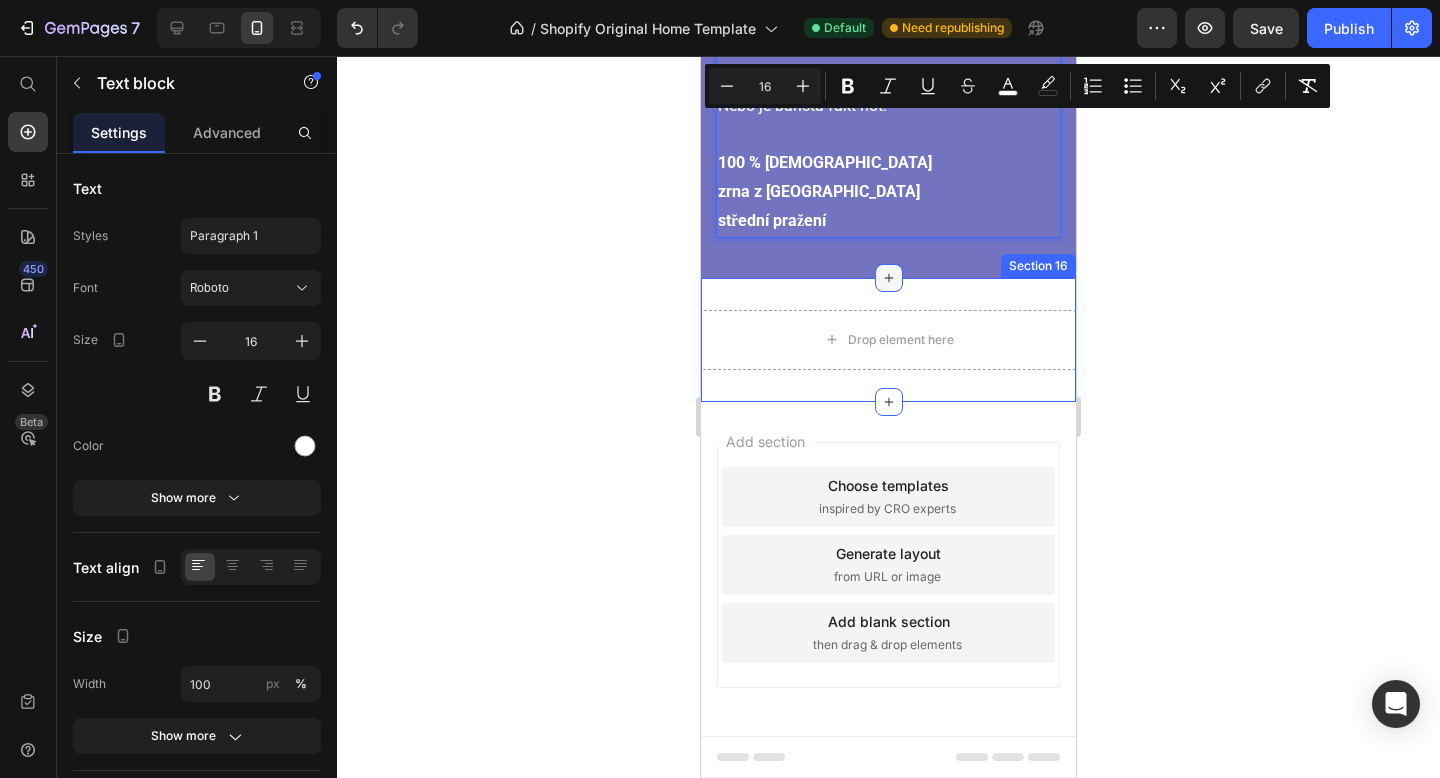 click 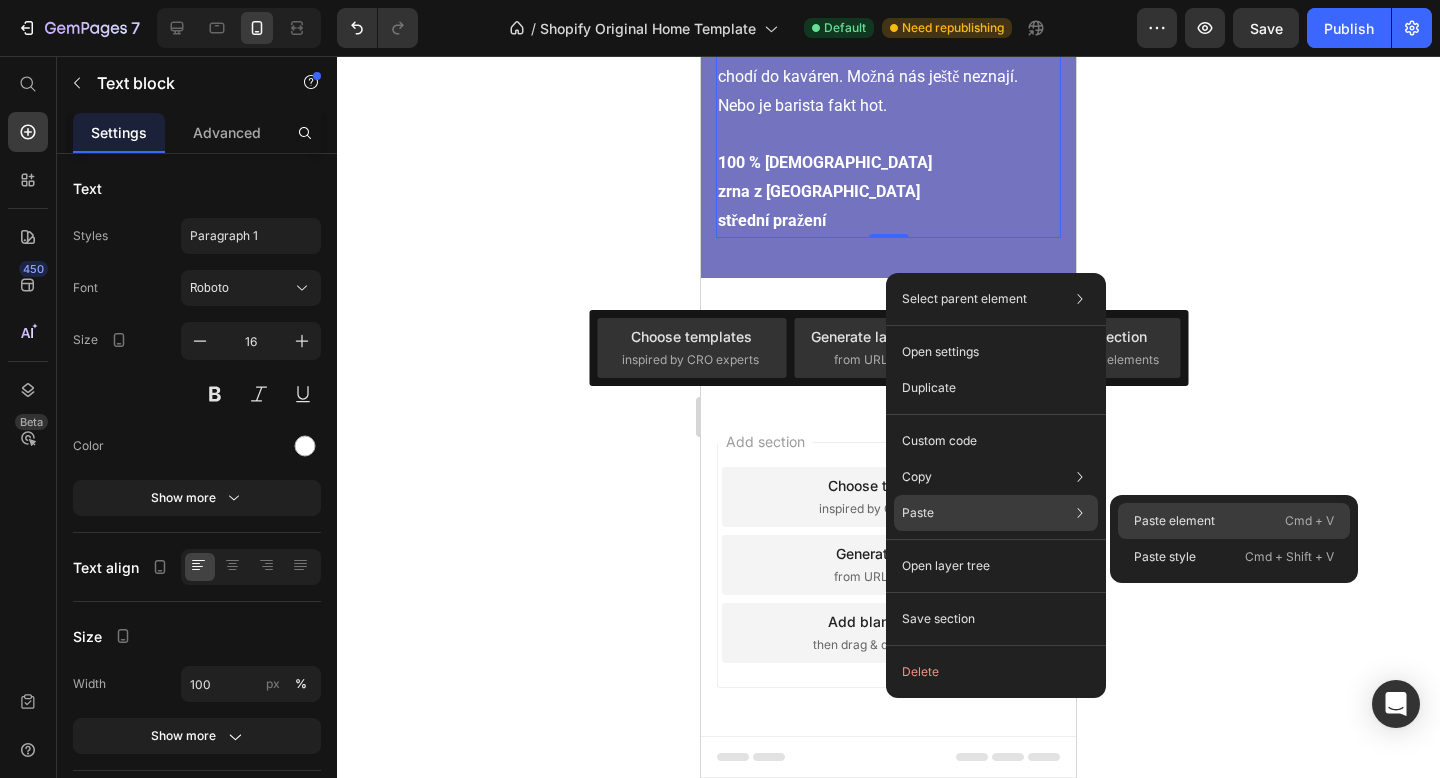 click on "Paste element  Cmd + V" 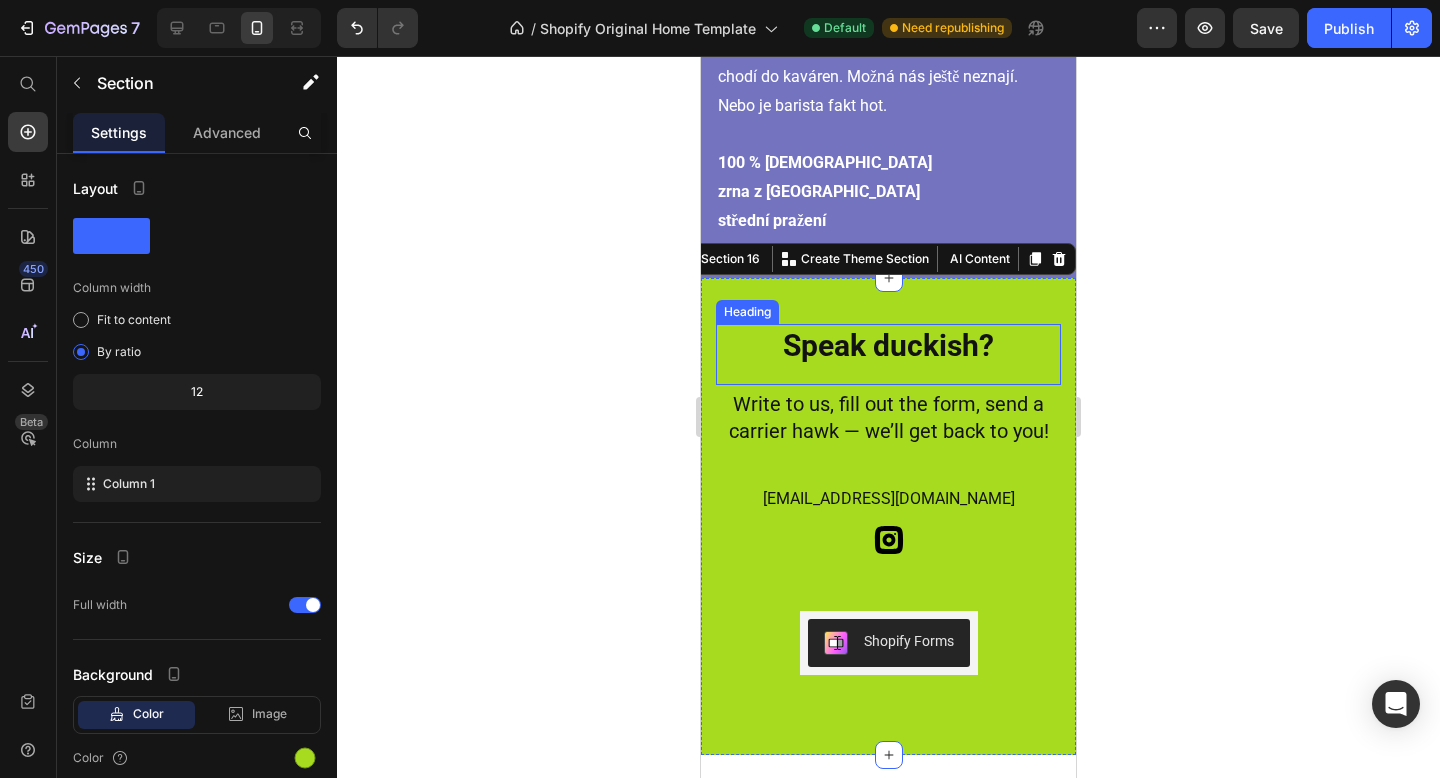 click on "Speak duckish?" at bounding box center (888, 345) 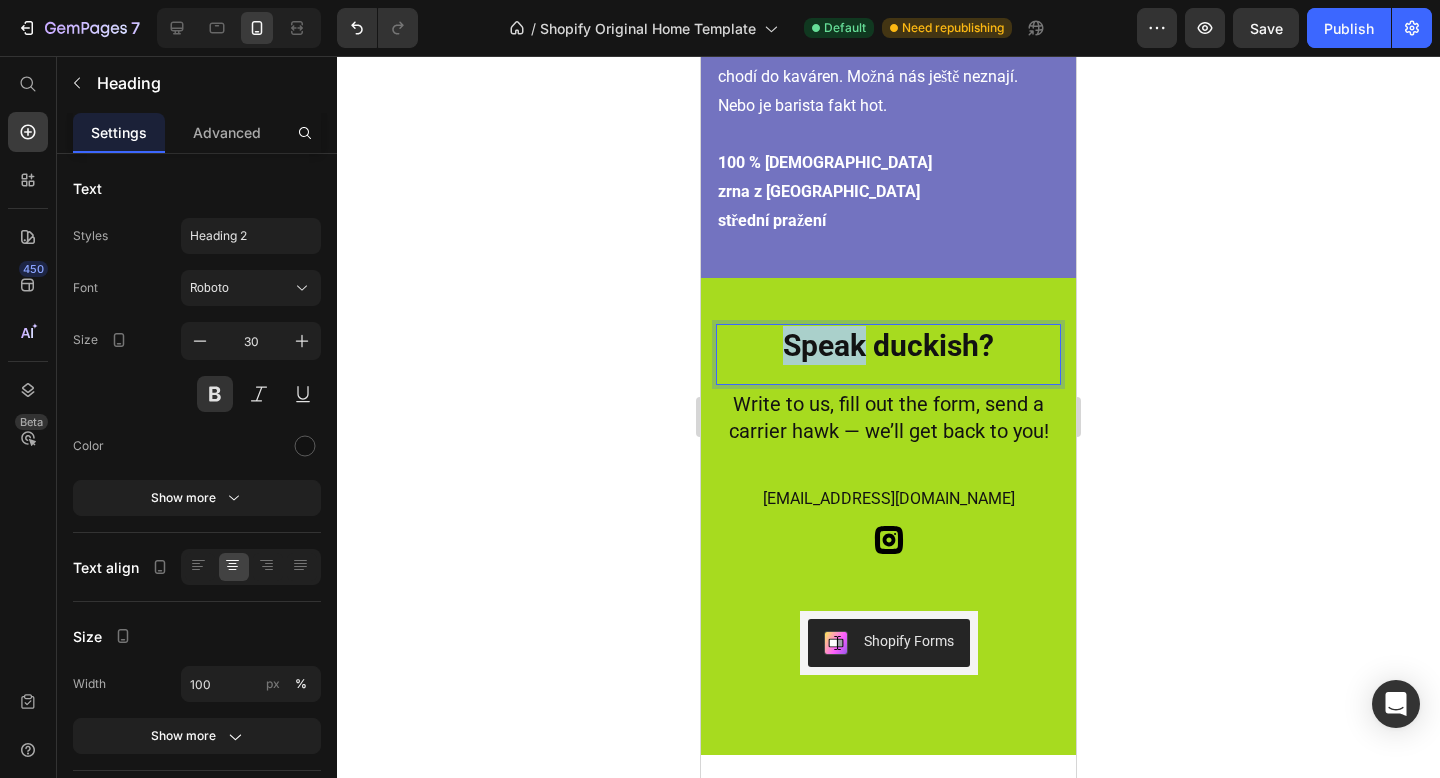 click on "Speak duckish?" at bounding box center [888, 345] 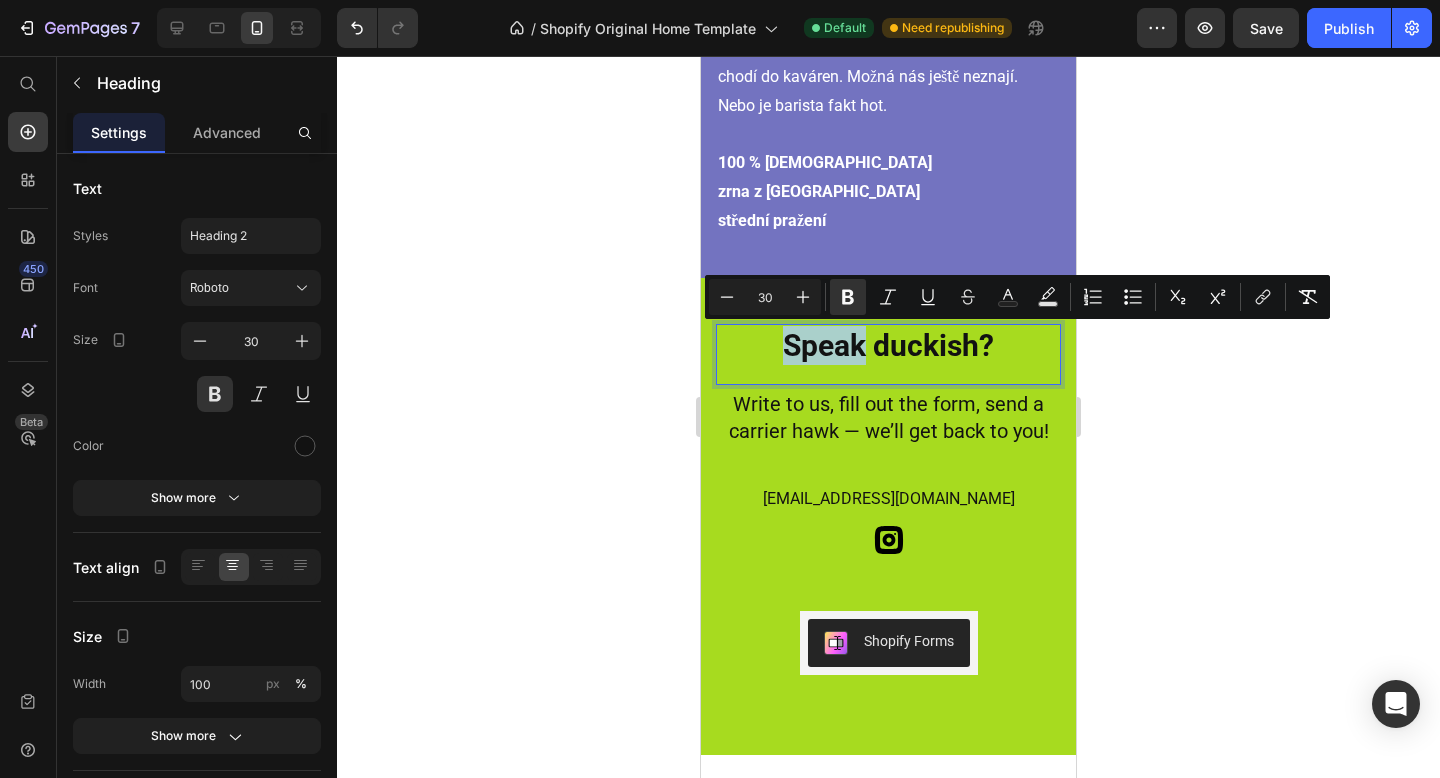click on "Speak duckish?" at bounding box center (888, 345) 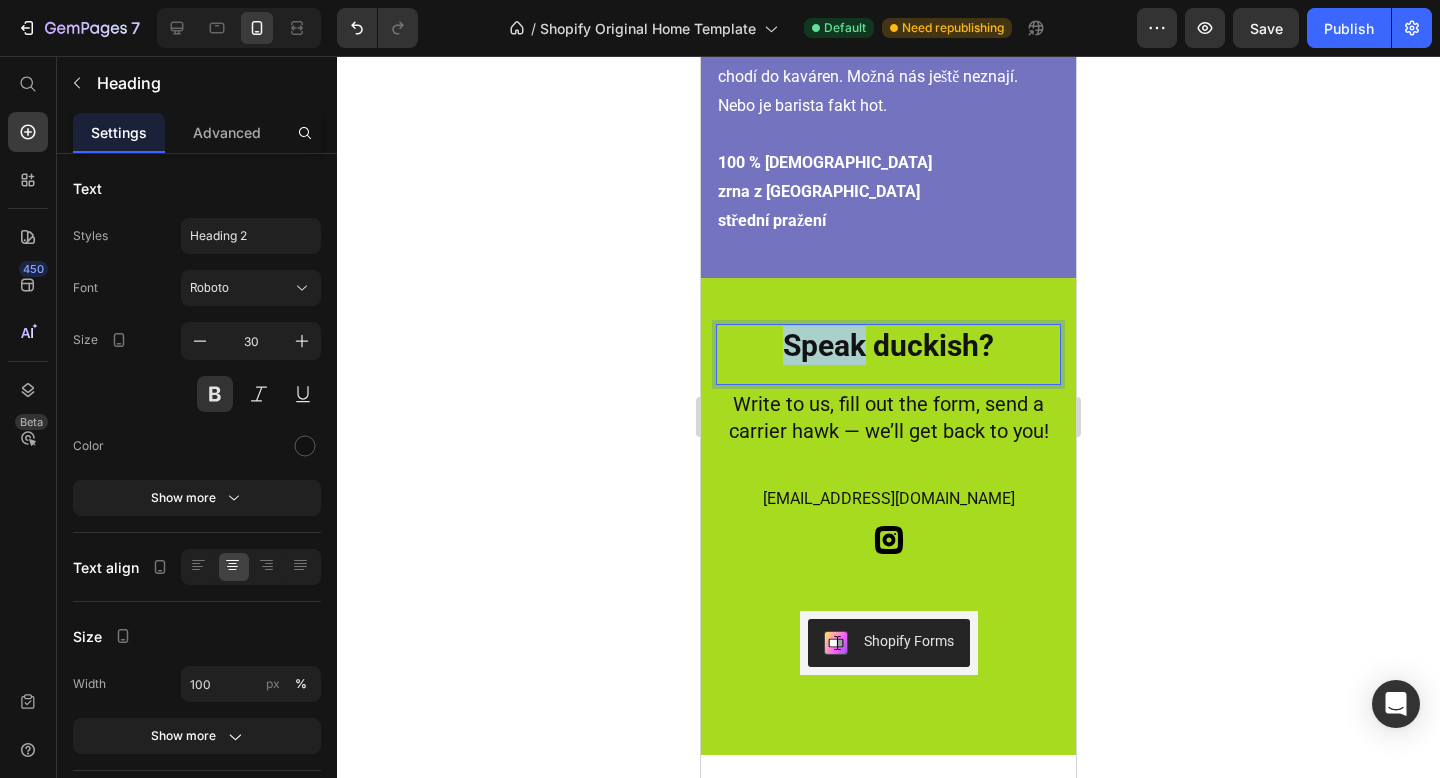 click on "Speak duckish?" at bounding box center [888, 345] 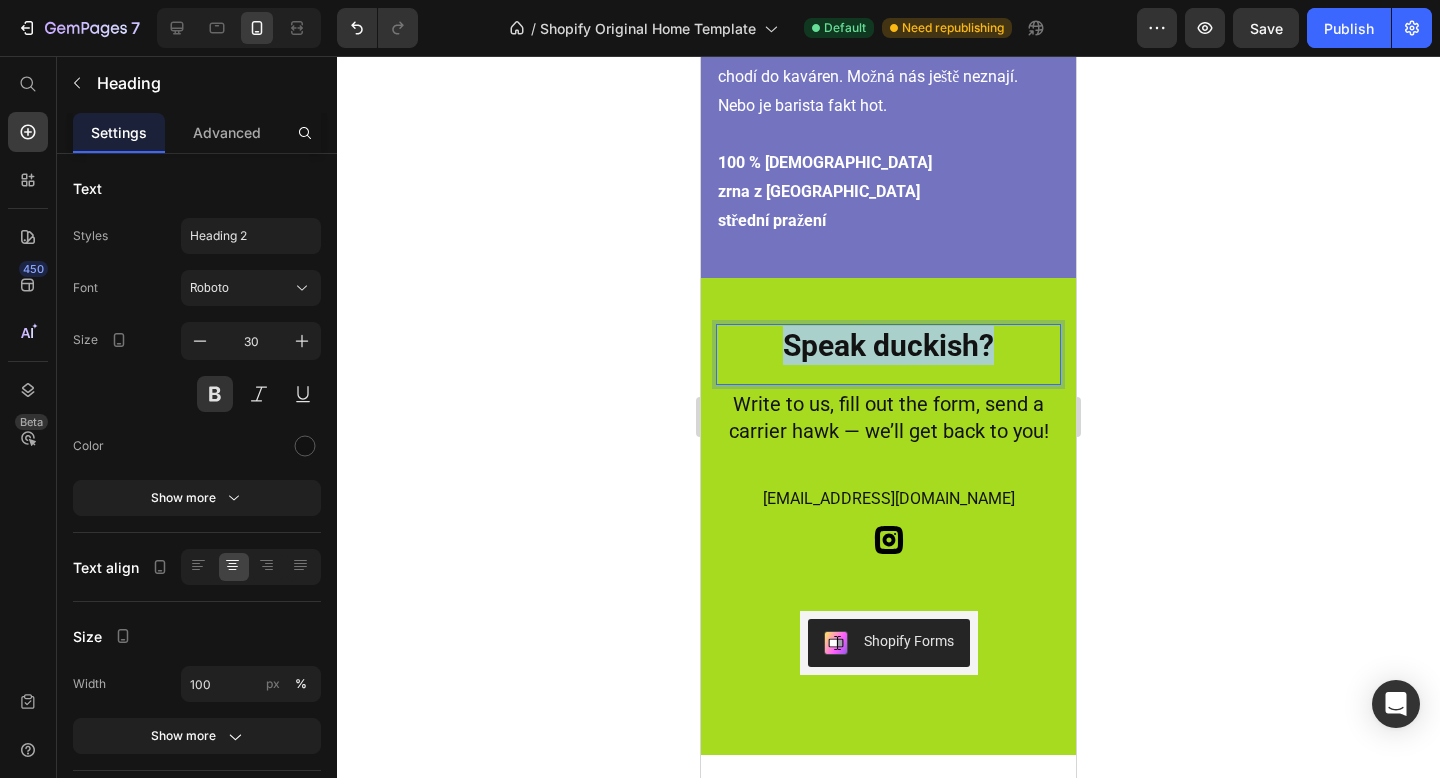 click on "Speak duckish?" at bounding box center (888, 345) 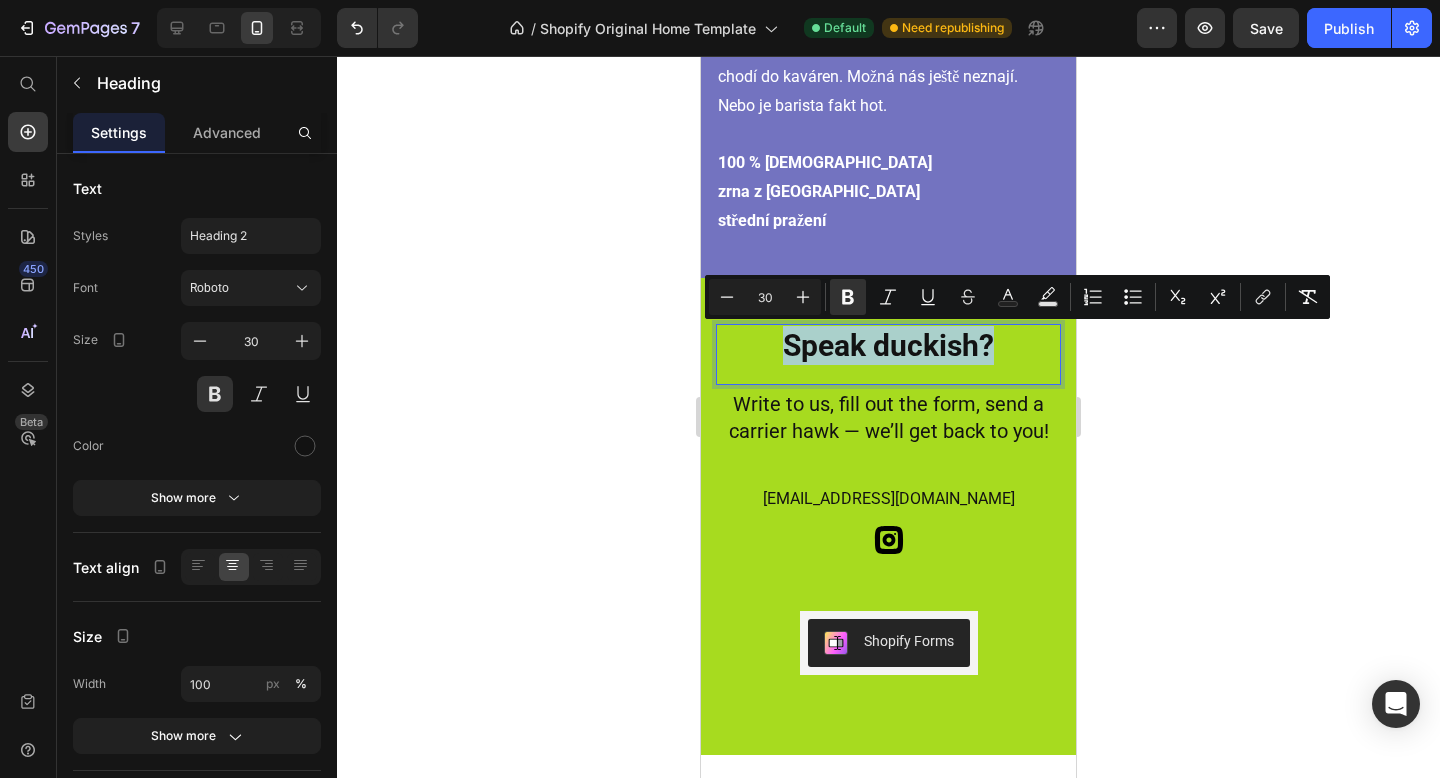 type on "11" 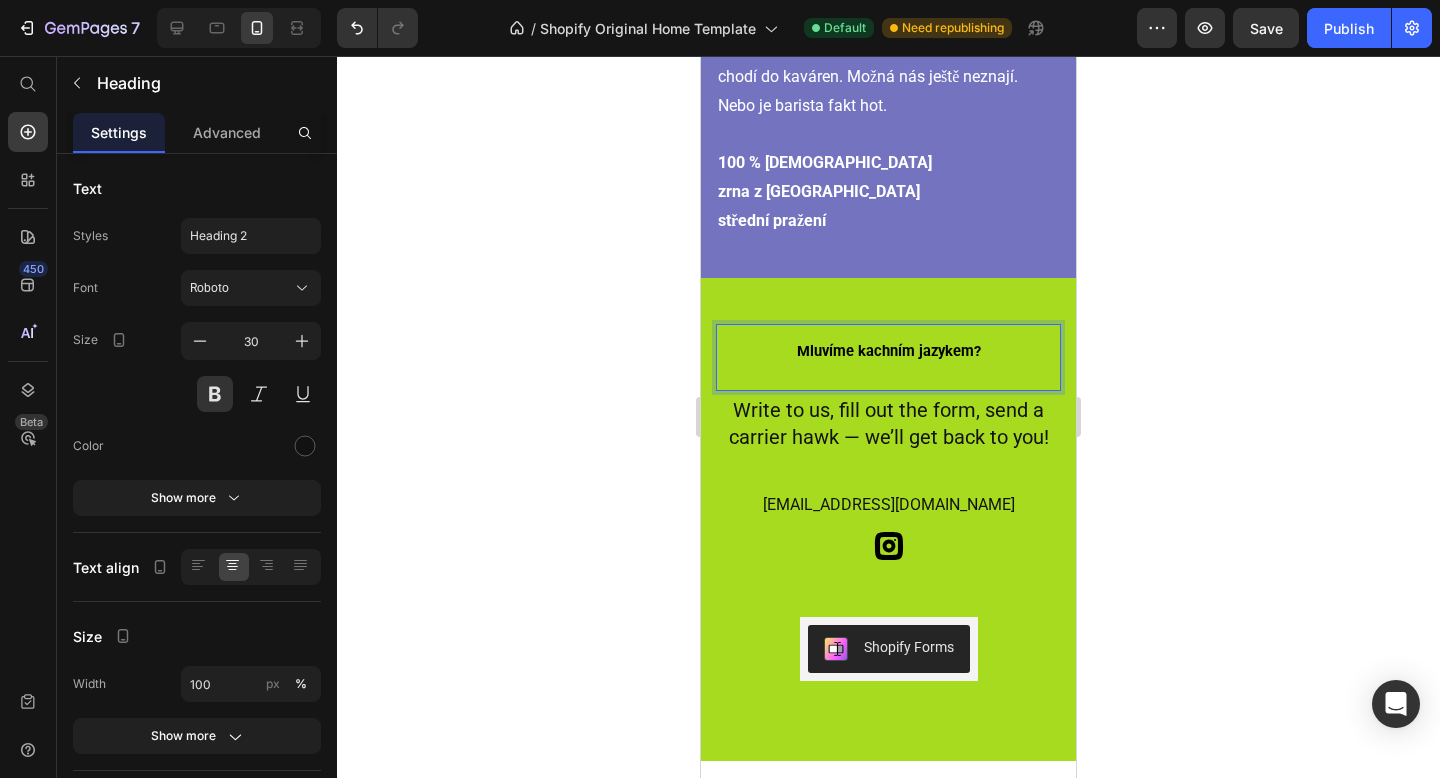 click on "Mluvíme kachním jazykem?" at bounding box center [889, 351] 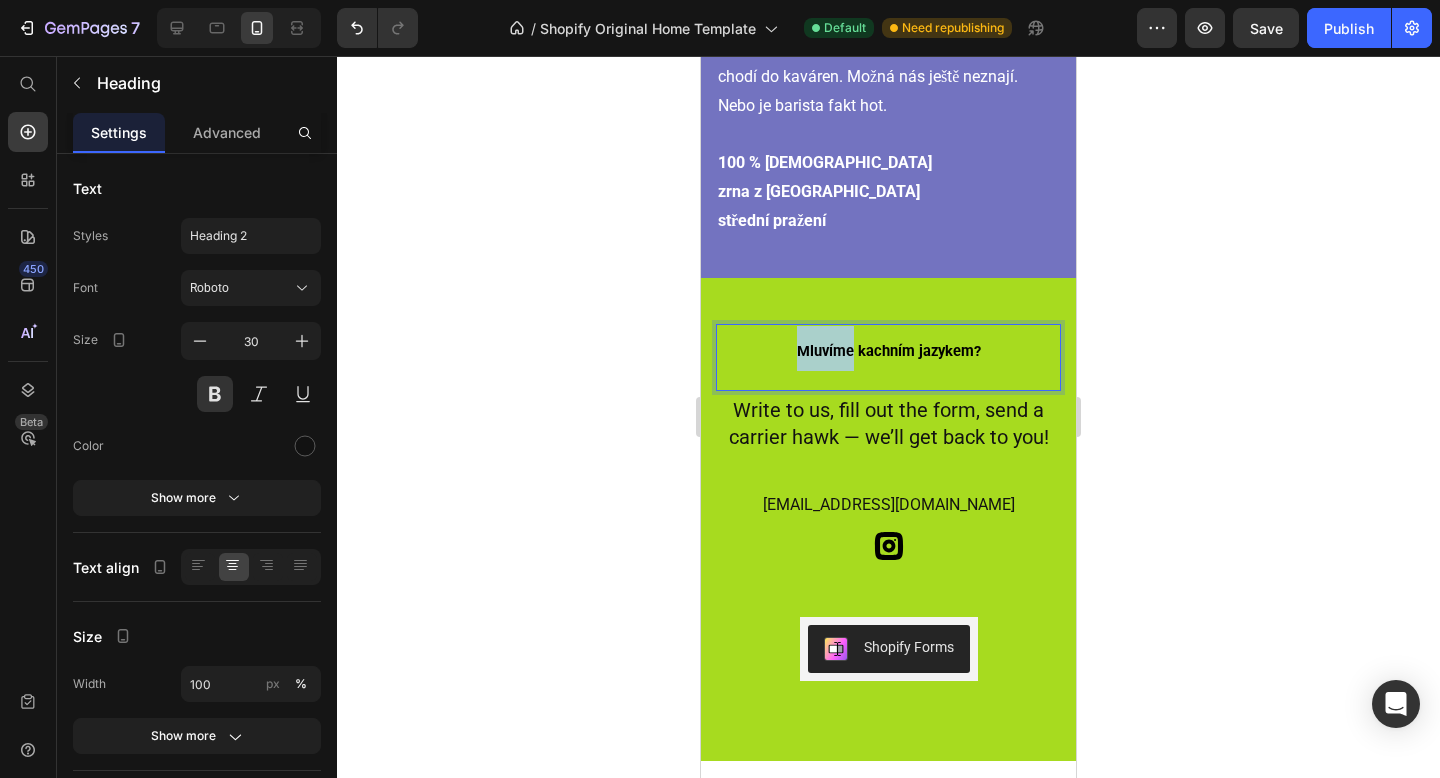 click on "Mluvíme kachním jazykem?" at bounding box center (889, 351) 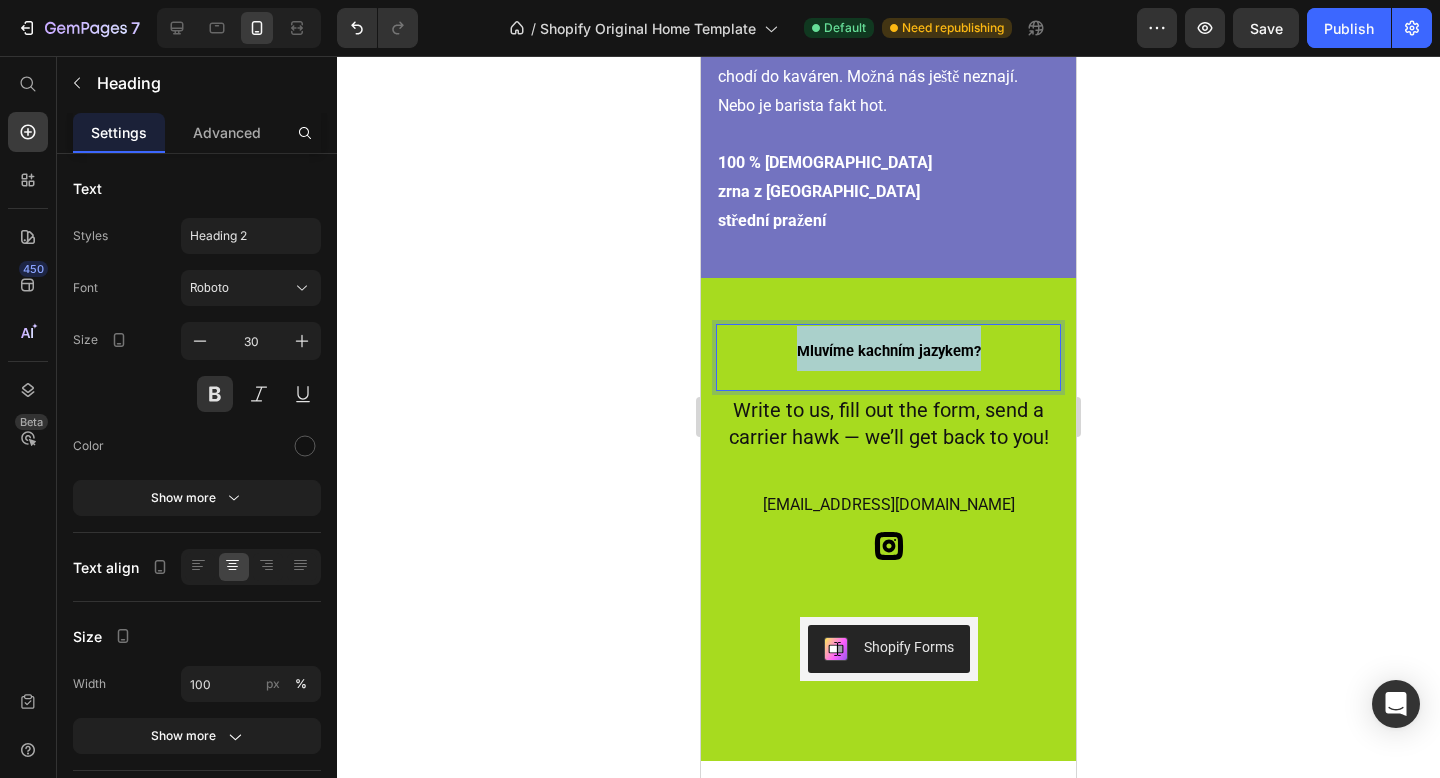 click on "Mluvíme kachním jazykem?" at bounding box center [889, 351] 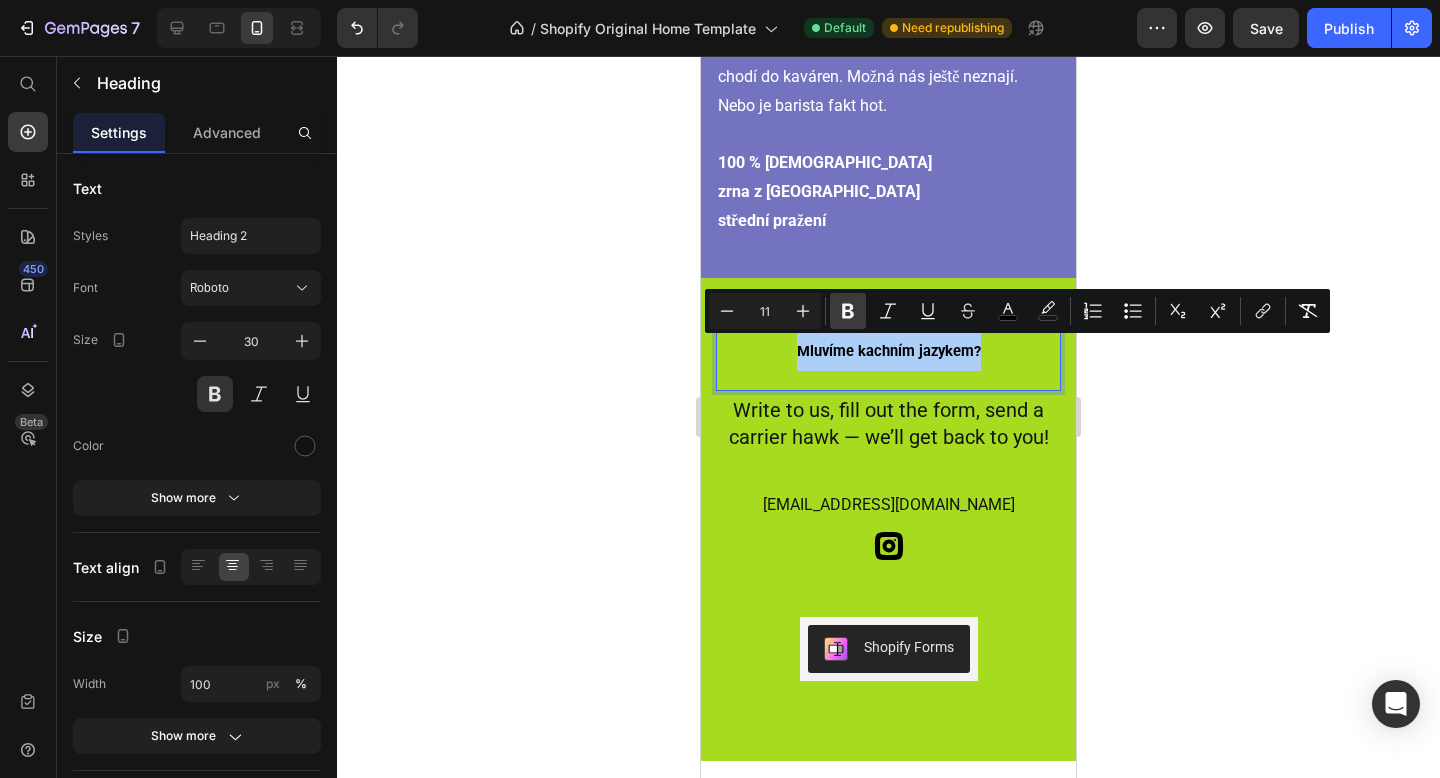click 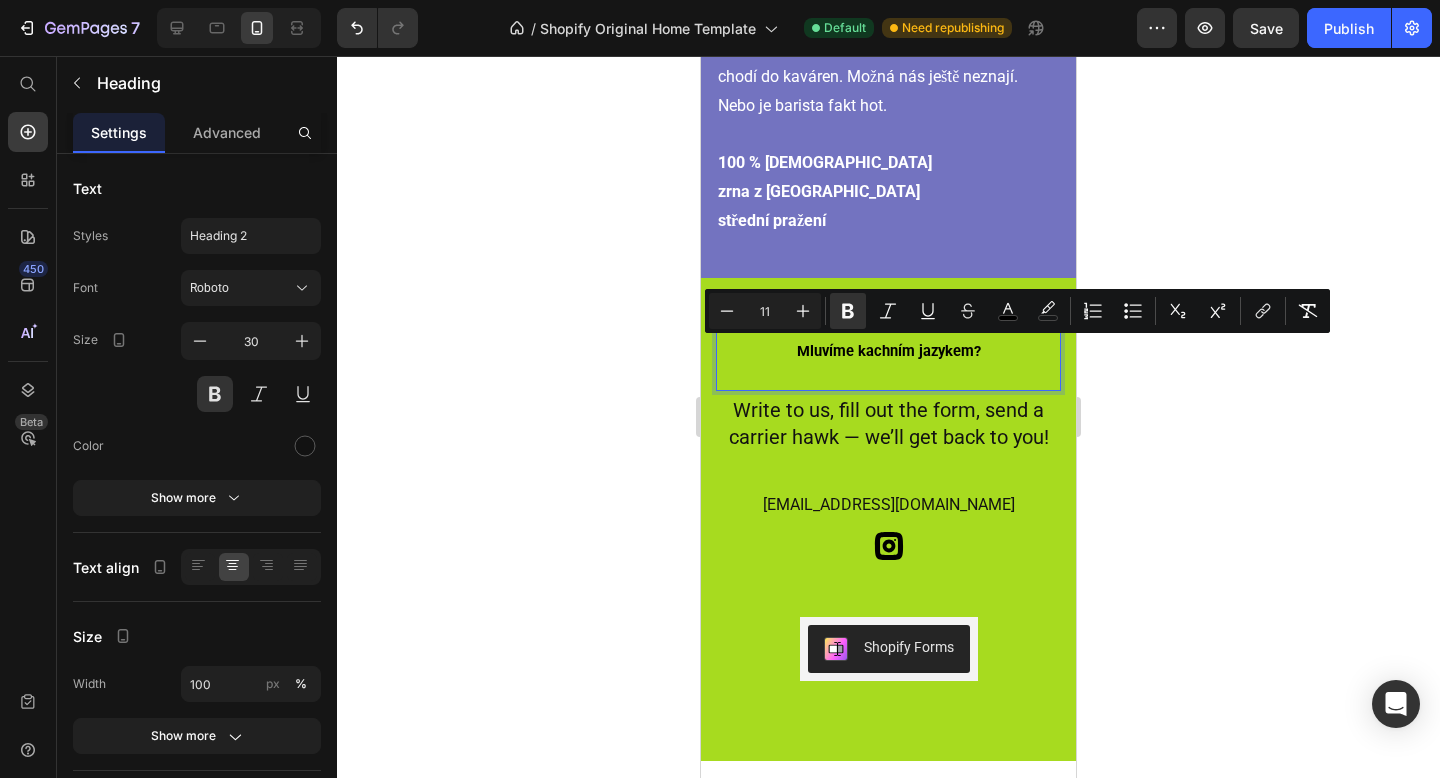 click on "11" at bounding box center [765, 311] 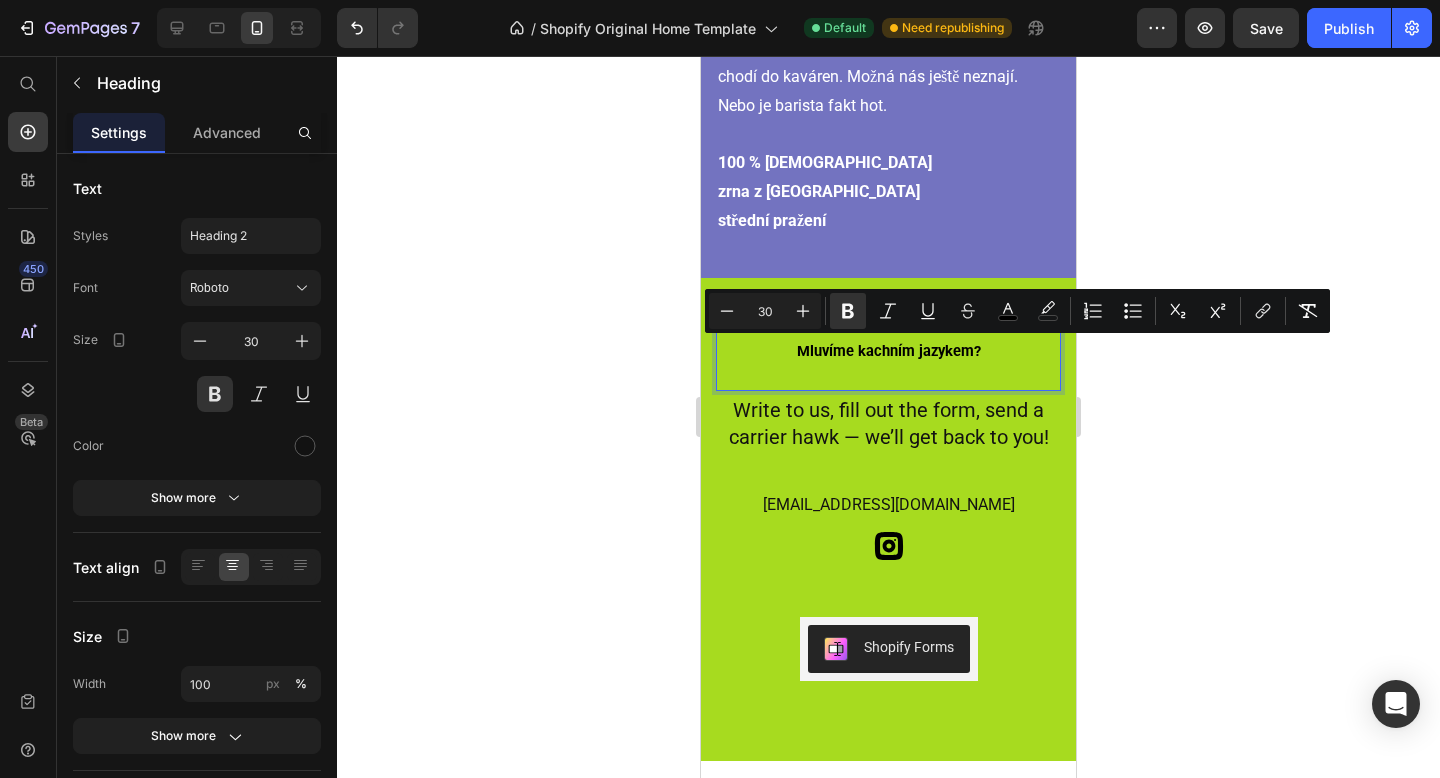 type on "30" 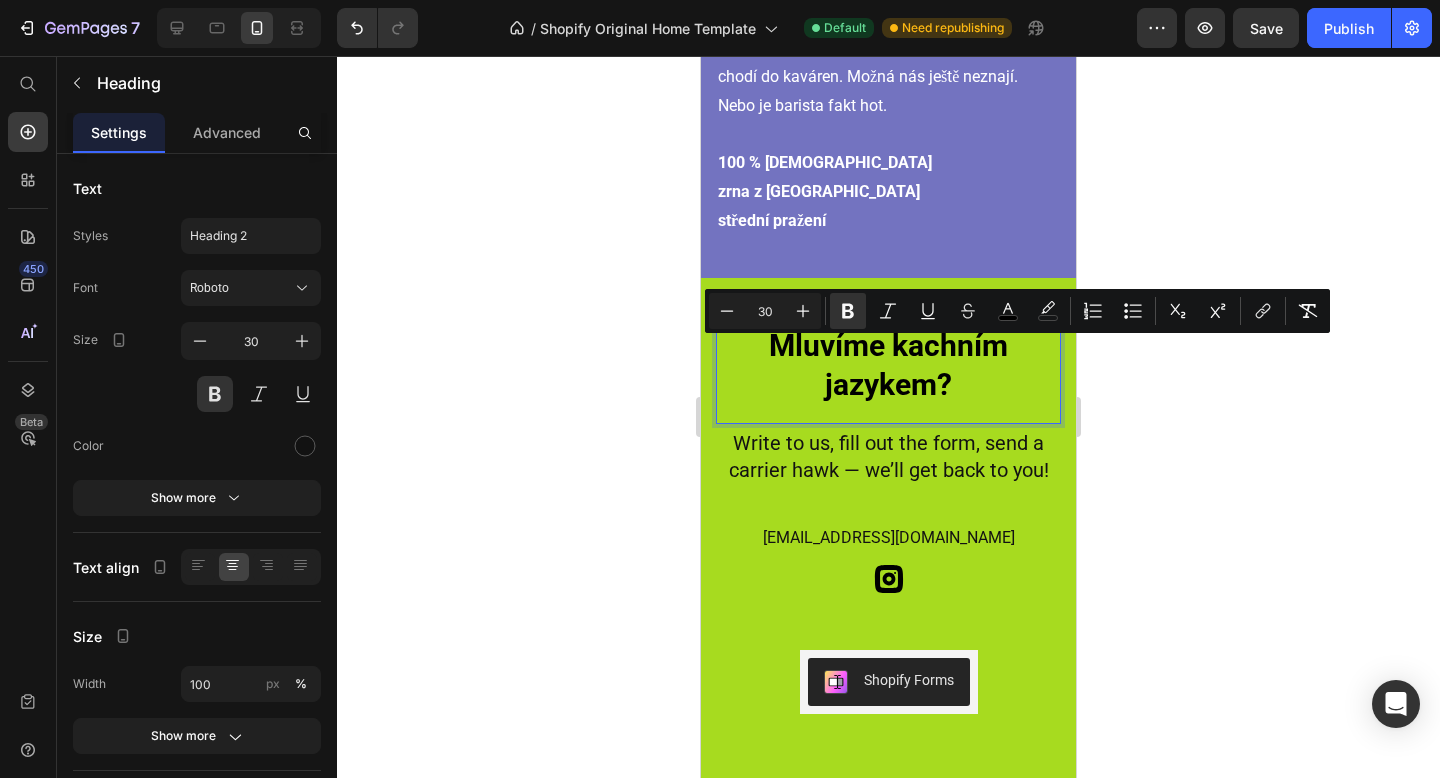 click 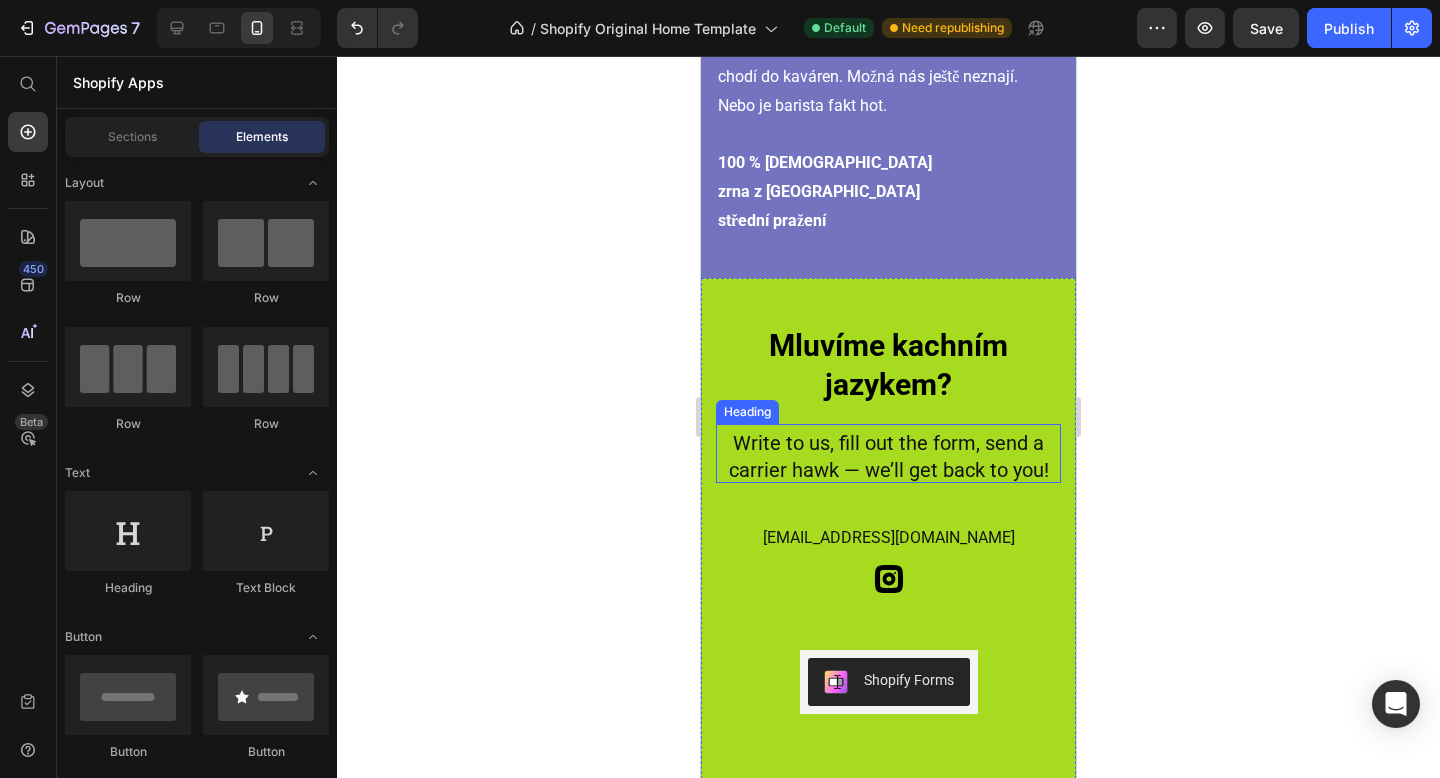 click on "Write to us, fill out the form, send a carrier hawk — we’ll get back to you!" at bounding box center [889, 457] 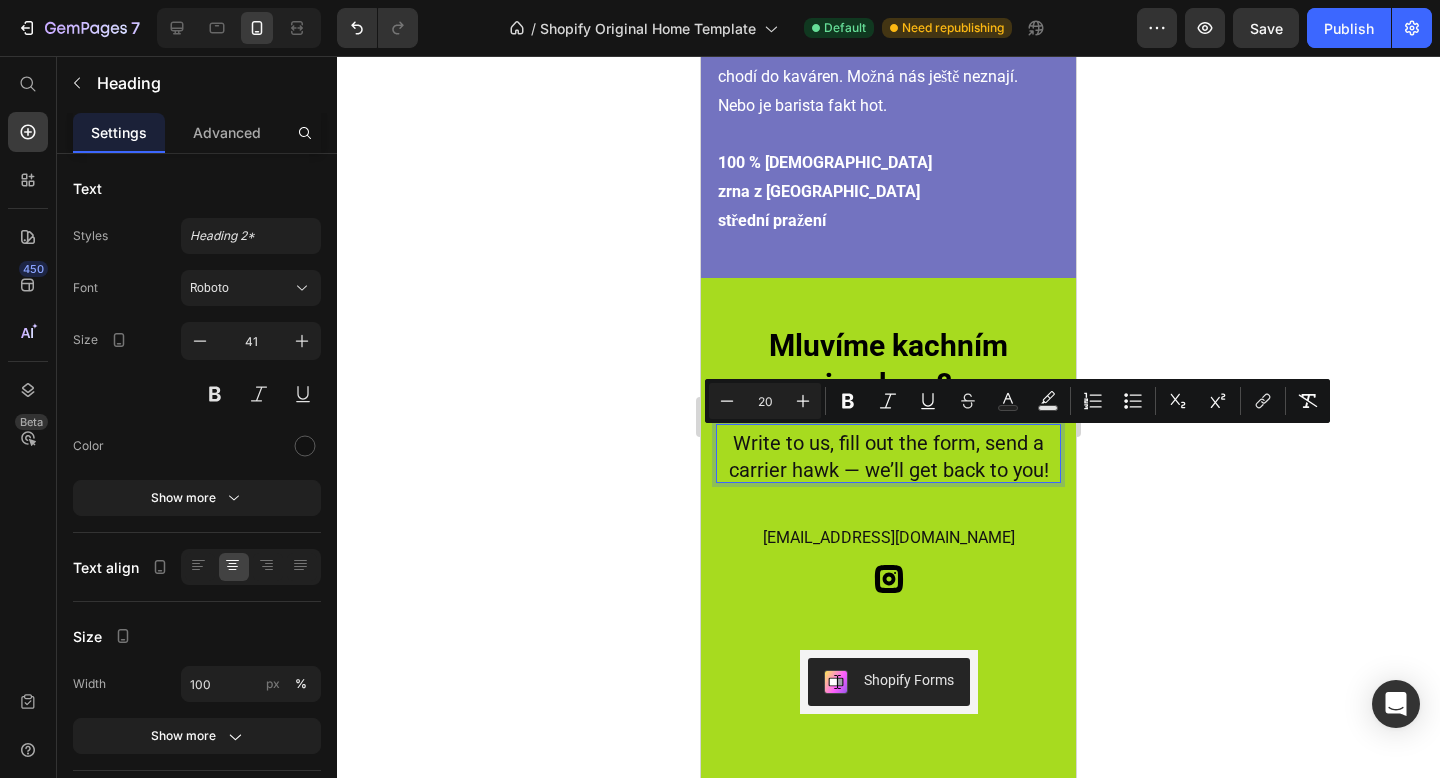 drag, startPoint x: 737, startPoint y: 444, endPoint x: 1051, endPoint y: 470, distance: 315.0746 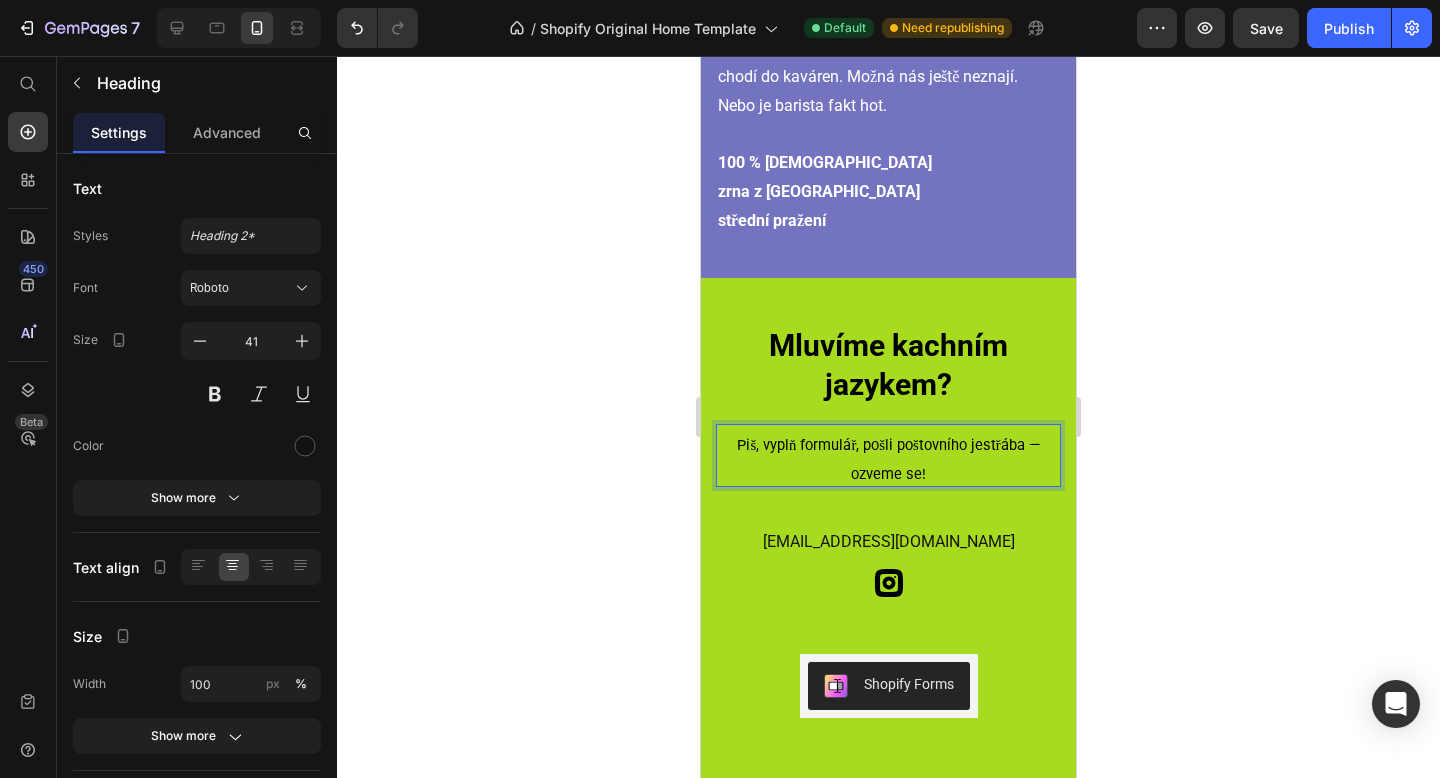 click on "Piš, vyplň formulář, pošli poštovního jestřába — ozveme se!" at bounding box center [888, 460] 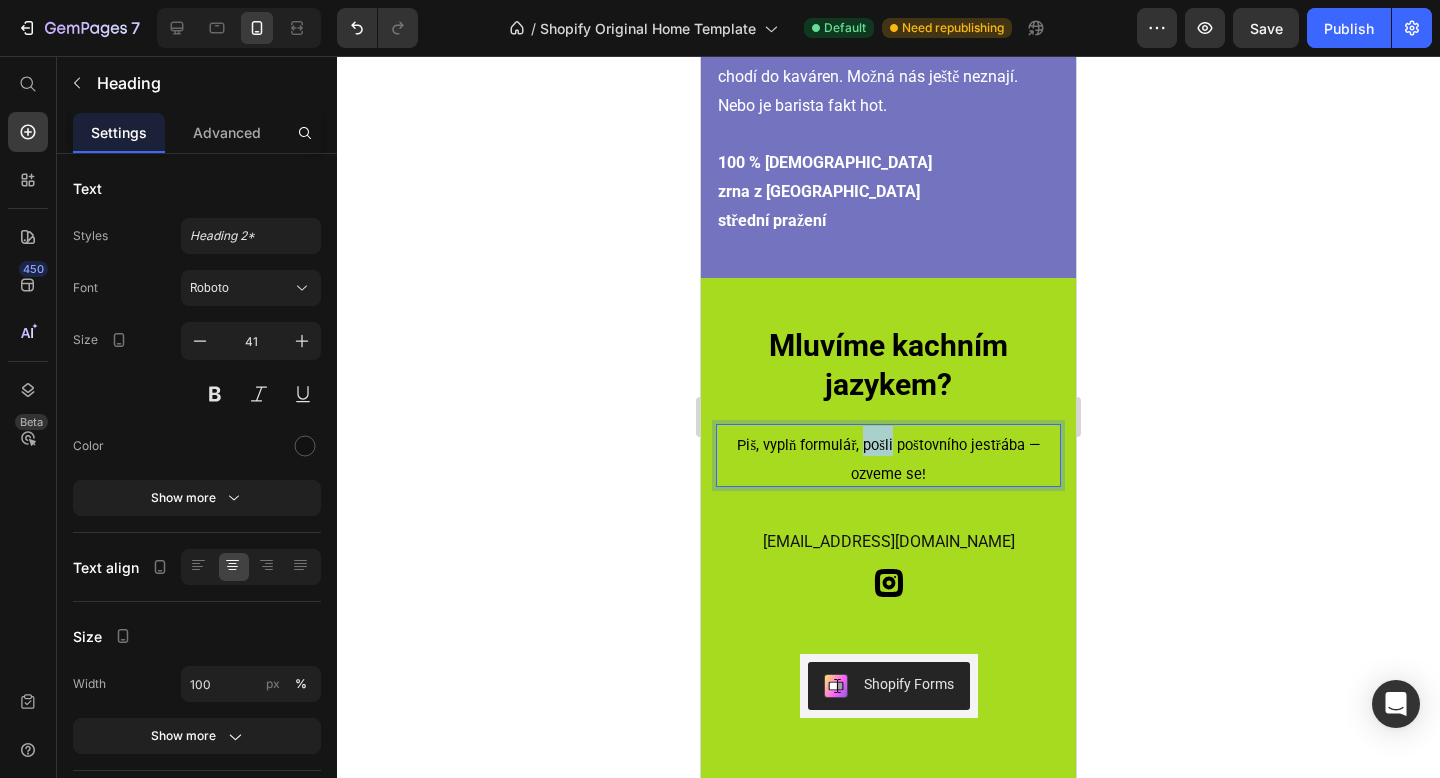 click on "Piš, vyplň formulář, pošli poštovního jestřába — ozveme se!" at bounding box center [888, 460] 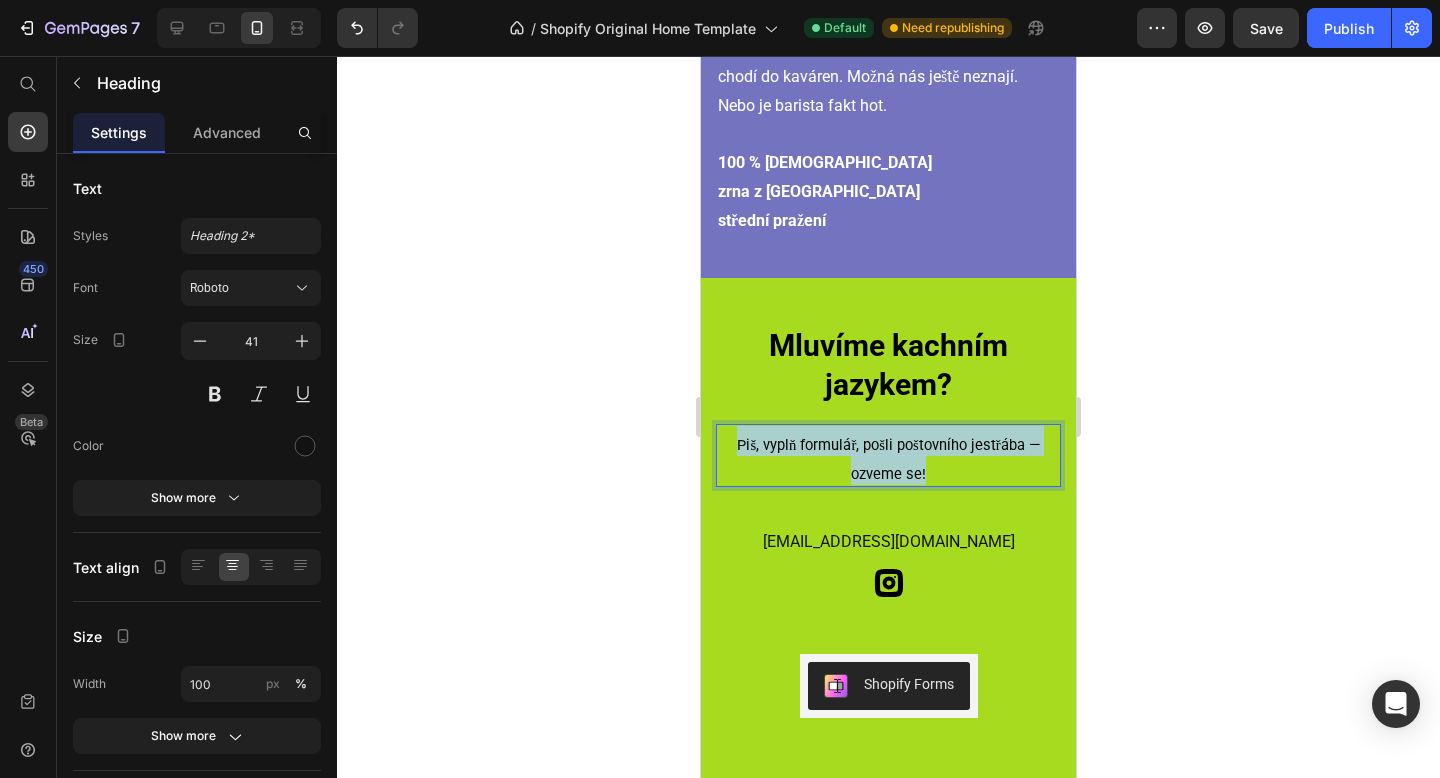 click on "Piš, vyplň formulář, pošli poštovního jestřába — ozveme se!" at bounding box center [888, 460] 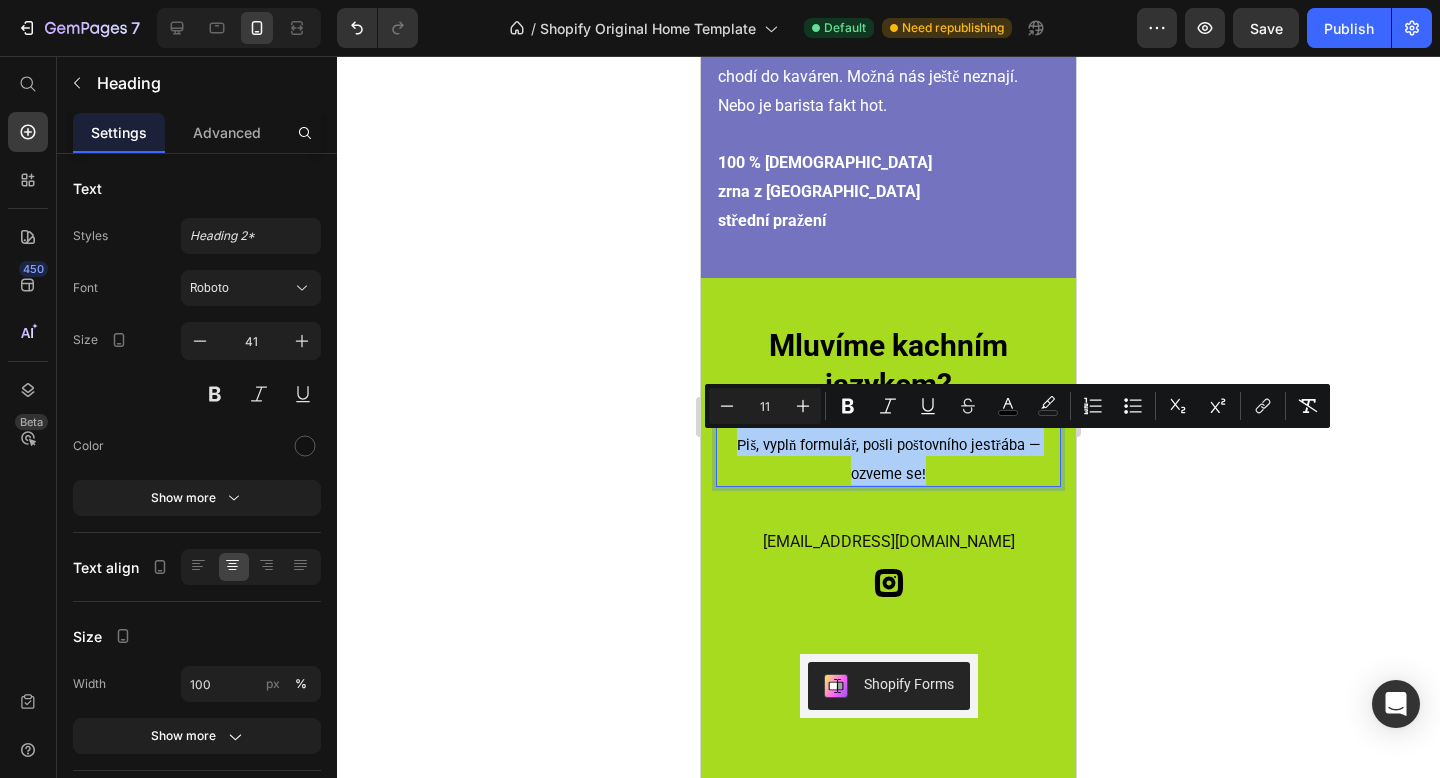 click on "11" at bounding box center [765, 406] 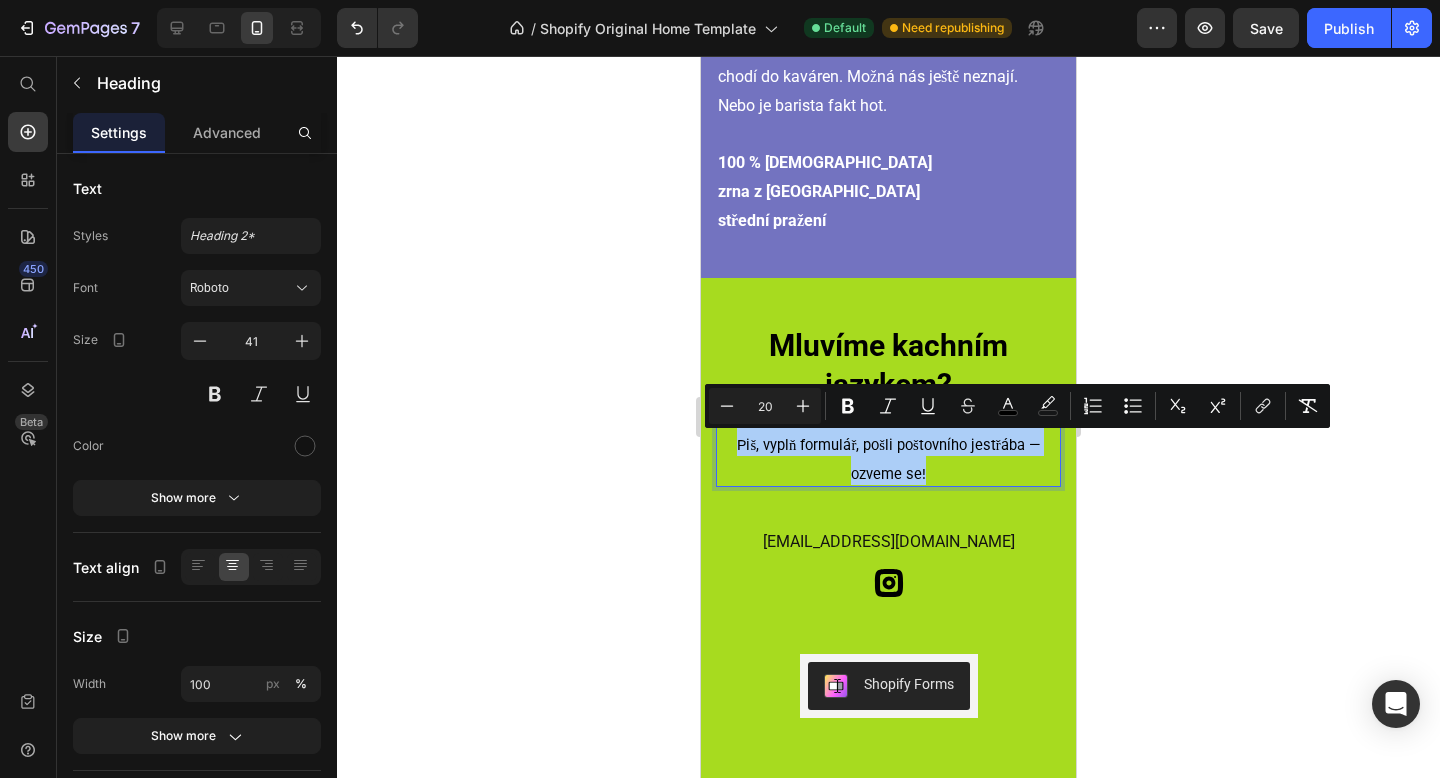 type on "20" 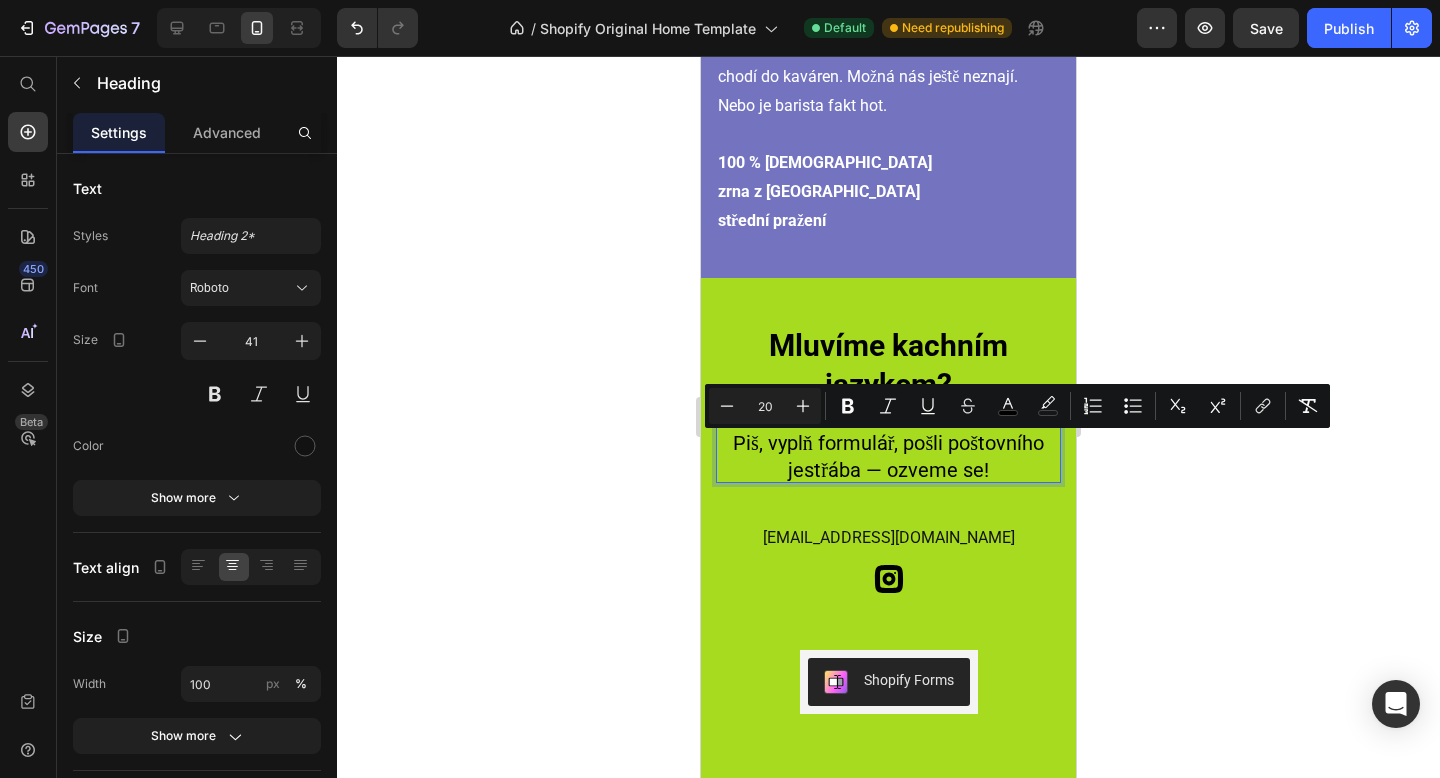 click 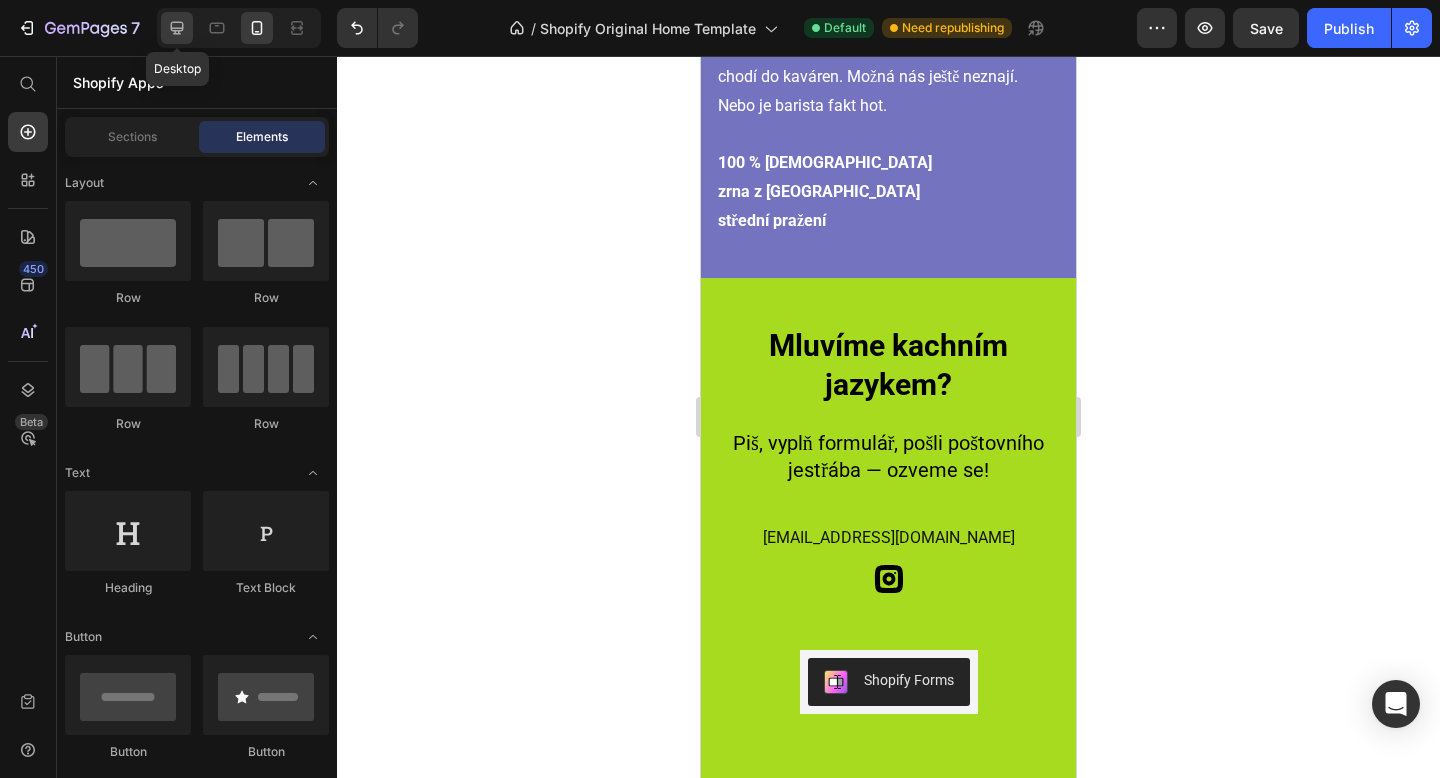 click 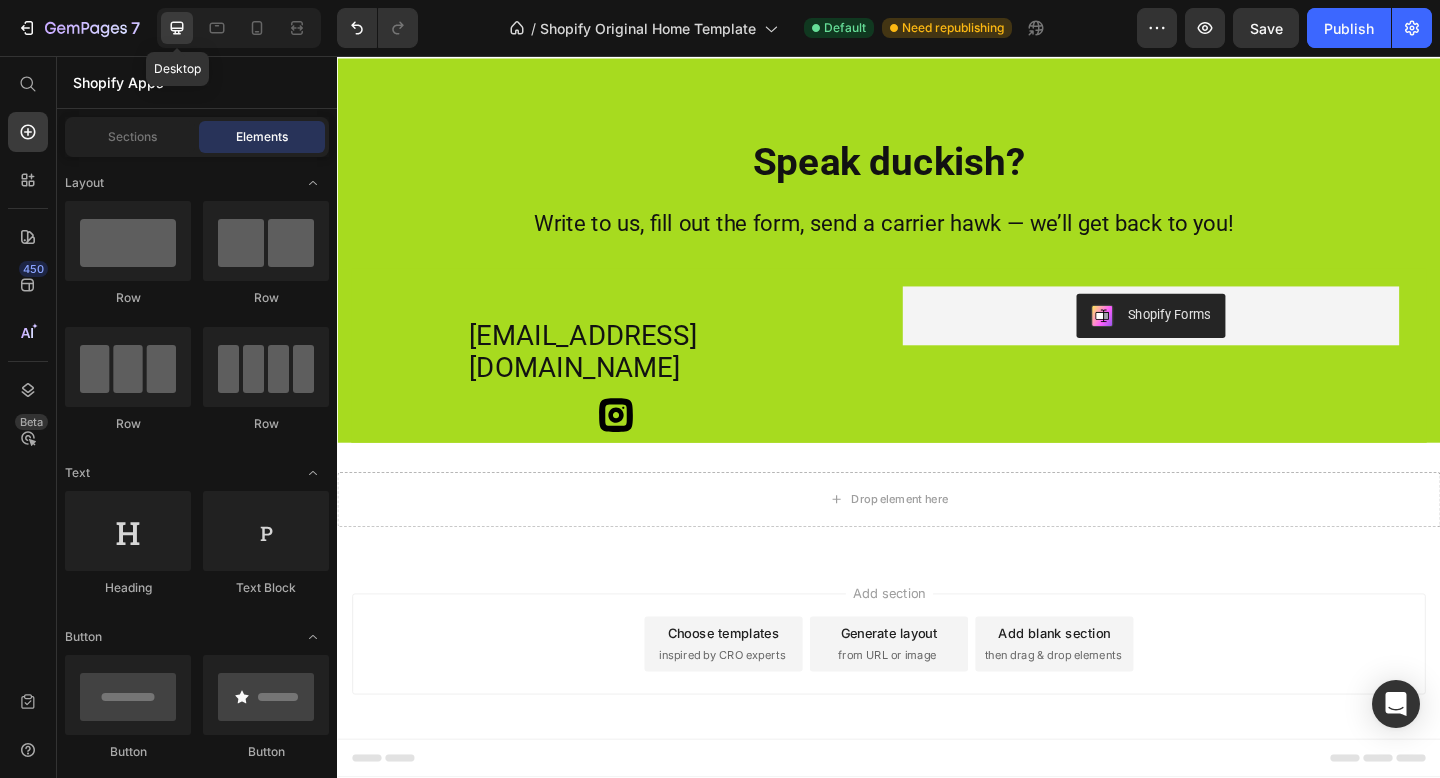 scroll, scrollTop: 3704, scrollLeft: 0, axis: vertical 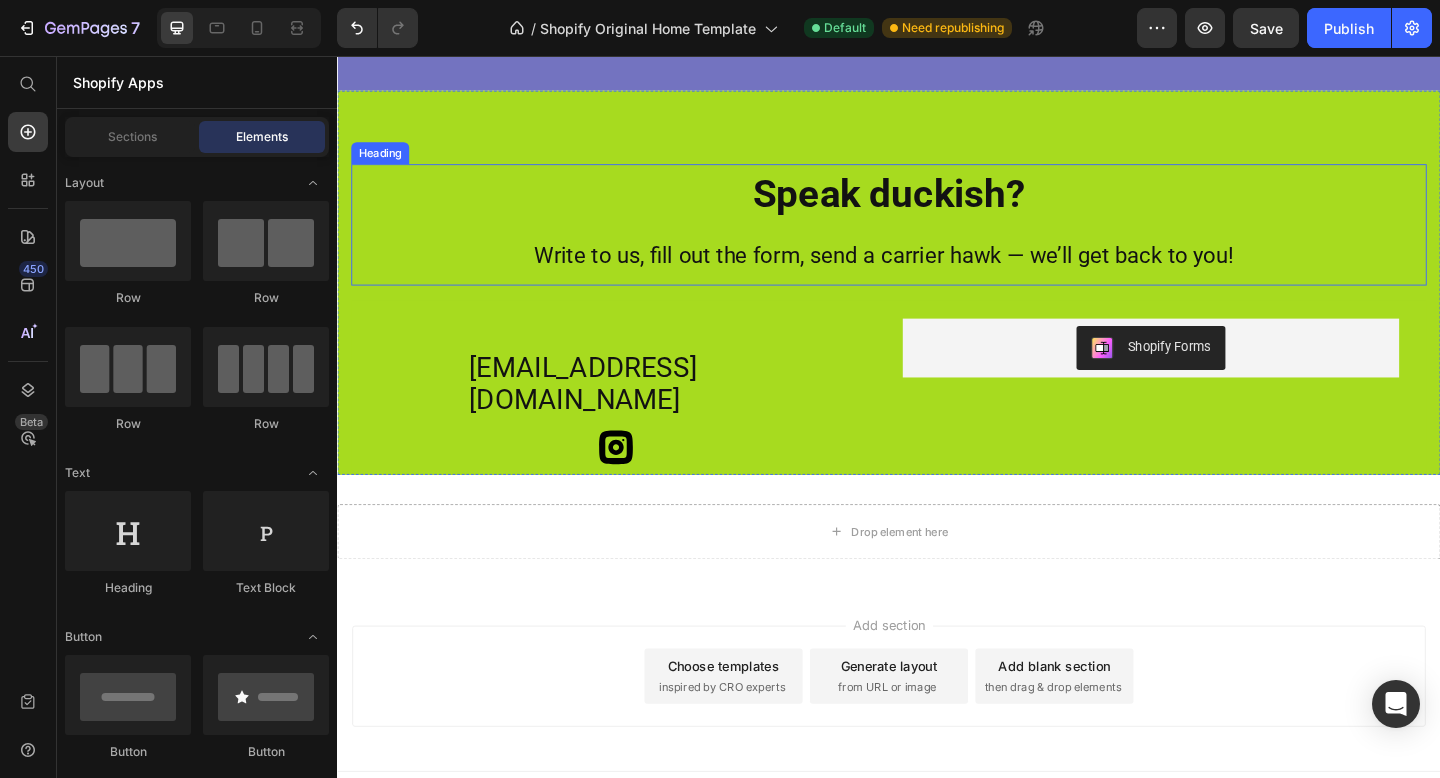 click on "Write to us, fill out the form, send a carrier hawk — we’ll get back to you!" at bounding box center [931, 274] 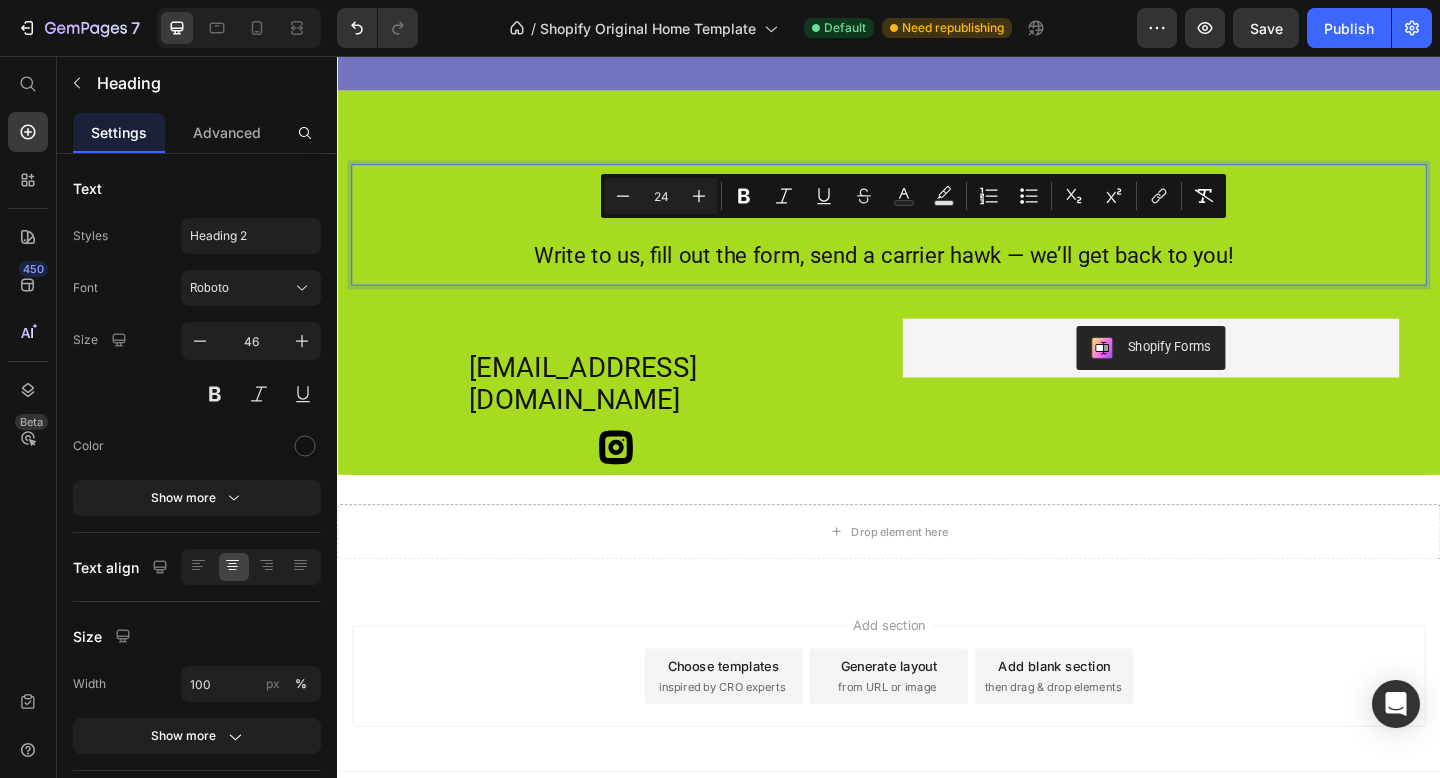 type on "11" 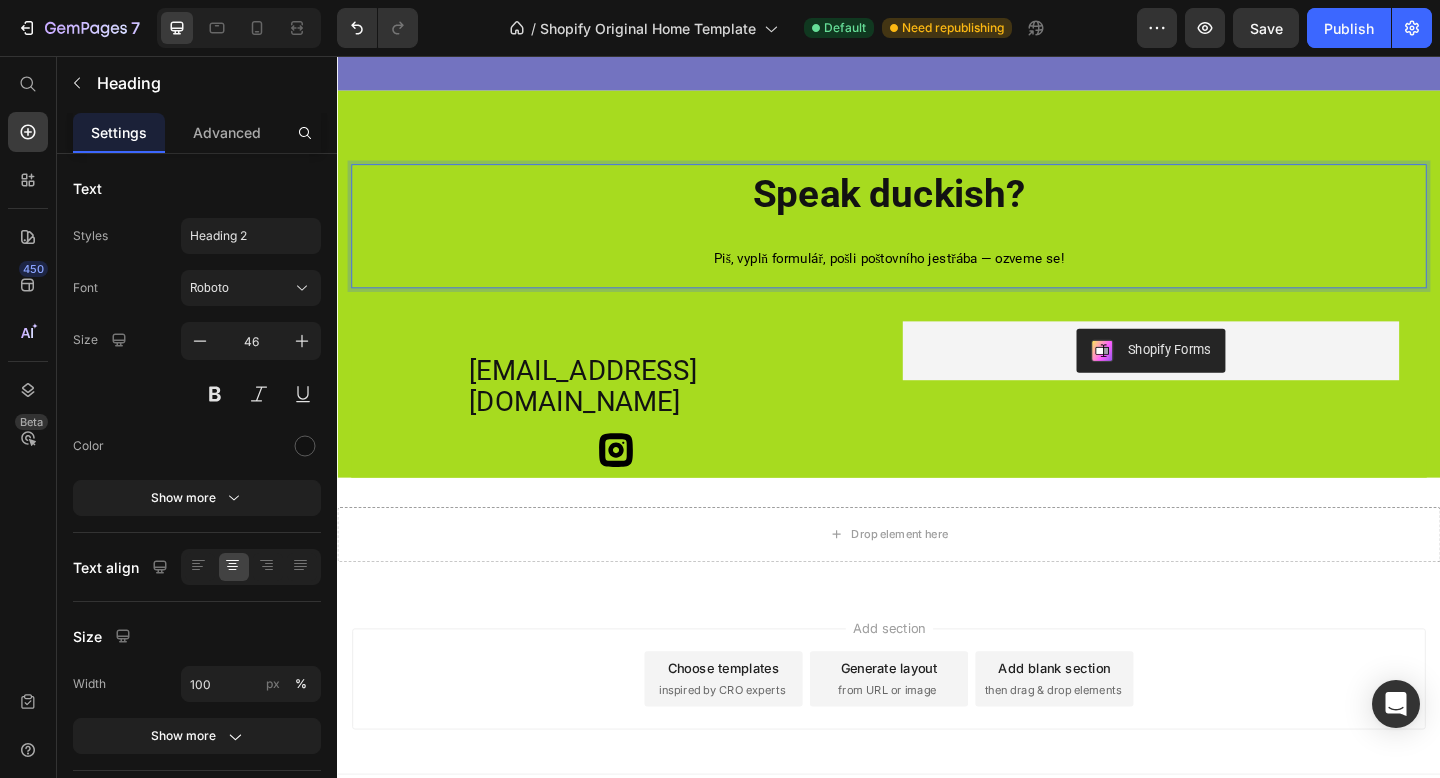 click on "Piš, vyplň formulář, pošli poštovního jestřába — ozveme se!" at bounding box center [936, 277] 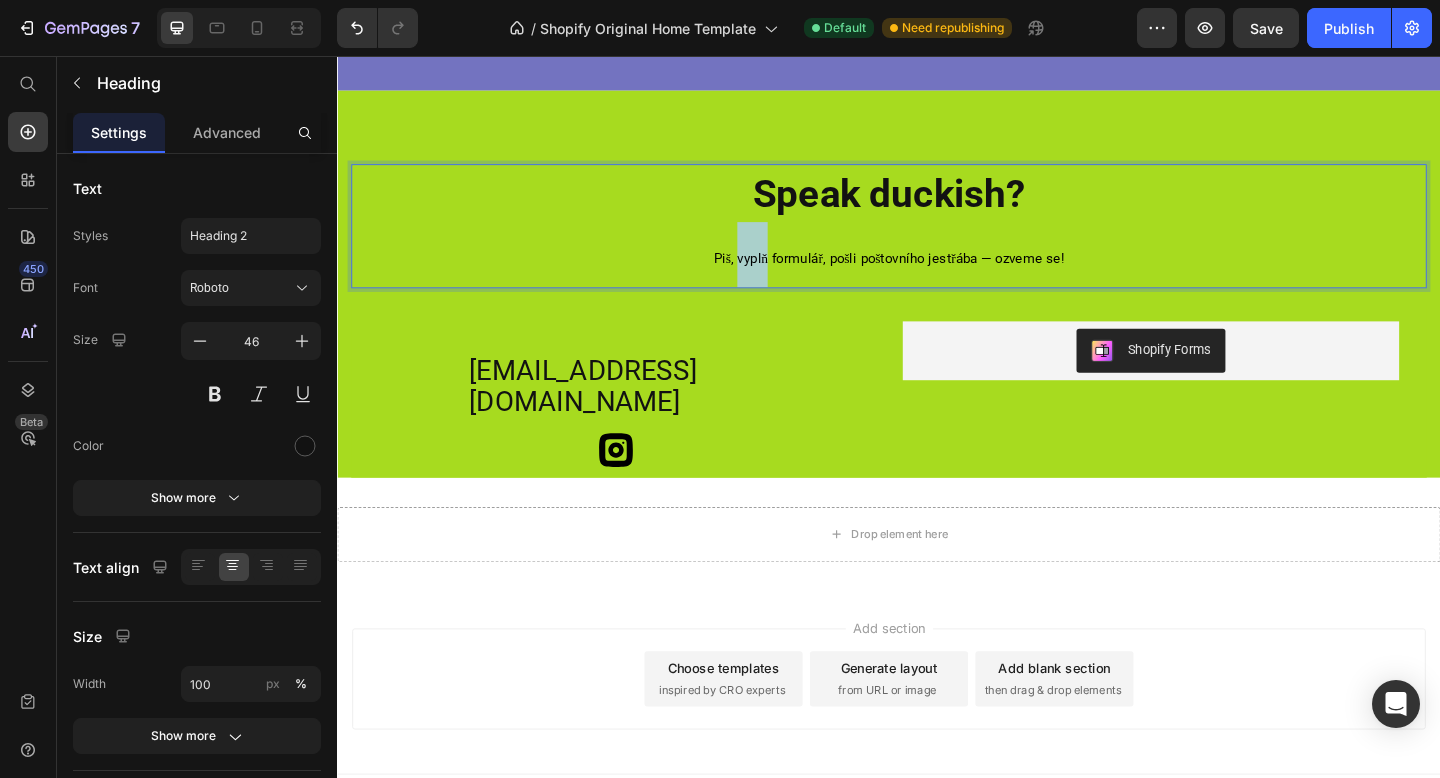 click on "Piš, vyplň formulář, pošli poštovního jestřába — ozveme se!" at bounding box center (936, 277) 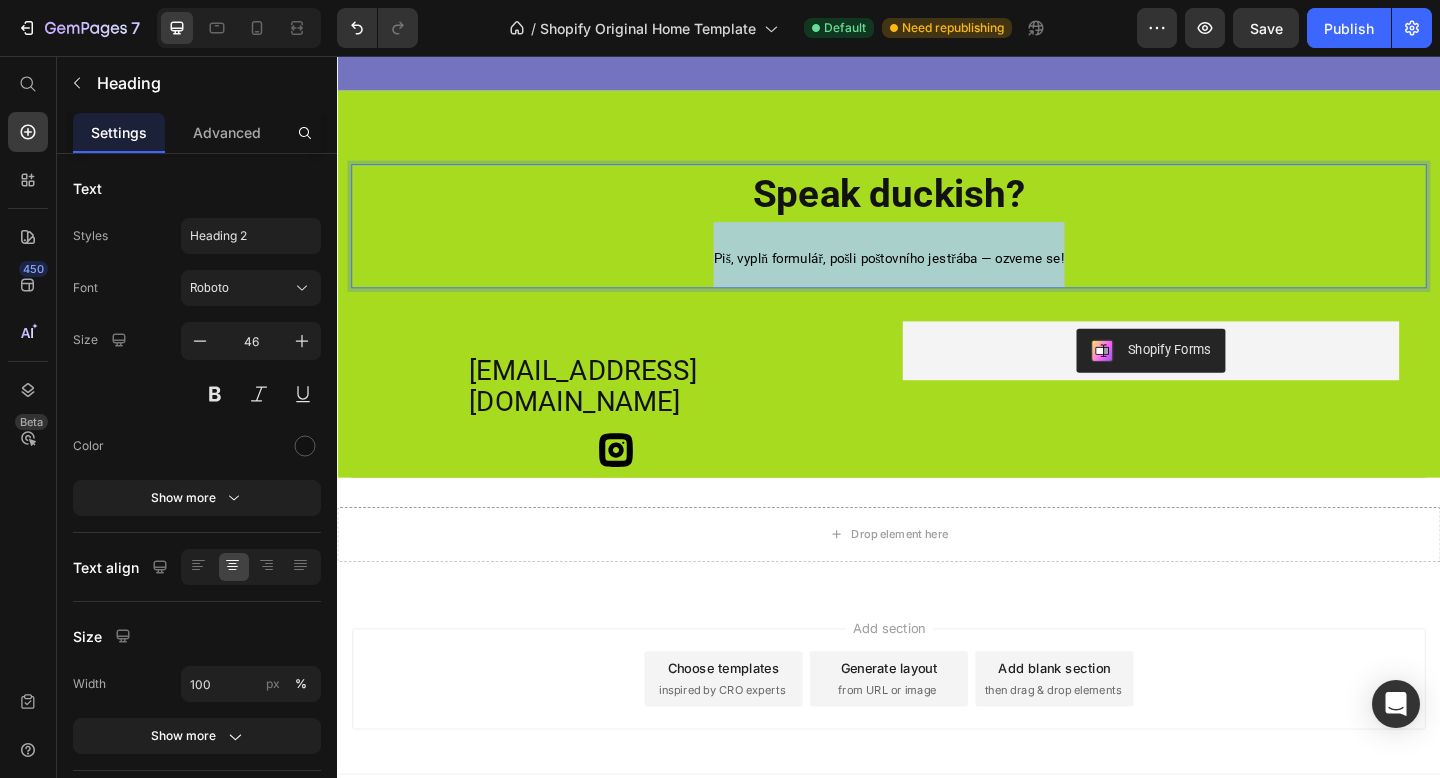 click on "Piš, vyplň formulář, pošli poštovního jestřába — ozveme se!" at bounding box center (936, 277) 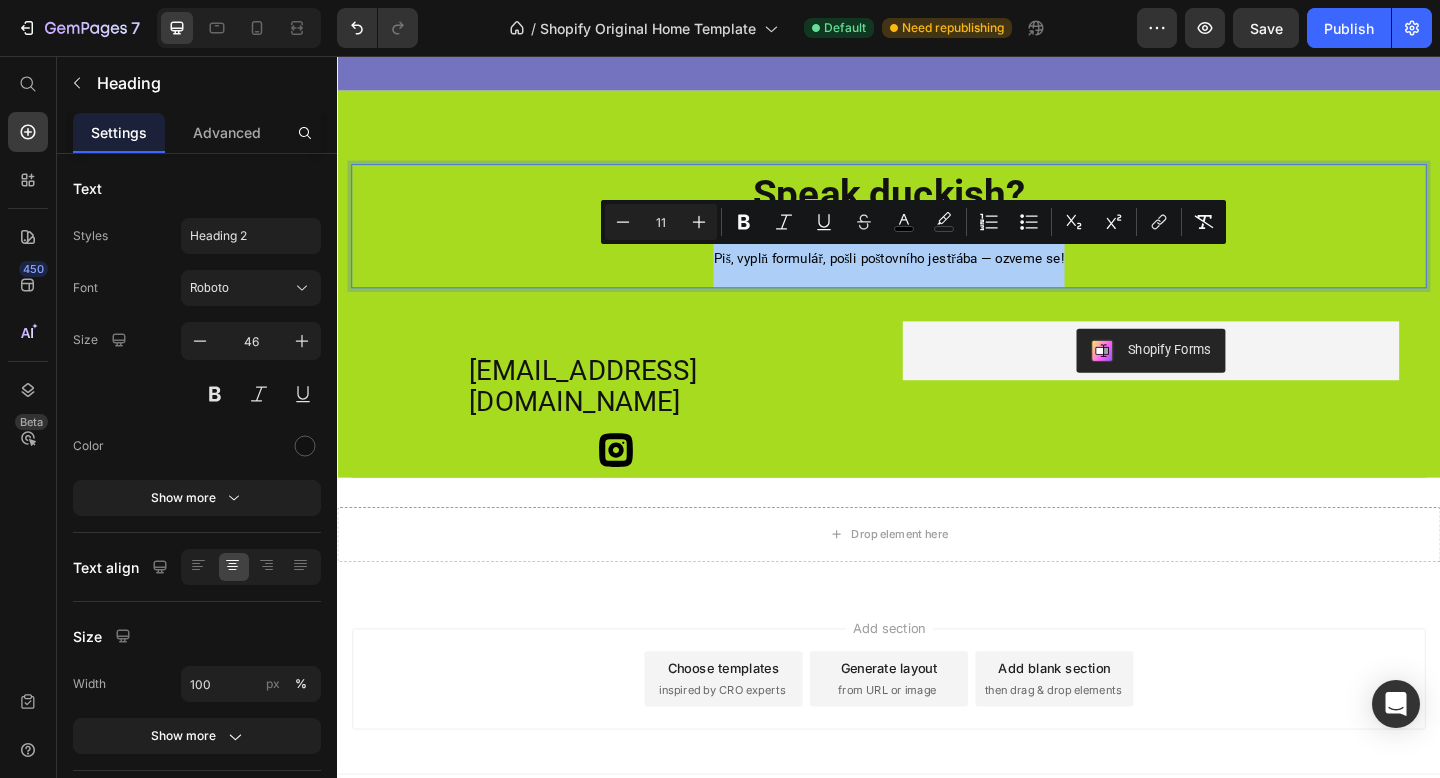 click on "11" at bounding box center (661, 222) 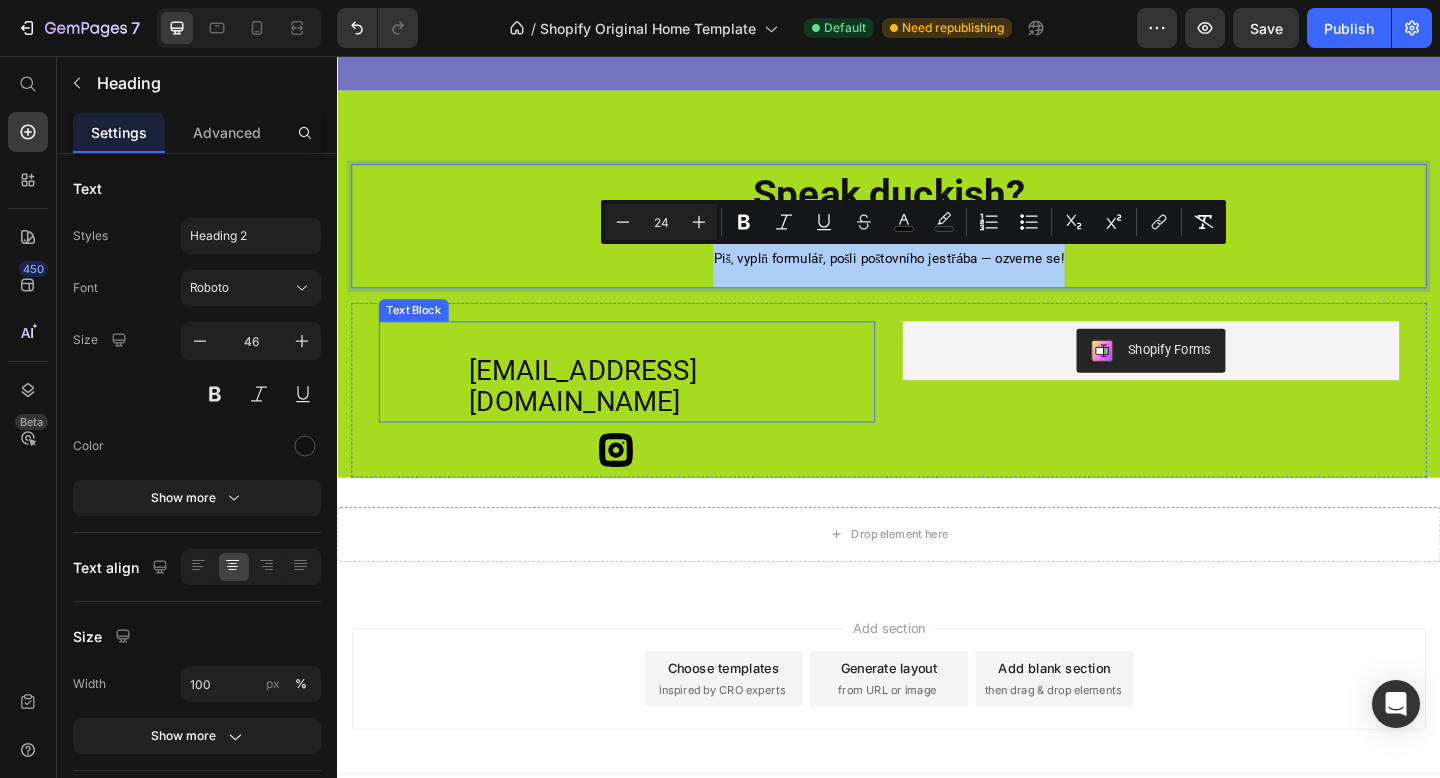 type on "24" 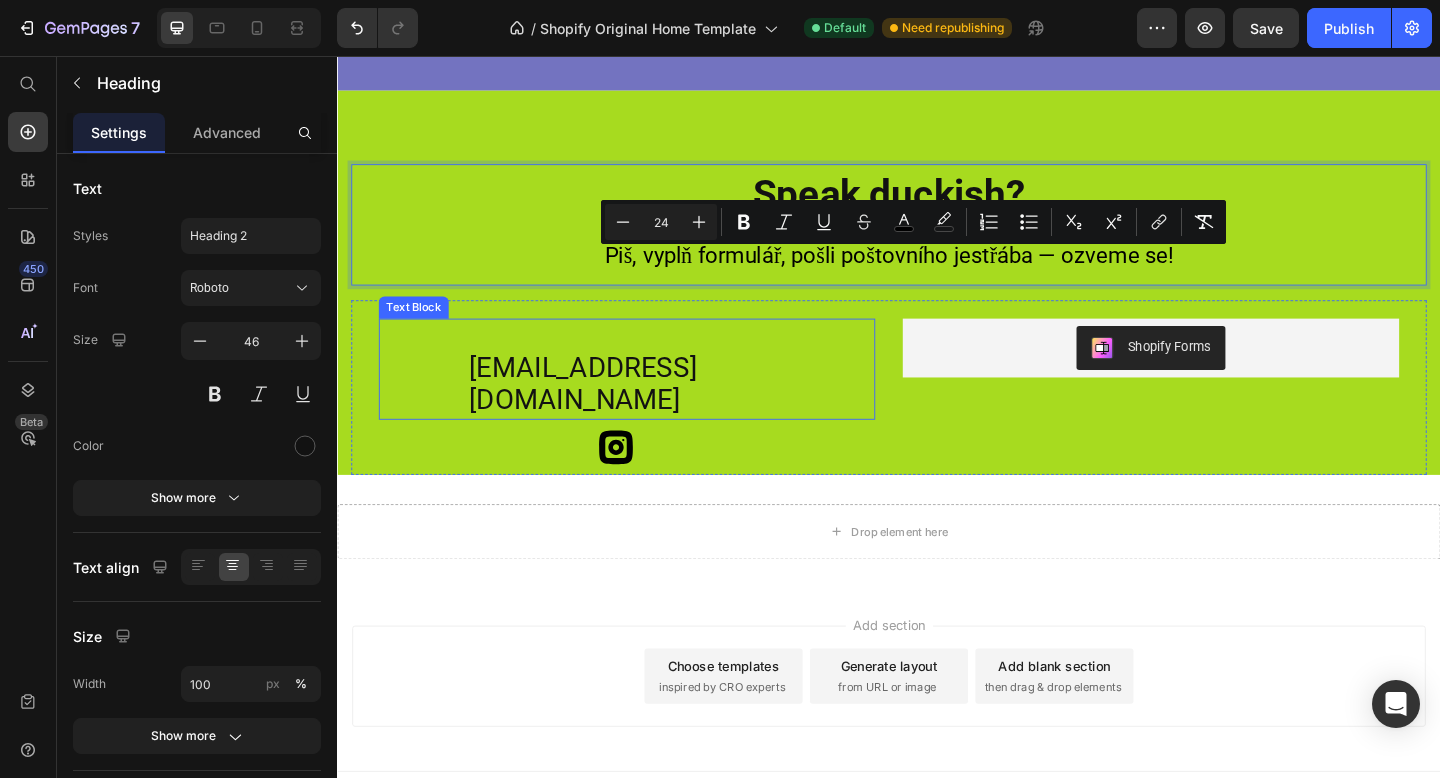 click on "[EMAIL_ADDRESS][DOMAIN_NAME] Text Block" at bounding box center (652, 397) 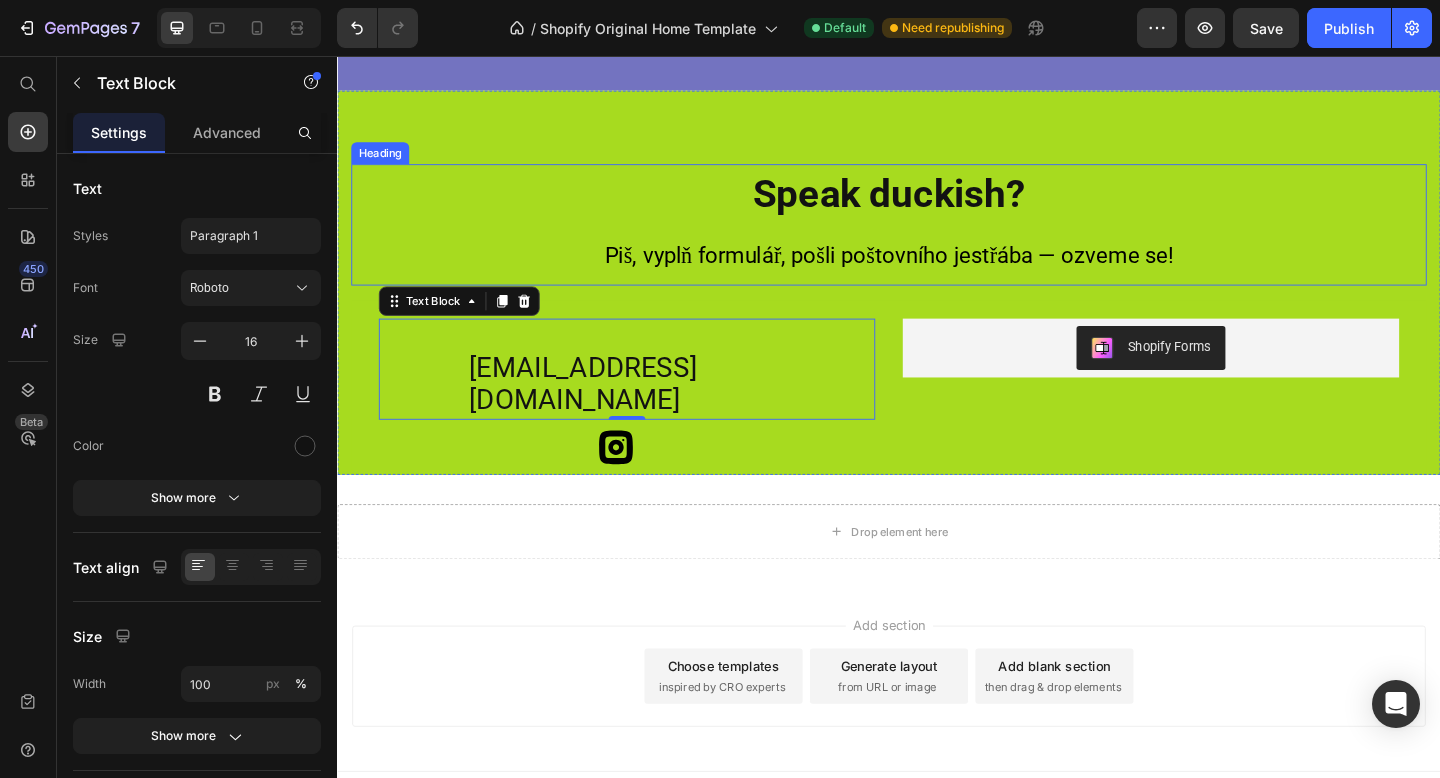 click on "Piš, vyplň formulář, pošli poštovního jestřába — ozveme se!" at bounding box center [936, 274] 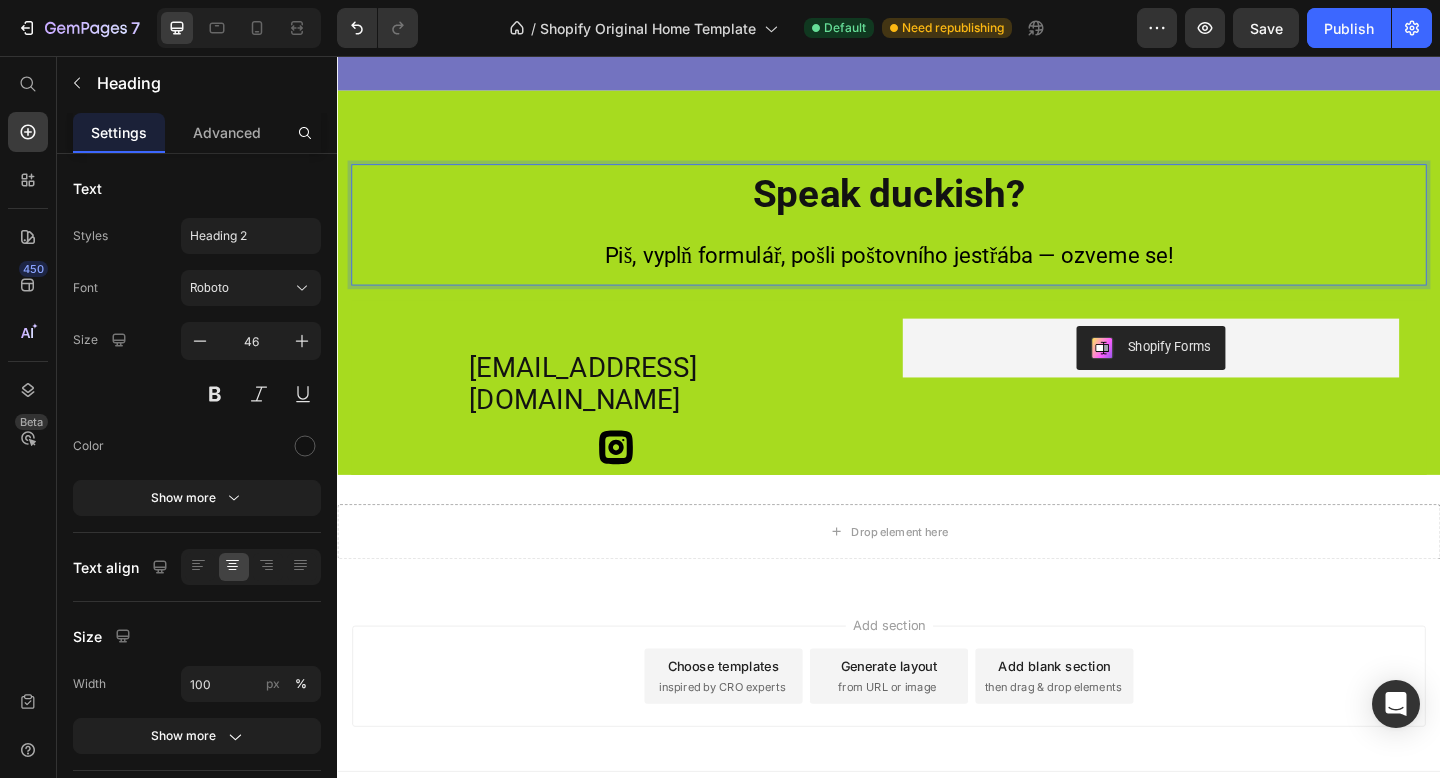 click on "Speak duckish? Piš, vyplň formulář, pošli poštovního jestřába — ozveme se!" at bounding box center (937, 240) 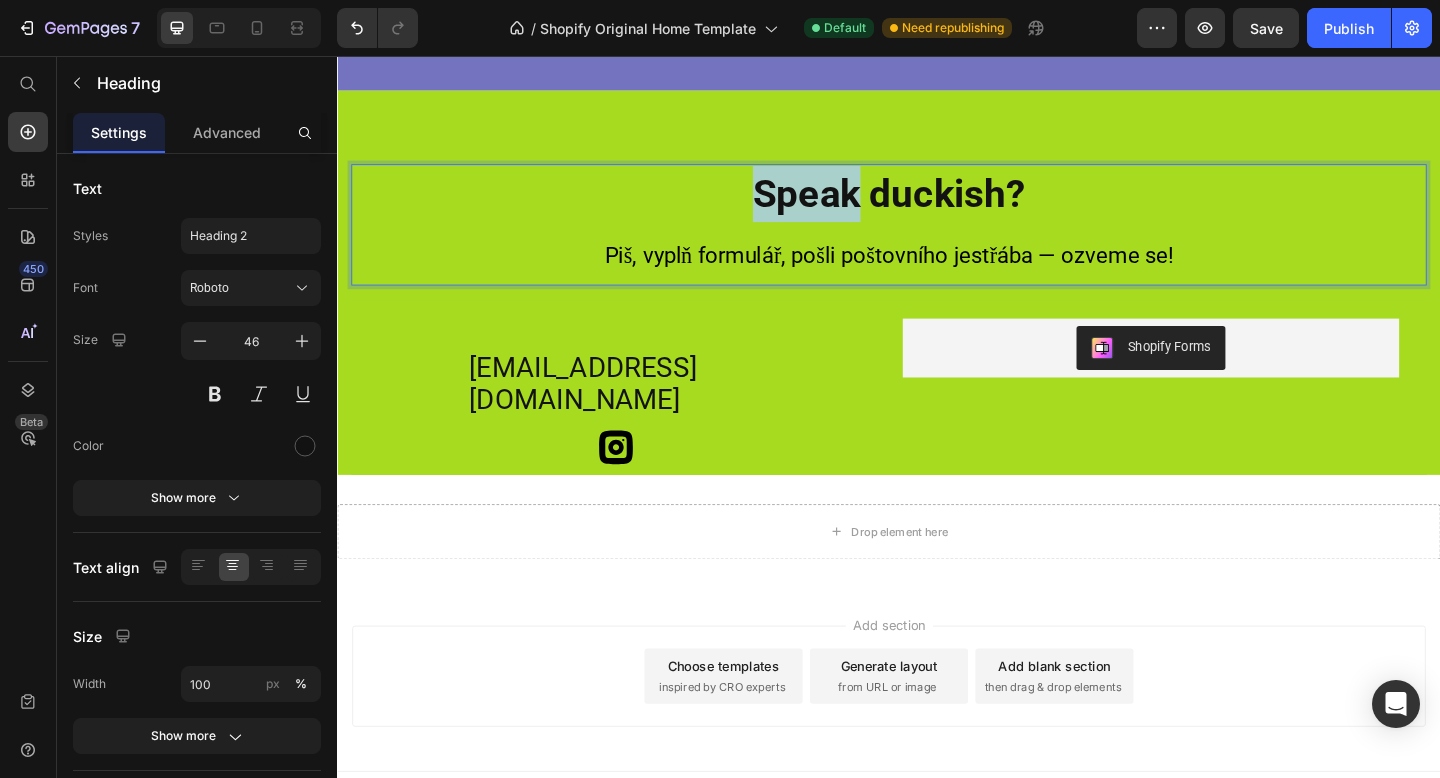 click on "Speak duckish?" at bounding box center [937, 206] 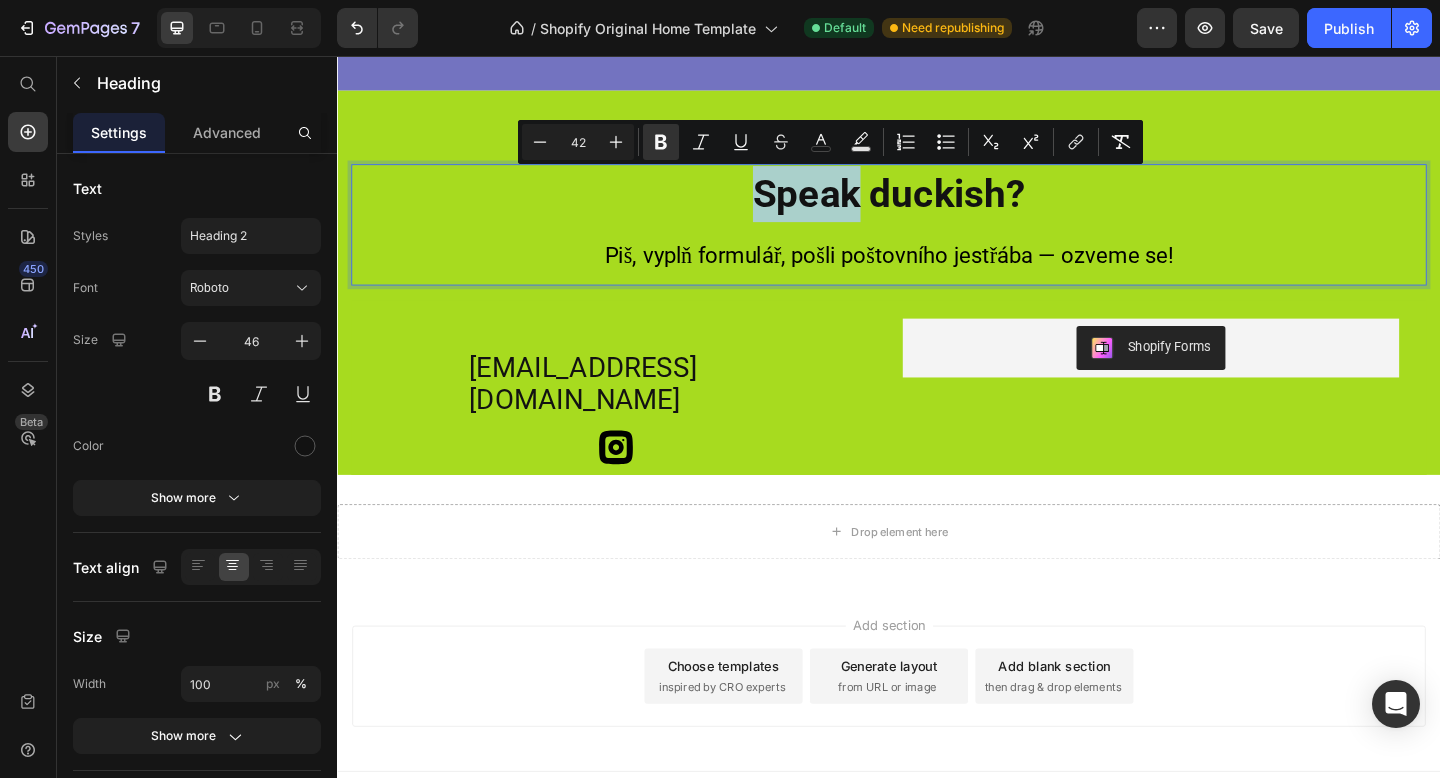 click on "Speak duckish?" at bounding box center [937, 206] 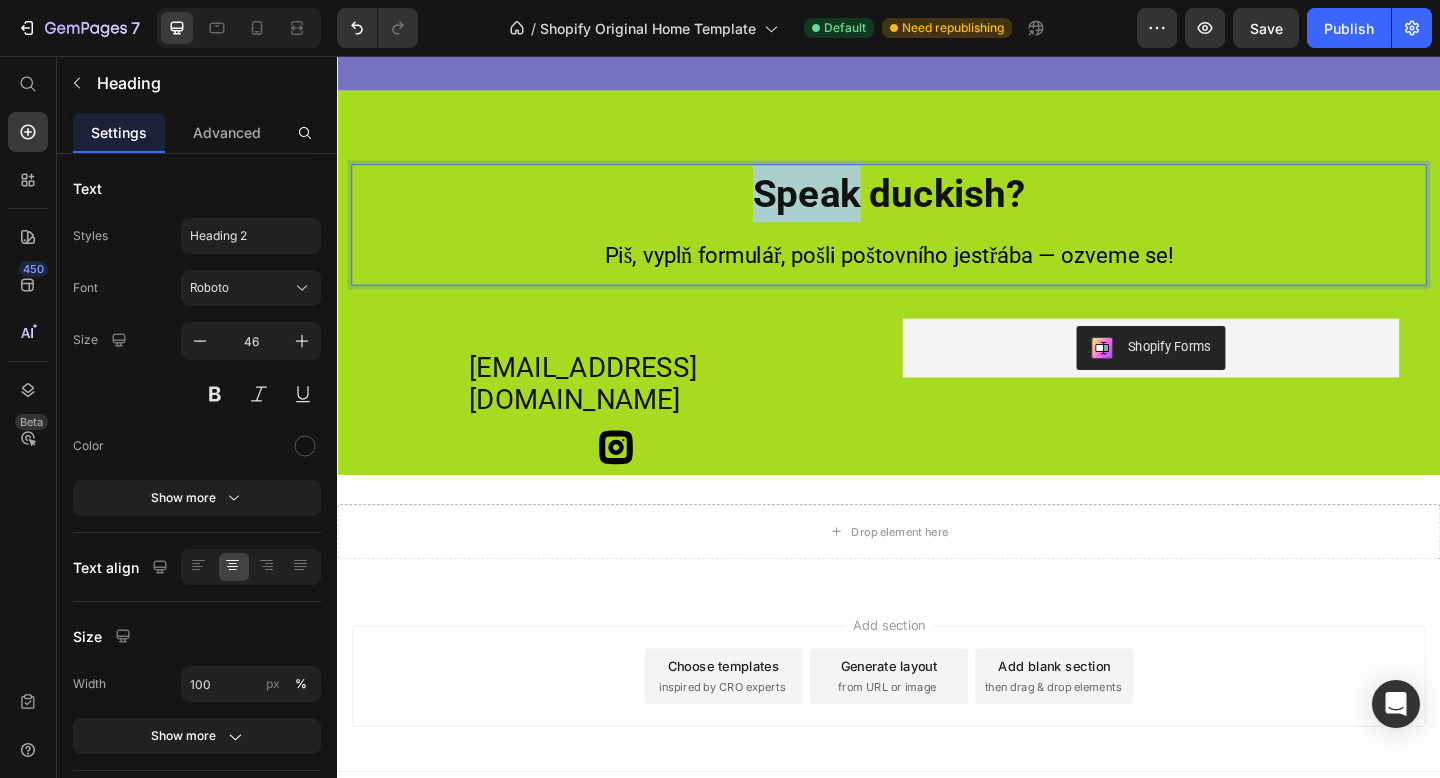 click on "Speak duckish?" at bounding box center (937, 206) 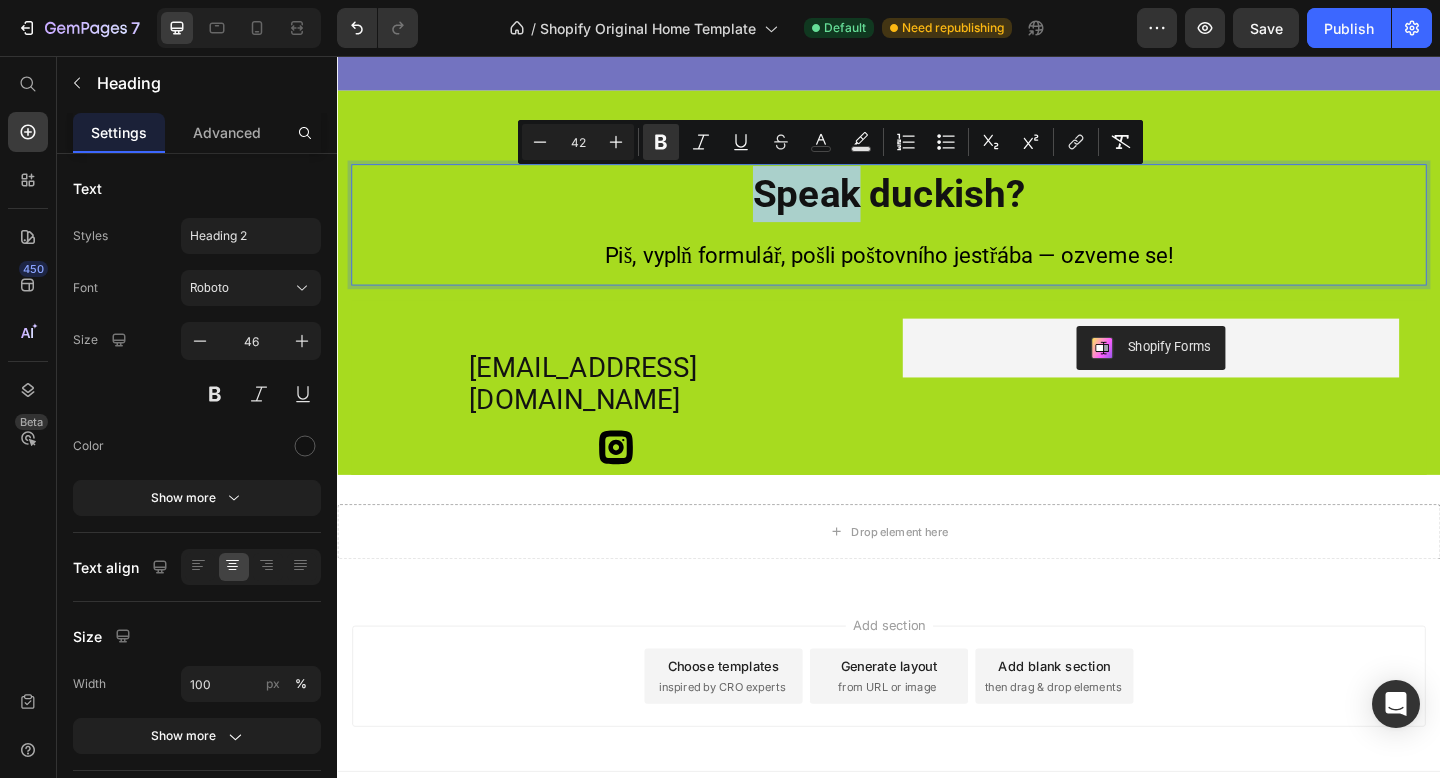 click on "Speak duckish? Piš, vyplň formulář, pošli poštovního jestřába — ozveme se!" at bounding box center (937, 240) 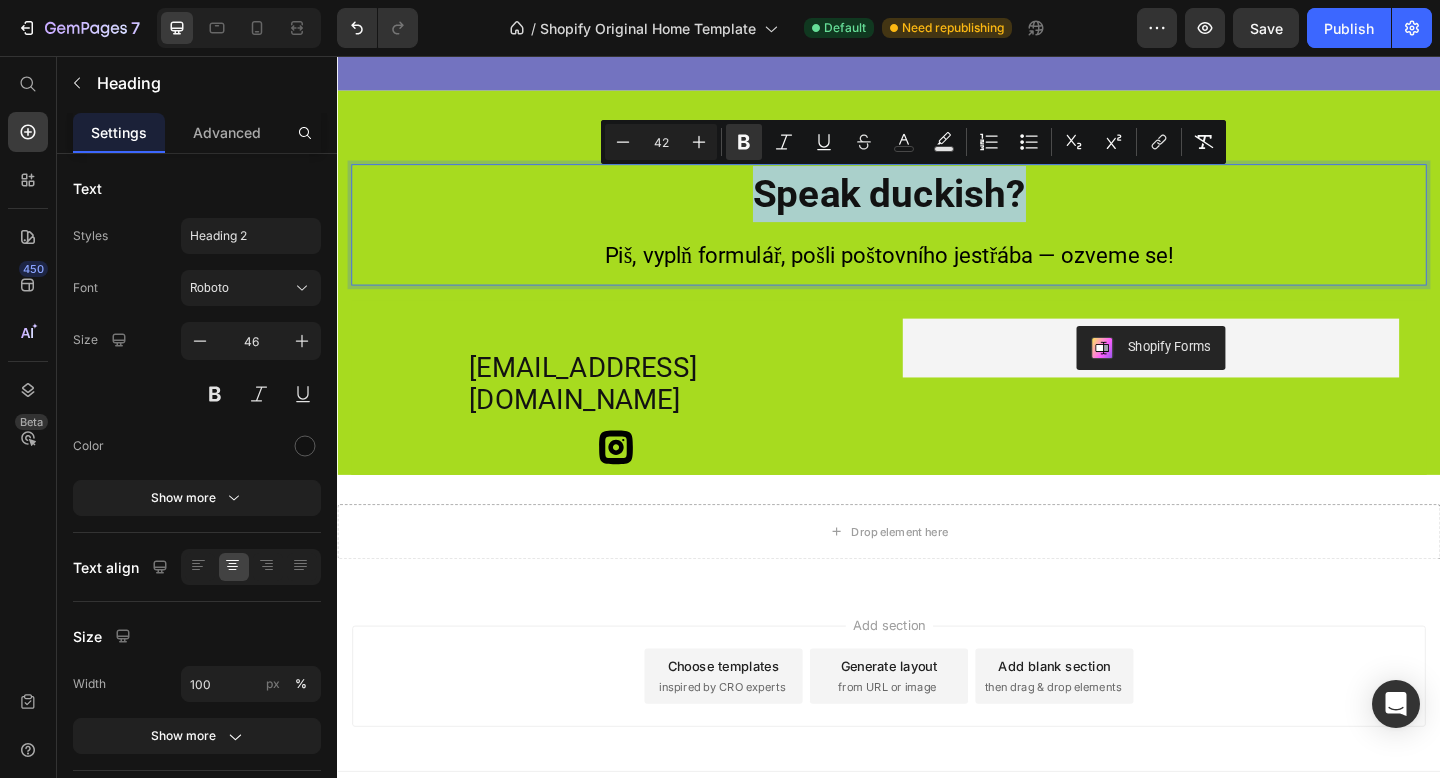 drag, startPoint x: 770, startPoint y: 211, endPoint x: 1080, endPoint y: 203, distance: 310.1032 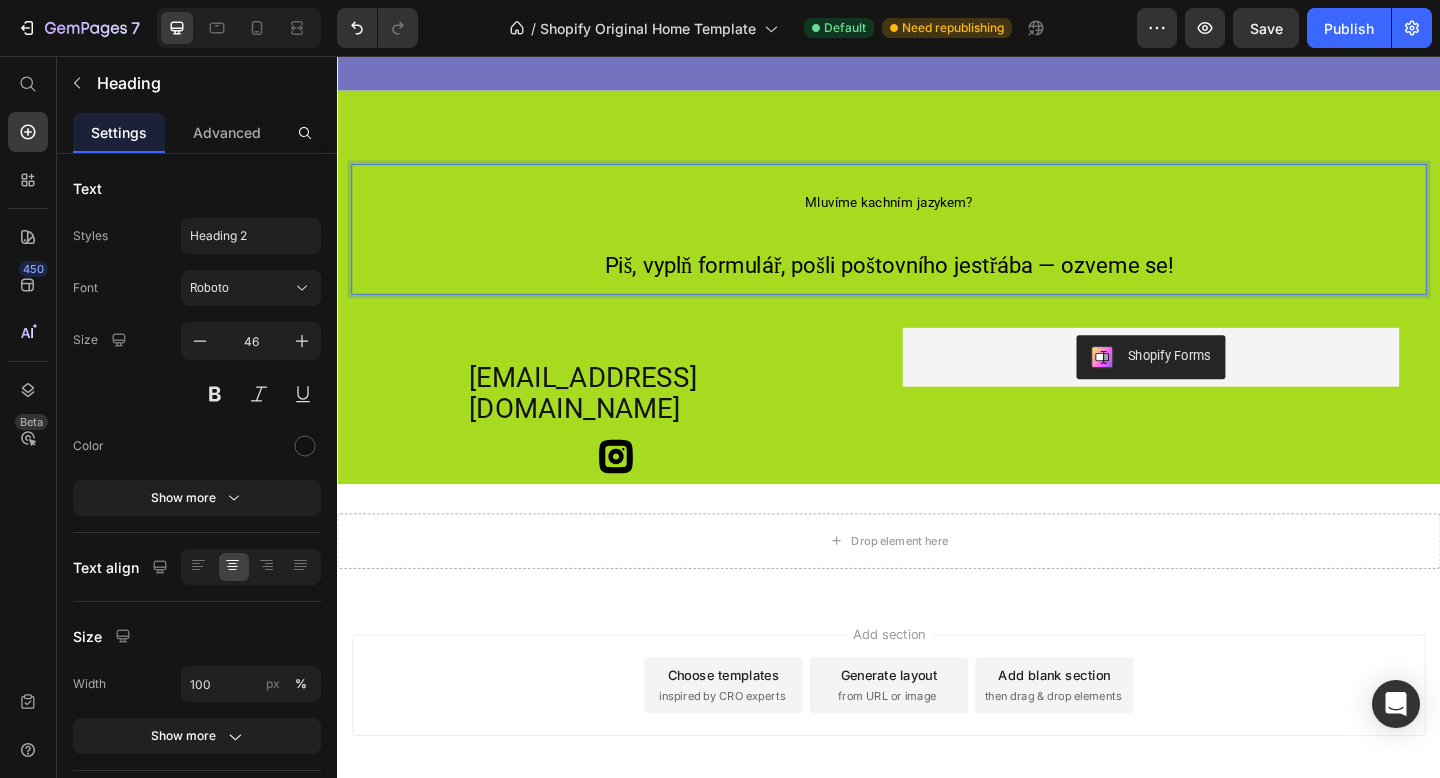 click on "Mluvíme kachním jazykem?" at bounding box center (937, 216) 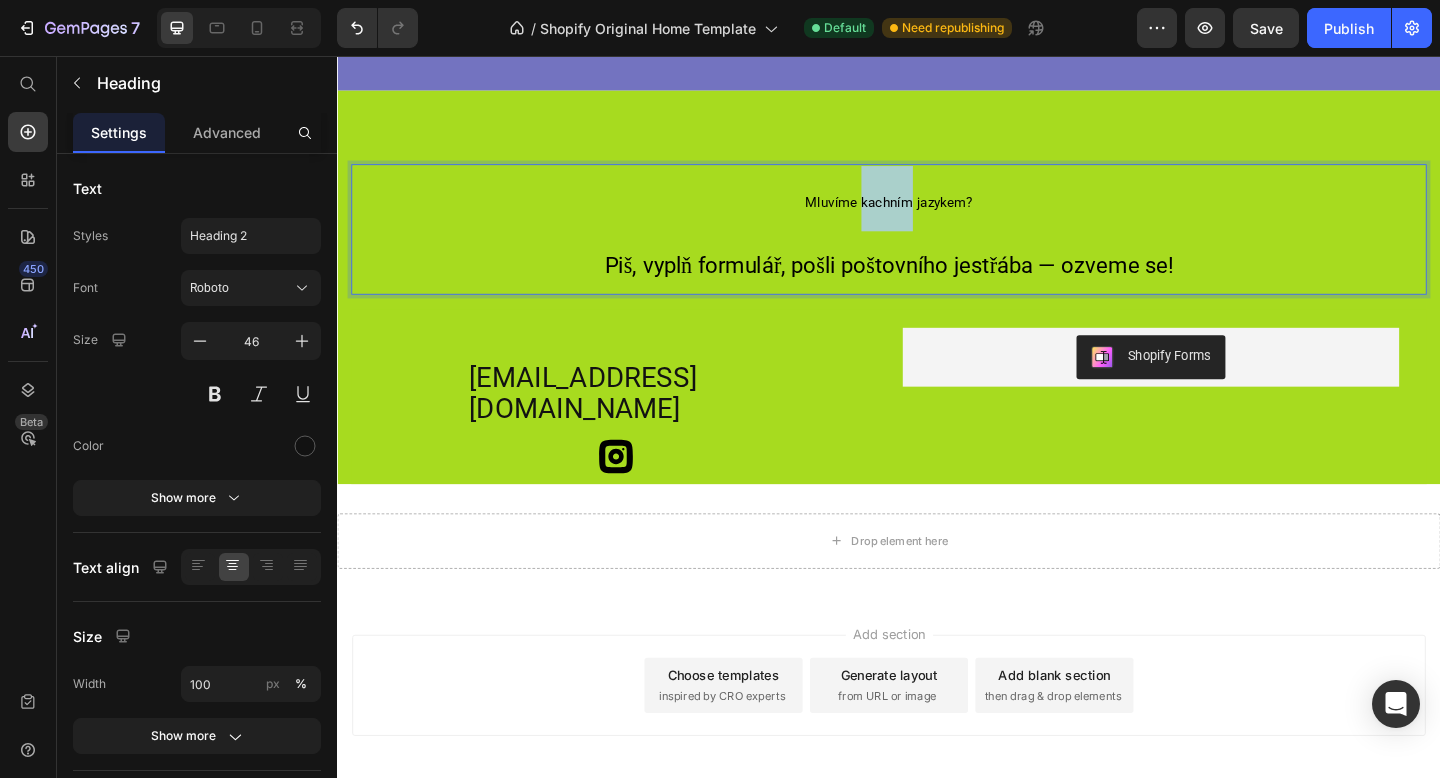 click on "Mluvíme kachním jazykem?" at bounding box center (937, 216) 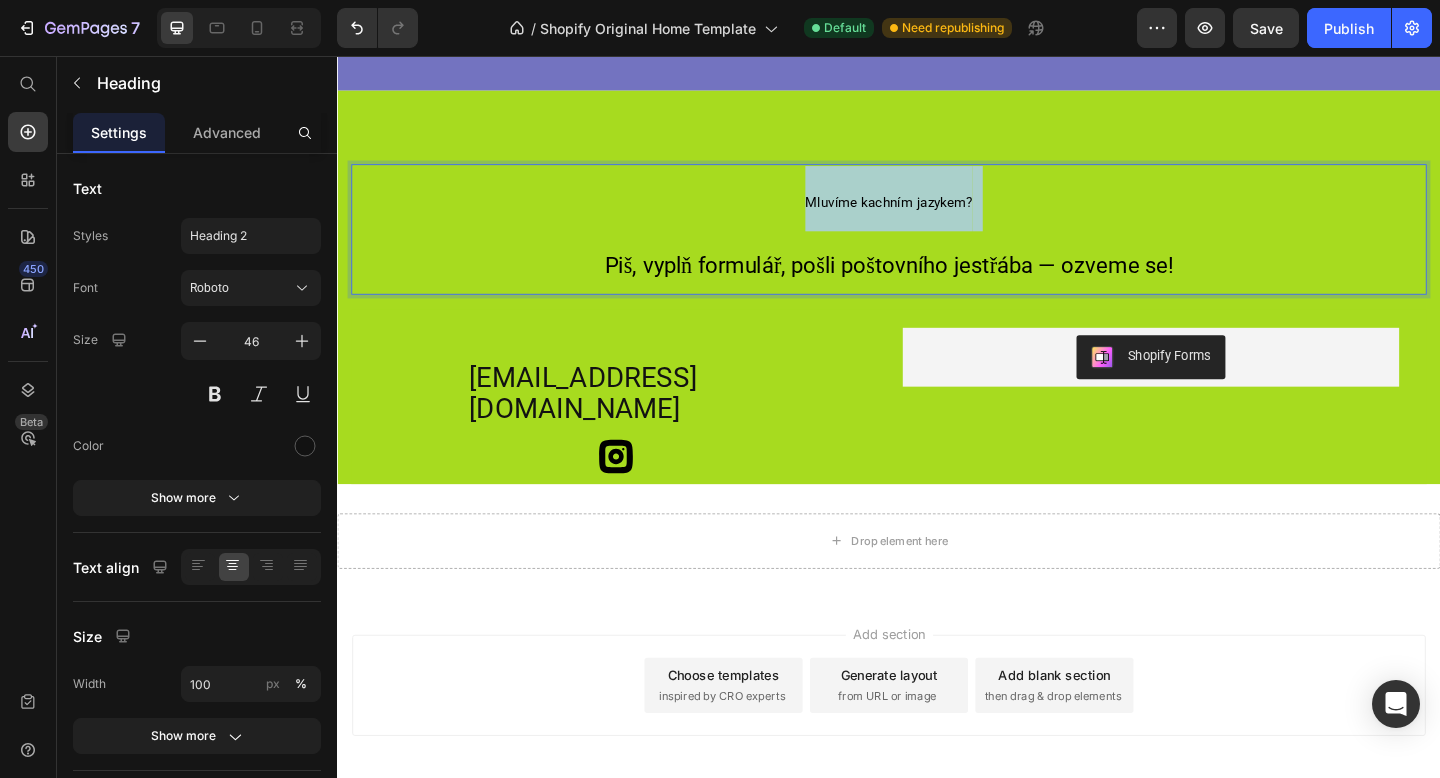 click on "Mluvíme kachním jazykem?" at bounding box center [937, 216] 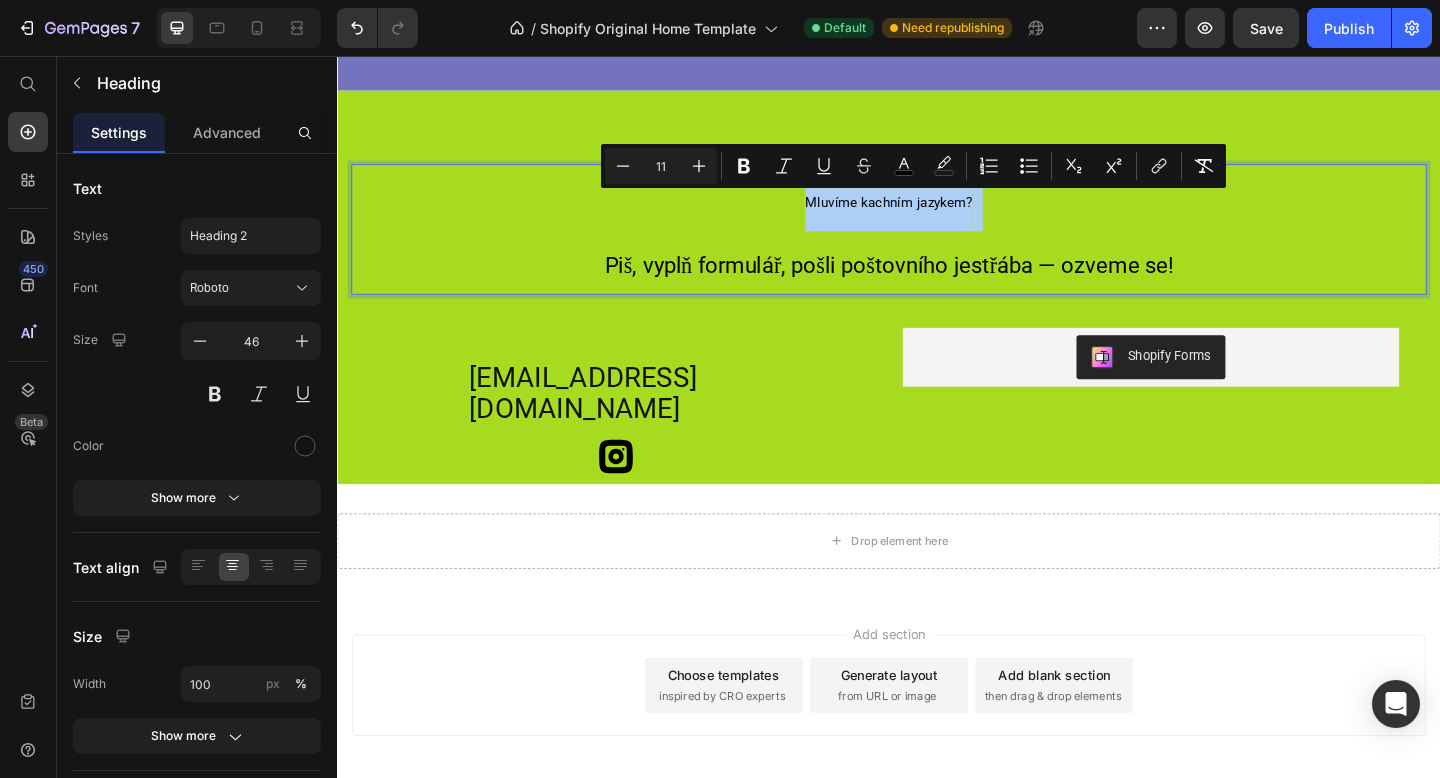 click on "11" at bounding box center (661, 166) 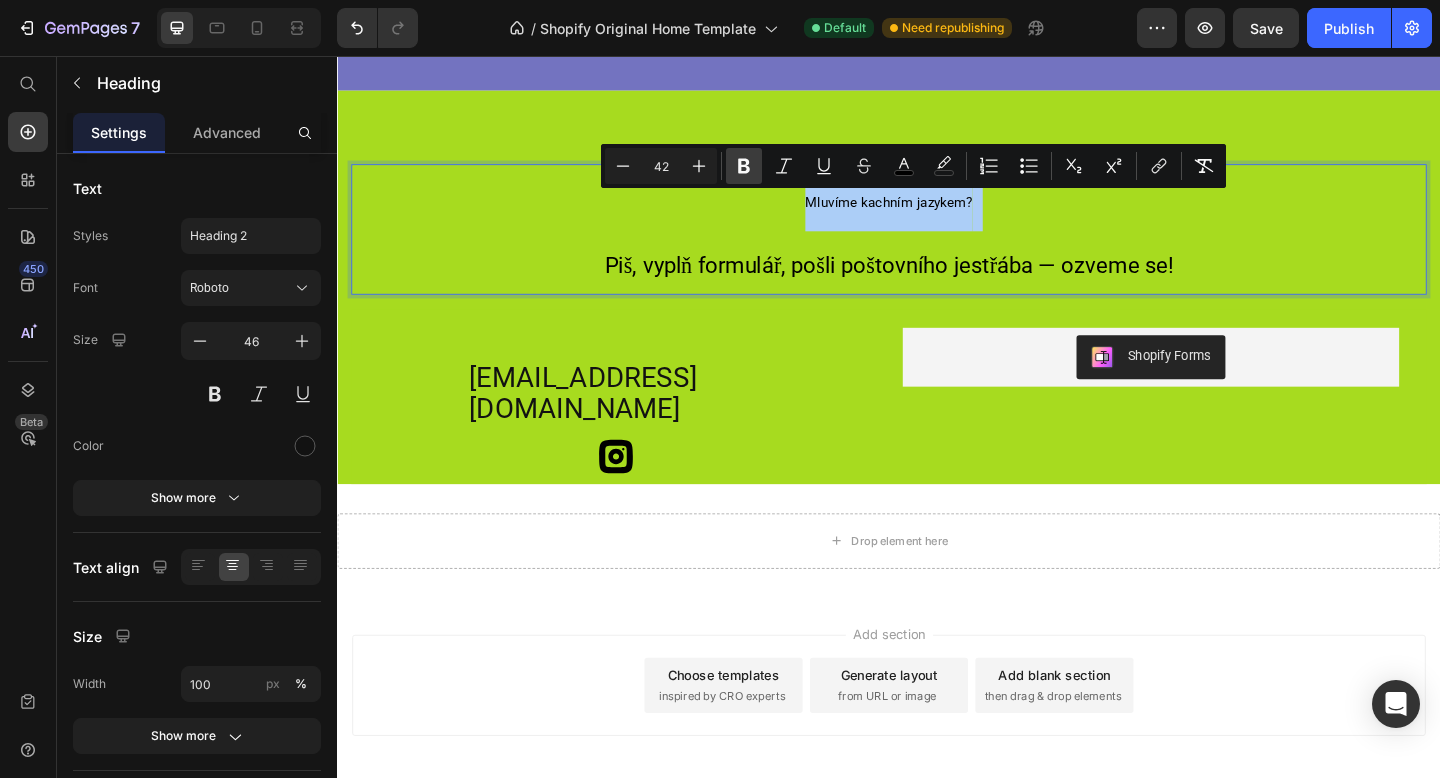 type on "42" 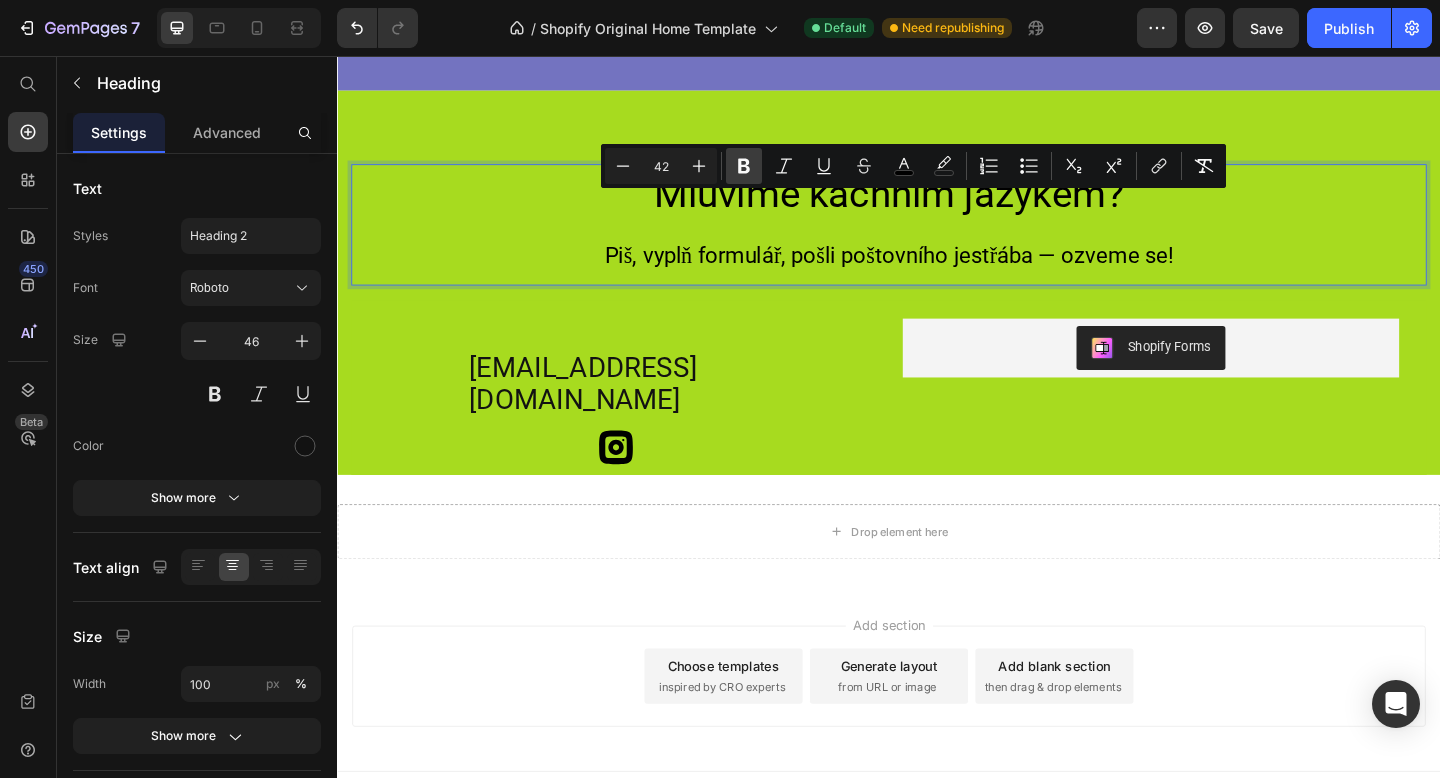 click 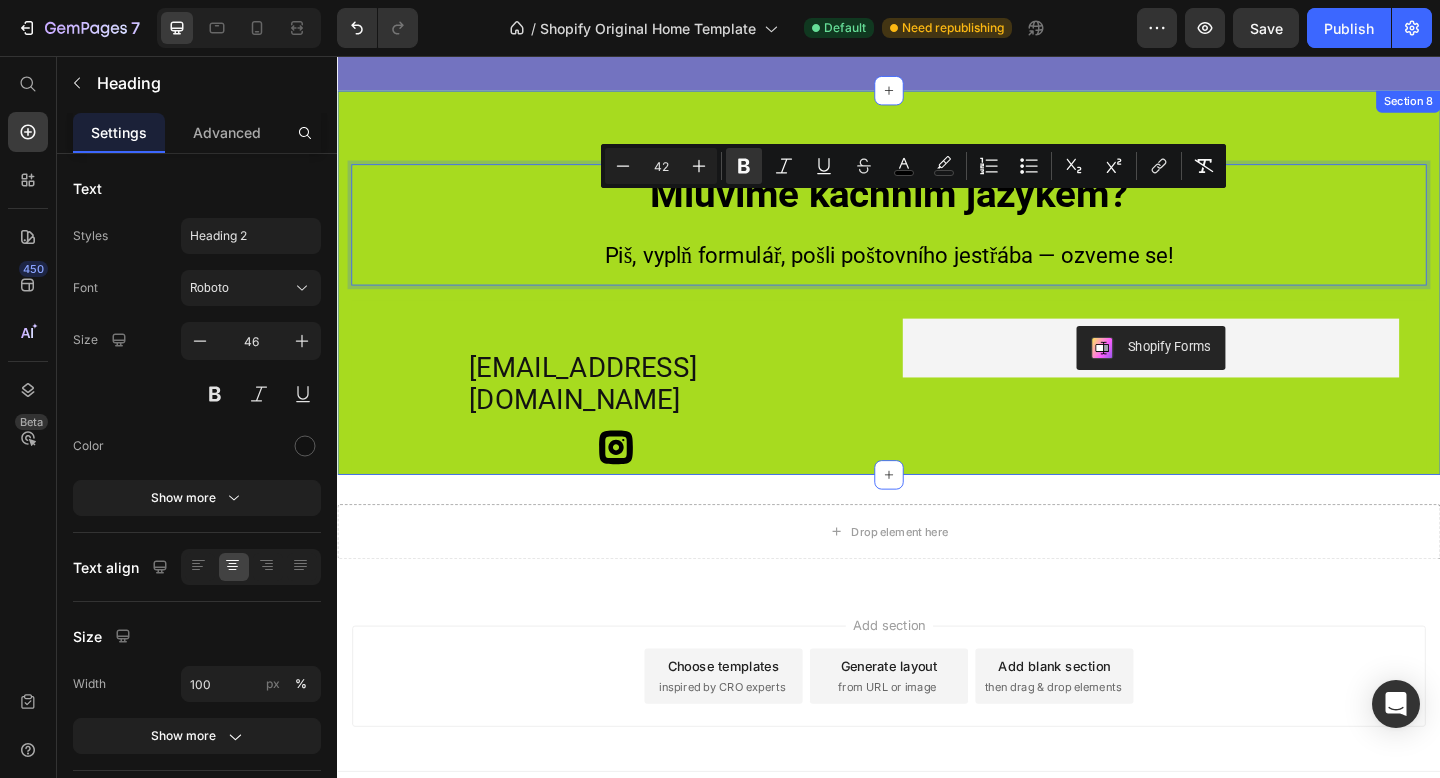 click on "Mluvíme kachním jazykem? Piš, vyplň formulář, pošli poštovního jestřába — ozveme se! Heading   16 [EMAIL_ADDRESS][DOMAIN_NAME] Text Block Icon Shopify Forms Shopify Forms Row Section 8" at bounding box center [937, 303] 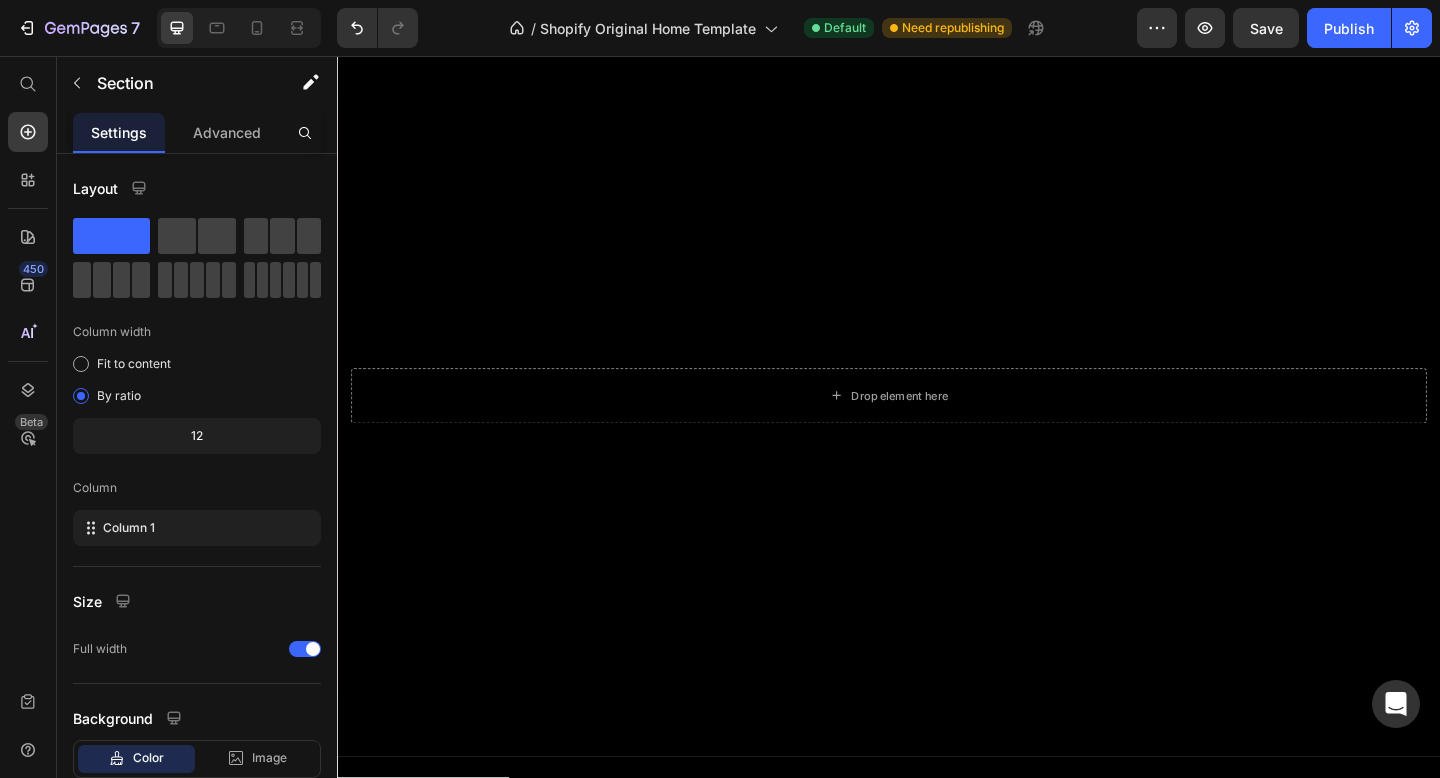 scroll, scrollTop: 0, scrollLeft: 0, axis: both 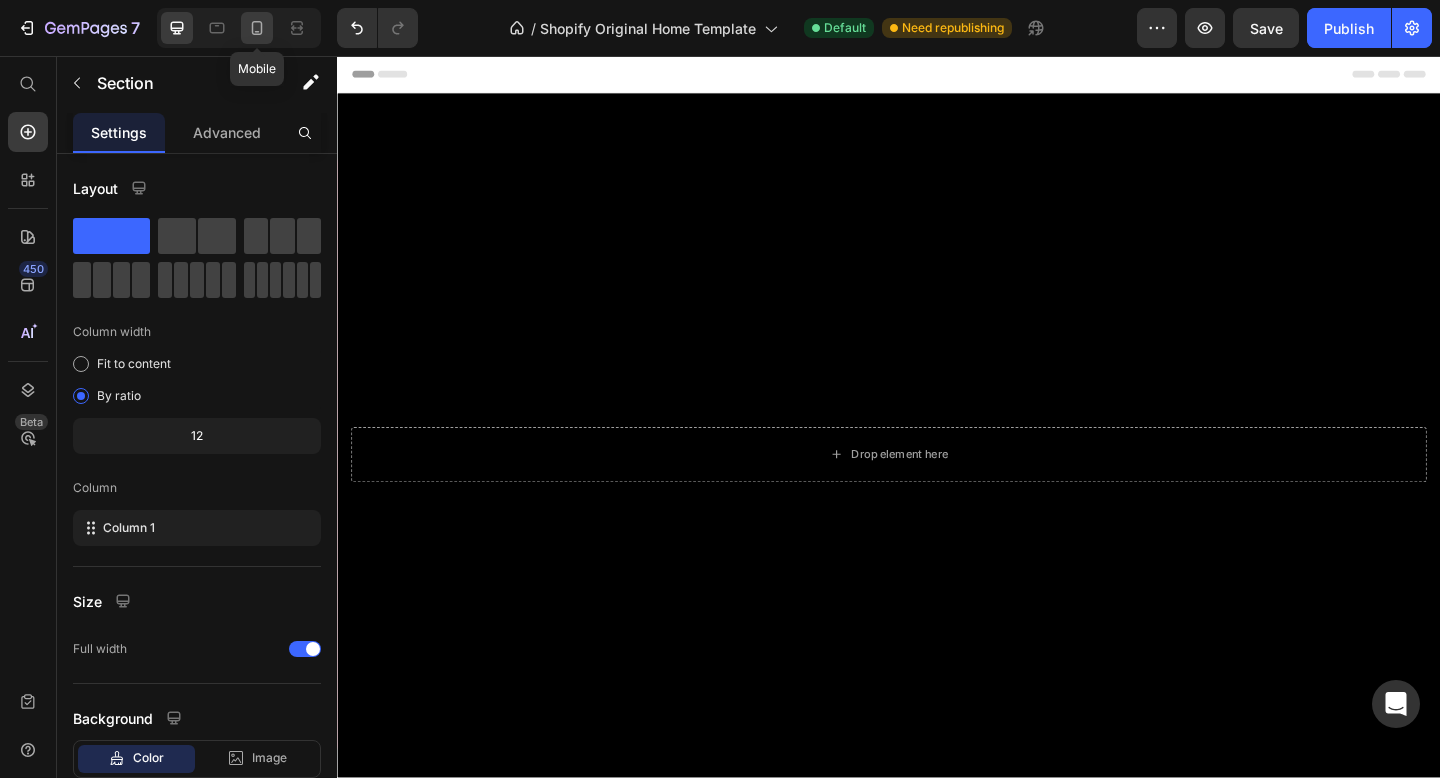 click 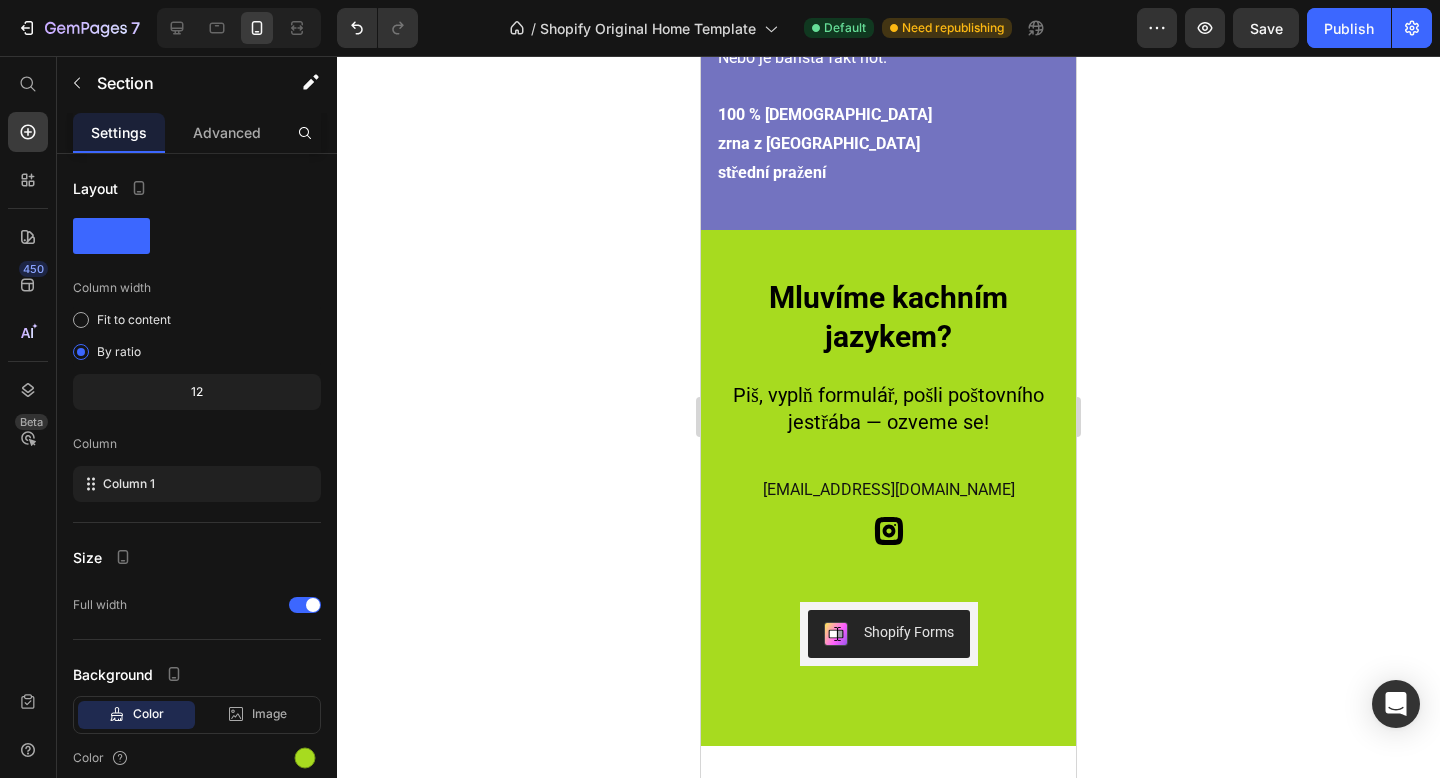 scroll, scrollTop: 5091, scrollLeft: 0, axis: vertical 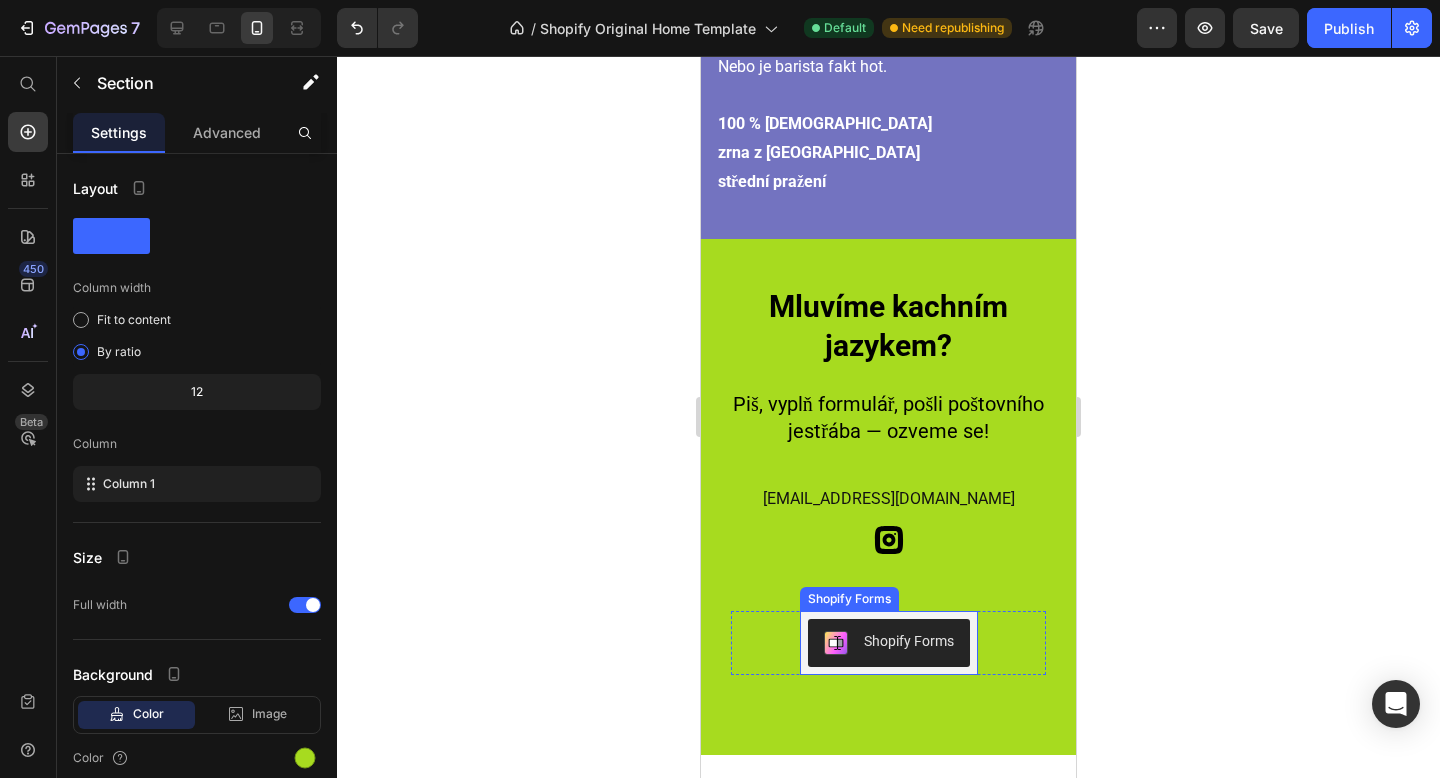 click on "Shopify Forms" at bounding box center [889, 643] 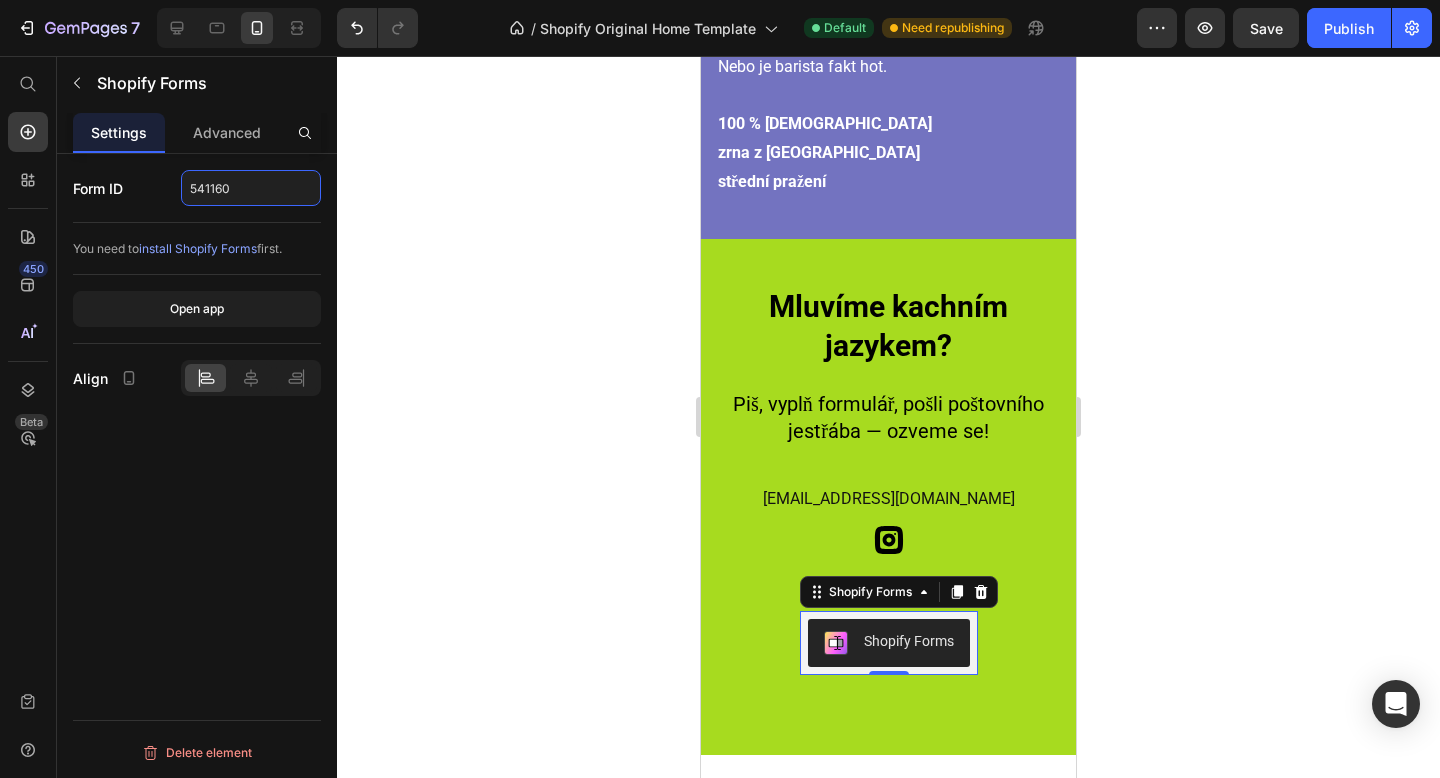 click on "541160" 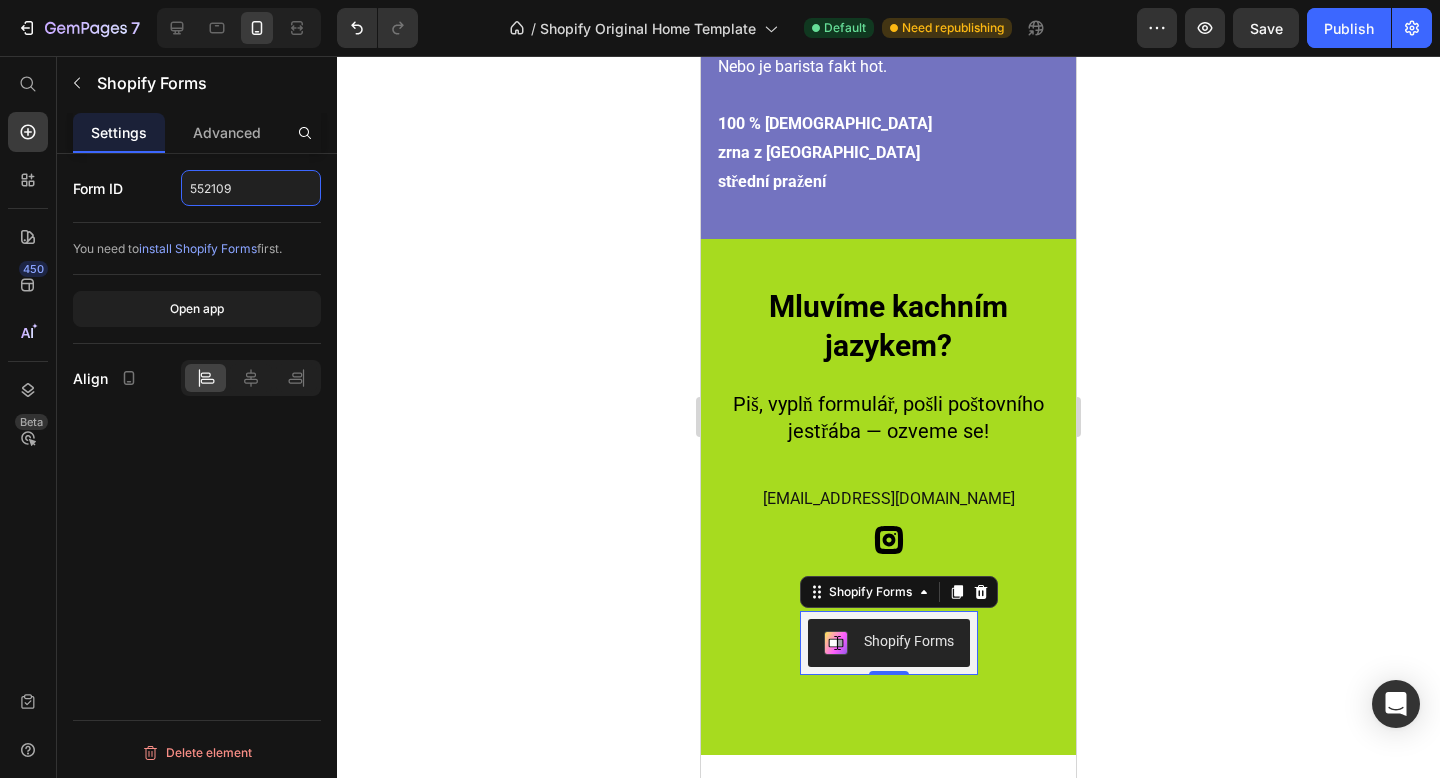 type on "552109" 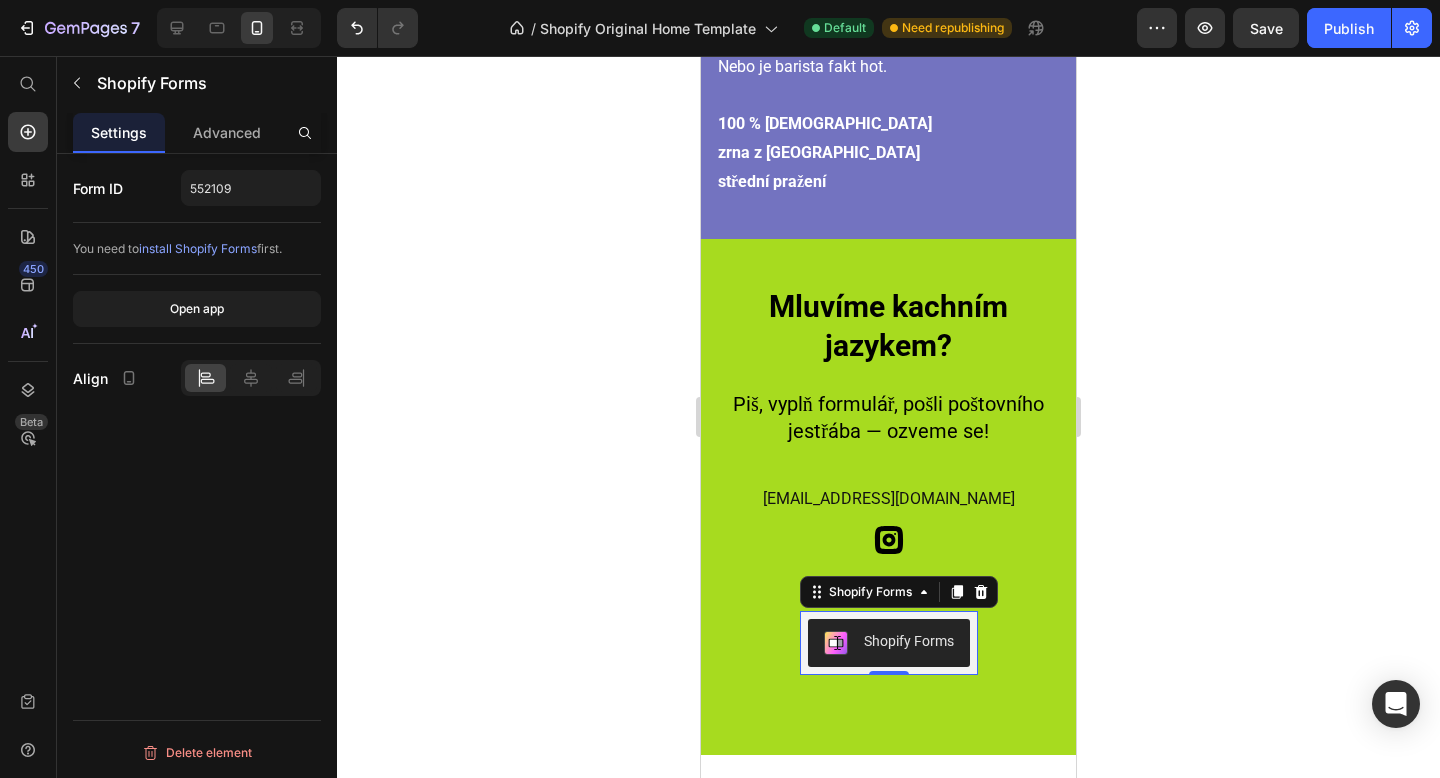 click on "Form ID 552109  You need to  install Shopify Forms  first.   Open app  Align  Delete element" at bounding box center [197, 494] 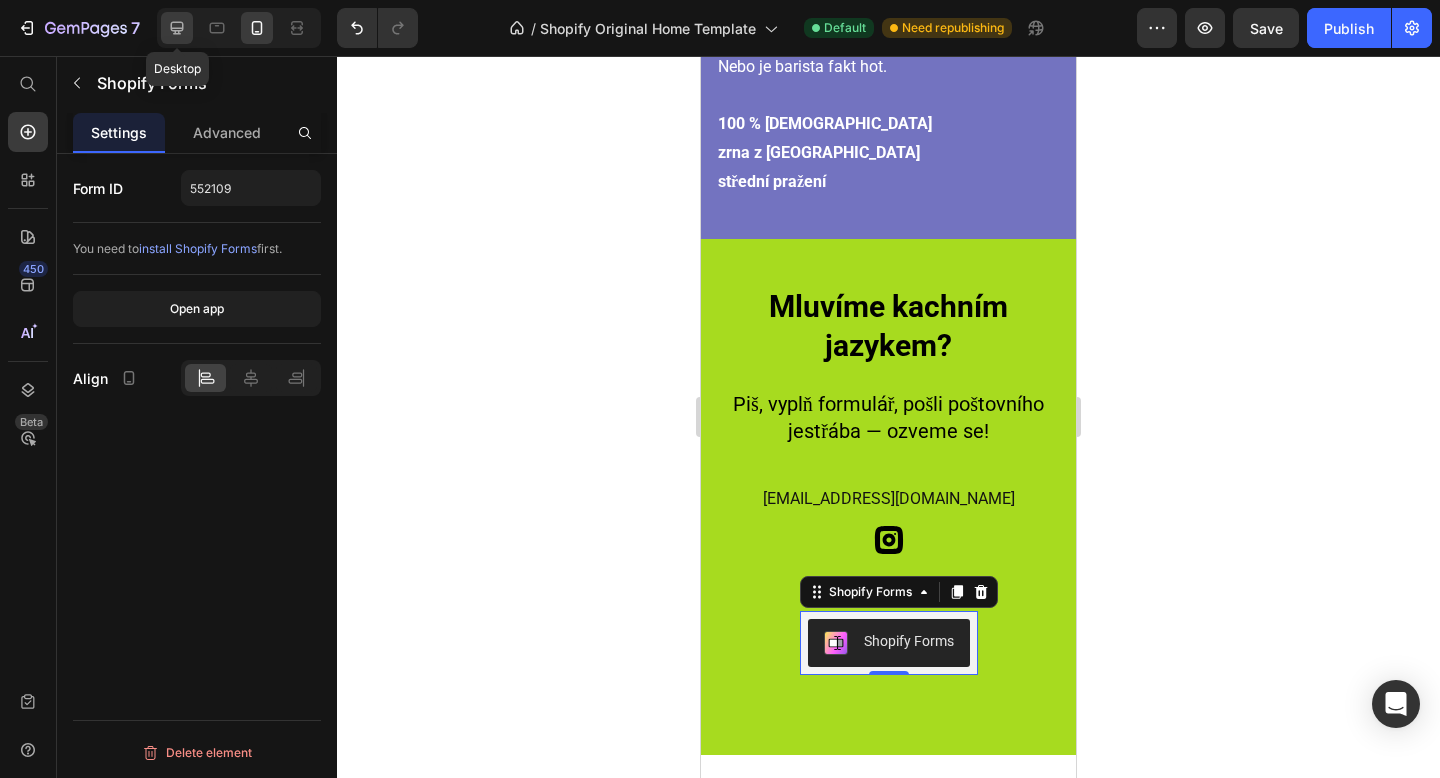 click 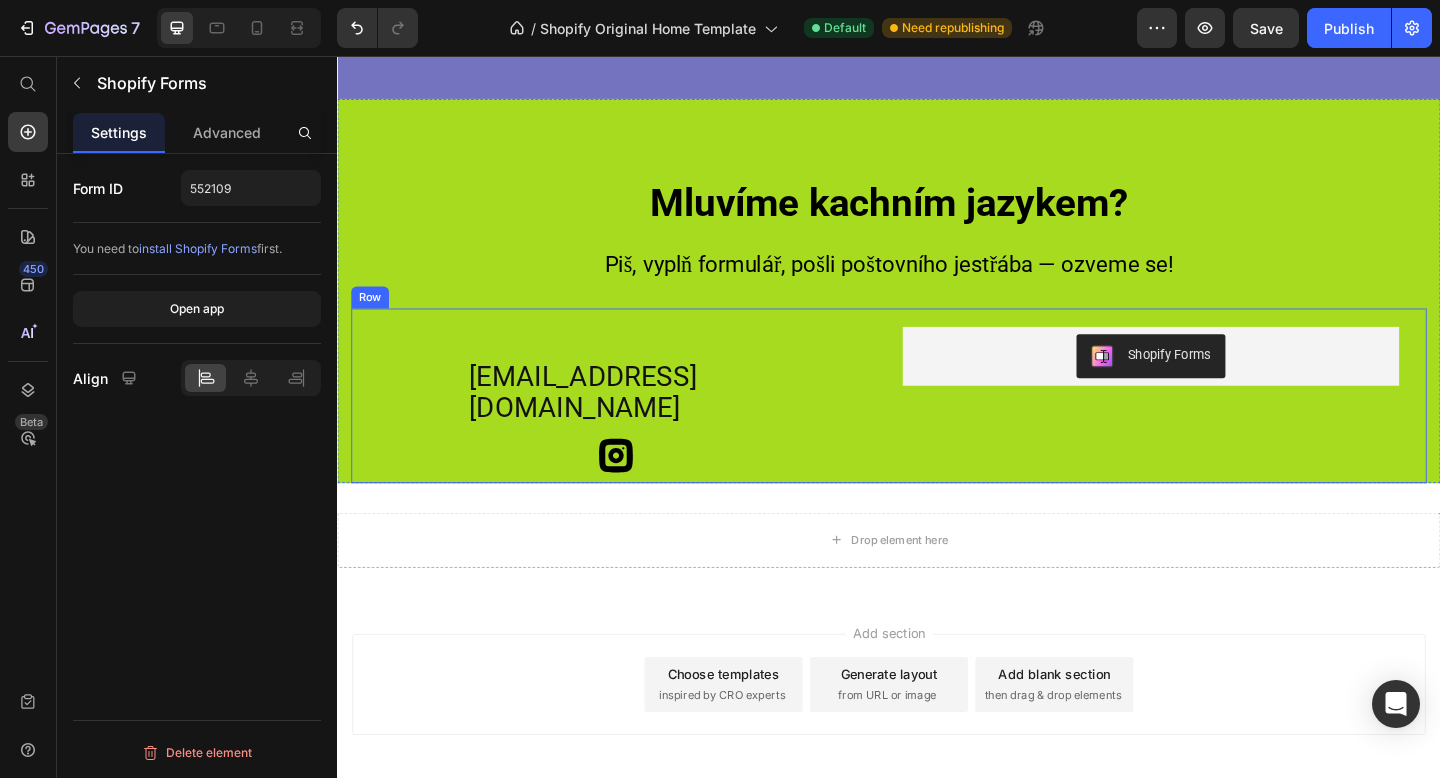 scroll, scrollTop: 3634, scrollLeft: 0, axis: vertical 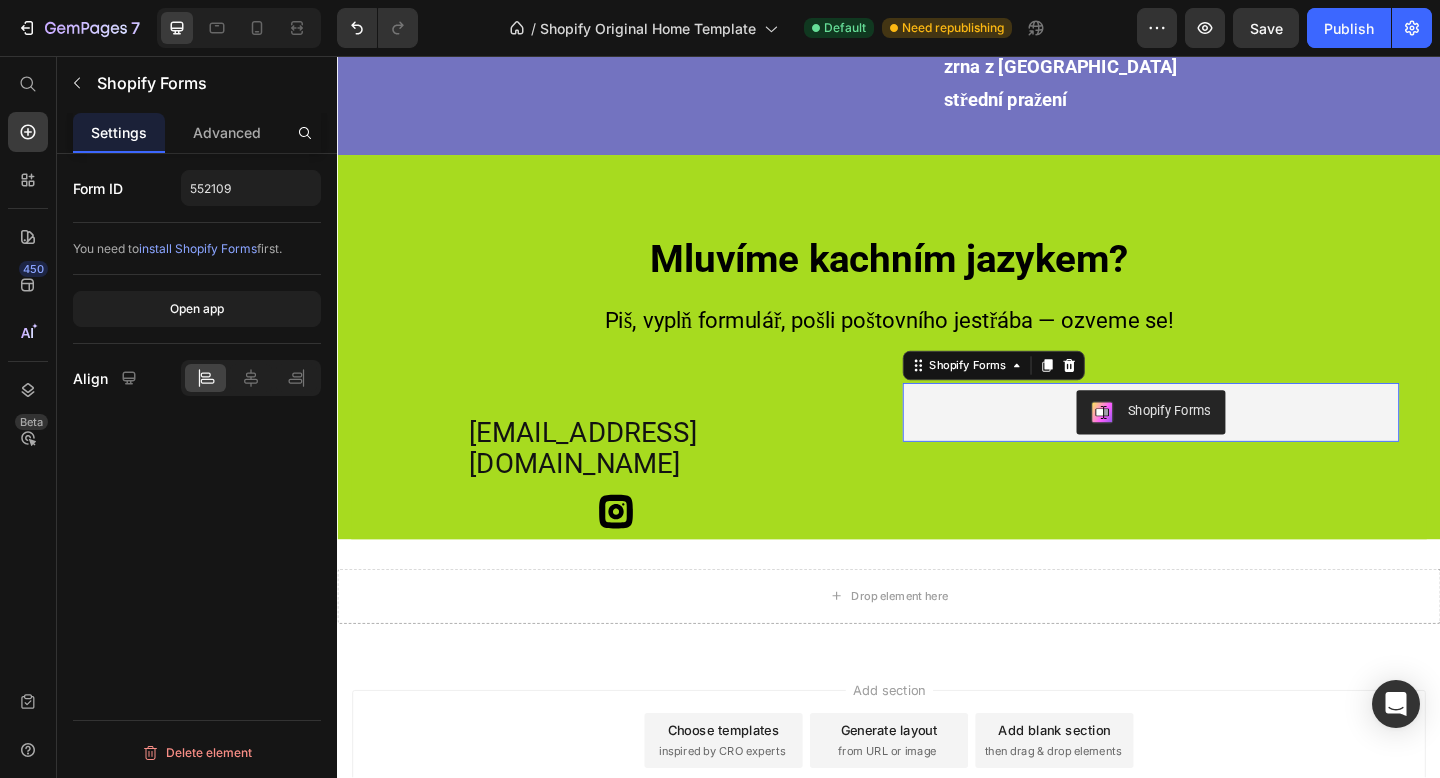 click on "Shopify Forms" at bounding box center (1222, 444) 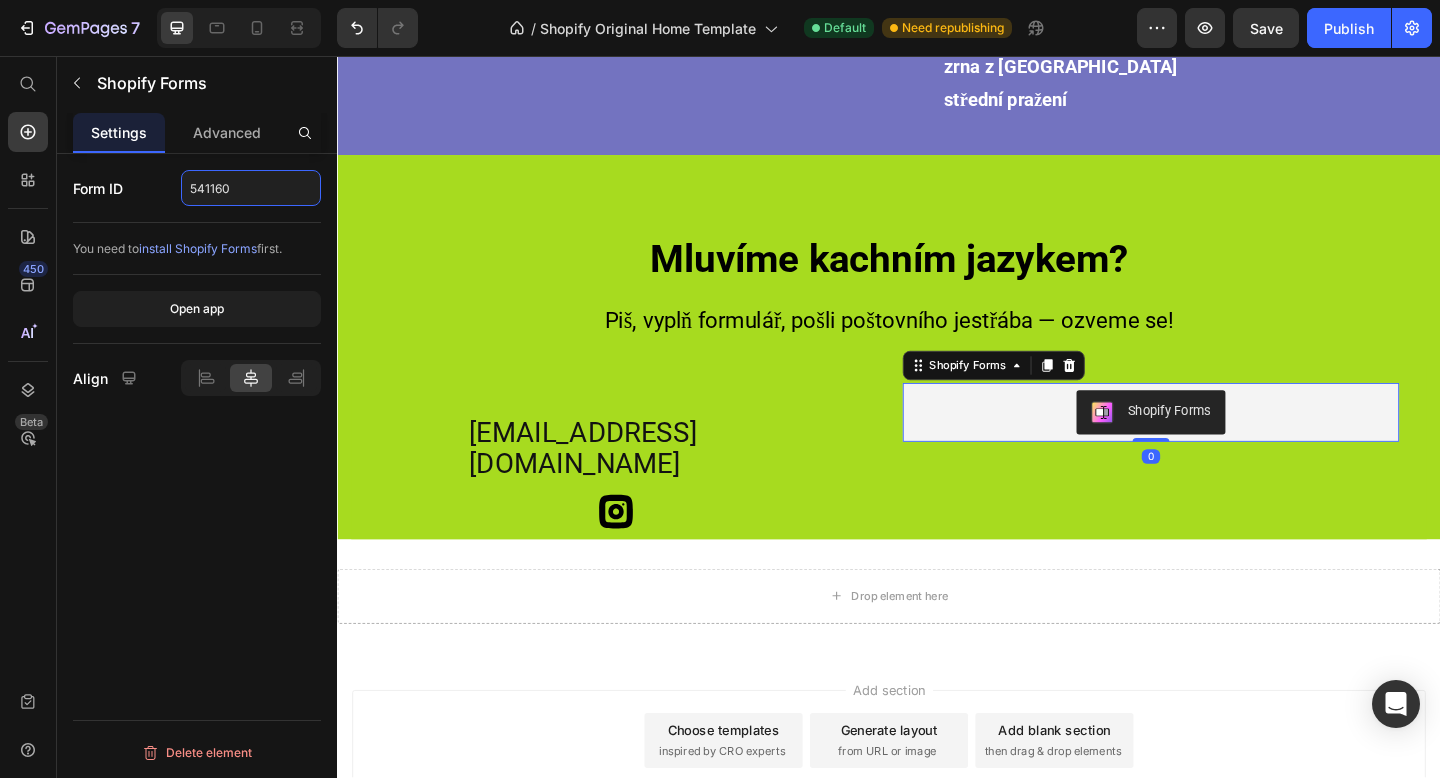 click on "541160" 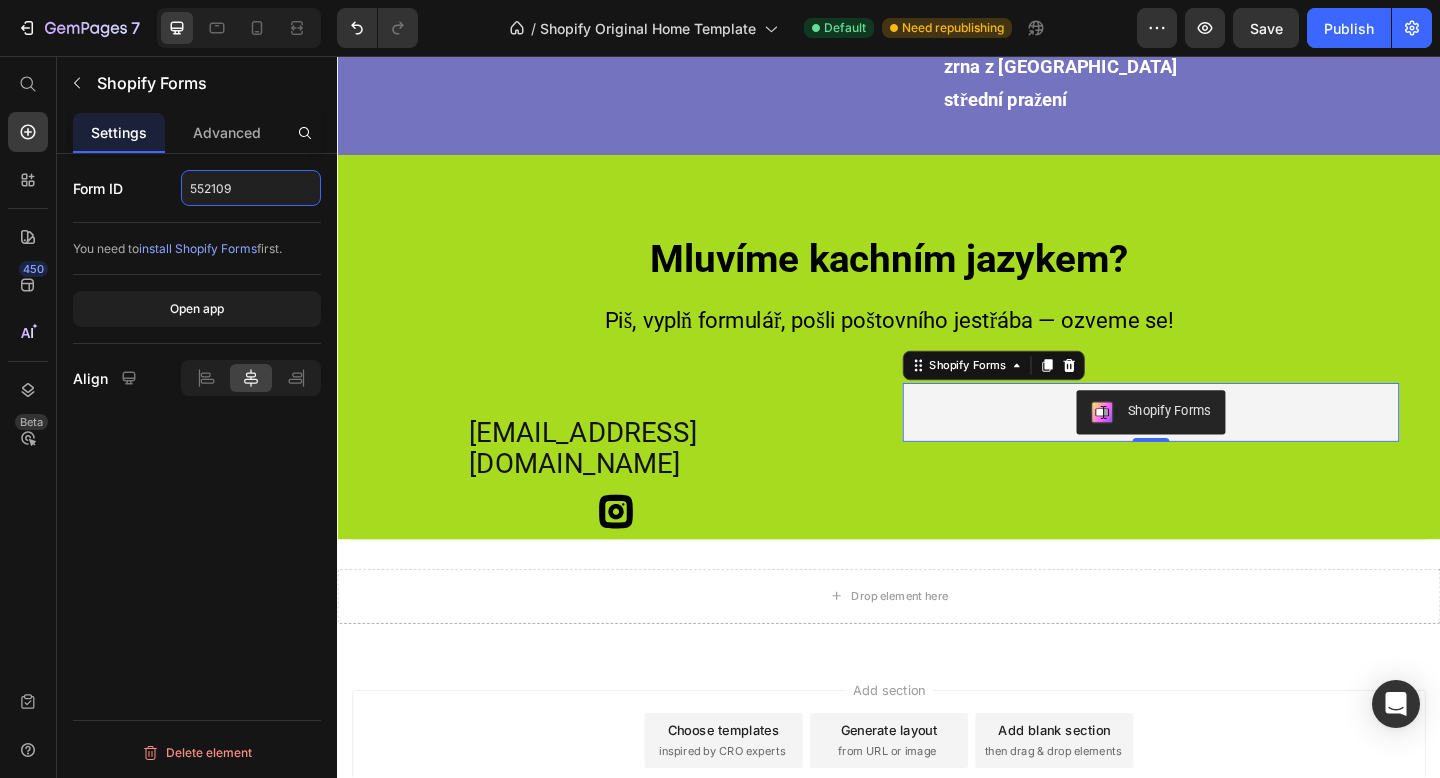 type on "552109" 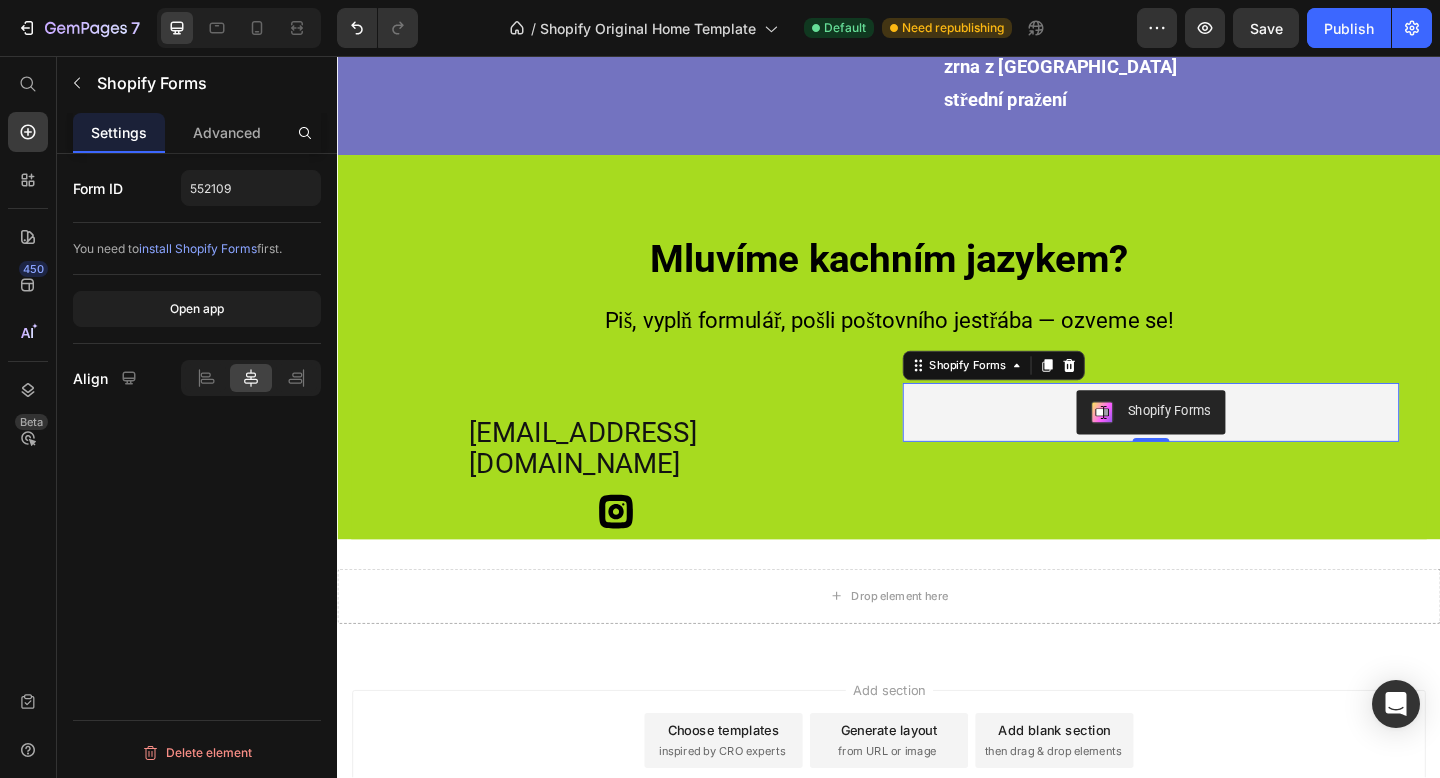click on "Form ID 552109  You need to  install Shopify Forms  first.   Open app  Align  Delete element" at bounding box center [197, 494] 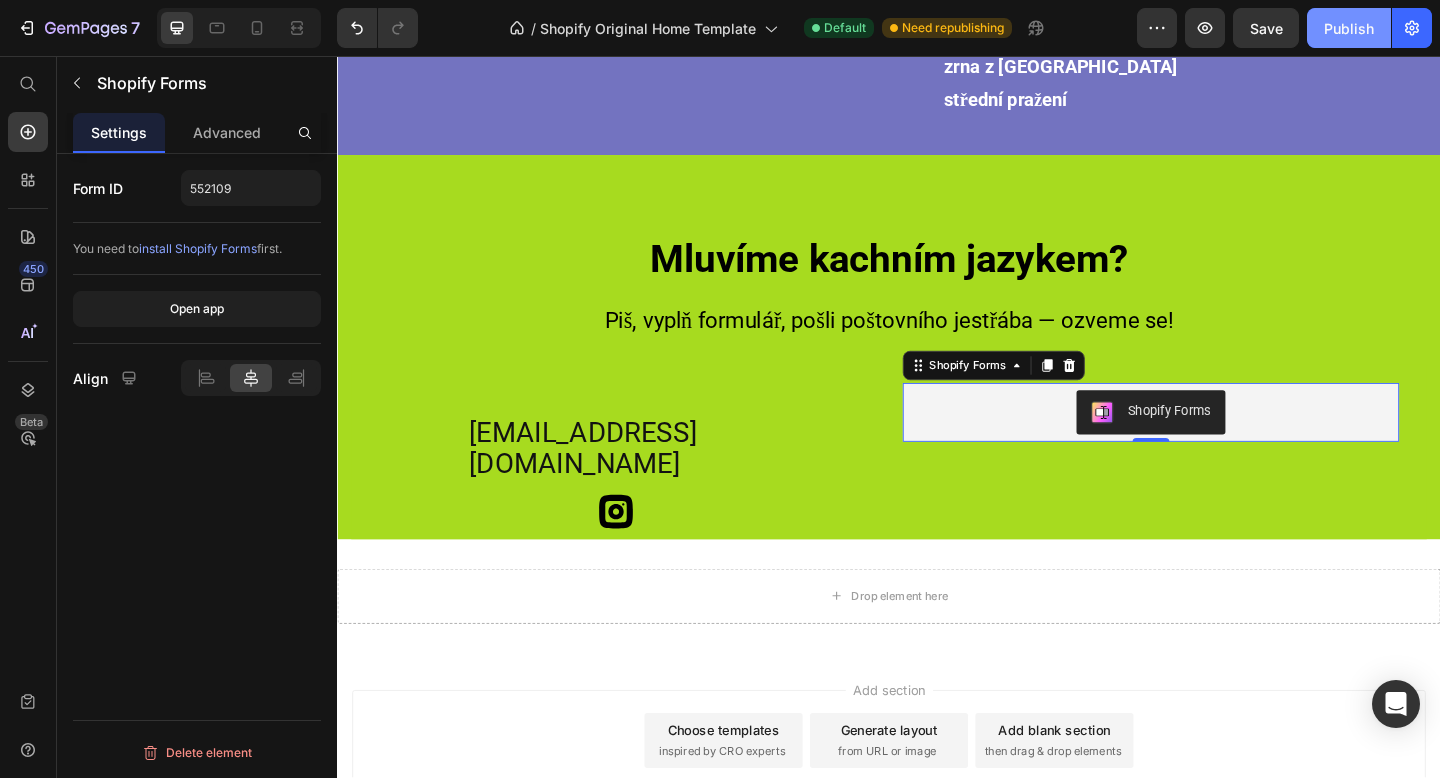 click on "Publish" at bounding box center [1349, 28] 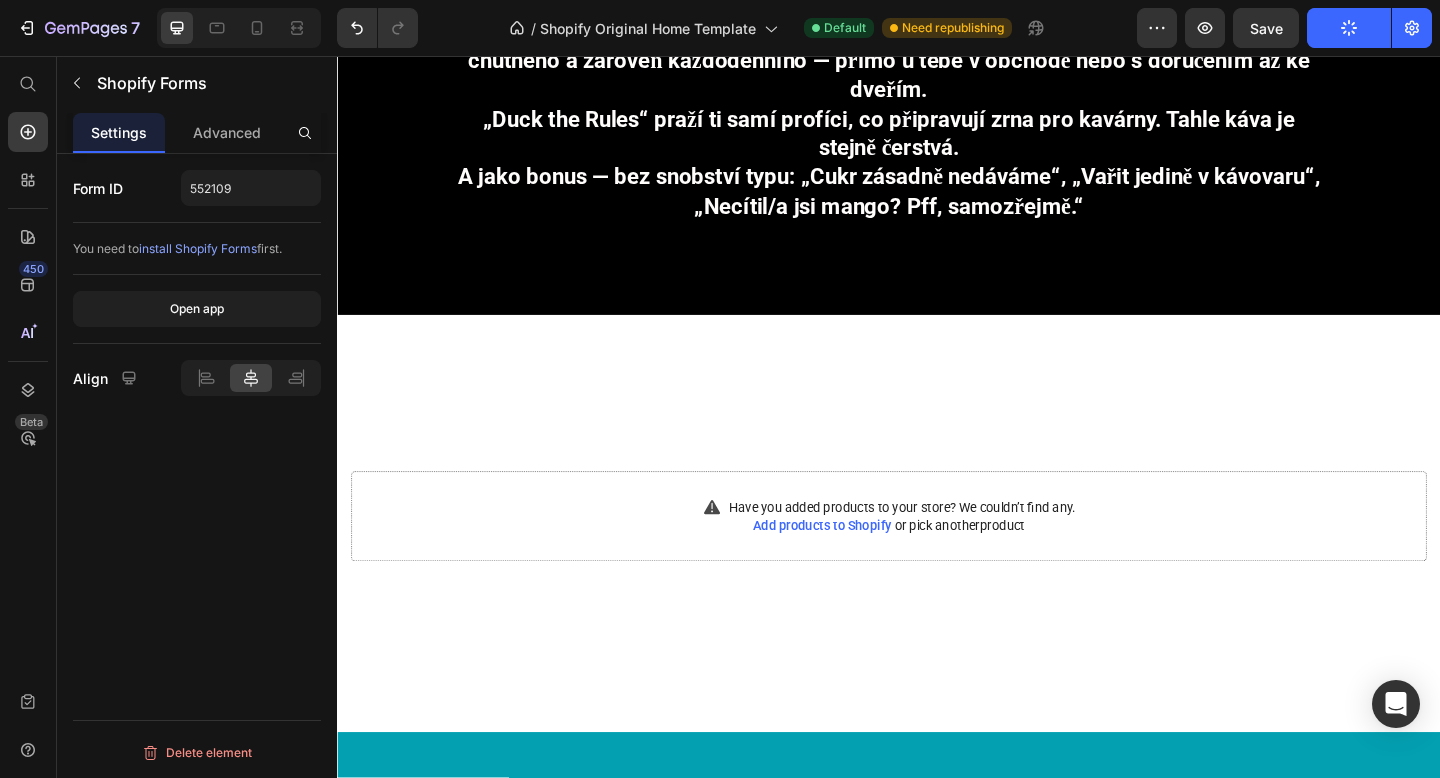scroll, scrollTop: 1383, scrollLeft: 0, axis: vertical 